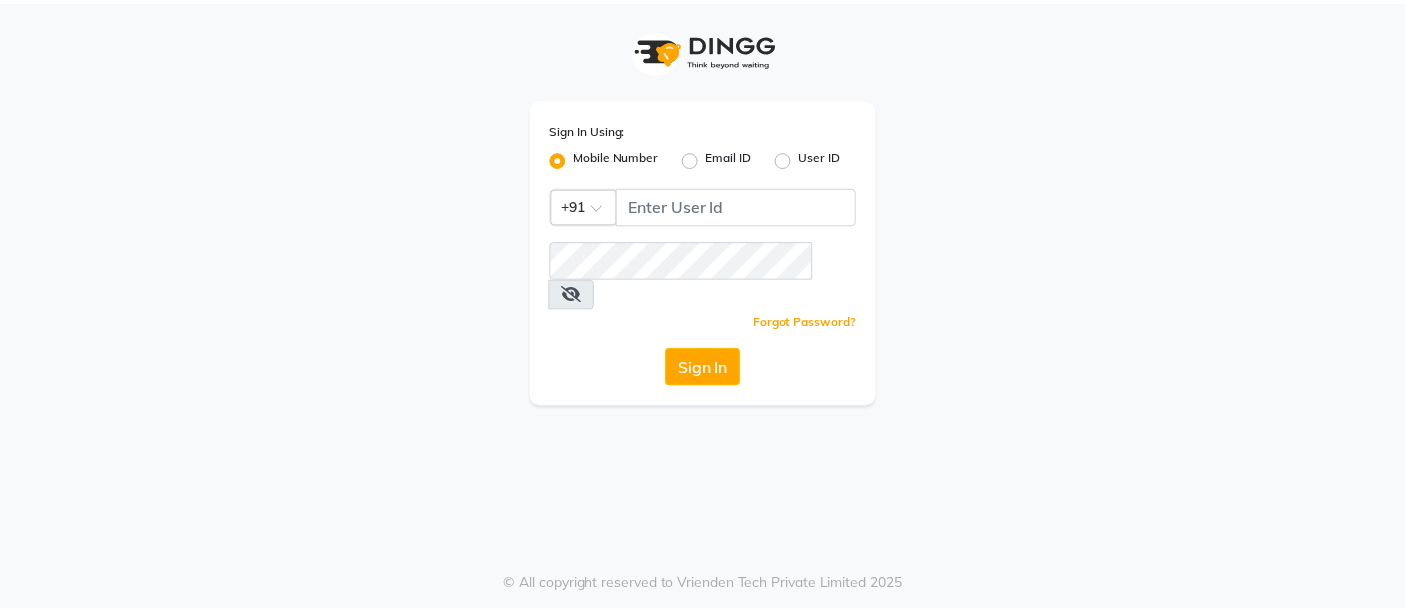 scroll, scrollTop: 0, scrollLeft: 0, axis: both 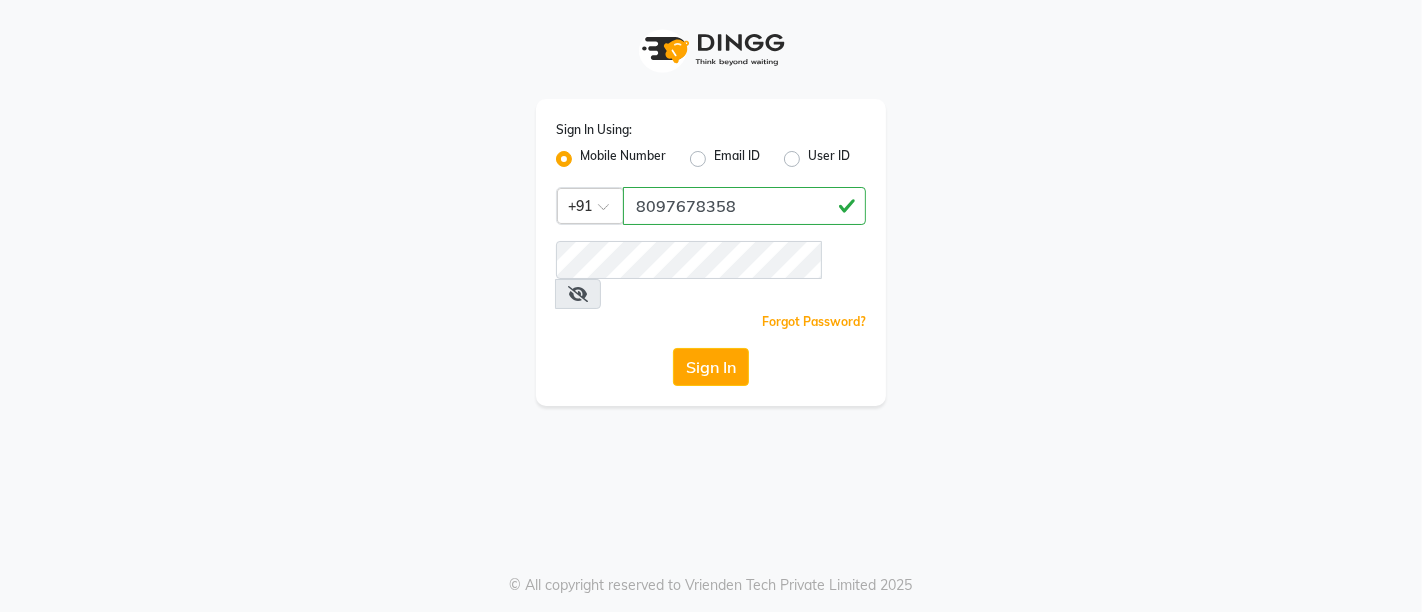 type on "8097678358" 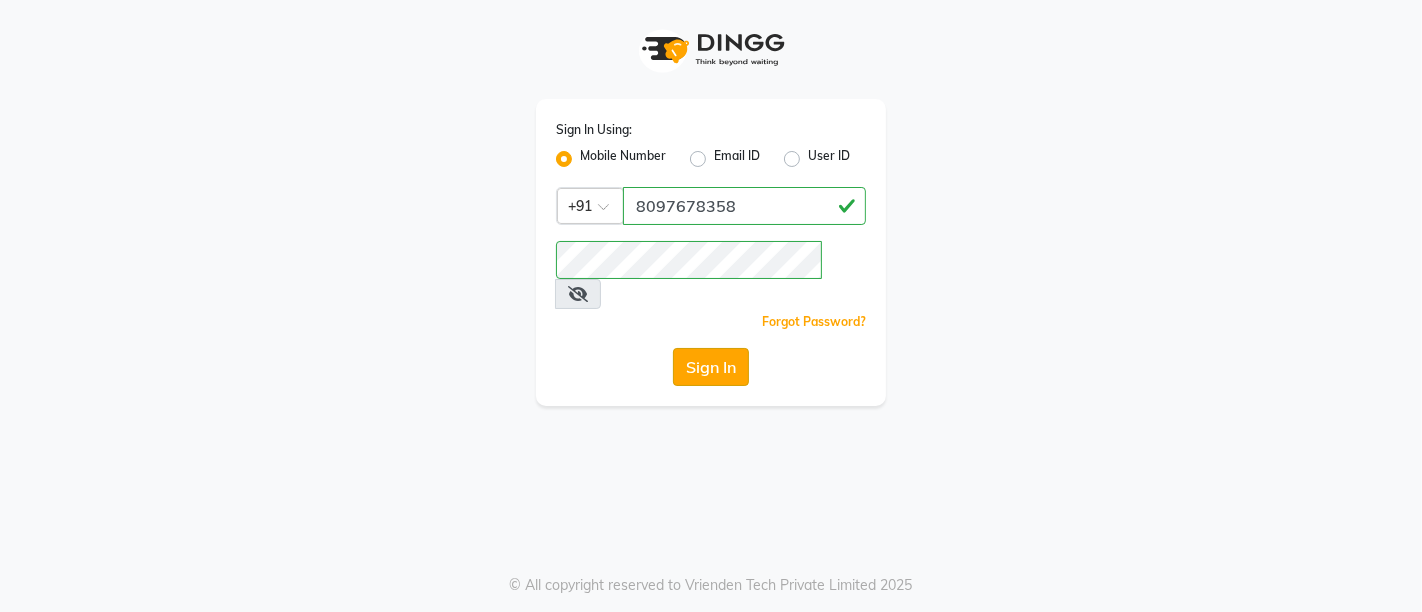 click on "Sign In" 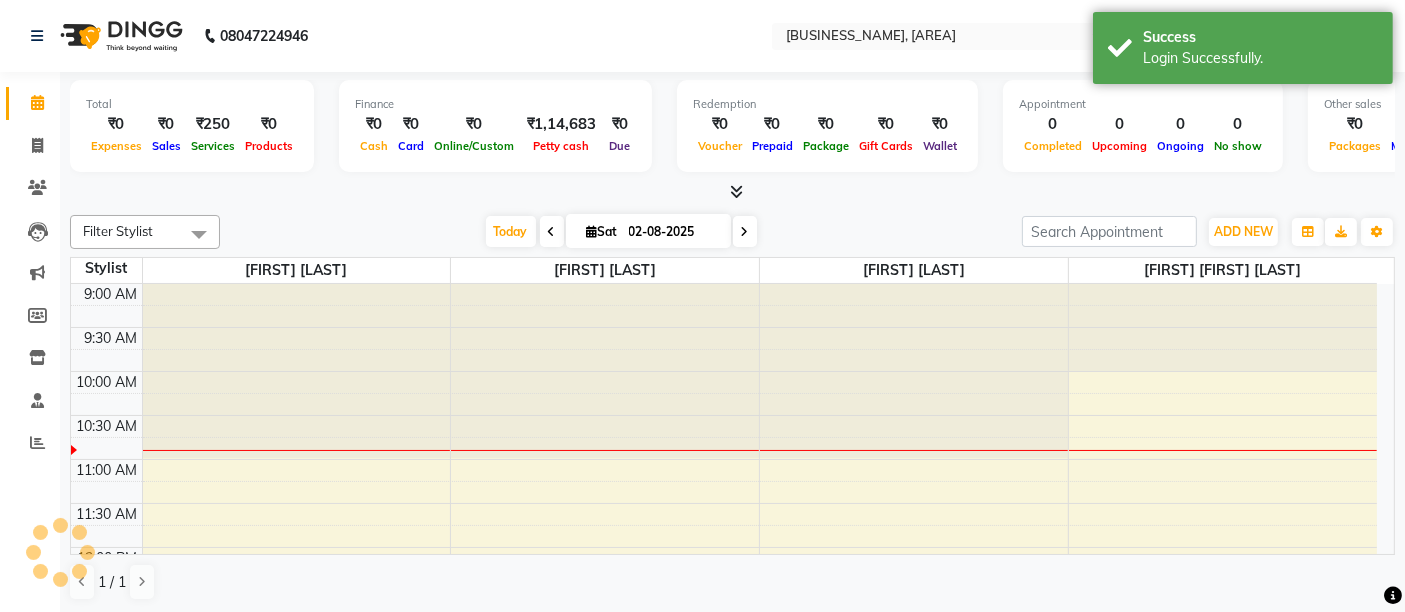 scroll, scrollTop: 88, scrollLeft: 0, axis: vertical 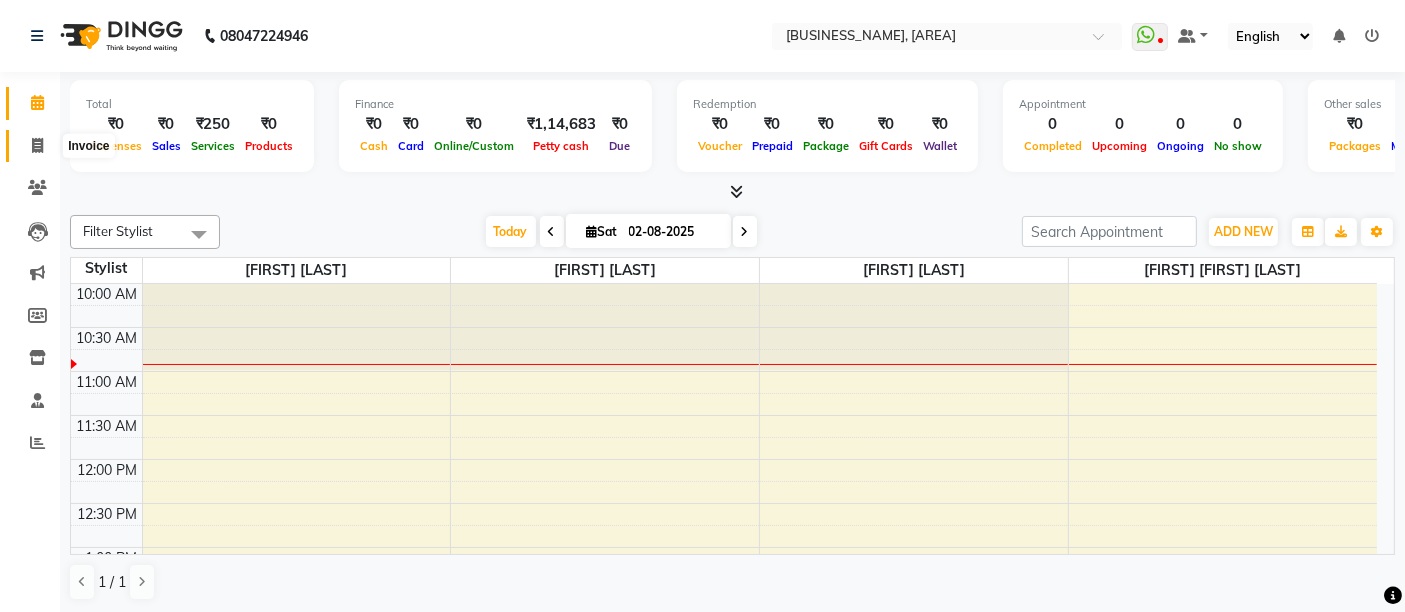 click 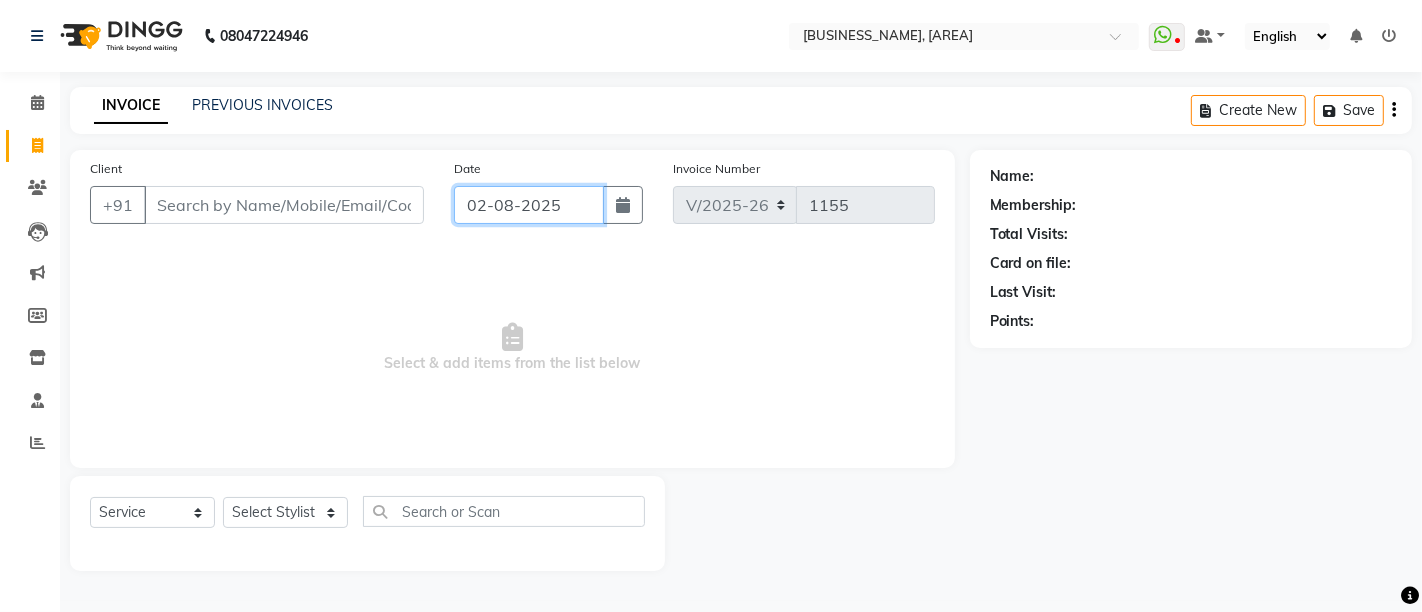 click on "02-08-2025" 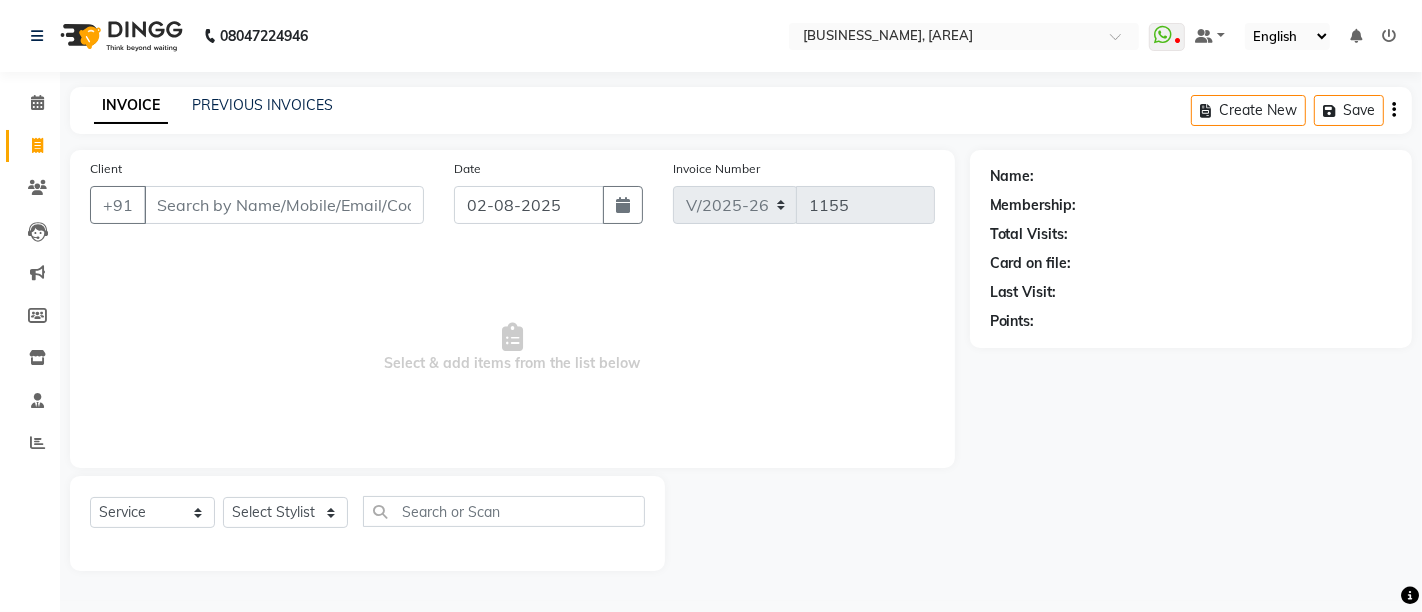select on "8" 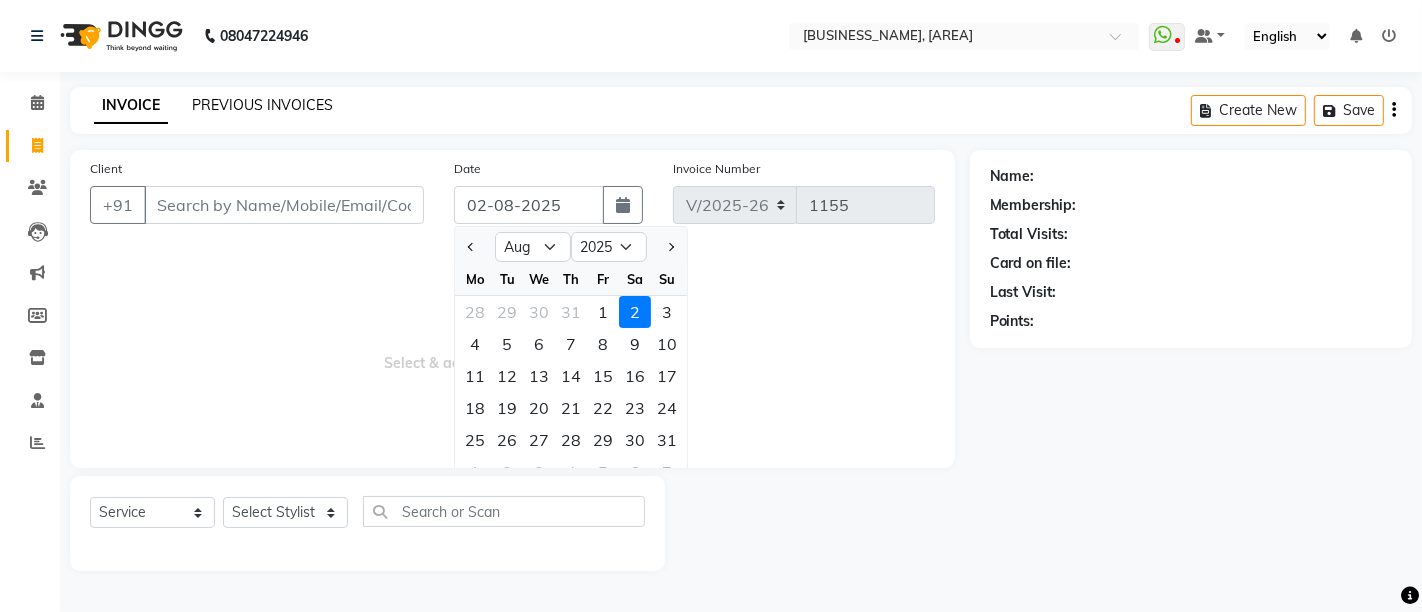 click on "PREVIOUS INVOICES" 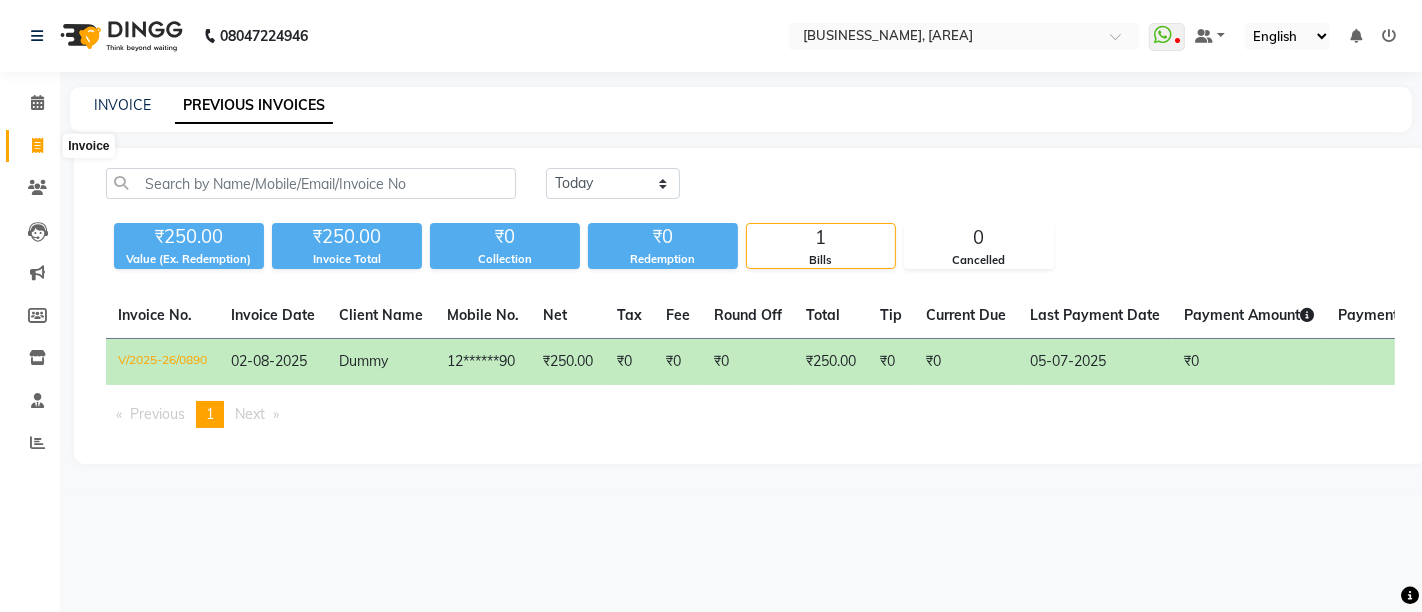click 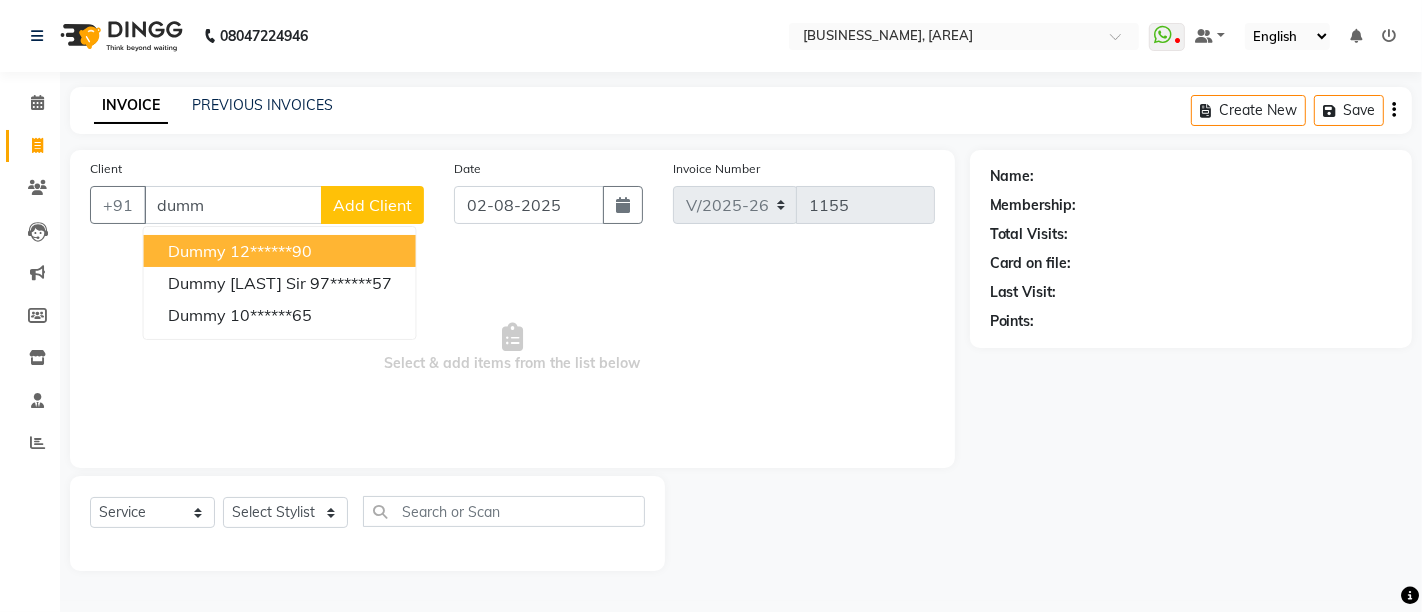 click on "Dummy [PHONE]" at bounding box center [280, 251] 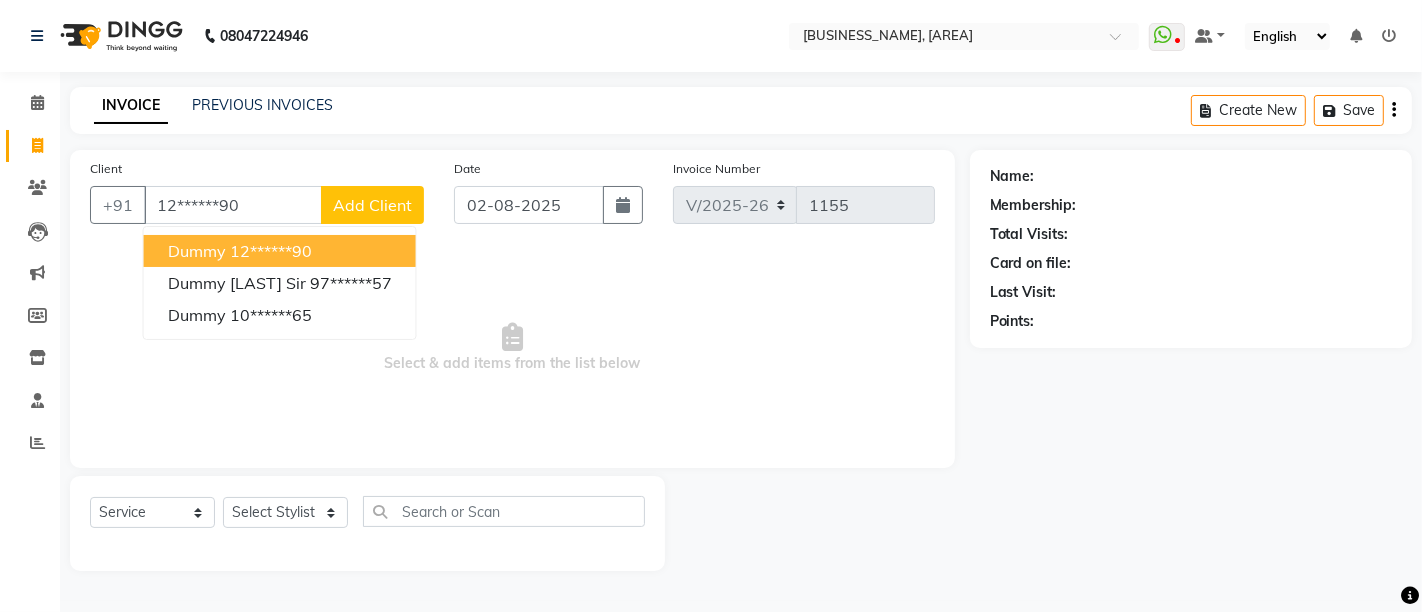 type on "12******90" 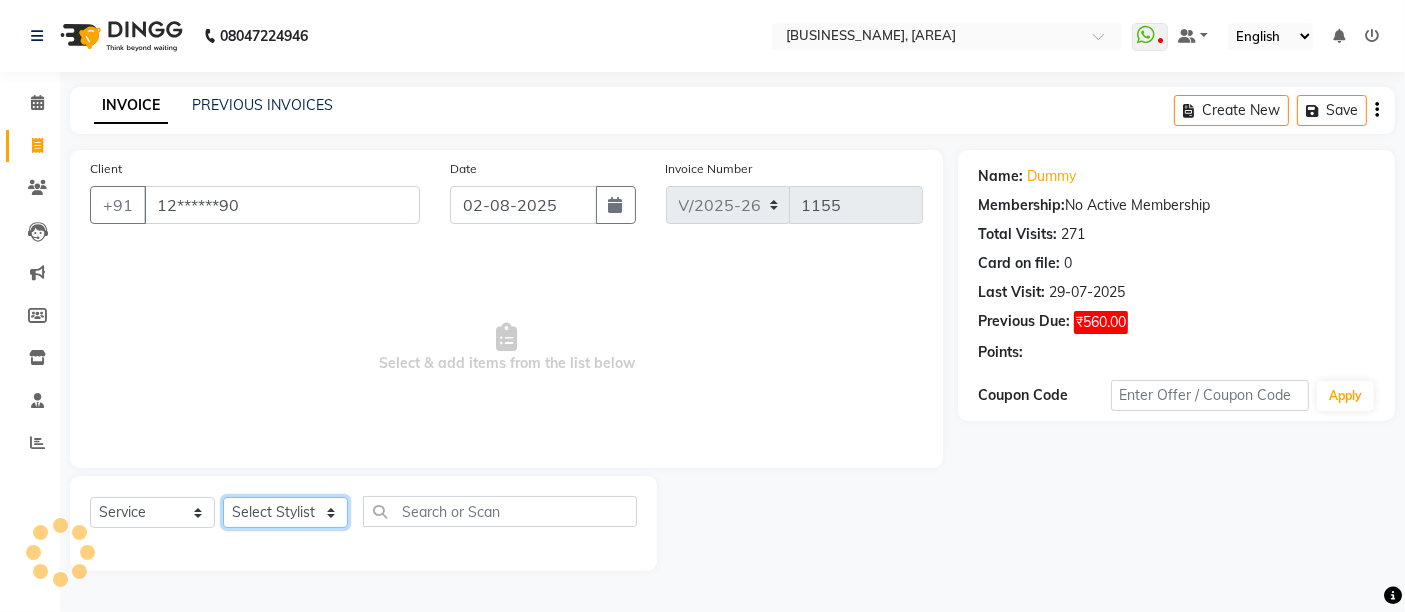 click on "Select Stylist Admin [FIRST] [LAST]  [FIRST] [LAST] [FIRST] [LAST] [FIRST] [LAST] [FIRST] [LAST]" 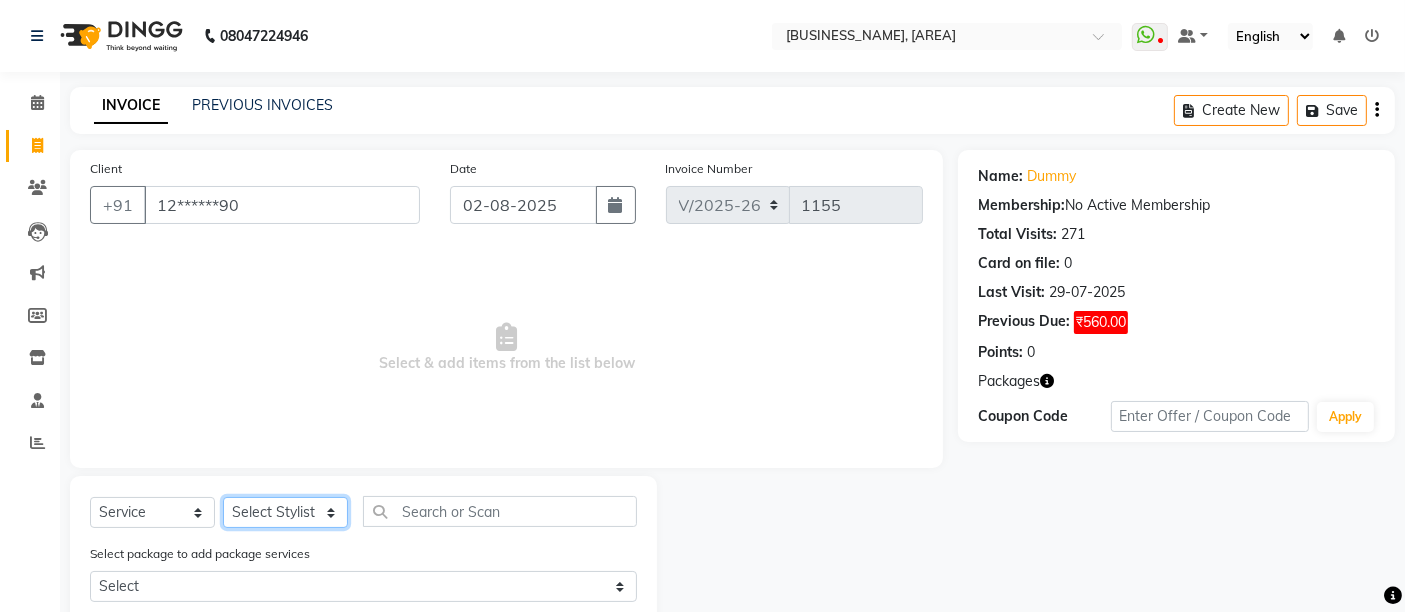 select on "37989" 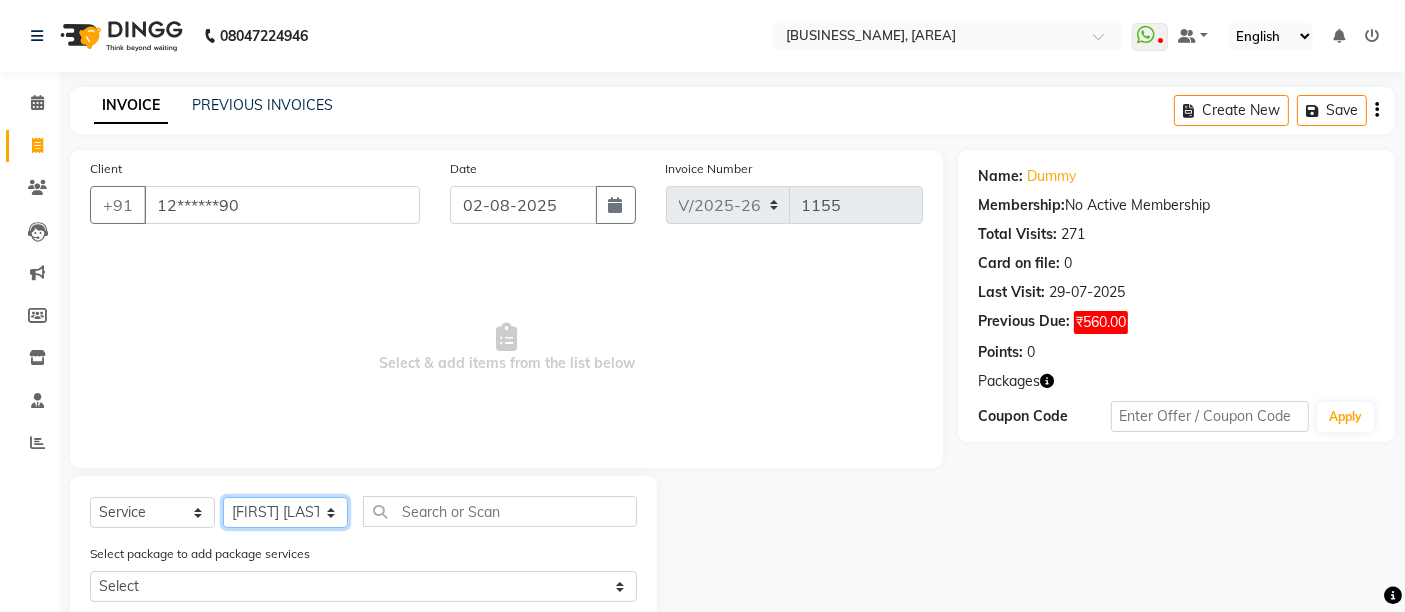 click on "Select Stylist Admin [FIRST] [LAST]  [FIRST] [LAST] [FIRST] [LAST] [FIRST] [LAST] [FIRST] [LAST]" 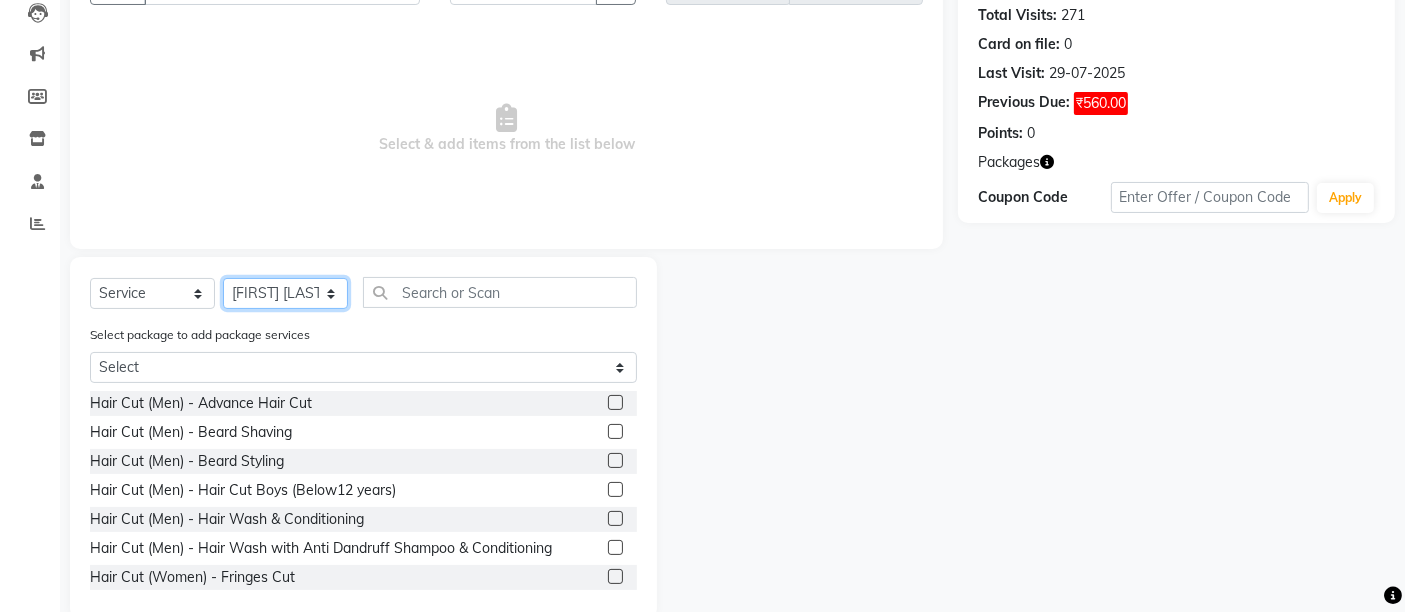 scroll, scrollTop: 222, scrollLeft: 0, axis: vertical 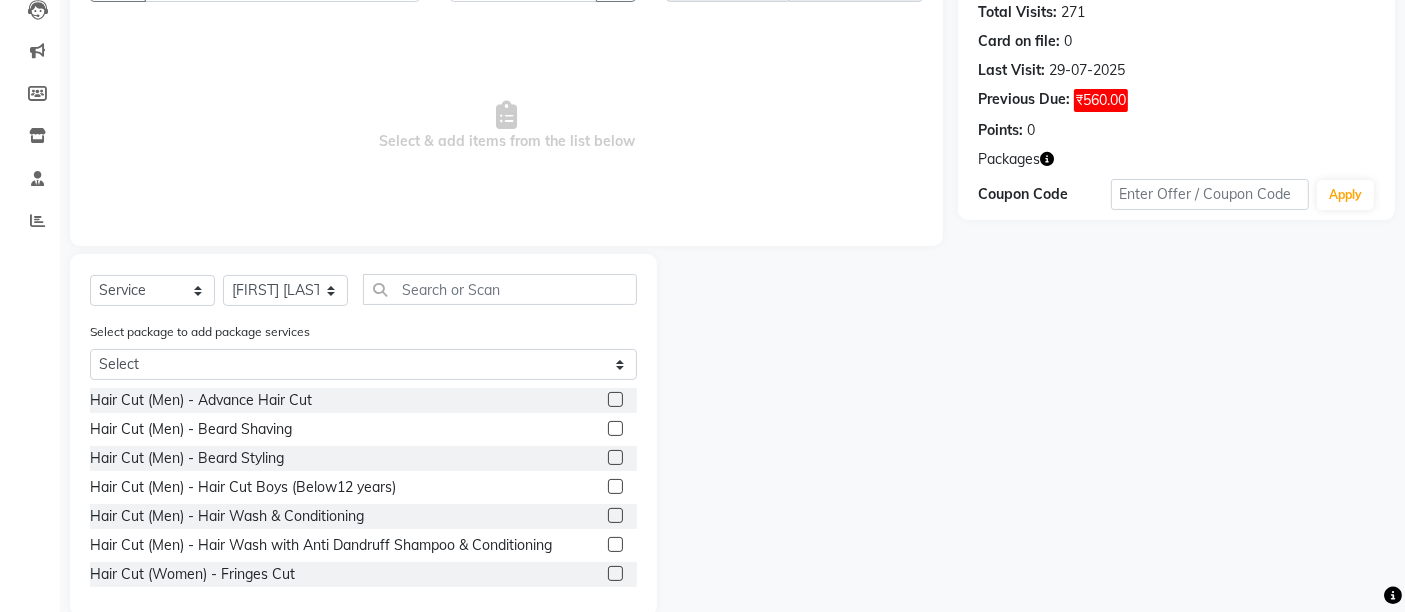 click 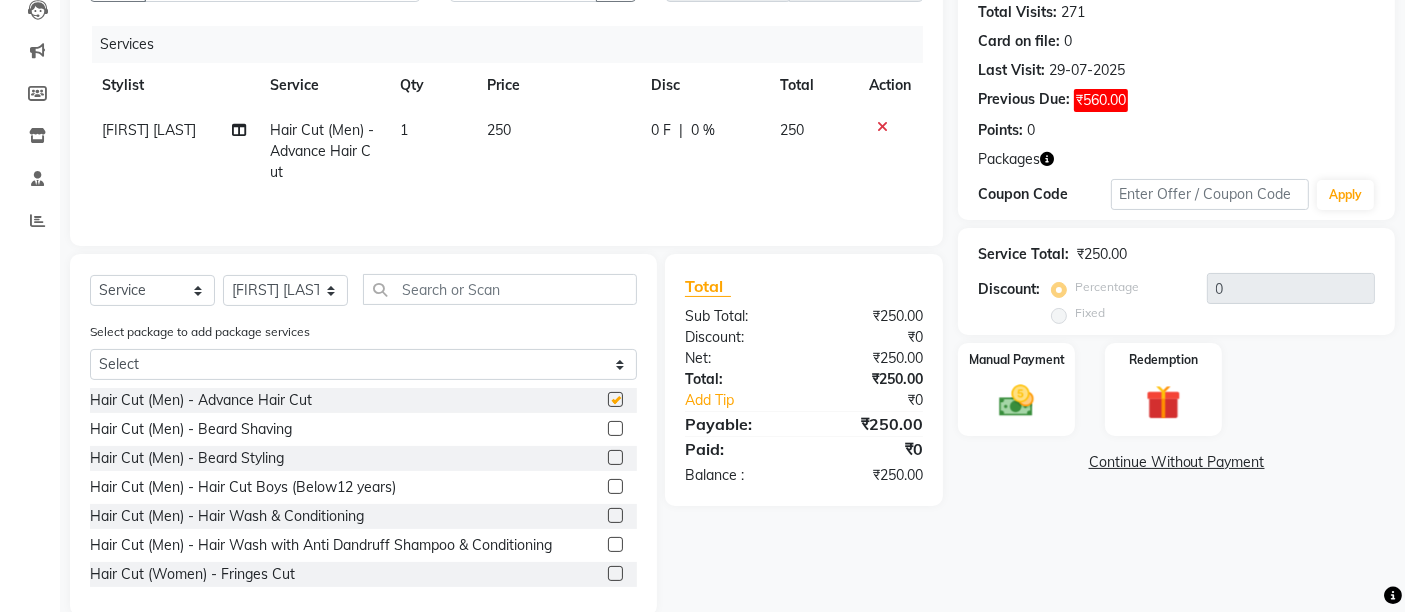 checkbox on "false" 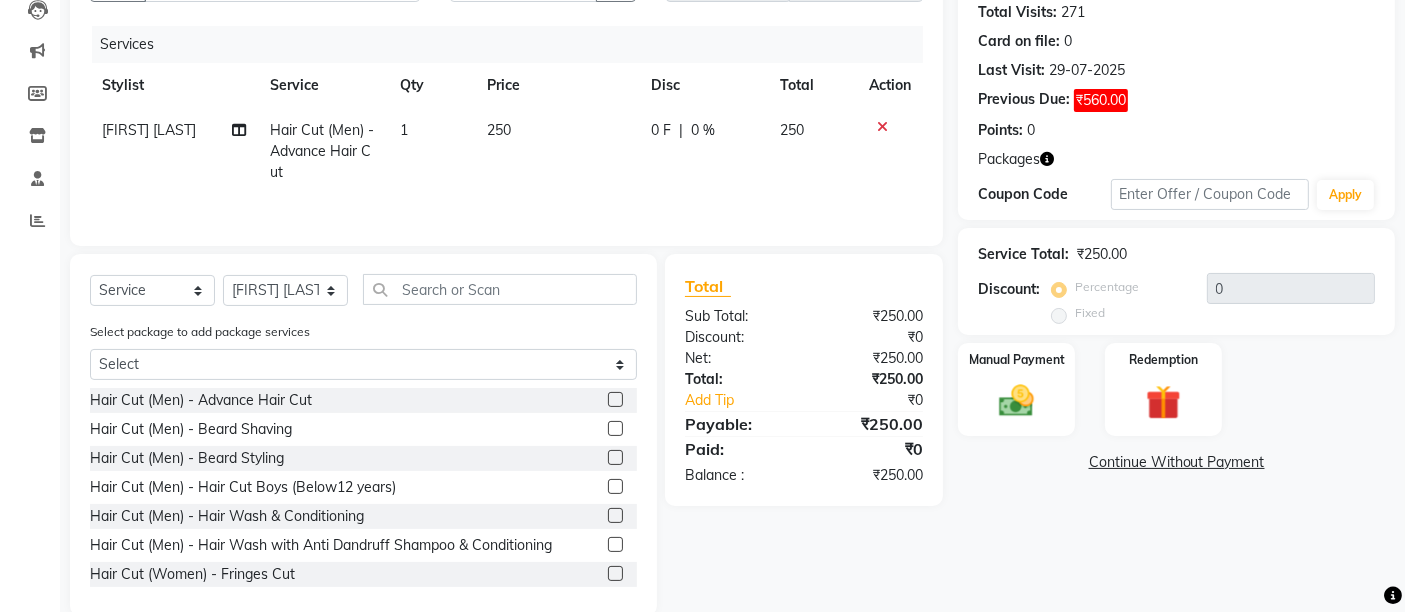 click 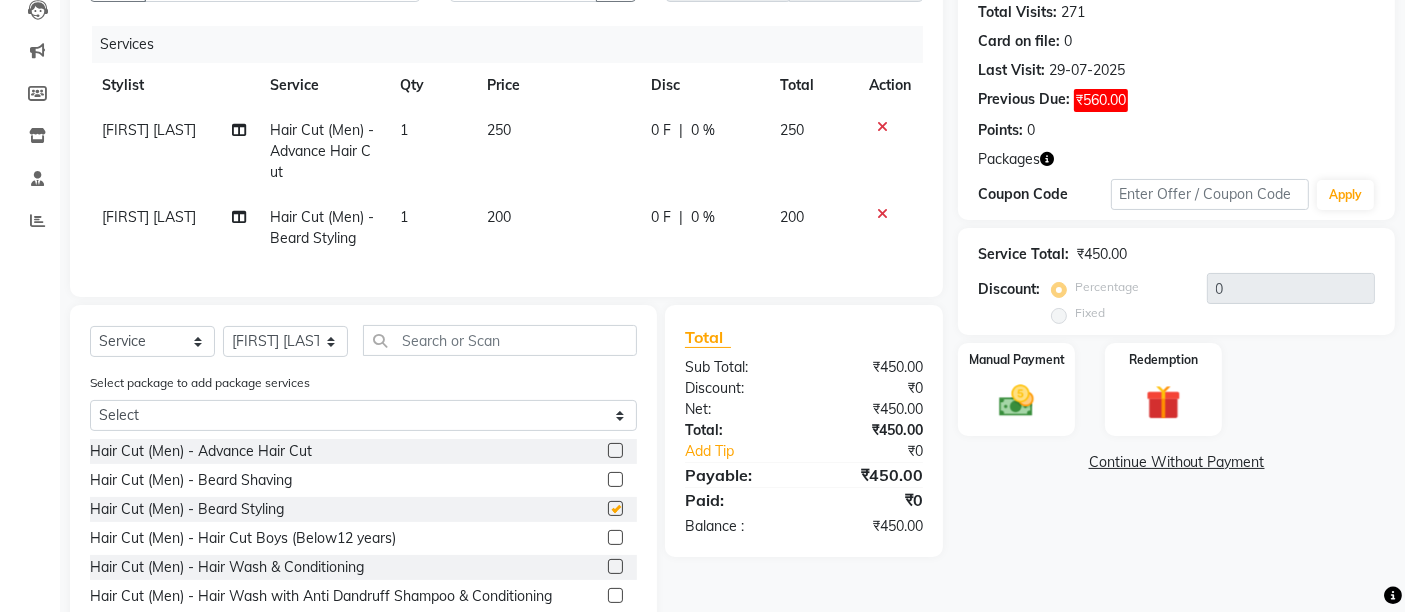 checkbox on "false" 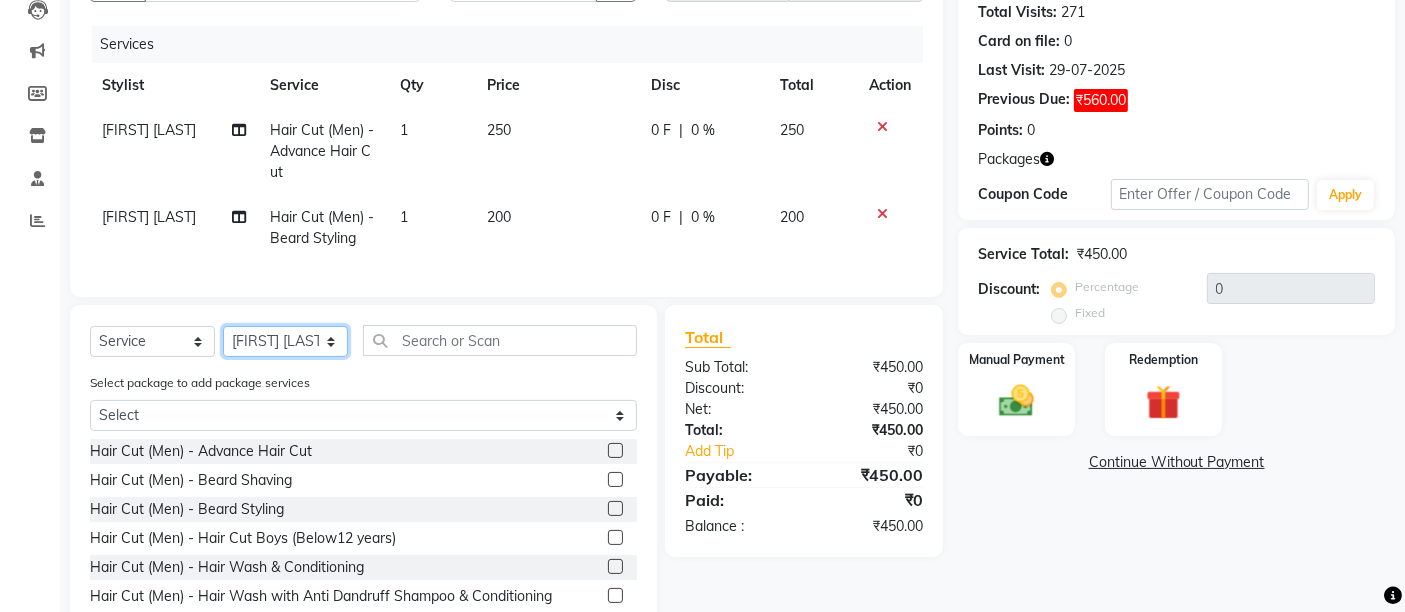 click on "Select Stylist Admin [FIRST] [LAST]  [FIRST] [LAST] [FIRST] [LAST] [FIRST] [LAST] [FIRST] [LAST]" 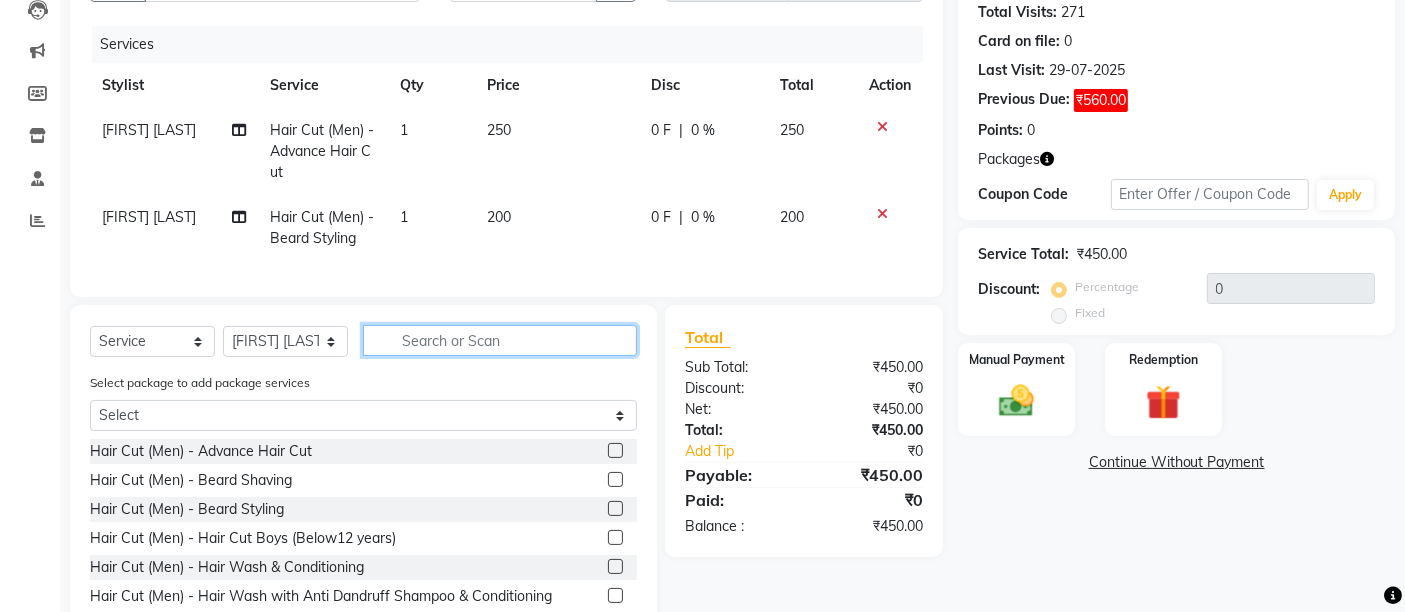 click 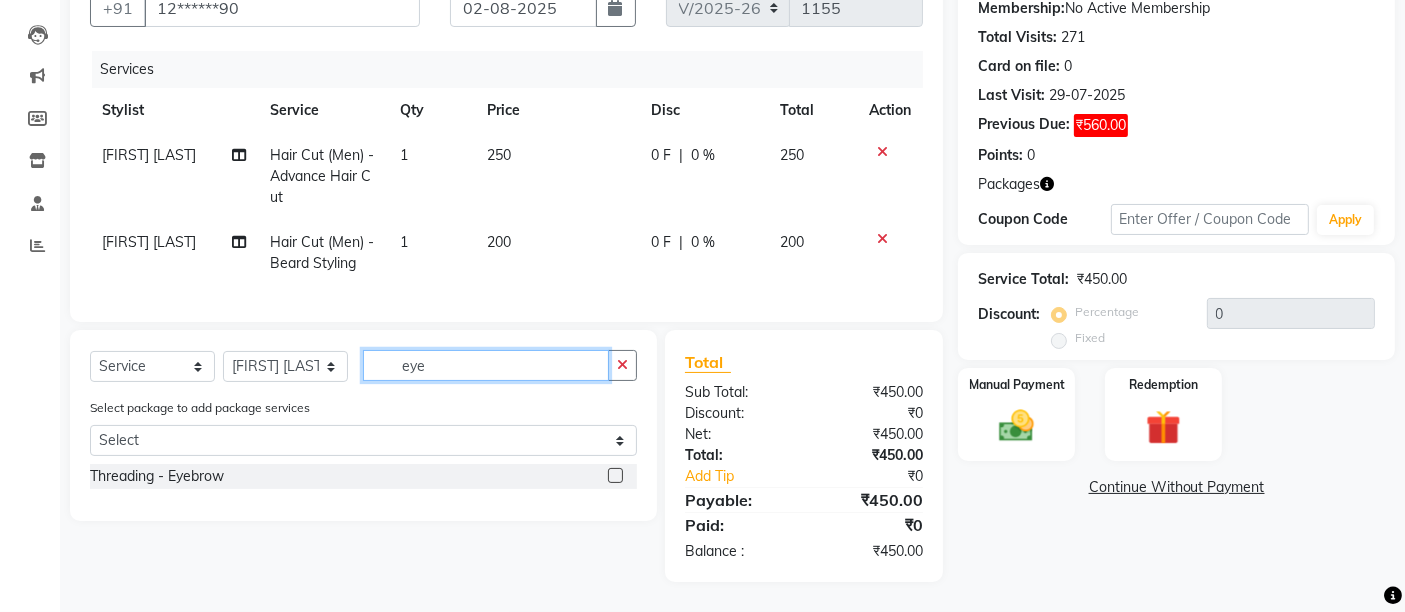 scroll, scrollTop: 212, scrollLeft: 0, axis: vertical 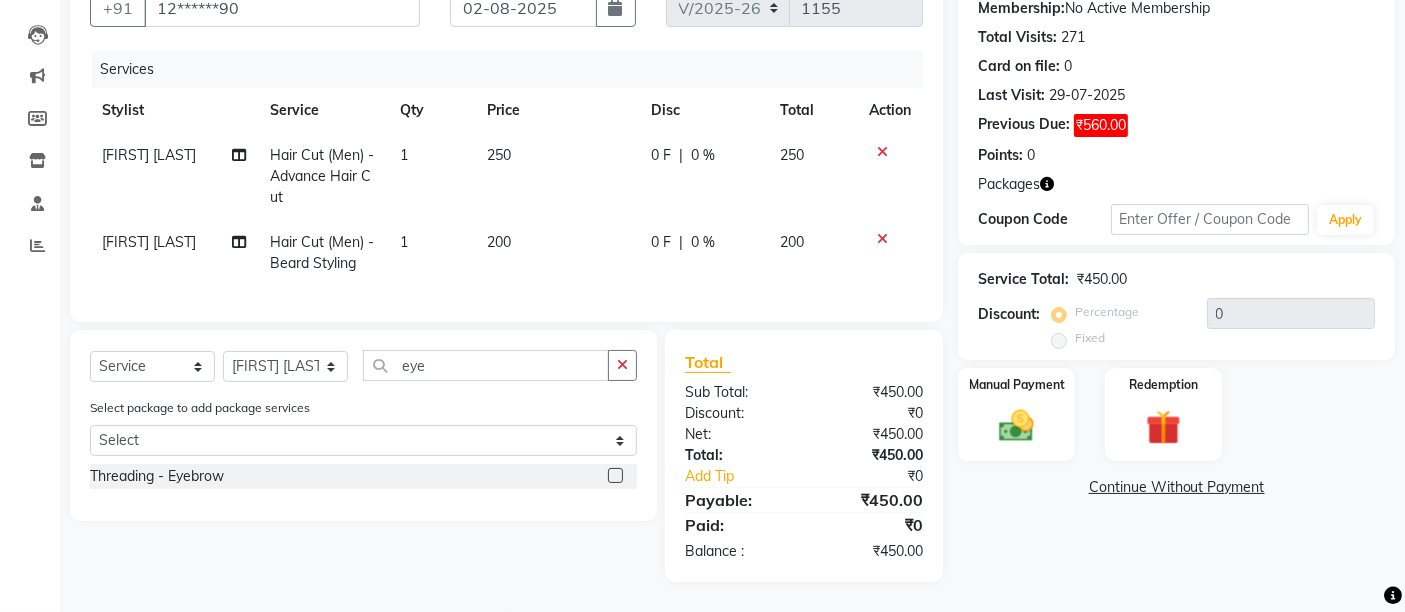 click 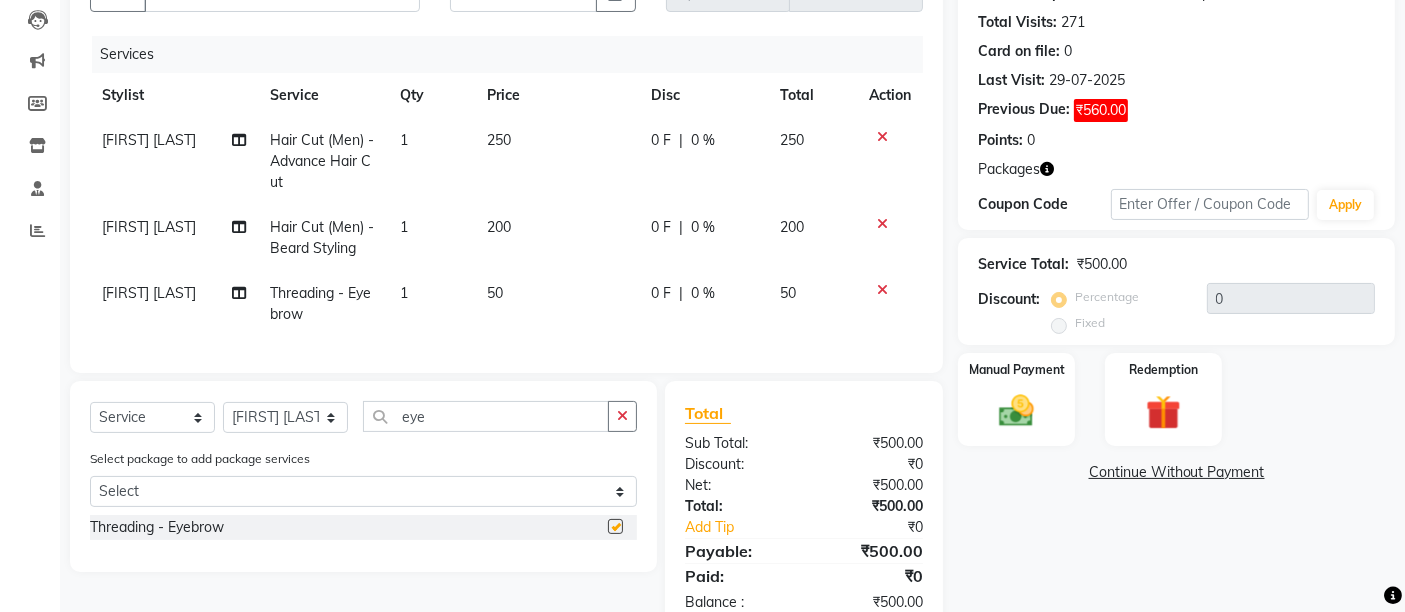 checkbox on "false" 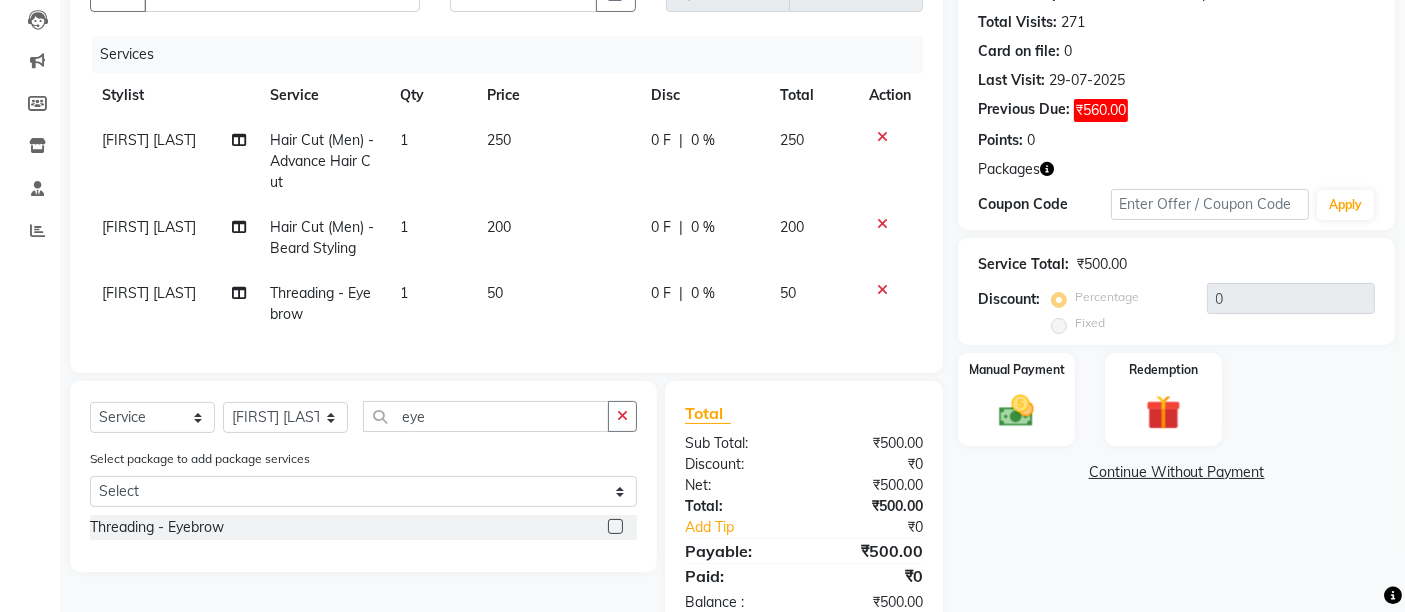 click on "250" 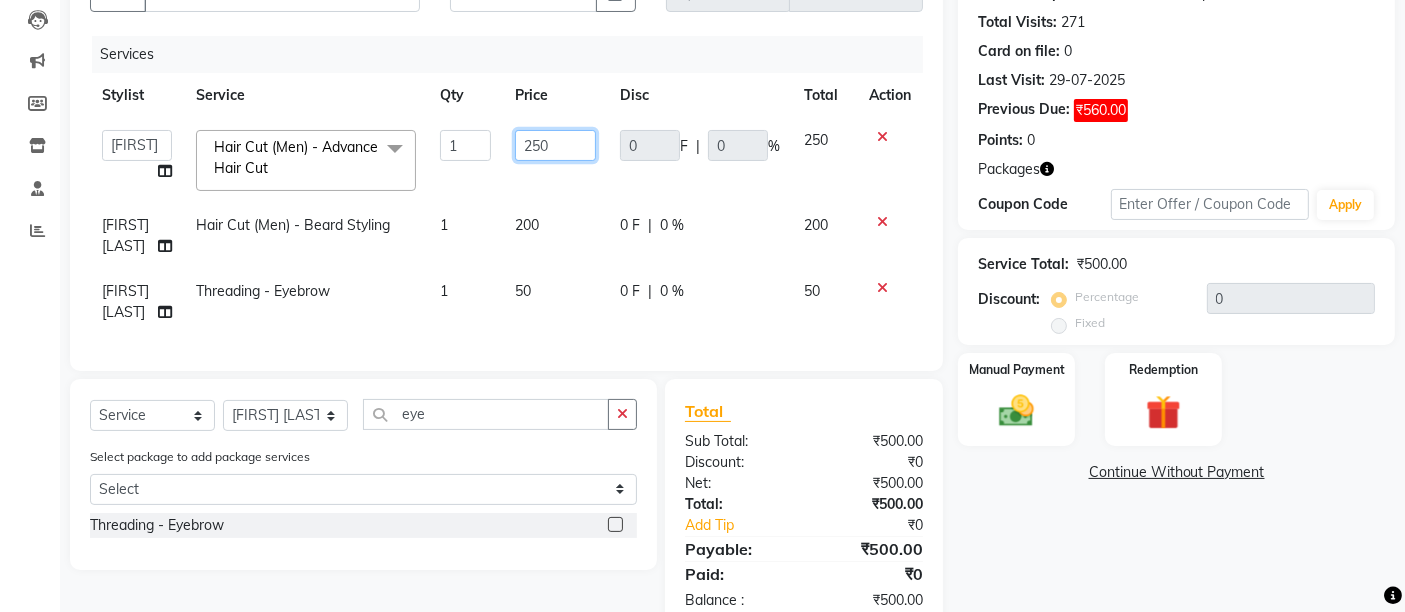 click on "250" 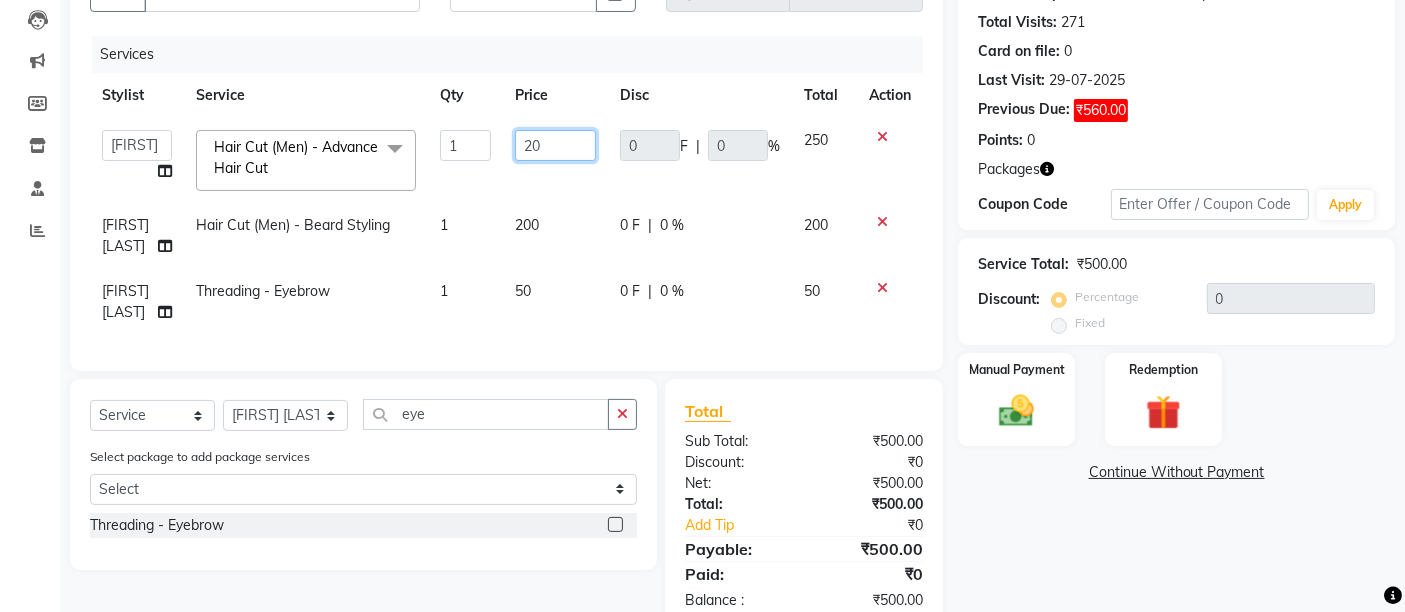 type on "200" 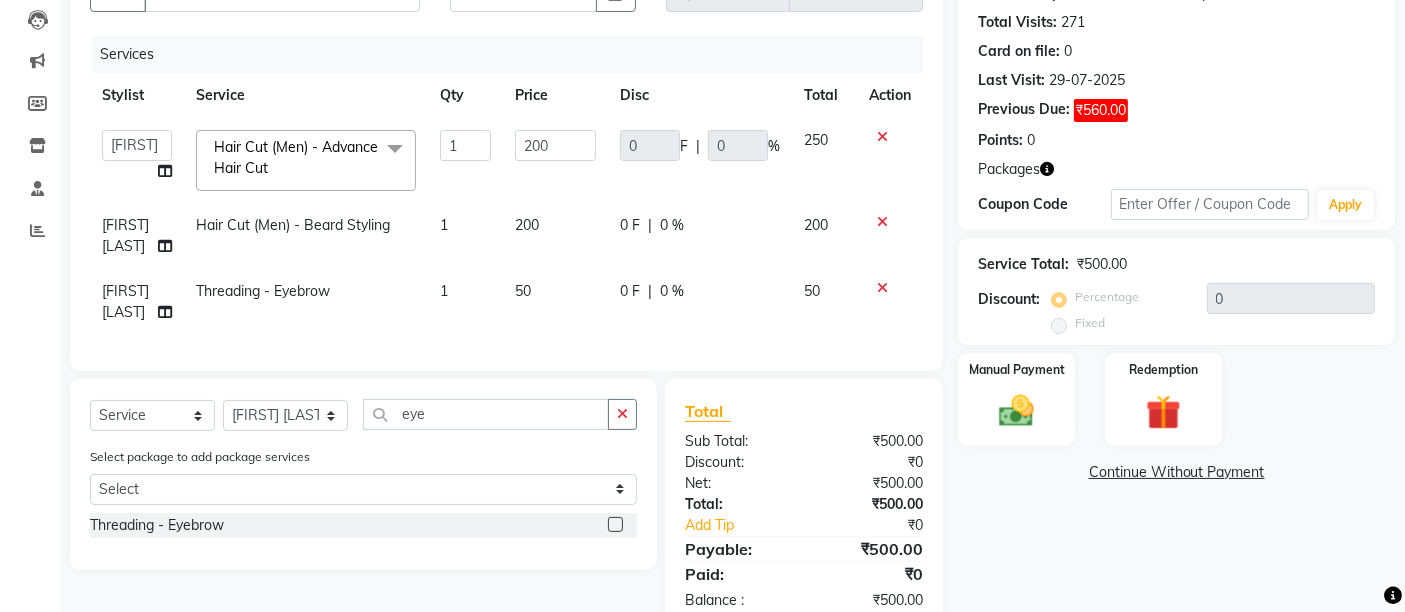 click on "[FIRST] [LAST] Threading - Eyebrow 1 50 0 F | 0 % 50" 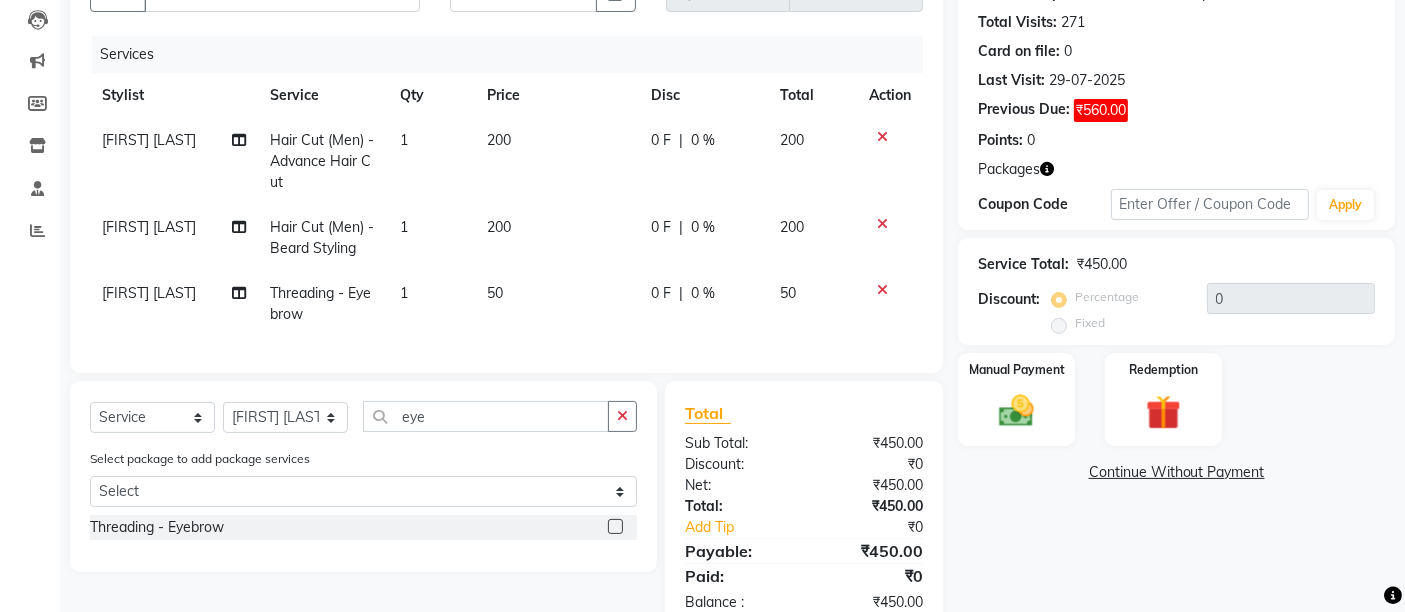 scroll, scrollTop: 278, scrollLeft: 0, axis: vertical 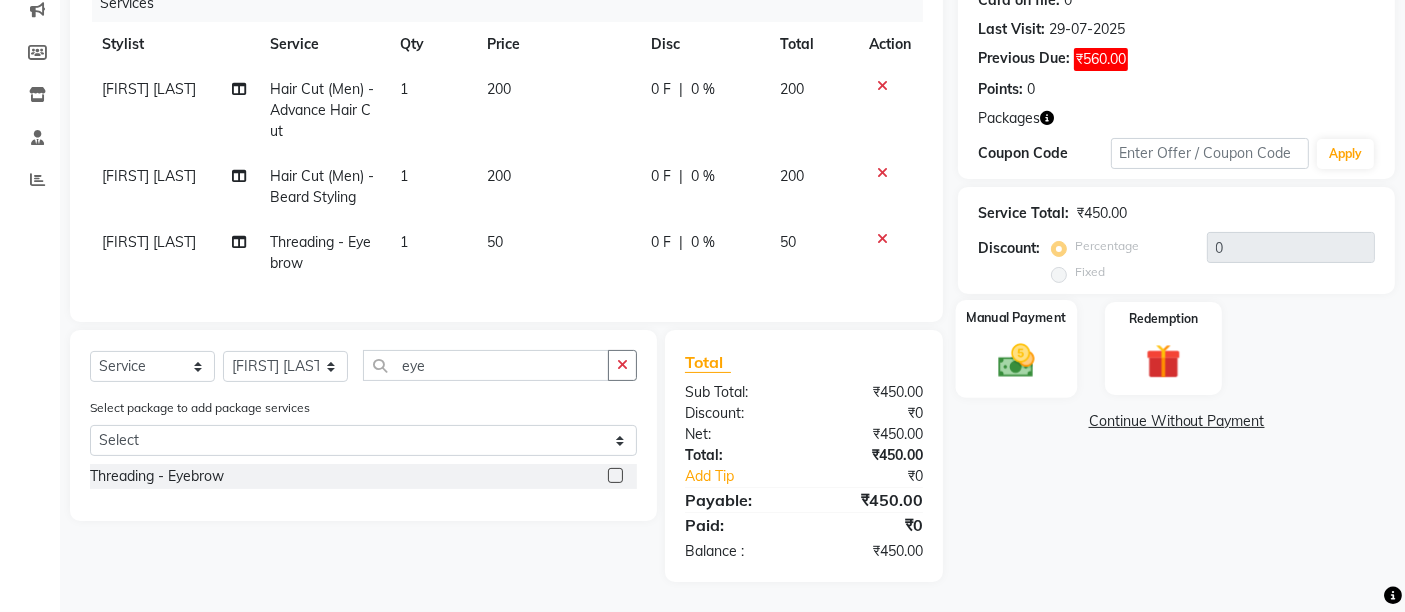 click 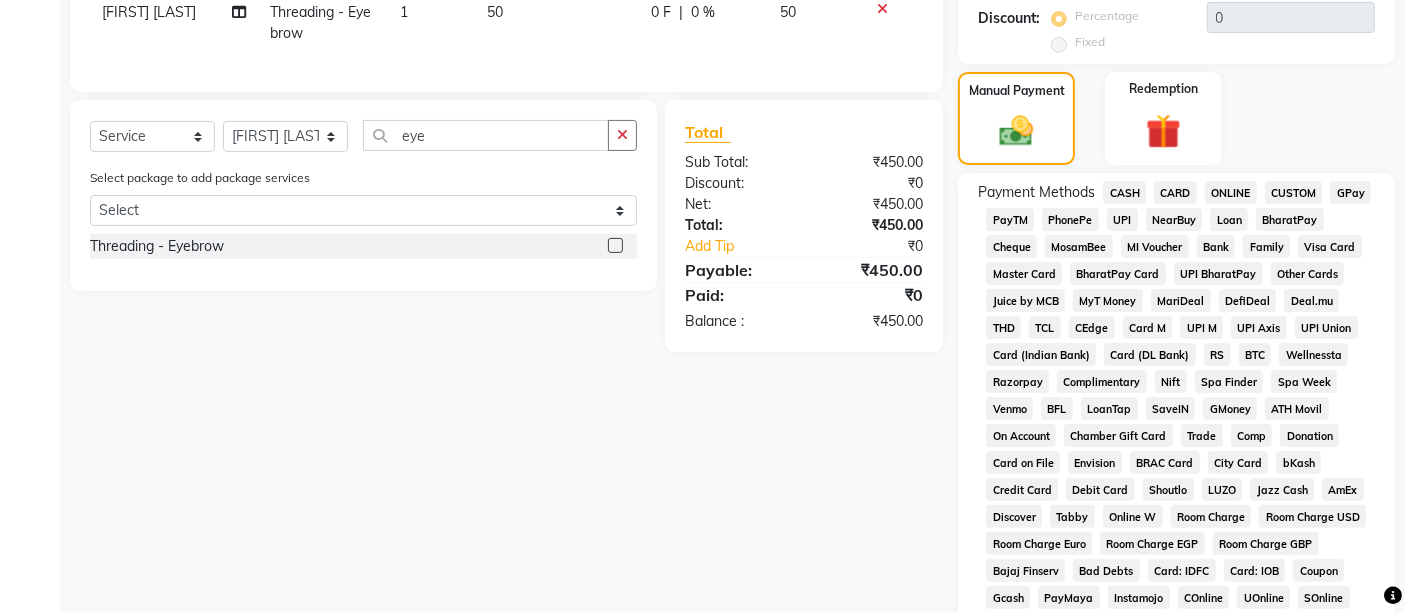 scroll, scrollTop: 500, scrollLeft: 0, axis: vertical 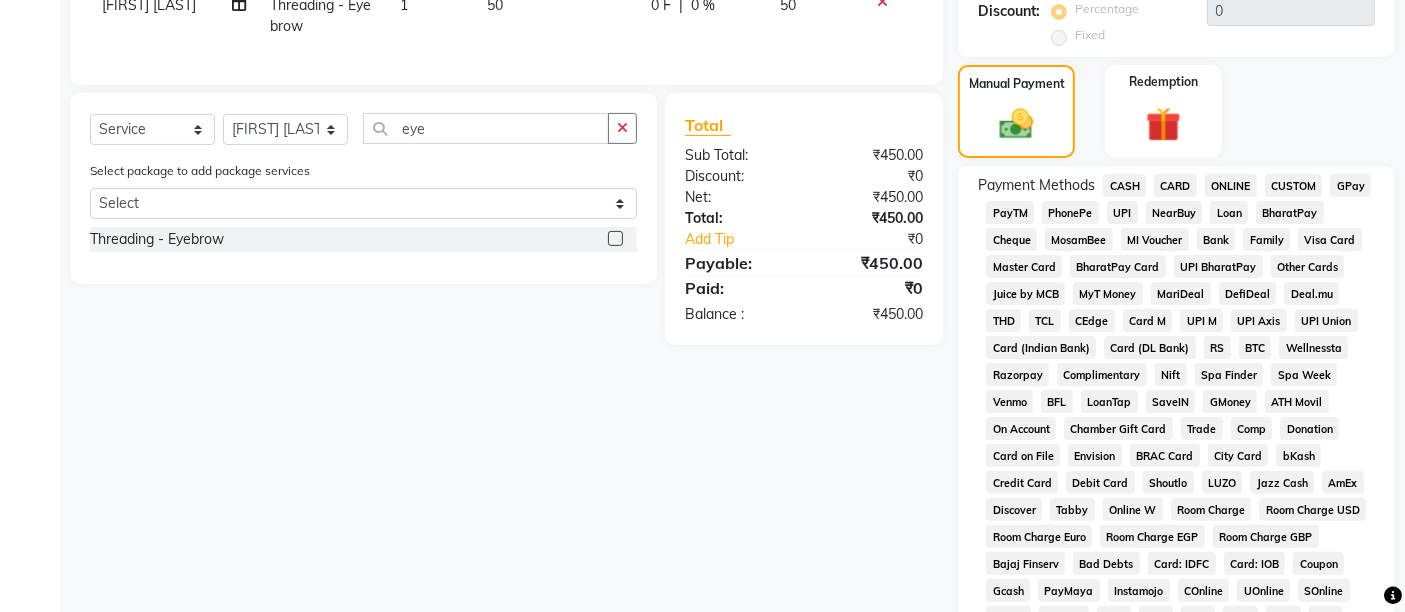 click on "UPI" 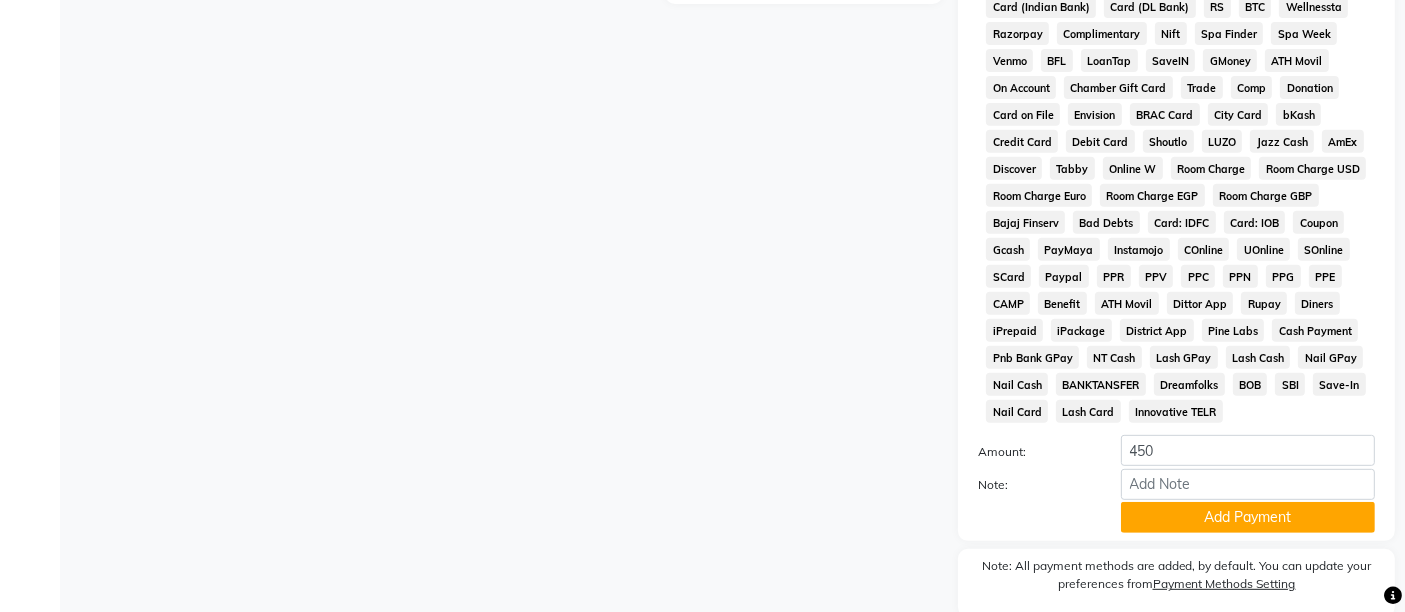 scroll, scrollTop: 921, scrollLeft: 0, axis: vertical 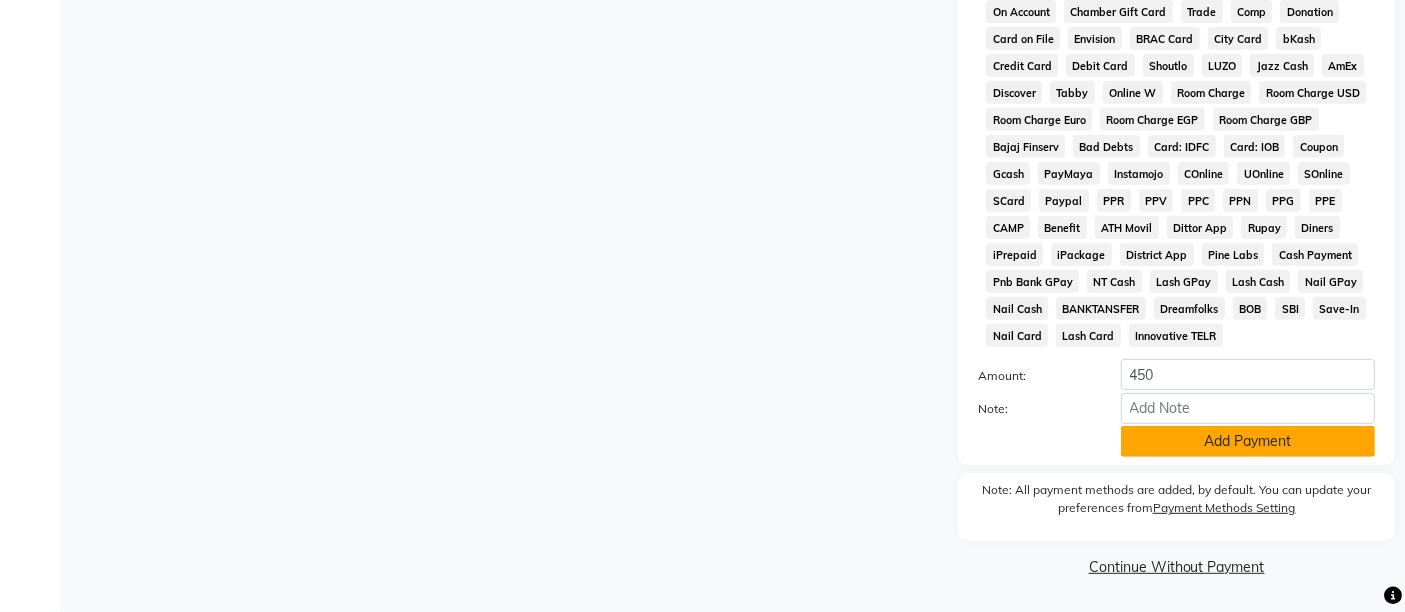 click on "Add Payment" 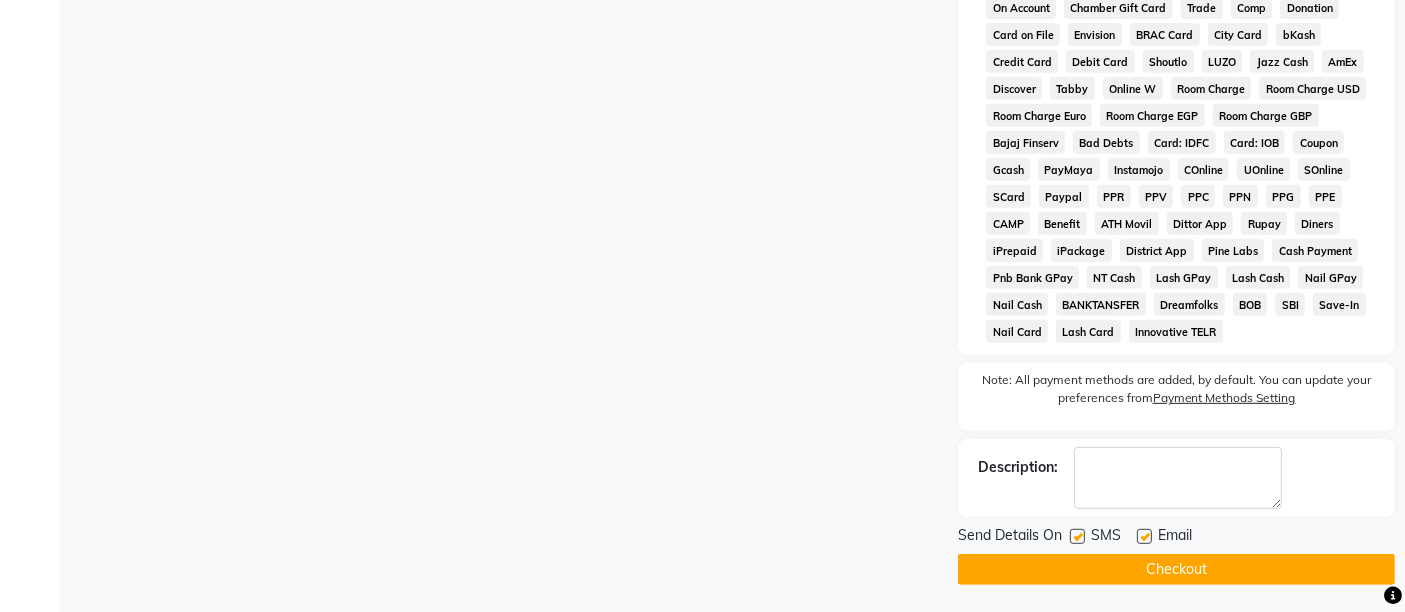 click on "Checkout" 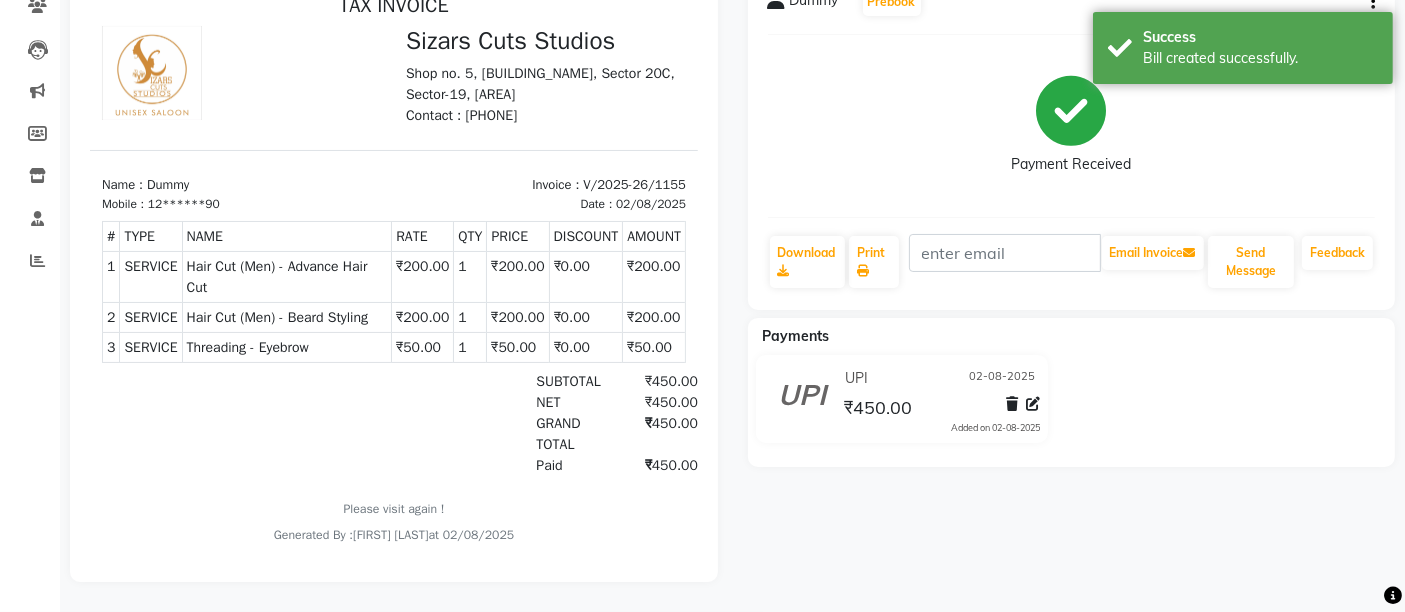 scroll, scrollTop: 0, scrollLeft: 0, axis: both 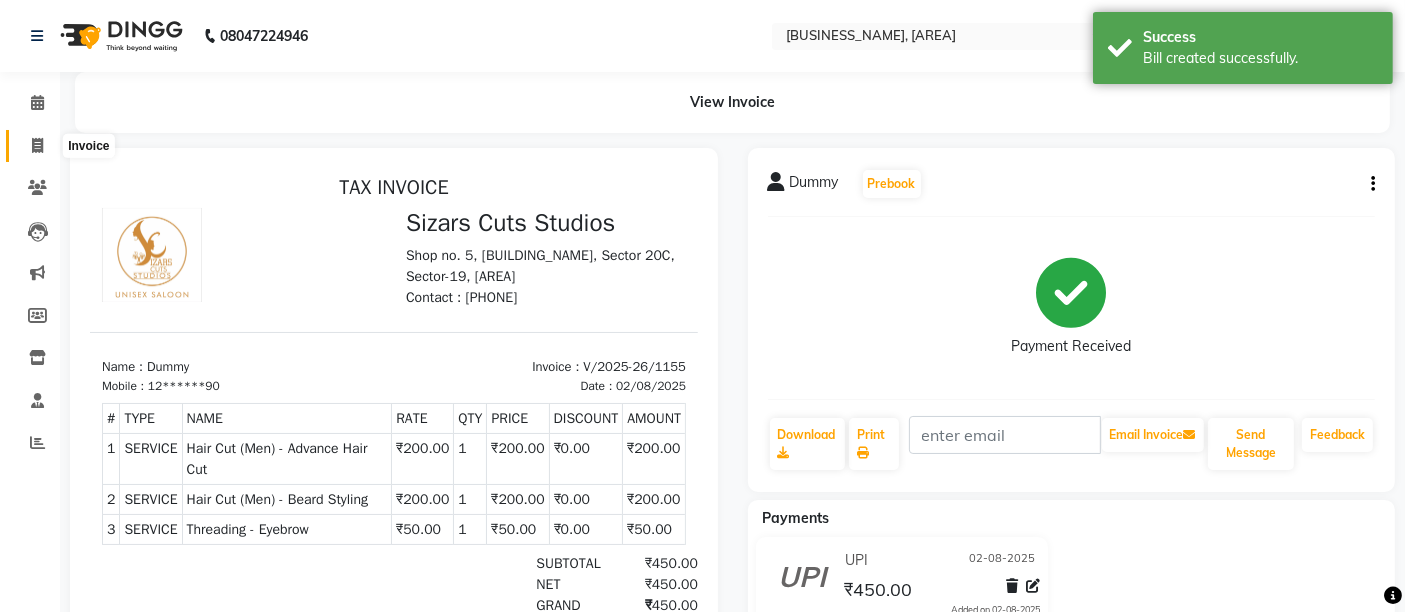 click 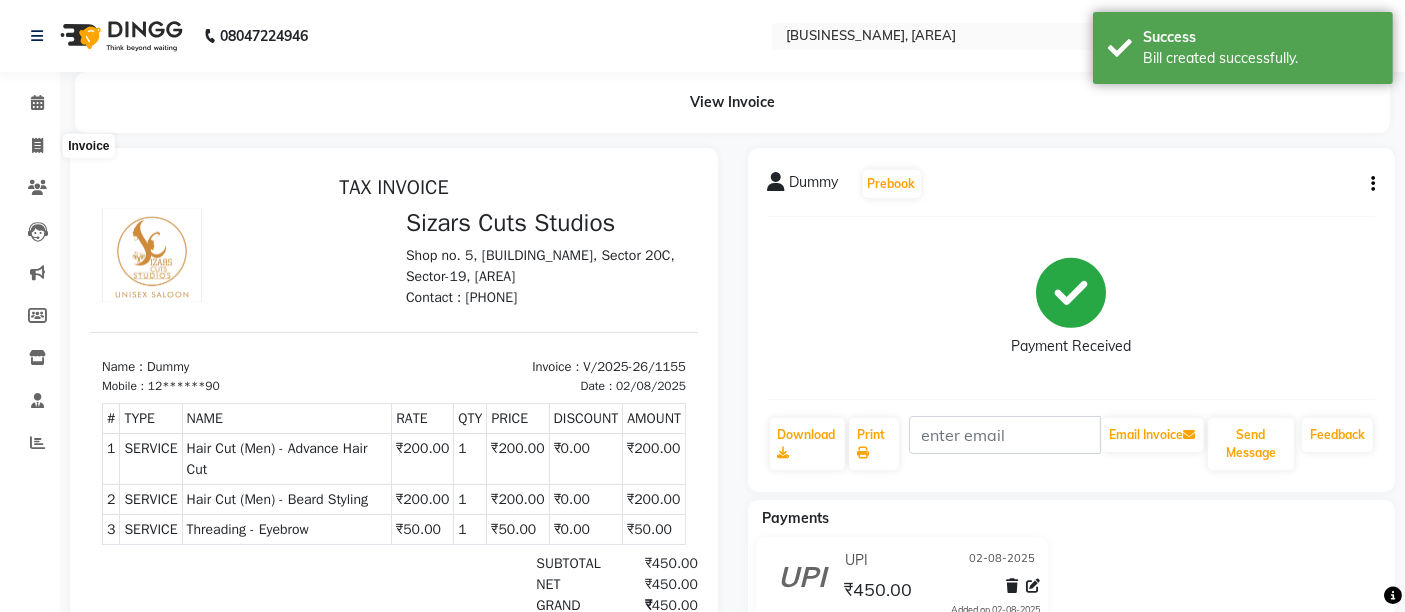 select on "service" 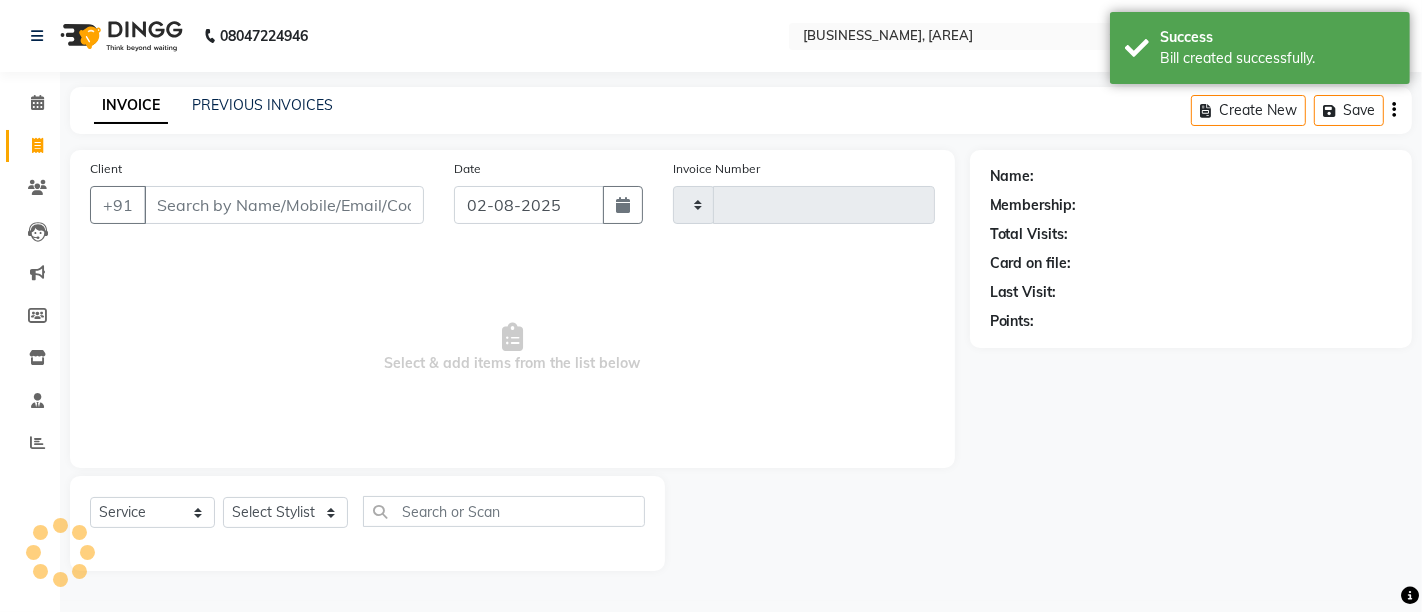 type on "1156" 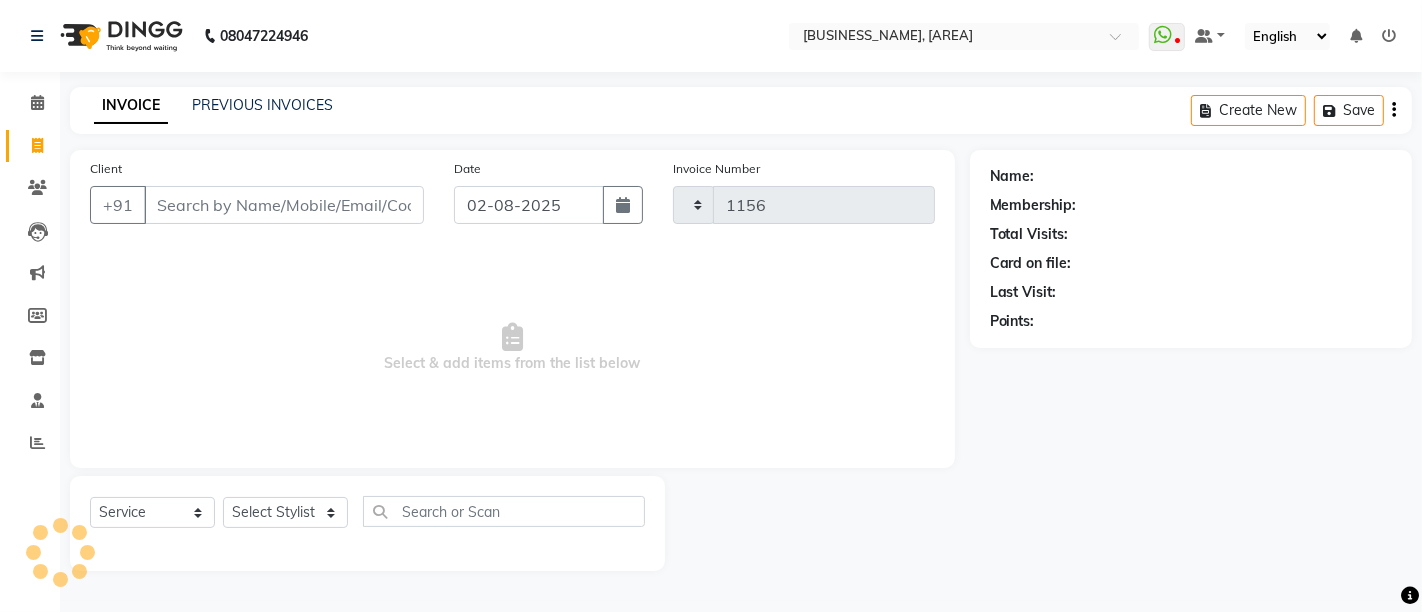 select on "5579" 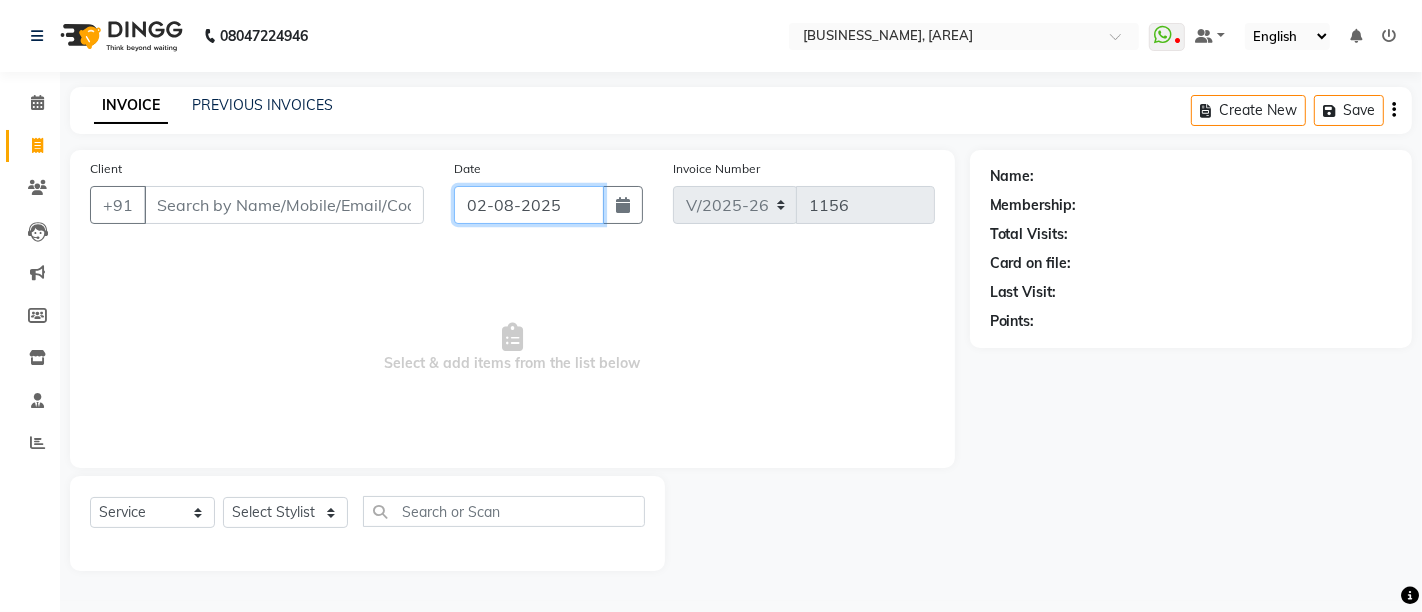 click on "02-08-2025" 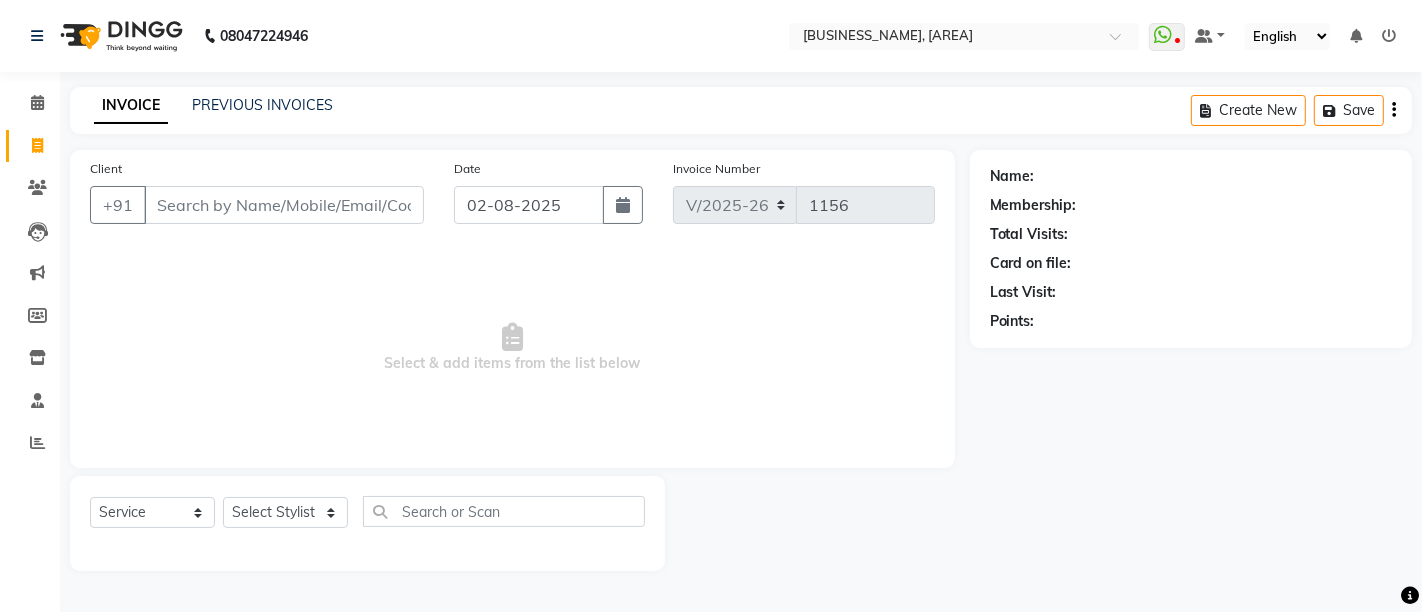 select on "8" 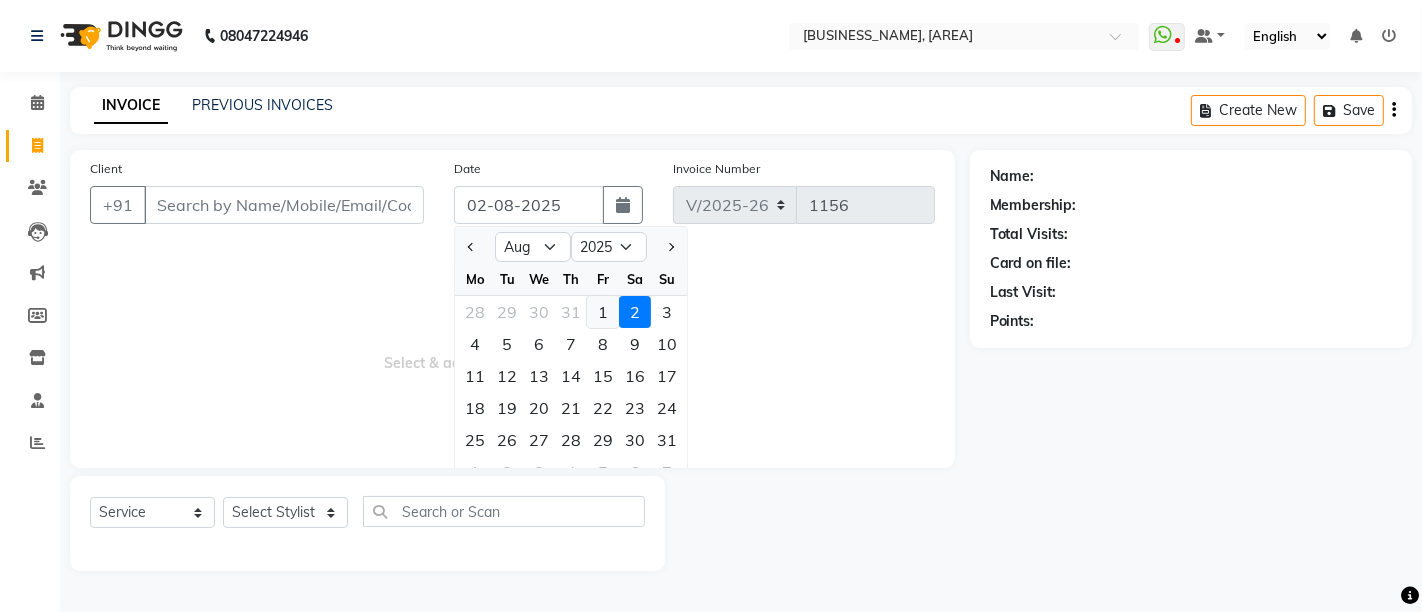 click on "1" 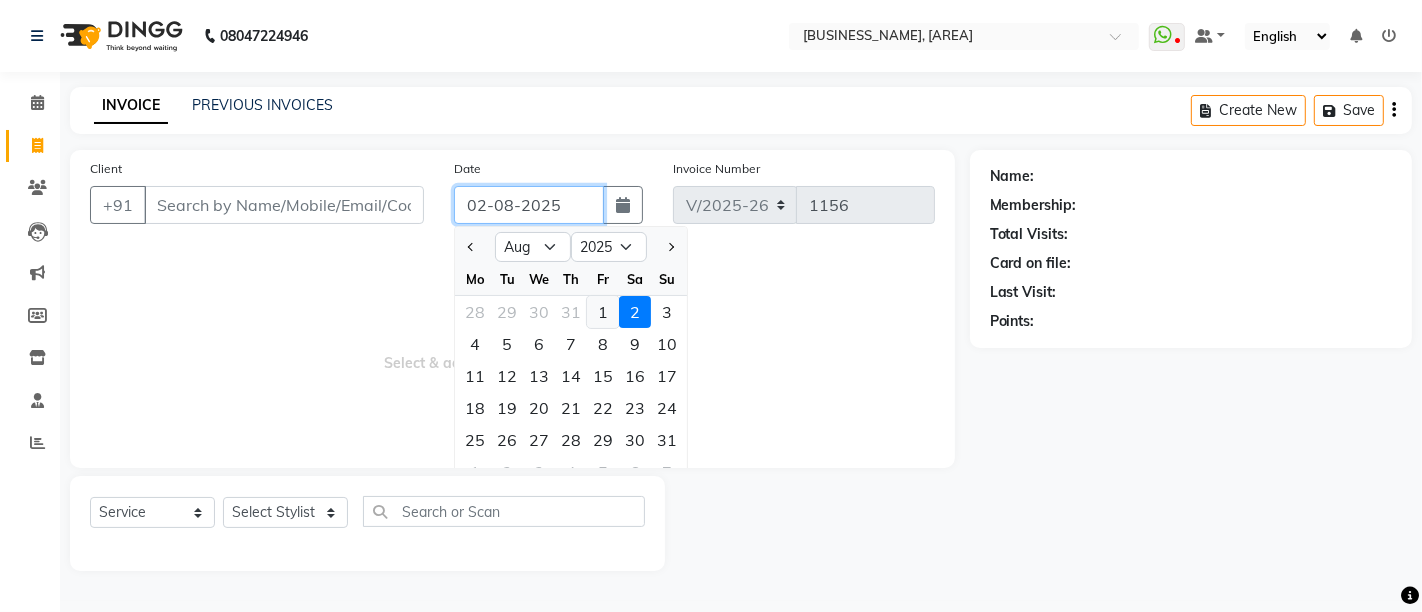 type on "01-08-2025" 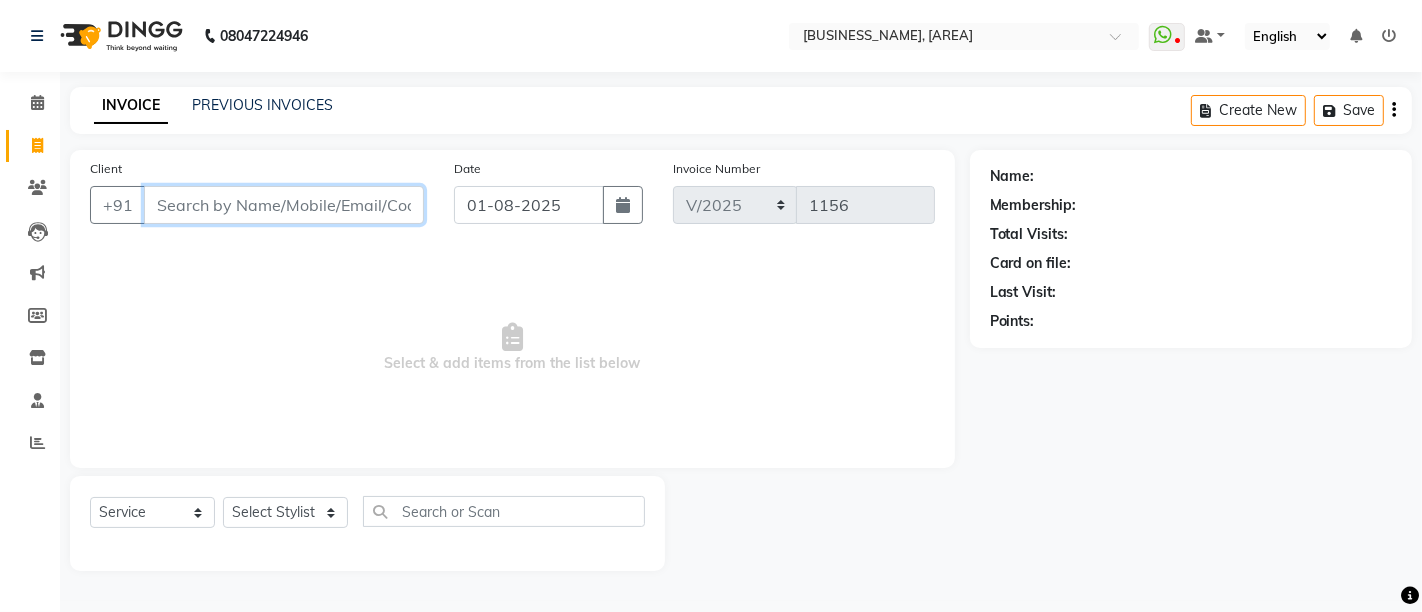click on "Client" at bounding box center (284, 205) 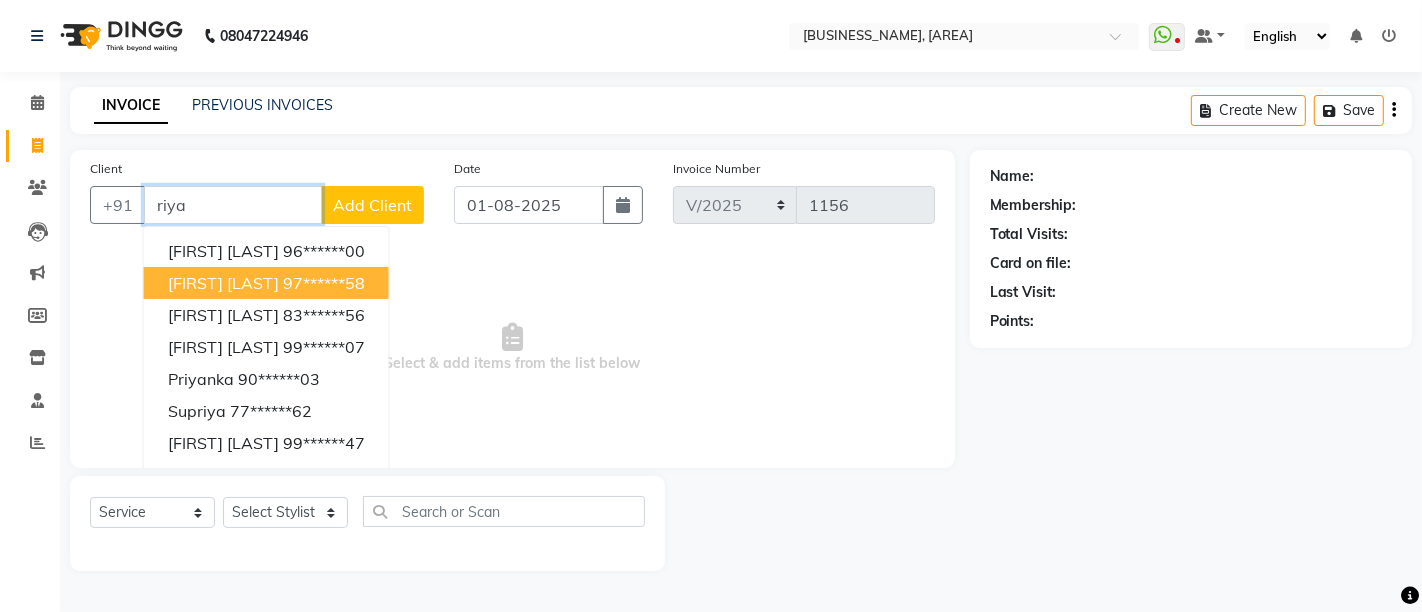 click on "97******58" at bounding box center (324, 283) 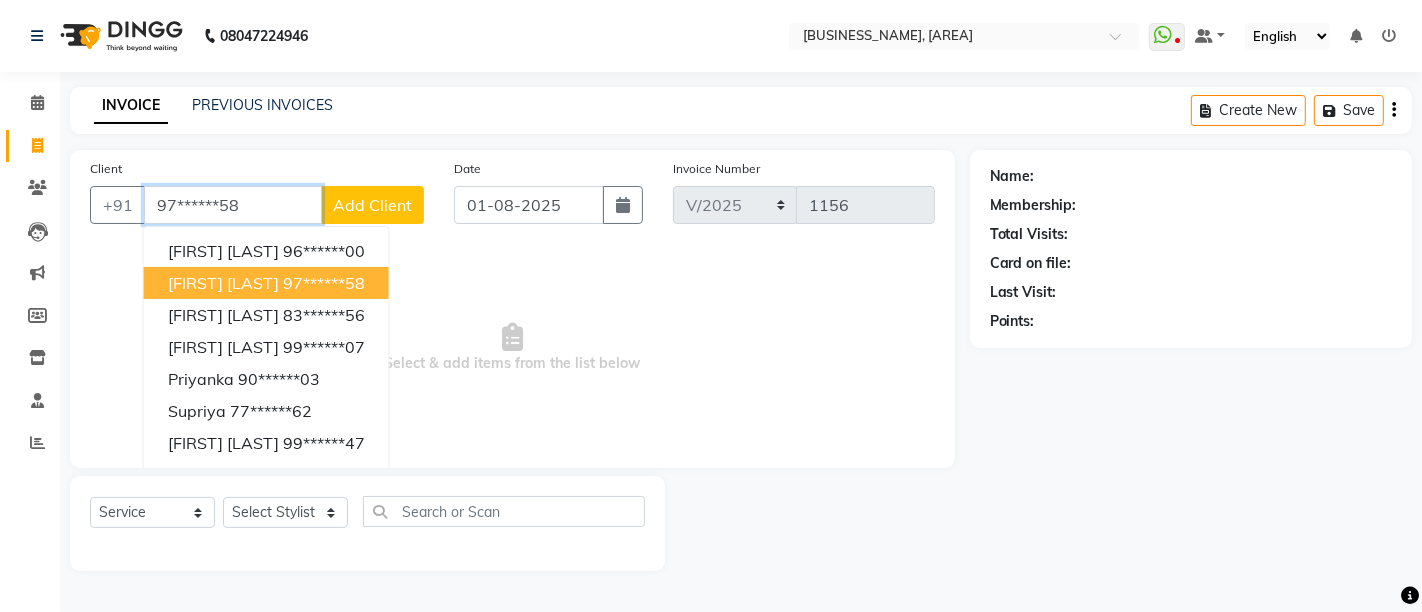 type on "97******58" 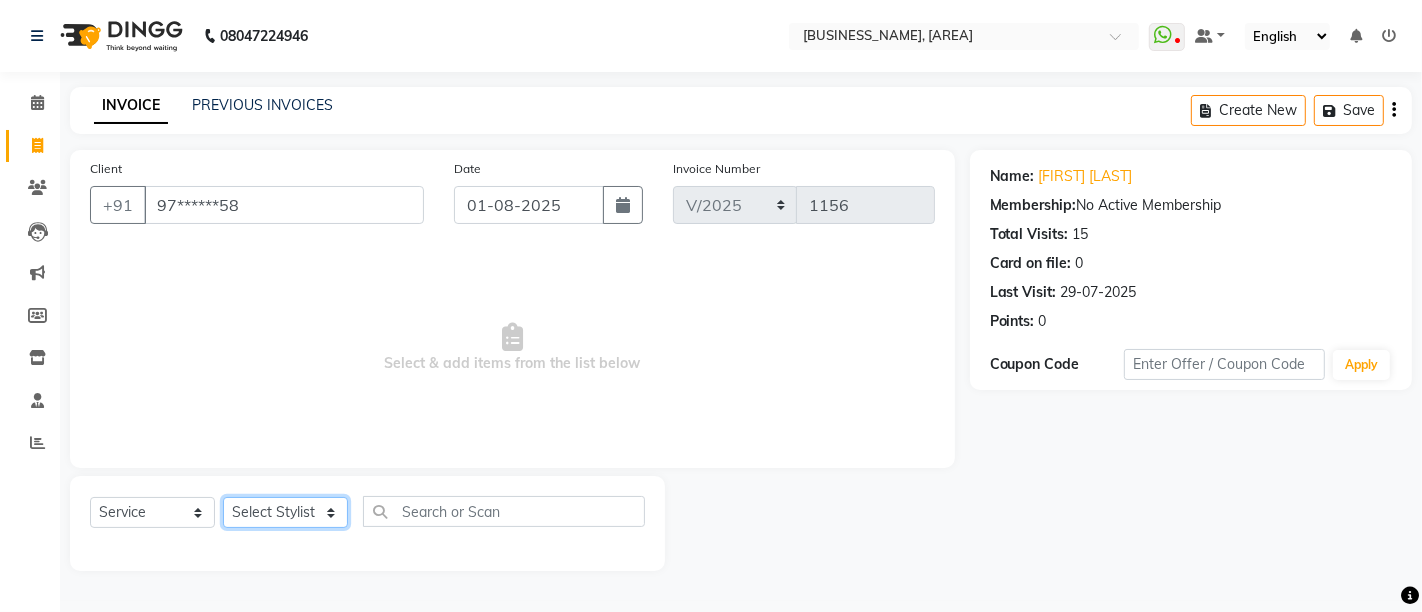 drag, startPoint x: 317, startPoint y: 512, endPoint x: 313, endPoint y: 499, distance: 13.601471 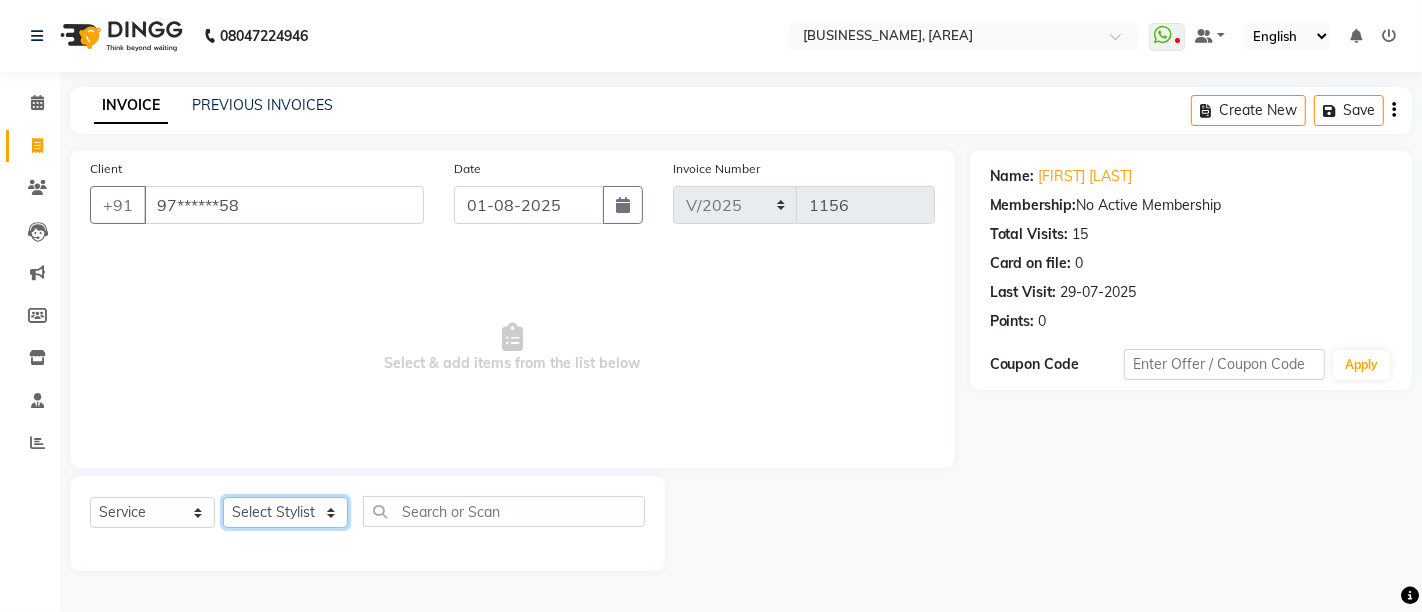 select on "37987" 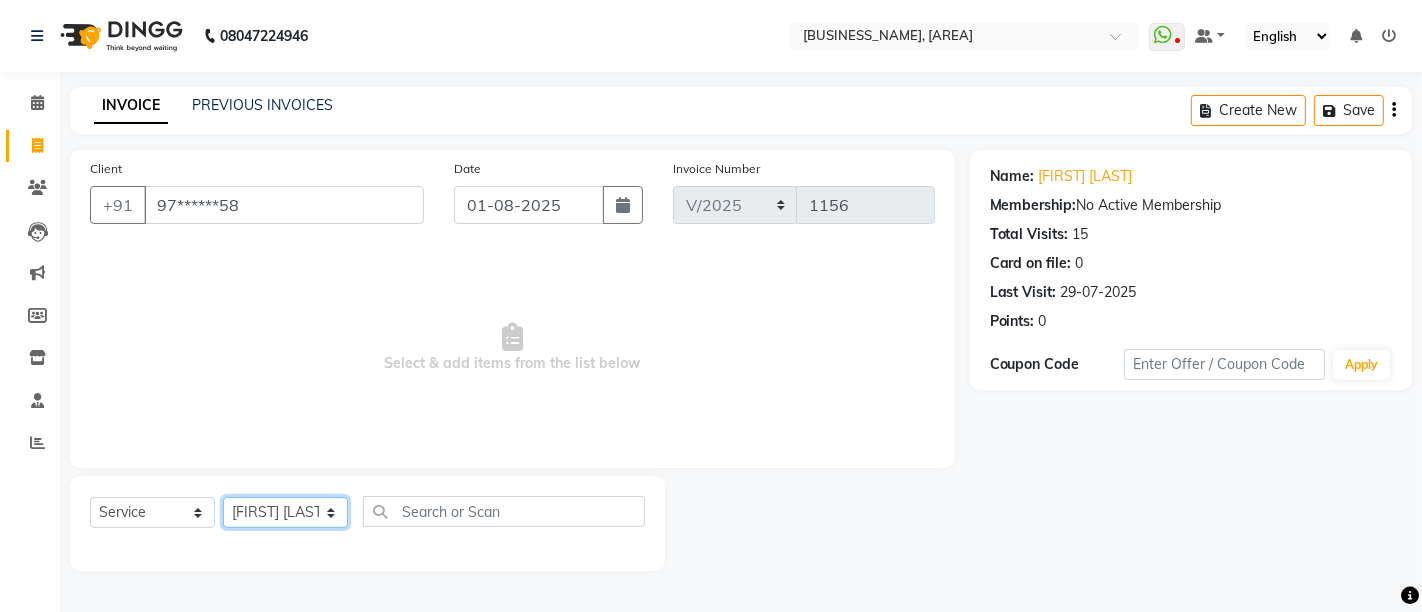 click on "Select Stylist Admin [FIRST] [LAST]  [FIRST] [LAST] [FIRST] [LAST] [FIRST] [LAST] [FIRST] [LAST]" 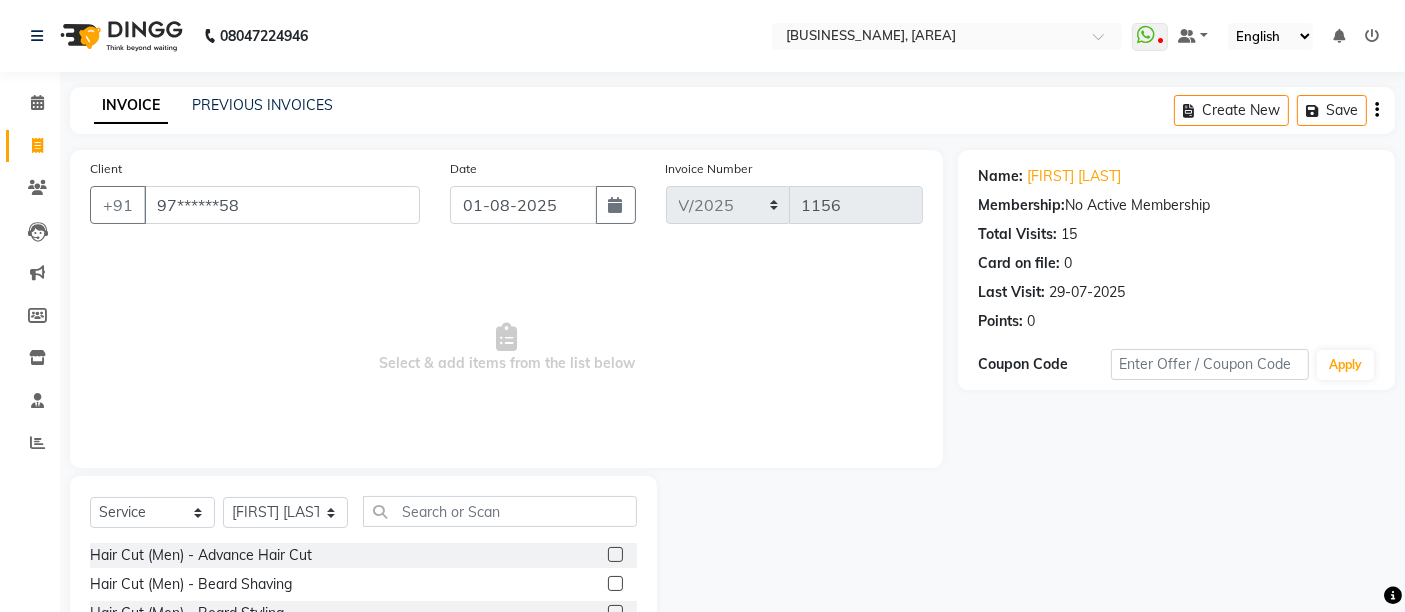 click on "Select  Service  Product  Membership  Package Voucher Prepaid Gift Card  Select Stylist Admin [FIRST] [LAST]  [FIRST] [LAST] [FIRST] [LAST] [FIRST] [LAST] [FIRST] [LAST] [FIRST] [LAST] Hair Cut (Men) - Advance Hair Cut  Hair Cut (Men) - Beard Shaving  Hair Cut (Men) - Beard Styling  Hair Cut (Men) - Hair Cut Boys (Below12 years)  Hair Cut (Men) - Hair Wash & Conditioning  Hair Cut (Men) - Hair Wash with Anti Dandruff Shampoo & Conditioning  Hair Cut (Women) - Fringes Cut  Hair Cut (Women) - Basic Hair Cut  Hair Cut (Women) - Hair Cut Girls (Below 12 years)  Hair Cut (Women) - Hair Cut Girls (Advance)  Hair Cut (Women) - Women Advance Hair Cut  Hair Cut (Women) - Hair Wash with Sulphate free Shampoo & Conditioning  Hair Cut (Women) - Hair Wash with Anti Dandruff Shampoo & Conditioning  Hair Cut (Women) - Hair Wash with Extenso Shampoo & Conditioning  Hair Cut (Women) - Hair Wash with Keratin Shampoo & Conditioning  Threading - Eyebrow  Threading - Upper Lips  Threading - Lower Lips  Threading - Forehead  Threading - Jaw Line" 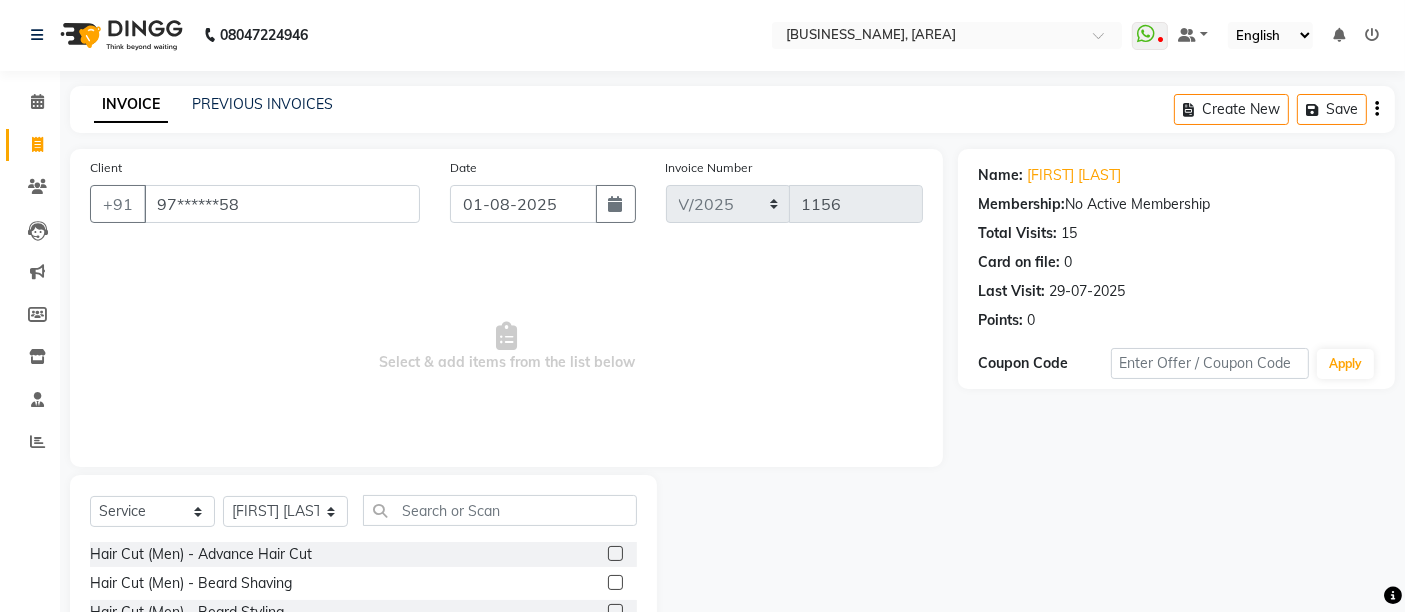 scroll, scrollTop: 188, scrollLeft: 0, axis: vertical 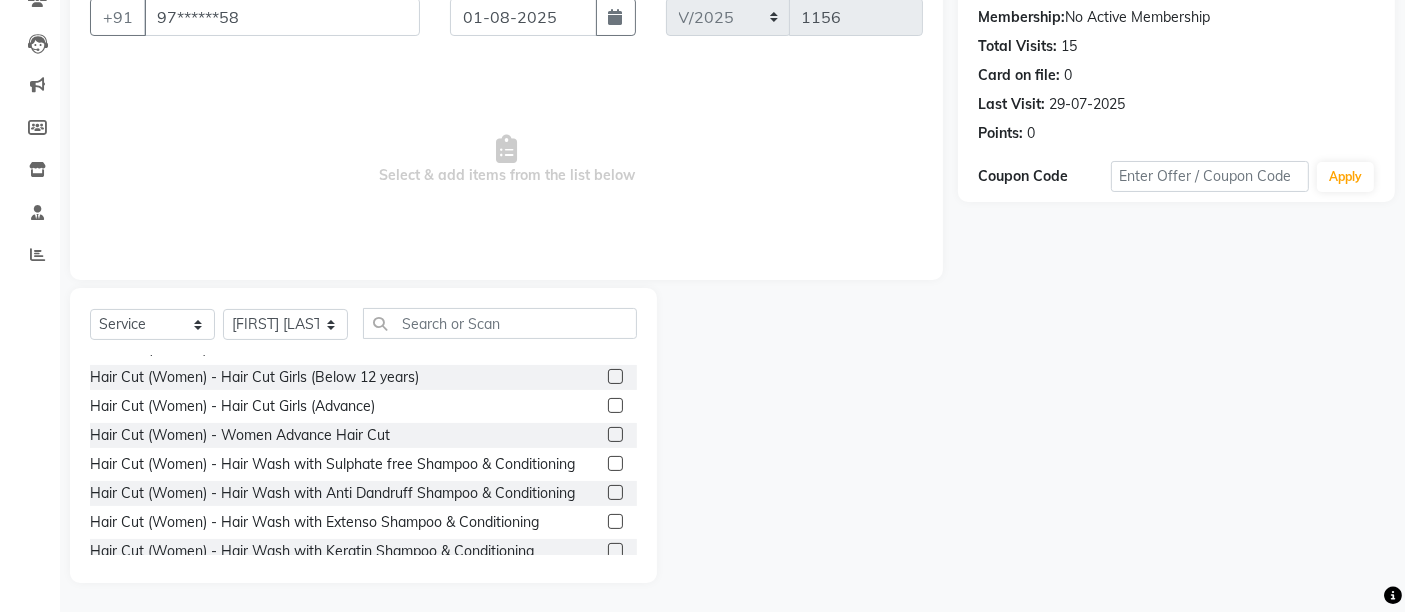 click 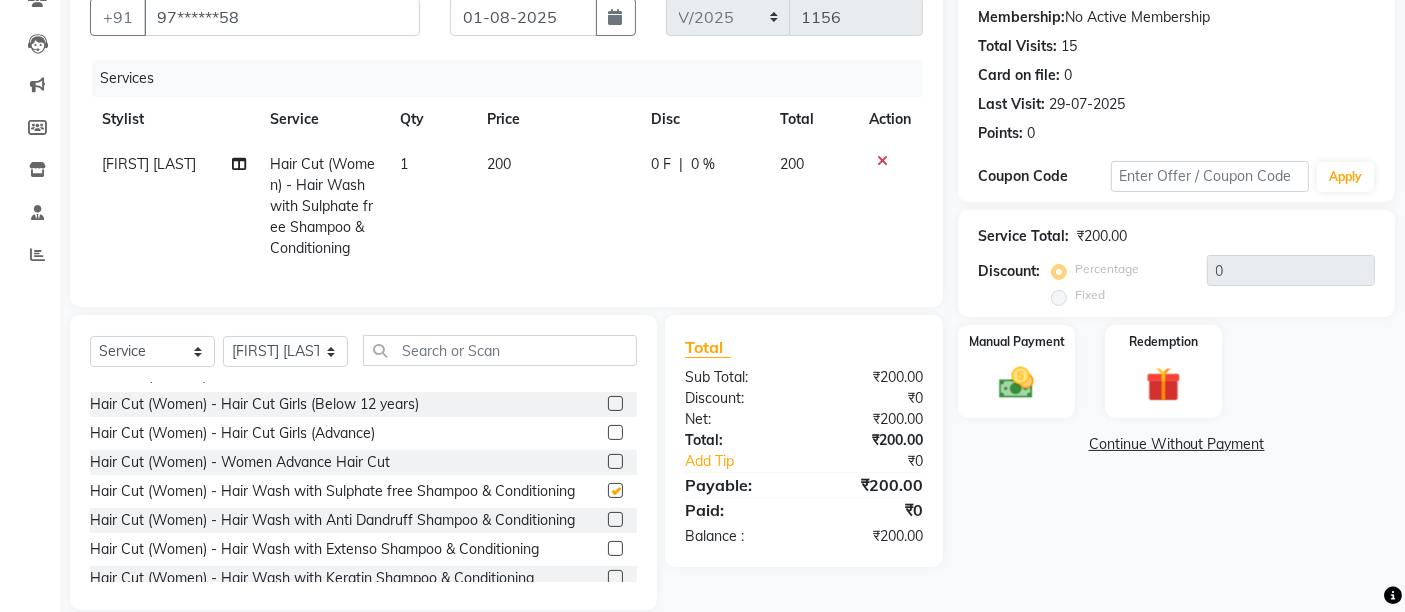 checkbox on "false" 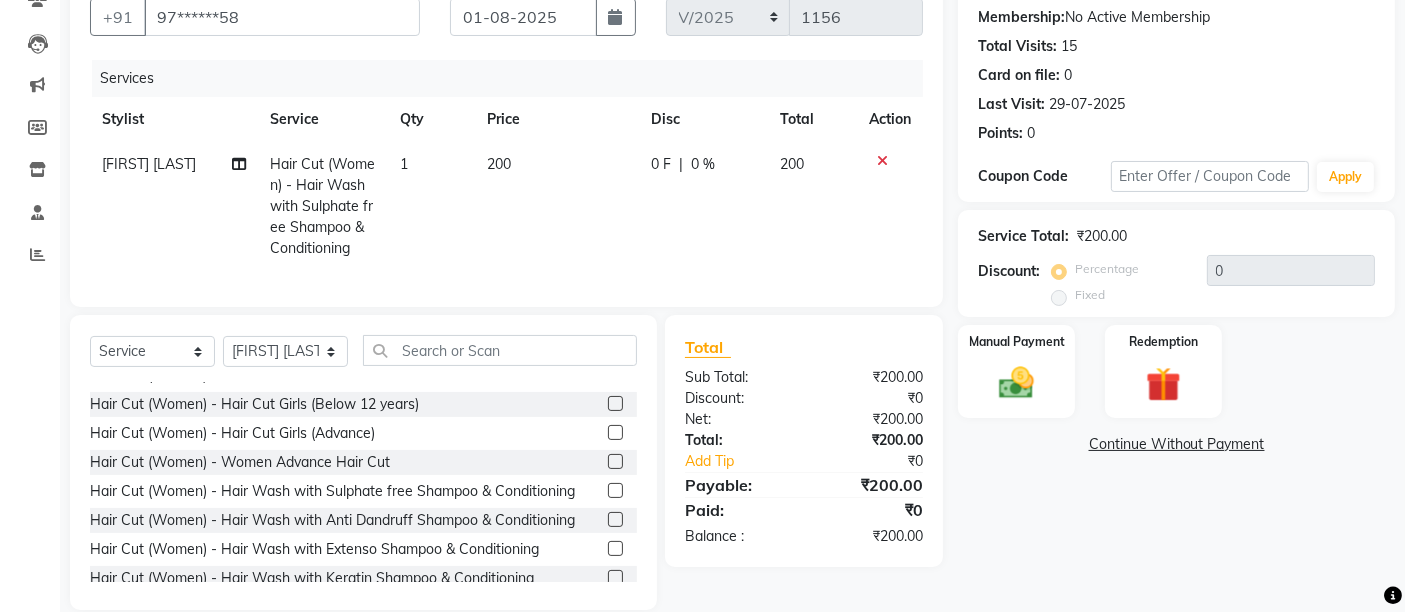 click on "200" 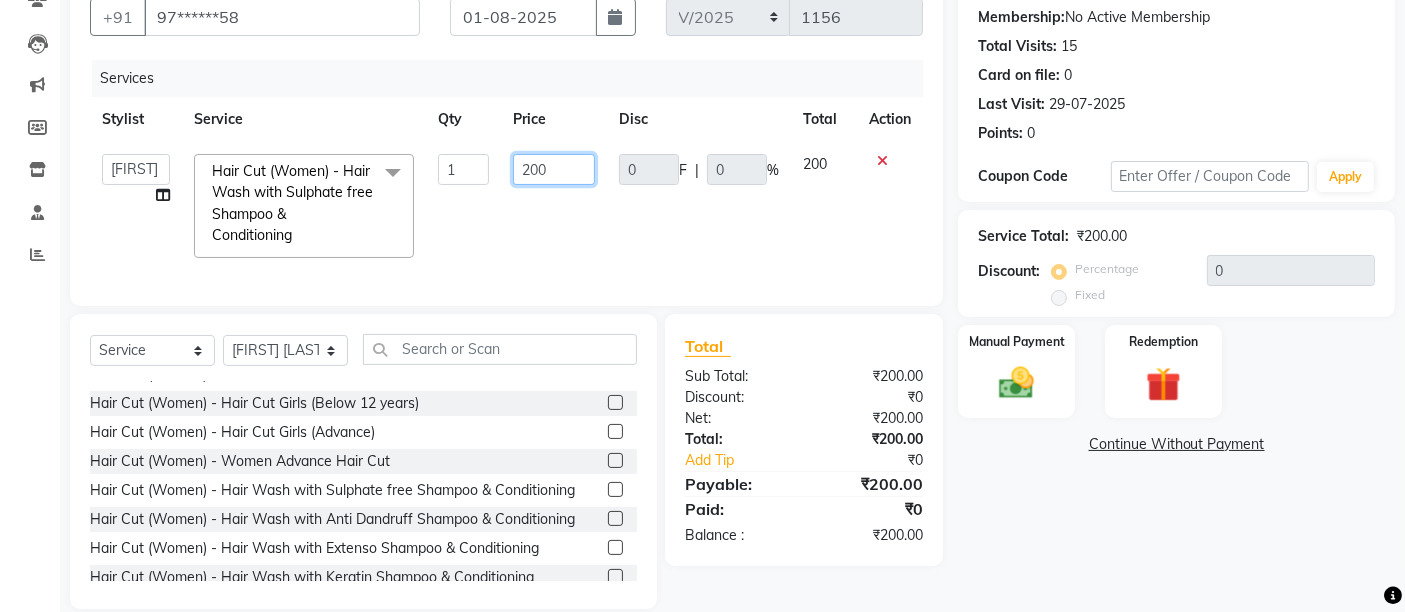 click on "200" 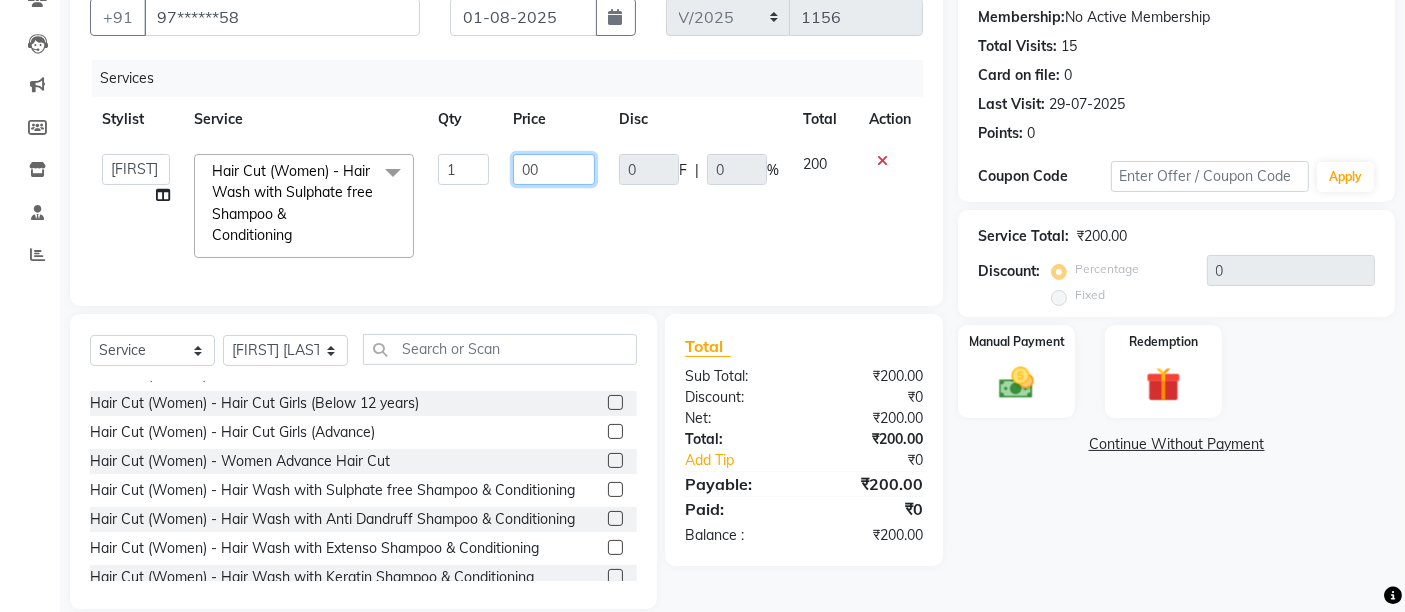 type on "300" 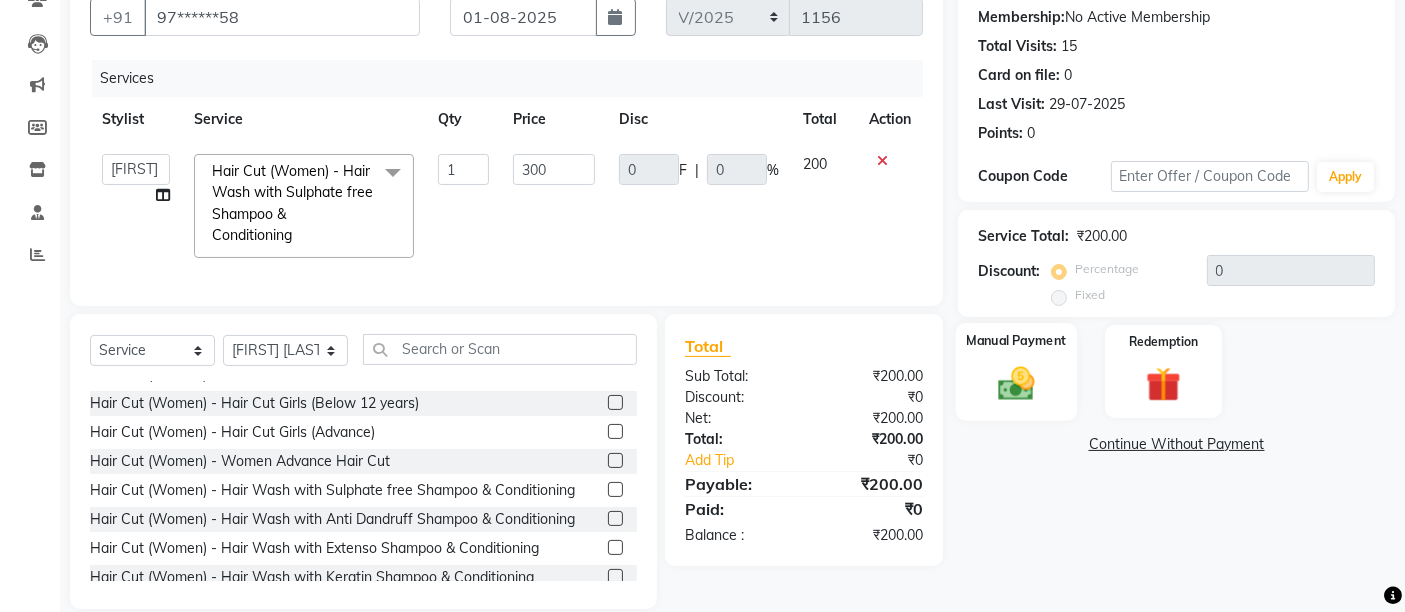 click 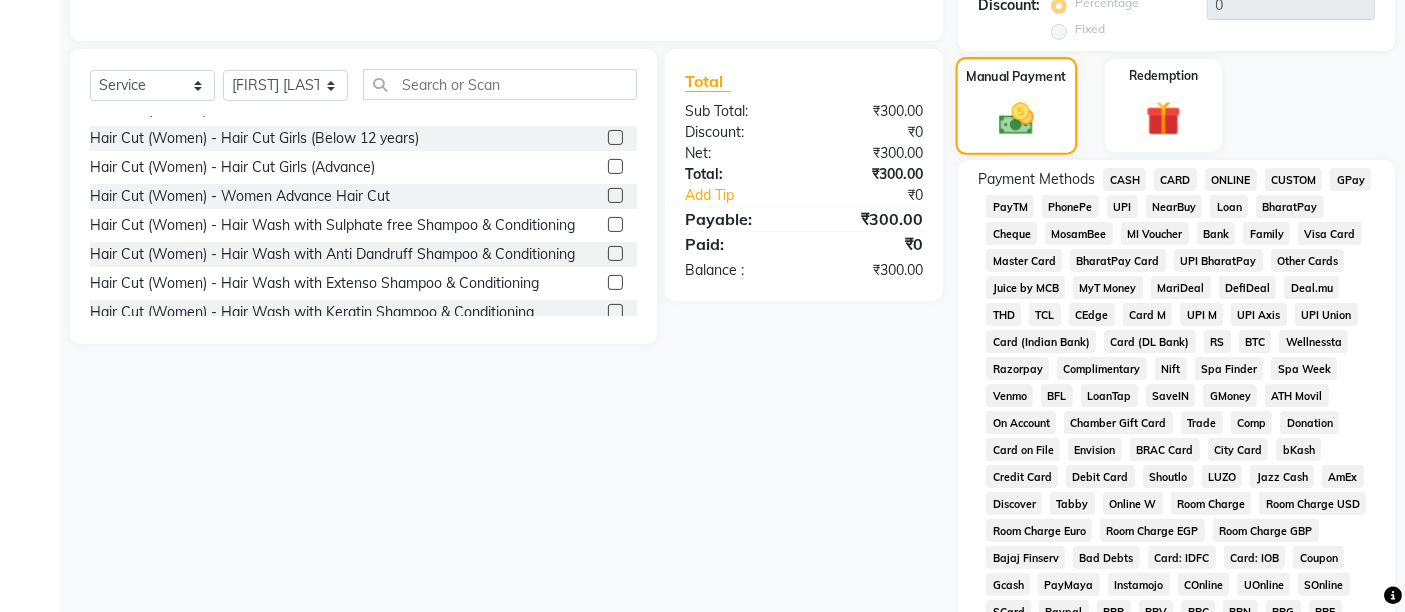 scroll, scrollTop: 521, scrollLeft: 0, axis: vertical 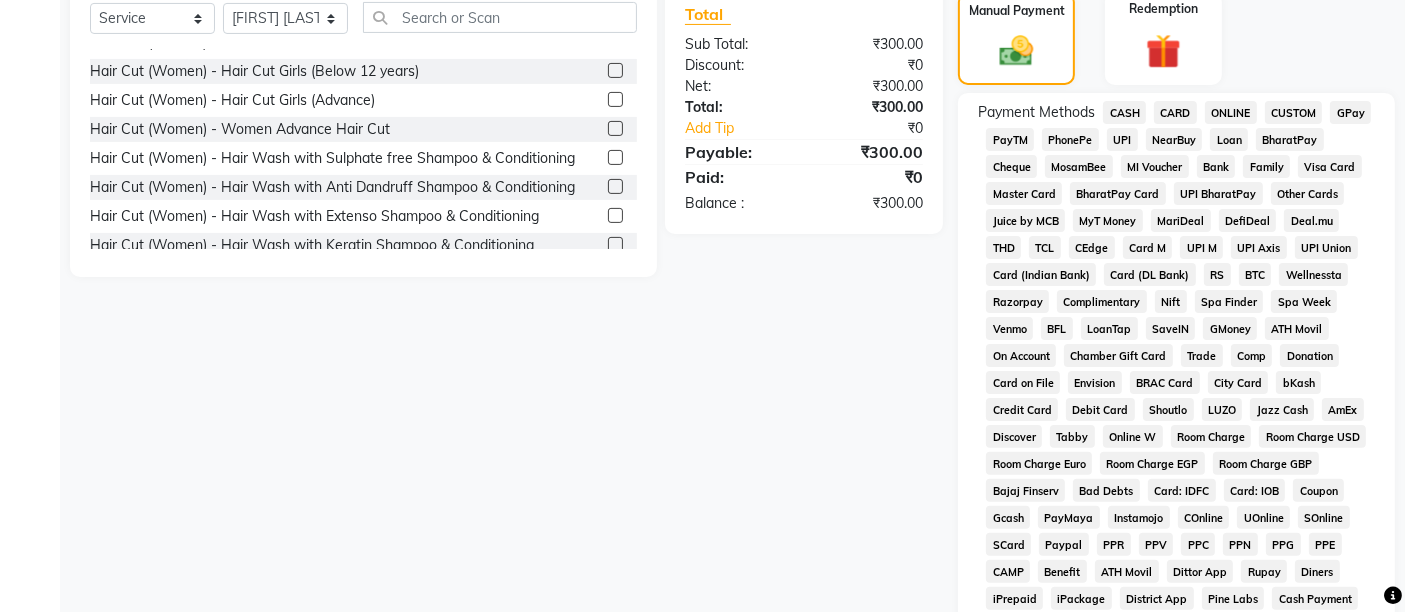 click on "UPI" 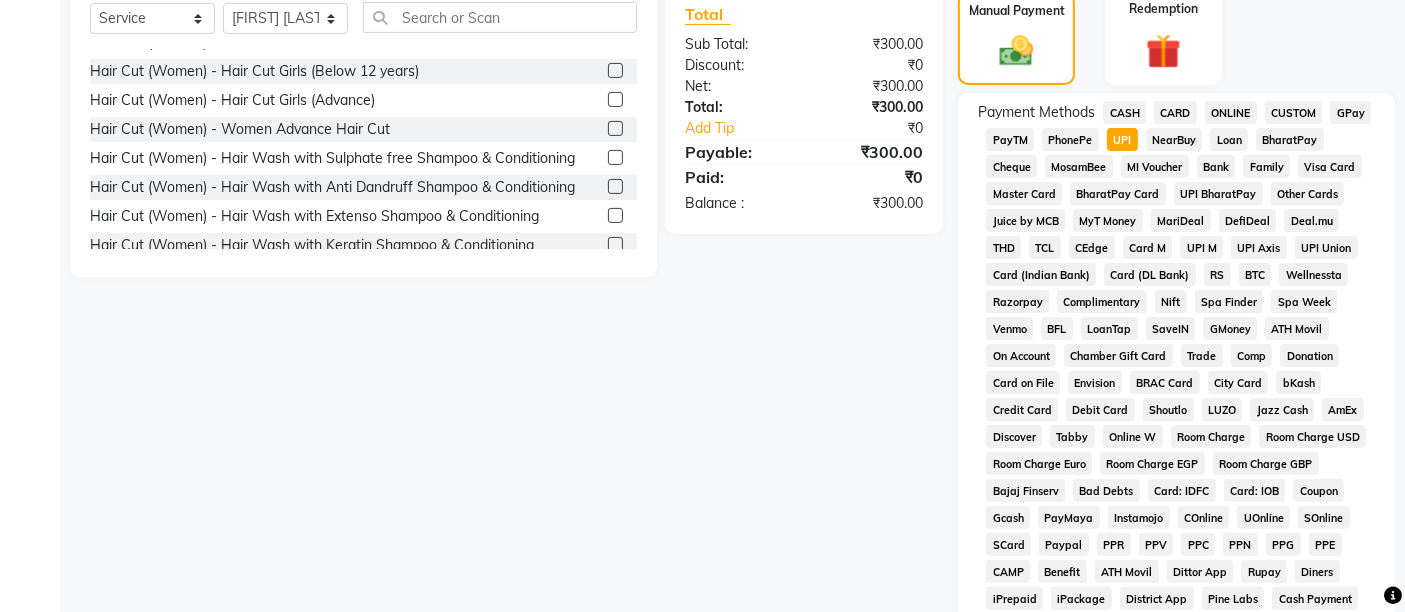 scroll, scrollTop: 869, scrollLeft: 0, axis: vertical 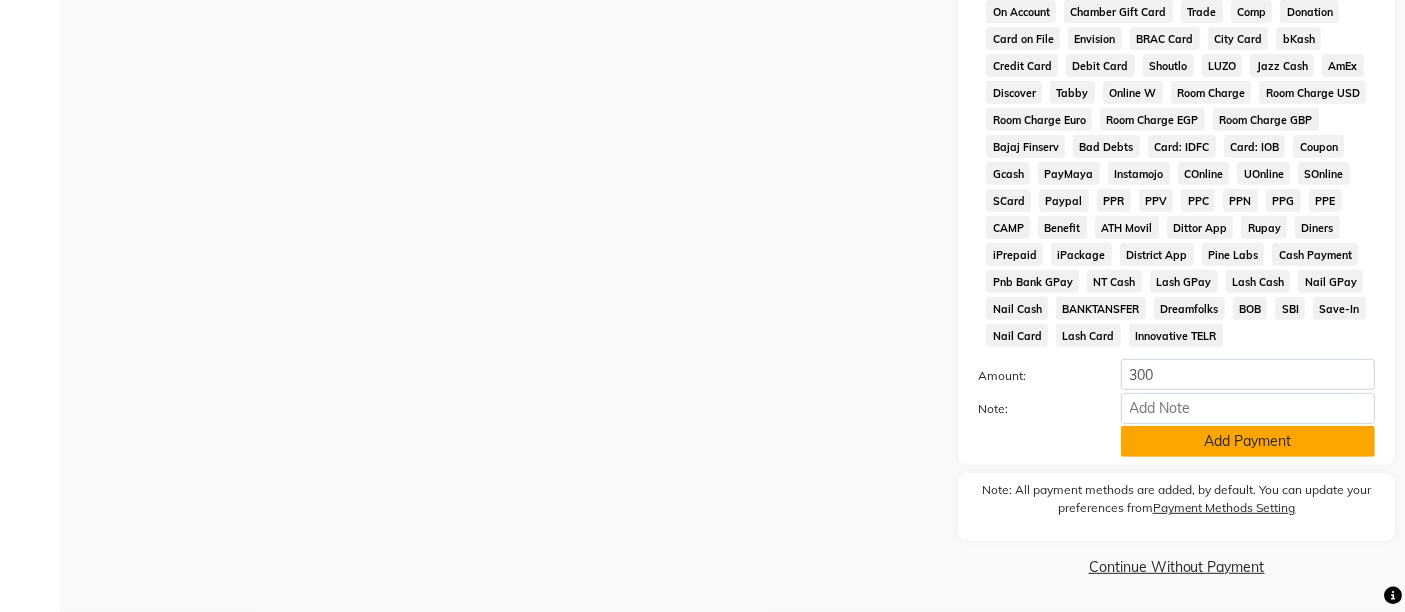 click on "Add Payment" 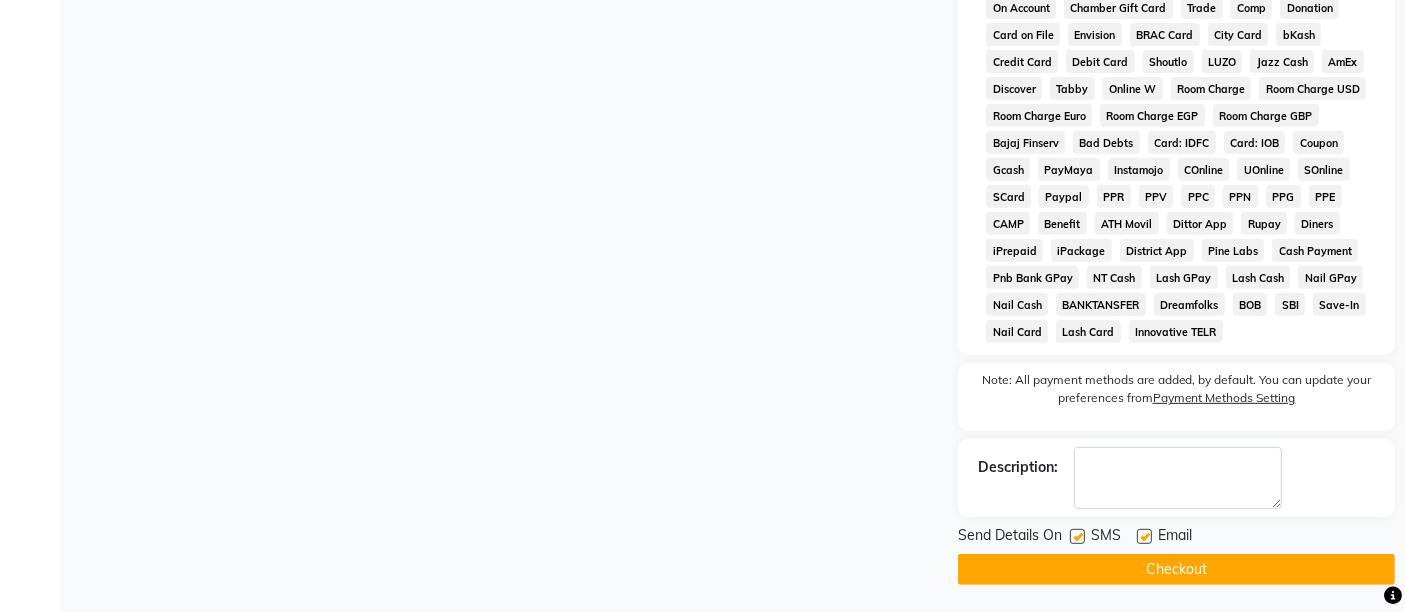 click on "Email" 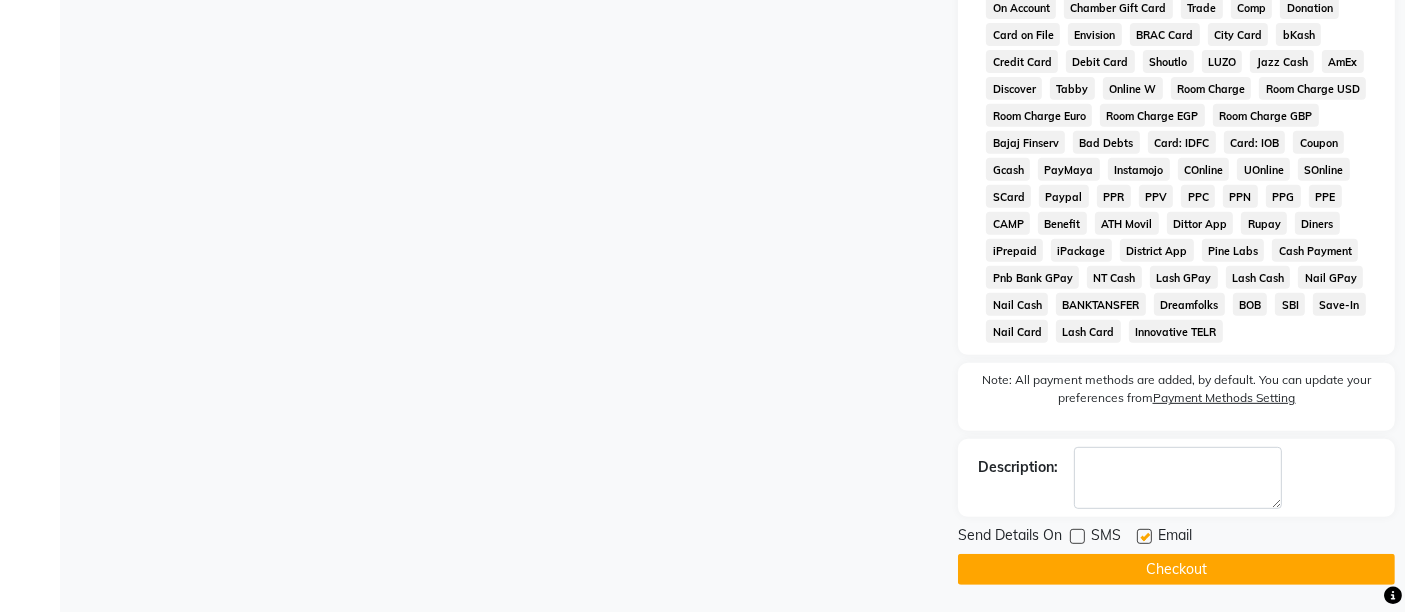 click 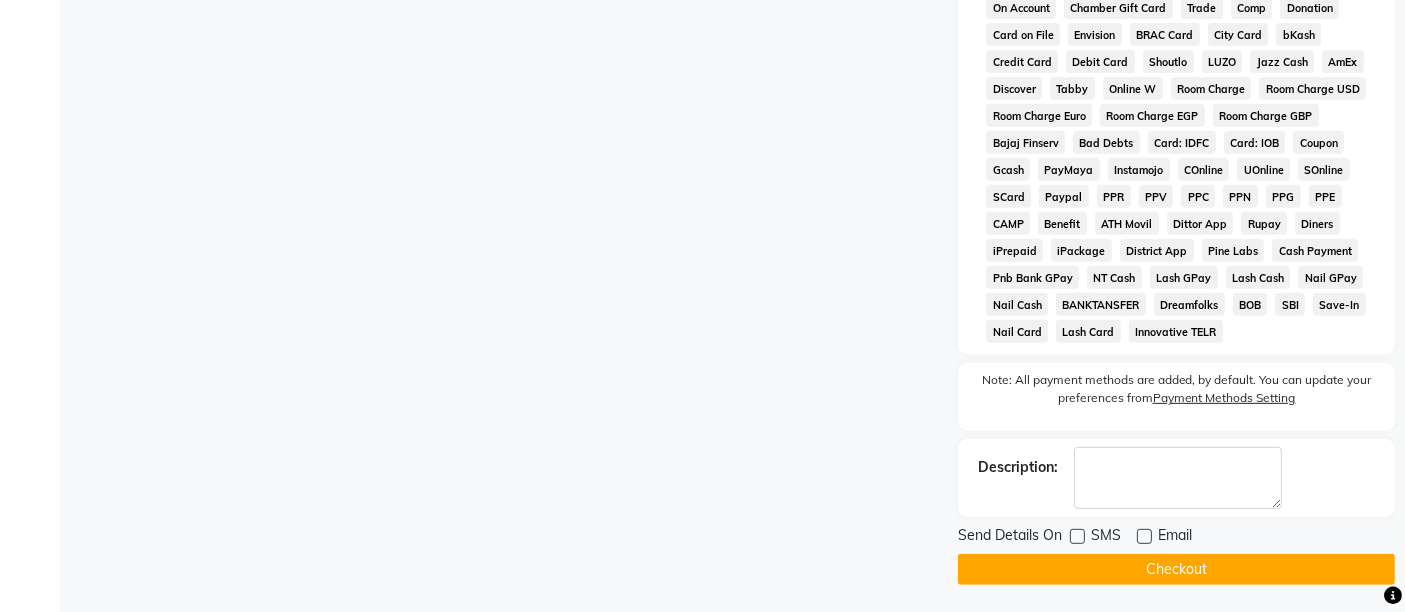 drag, startPoint x: 1136, startPoint y: 565, endPoint x: 957, endPoint y: 475, distance: 200.35219 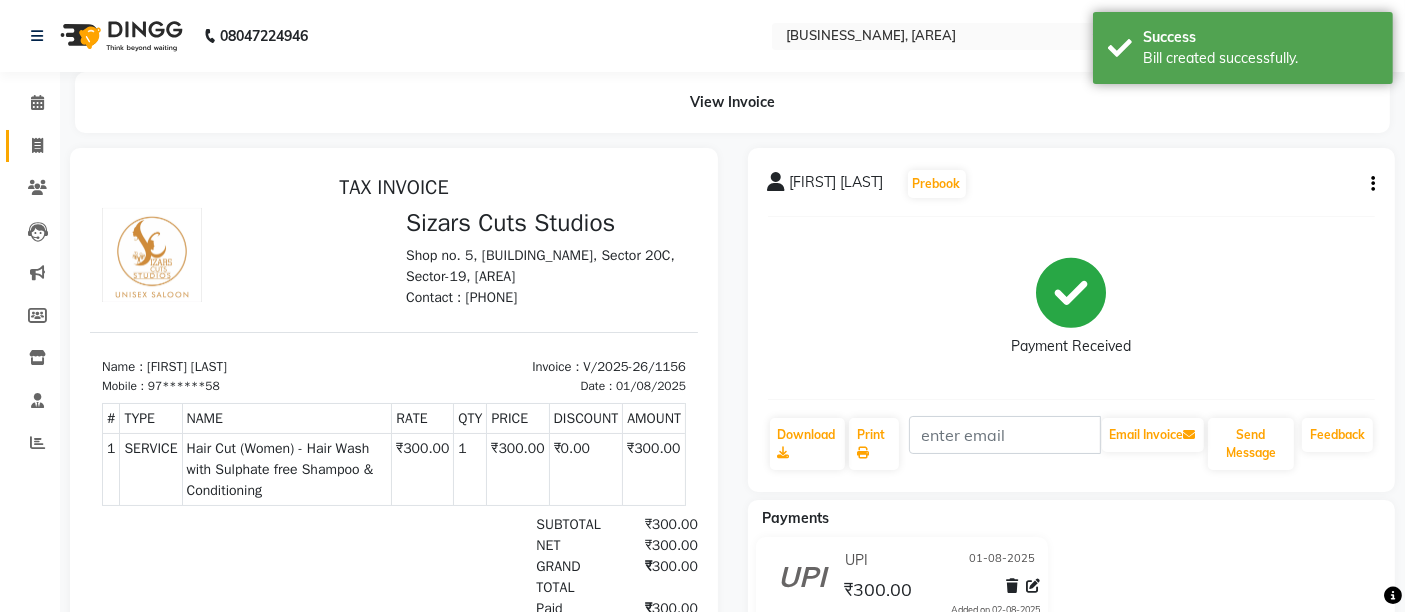 scroll, scrollTop: 0, scrollLeft: 0, axis: both 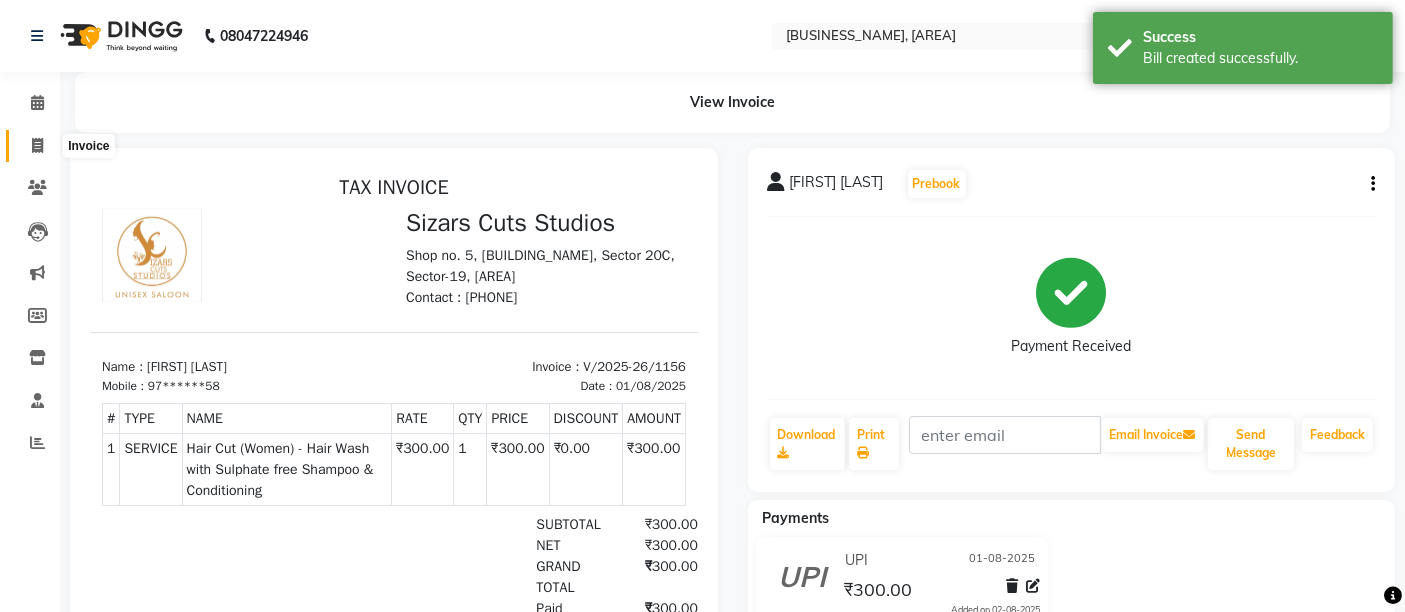 click 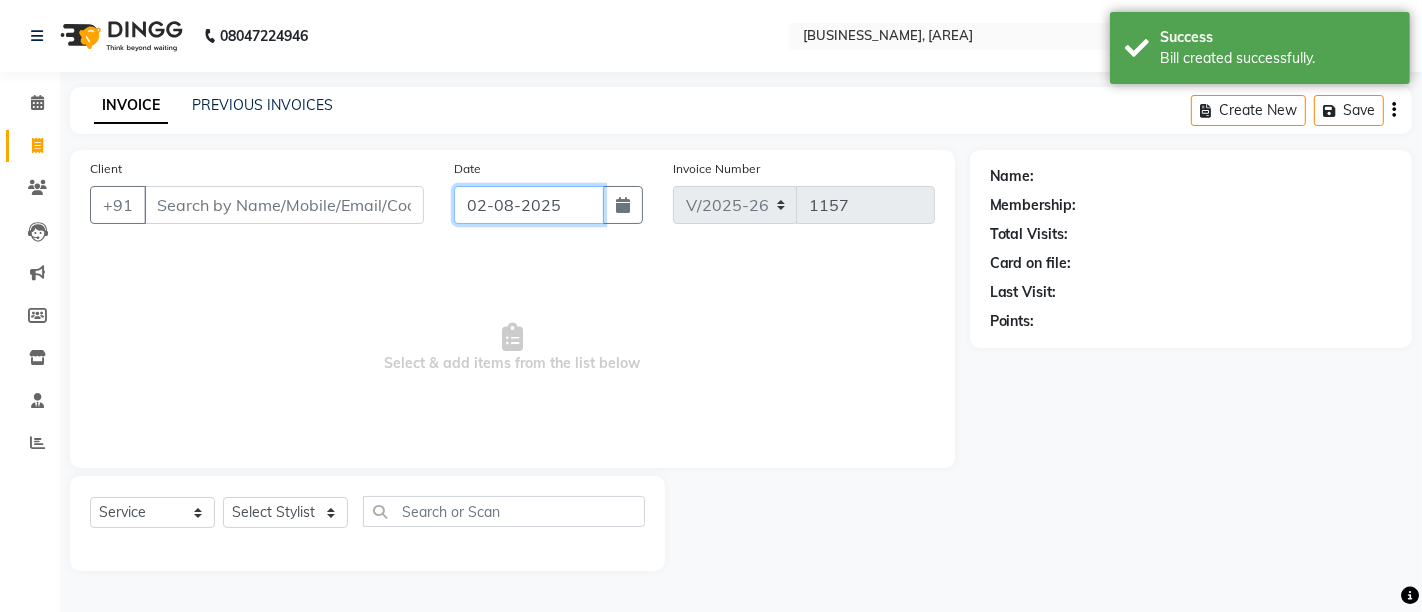 click on "02-08-2025" 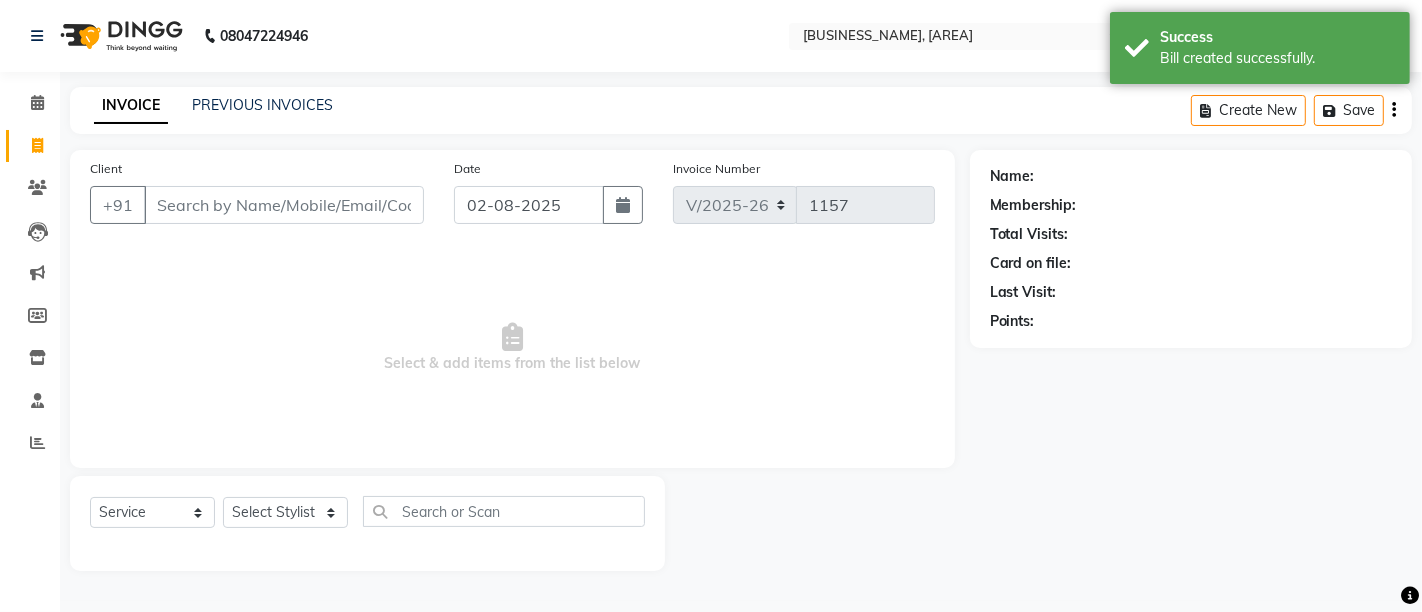 select on "8" 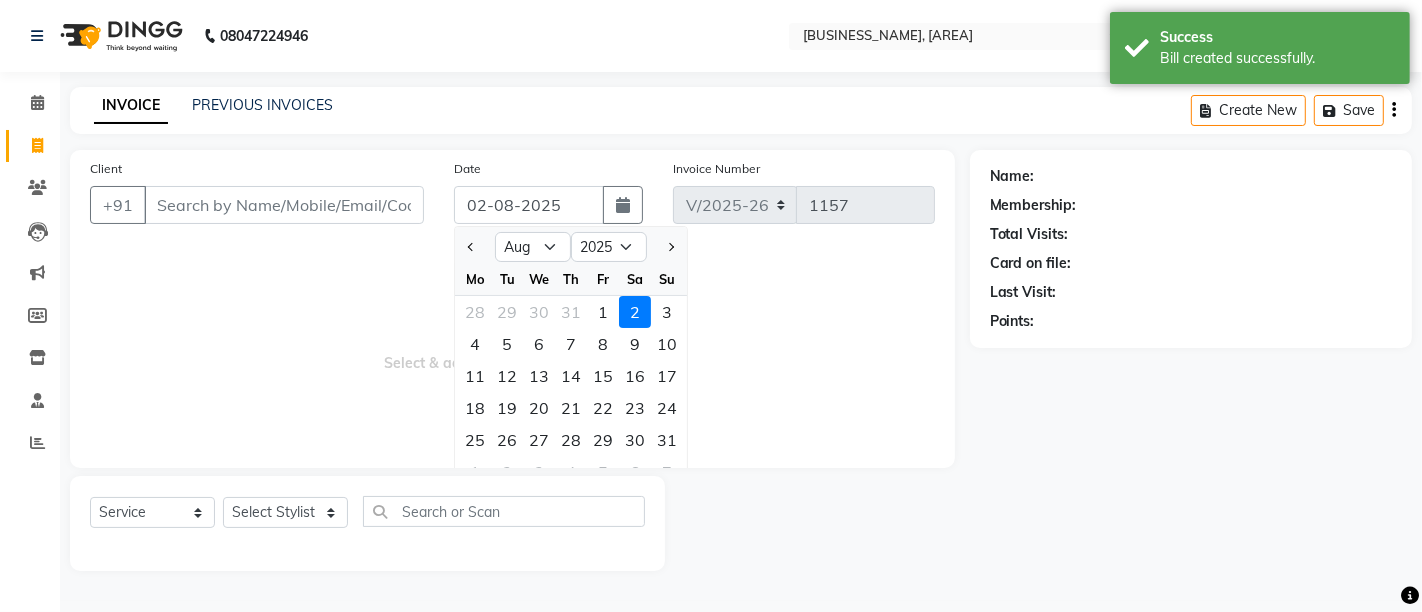 drag, startPoint x: 602, startPoint y: 310, endPoint x: 585, endPoint y: 310, distance: 17 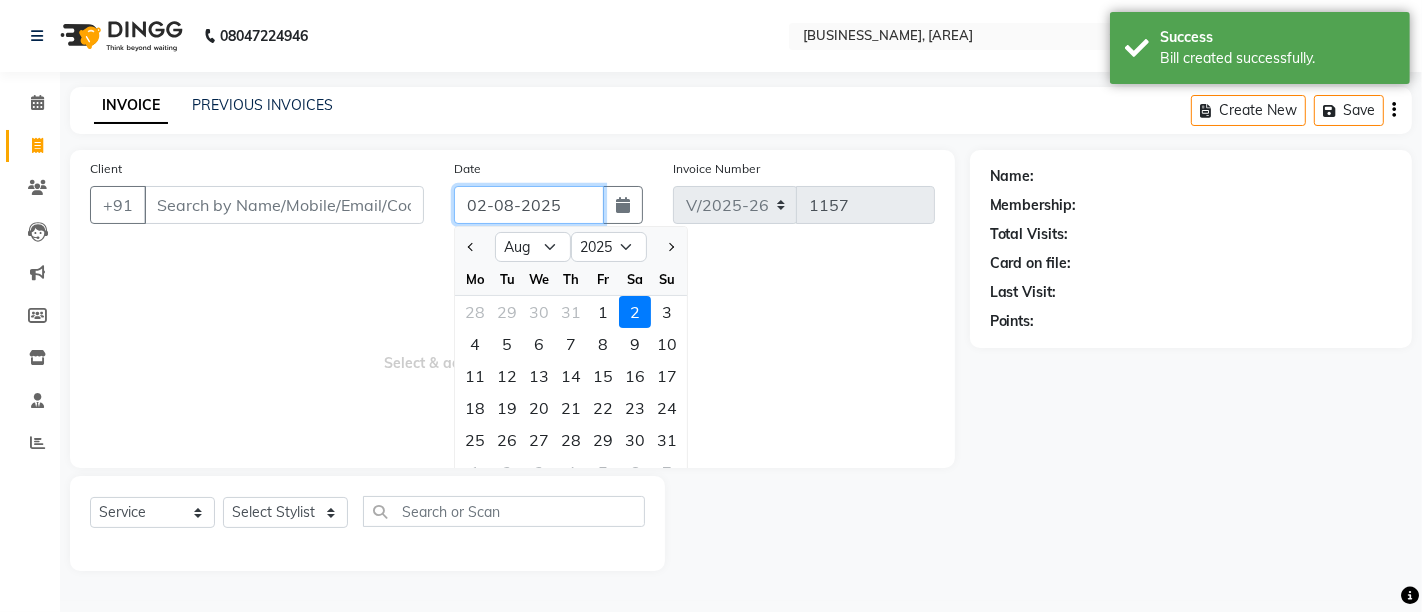 type on "01-08-2025" 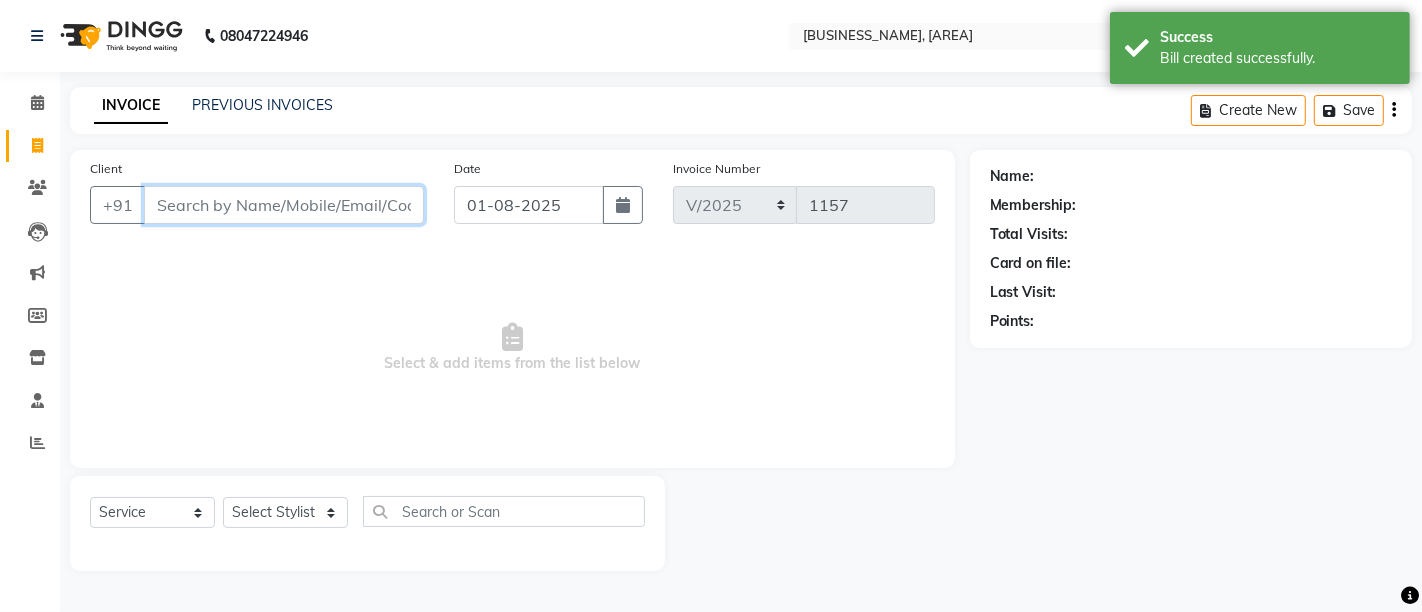 click on "Client" at bounding box center (284, 205) 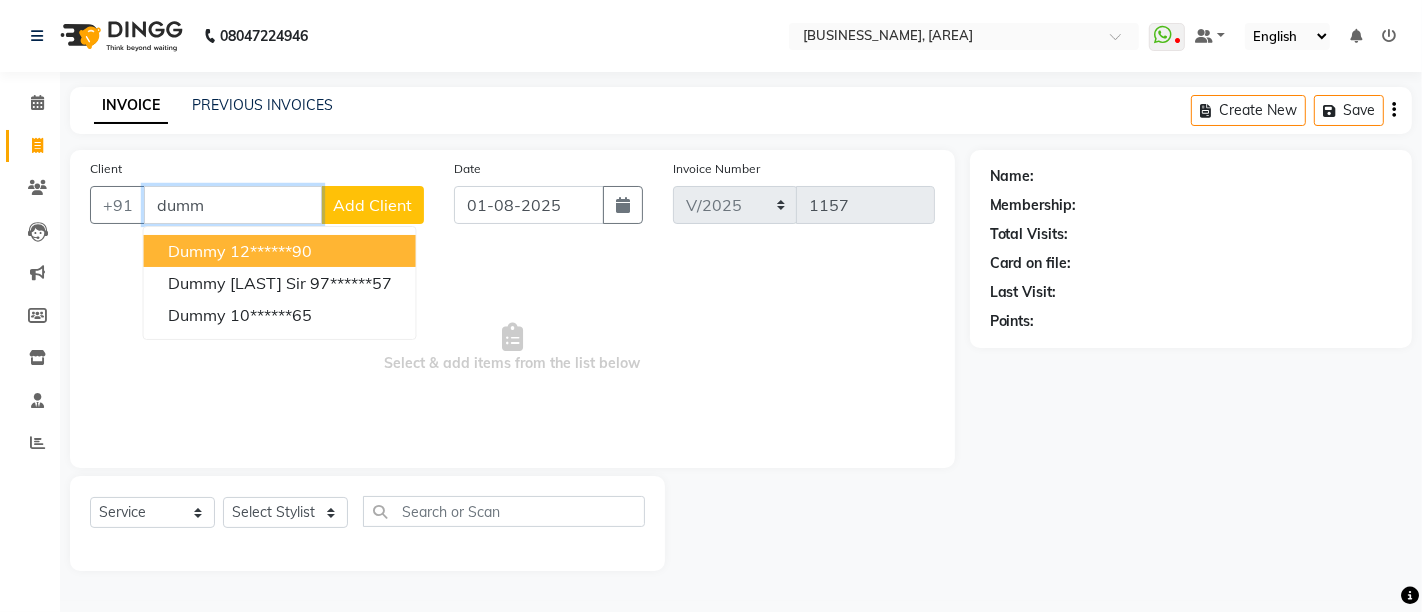 click on "12******90" at bounding box center (271, 251) 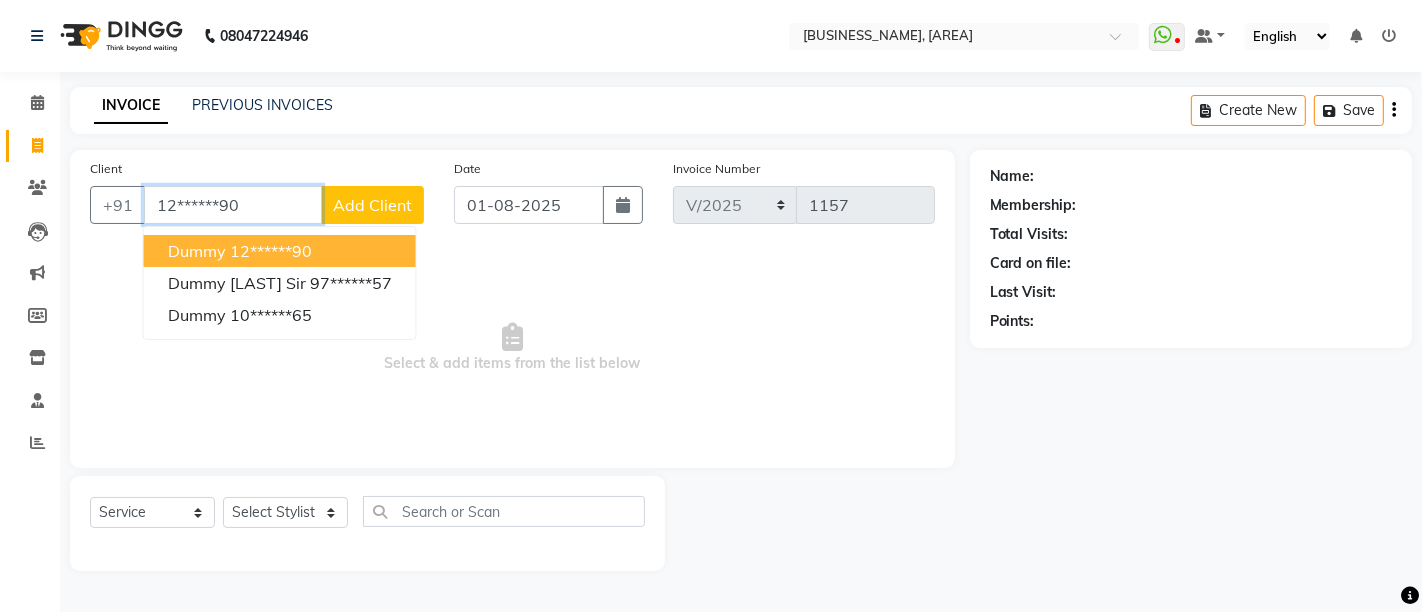 type on "12******90" 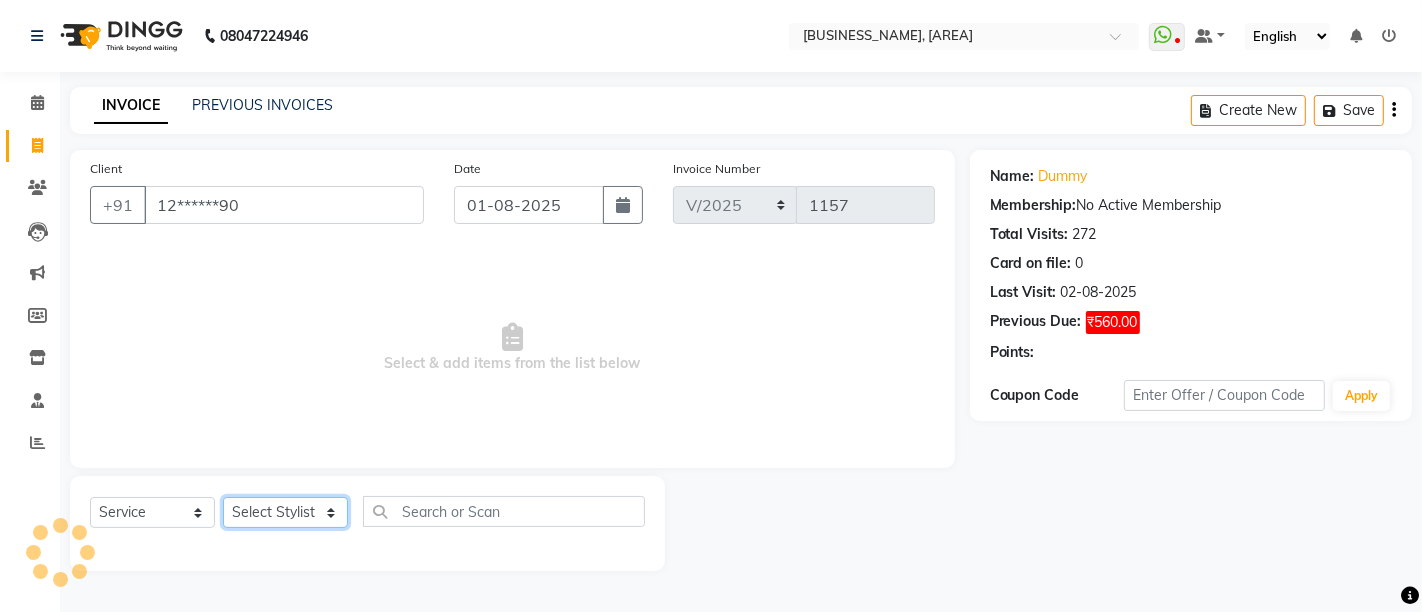 click on "Select Stylist Admin [FIRST] [LAST]  [FIRST] [LAST] [FIRST] [LAST] [FIRST] [LAST] [FIRST] [LAST]" 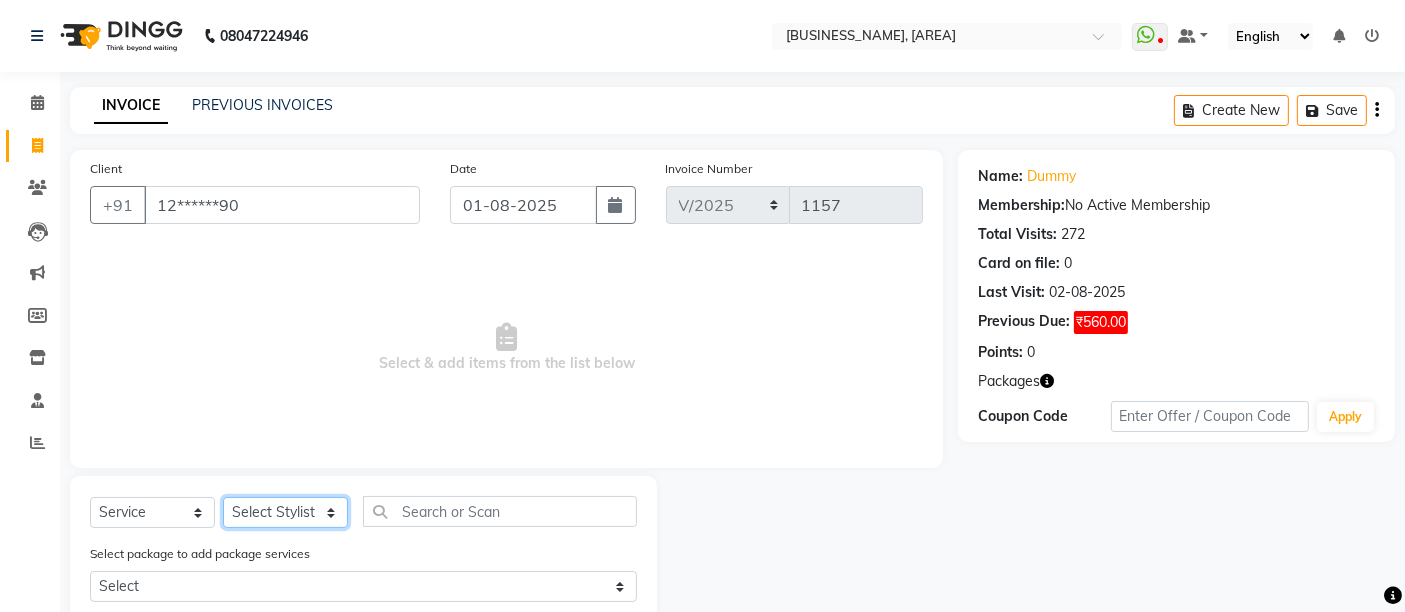 select on "37987" 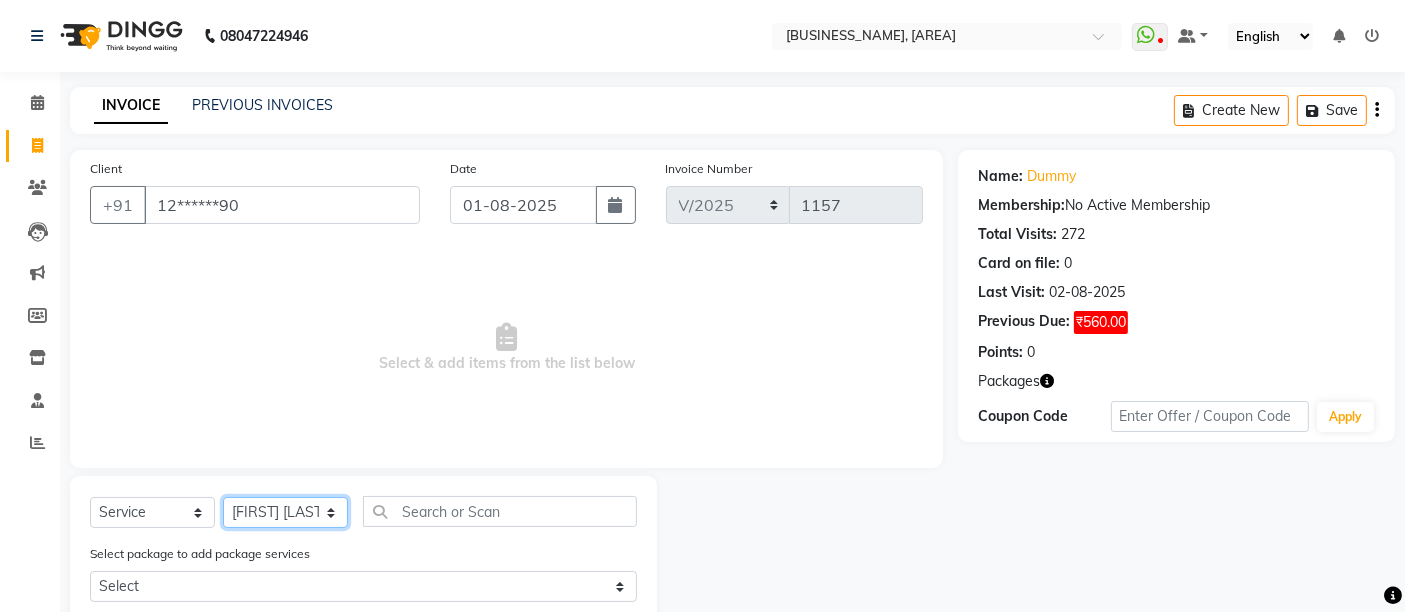 click on "Select Stylist Admin [FIRST] [LAST]  [FIRST] [LAST] [FIRST] [LAST] [FIRST] [LAST] [FIRST] [LAST]" 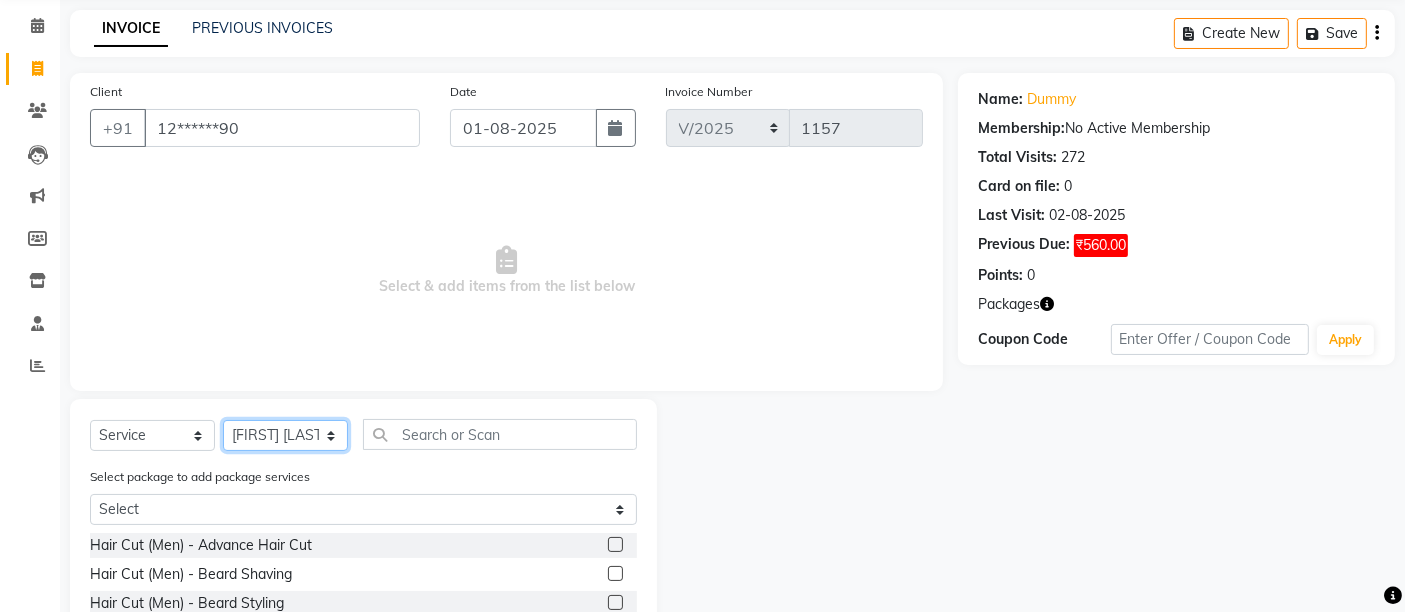 scroll, scrollTop: 111, scrollLeft: 0, axis: vertical 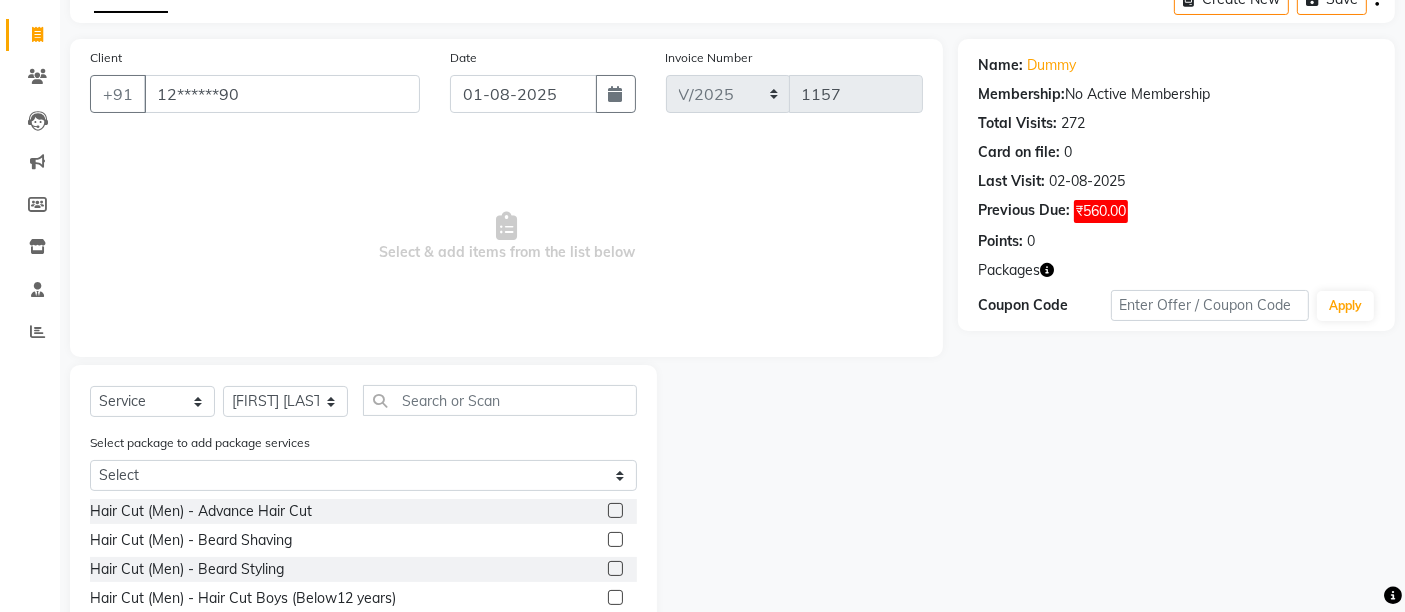 click 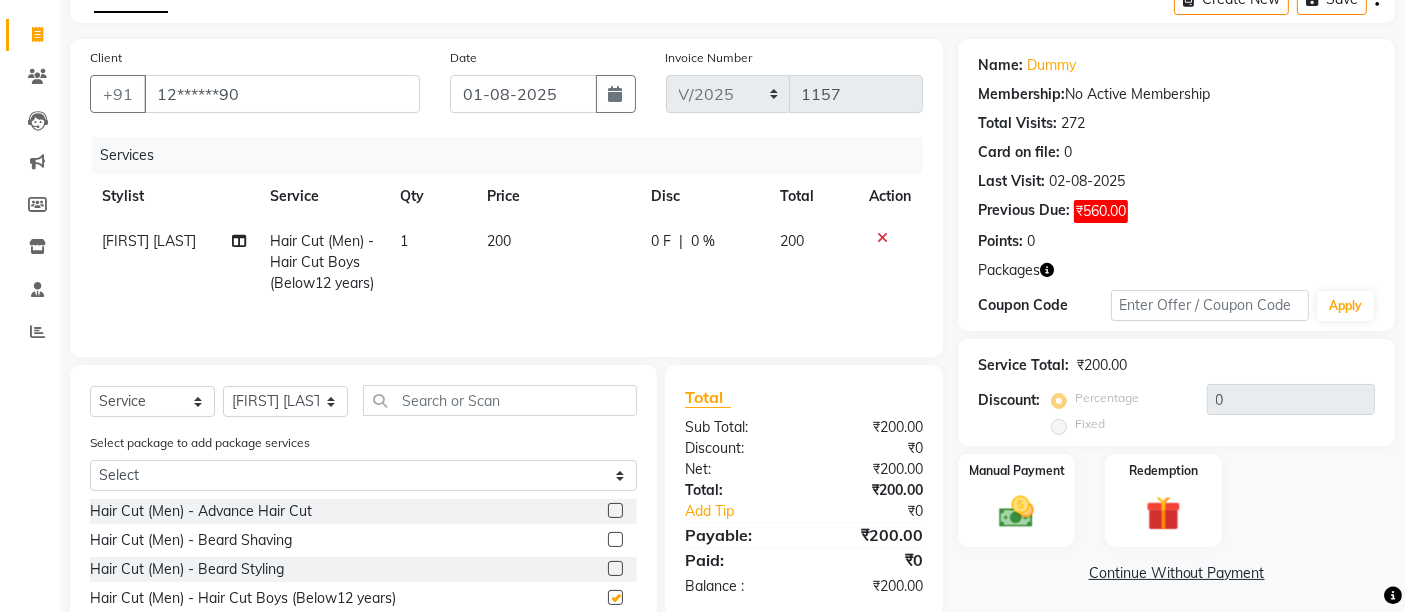 checkbox on "false" 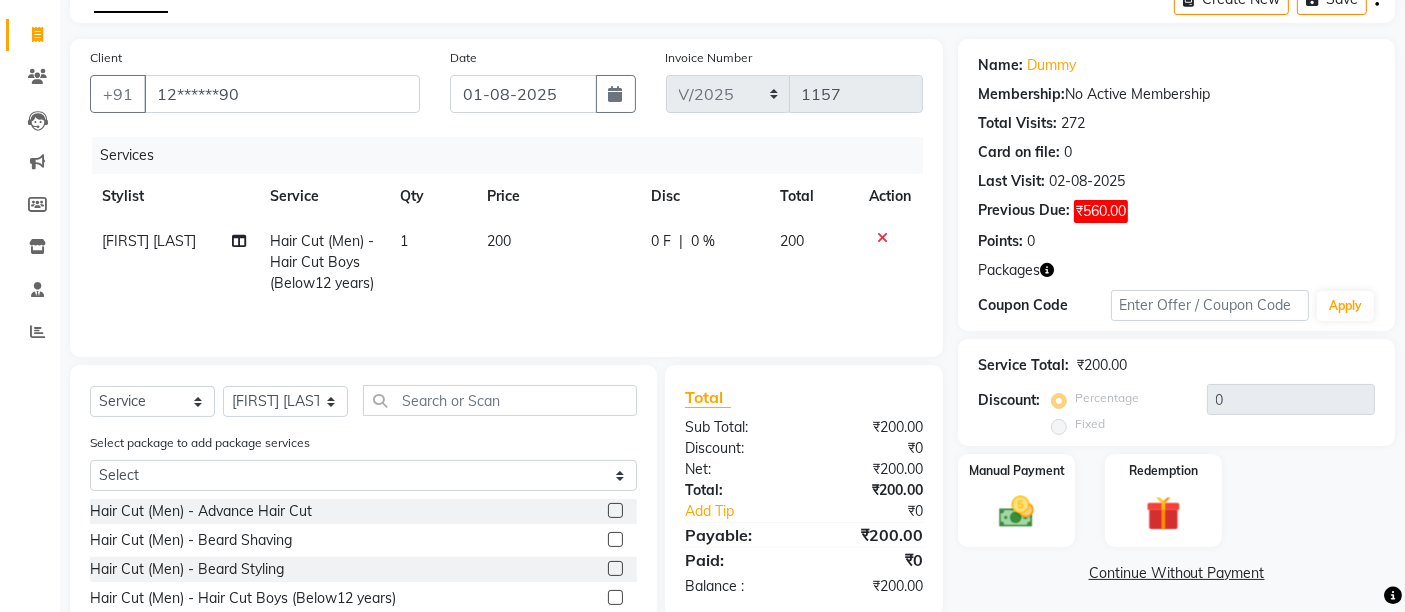 click on "200" 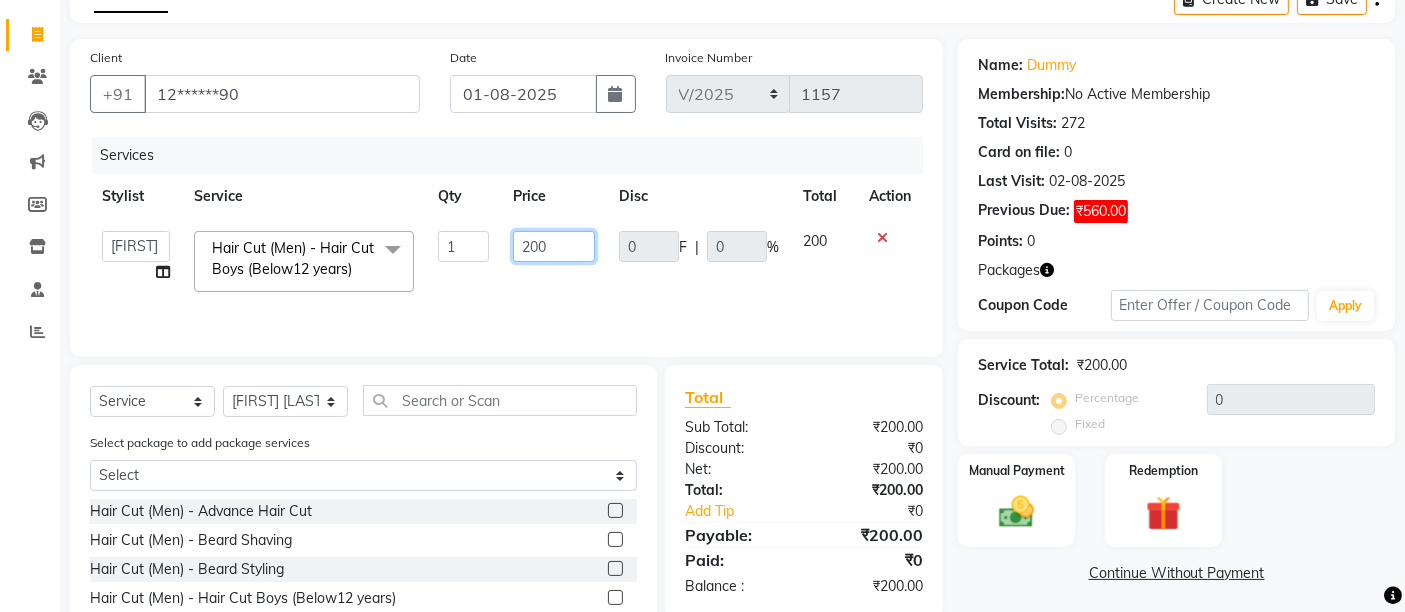 click on "200" 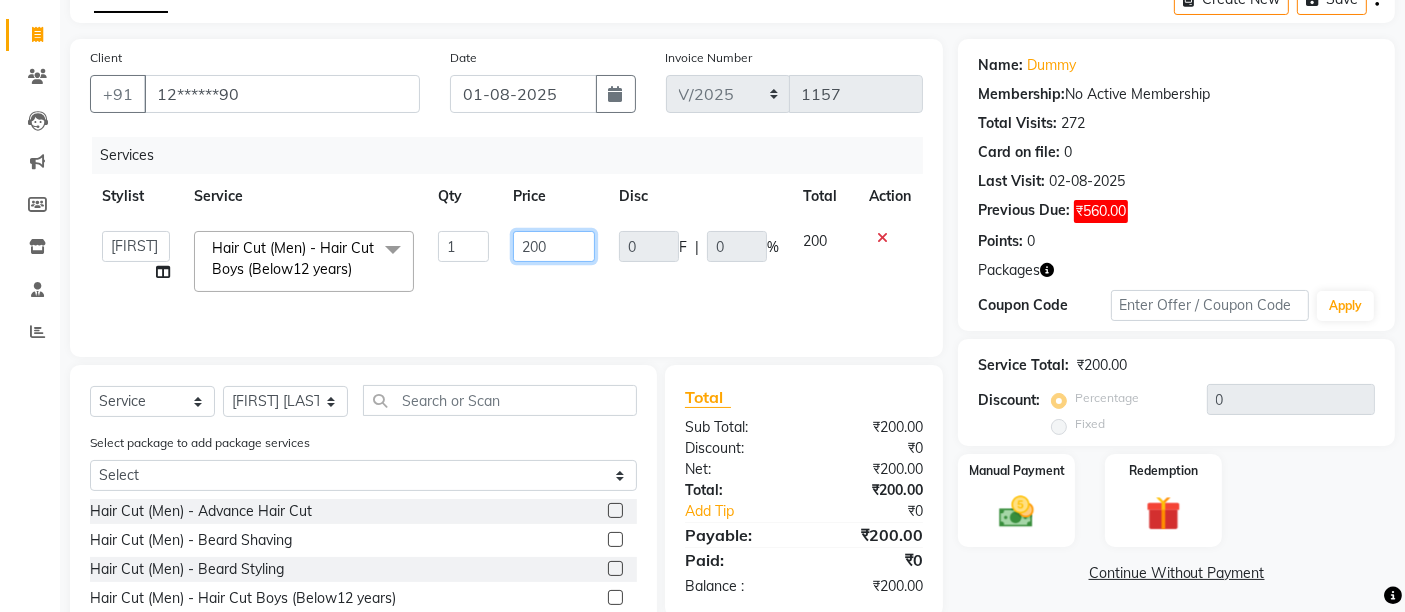 click on "200" 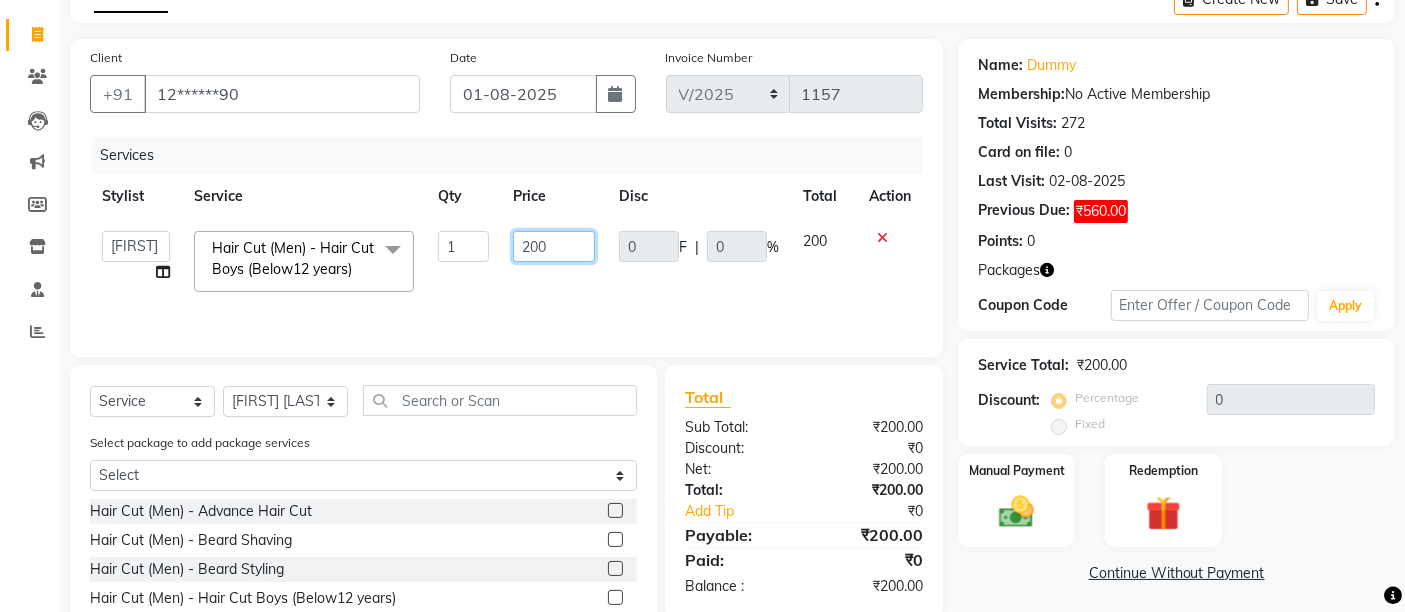 click on "200" 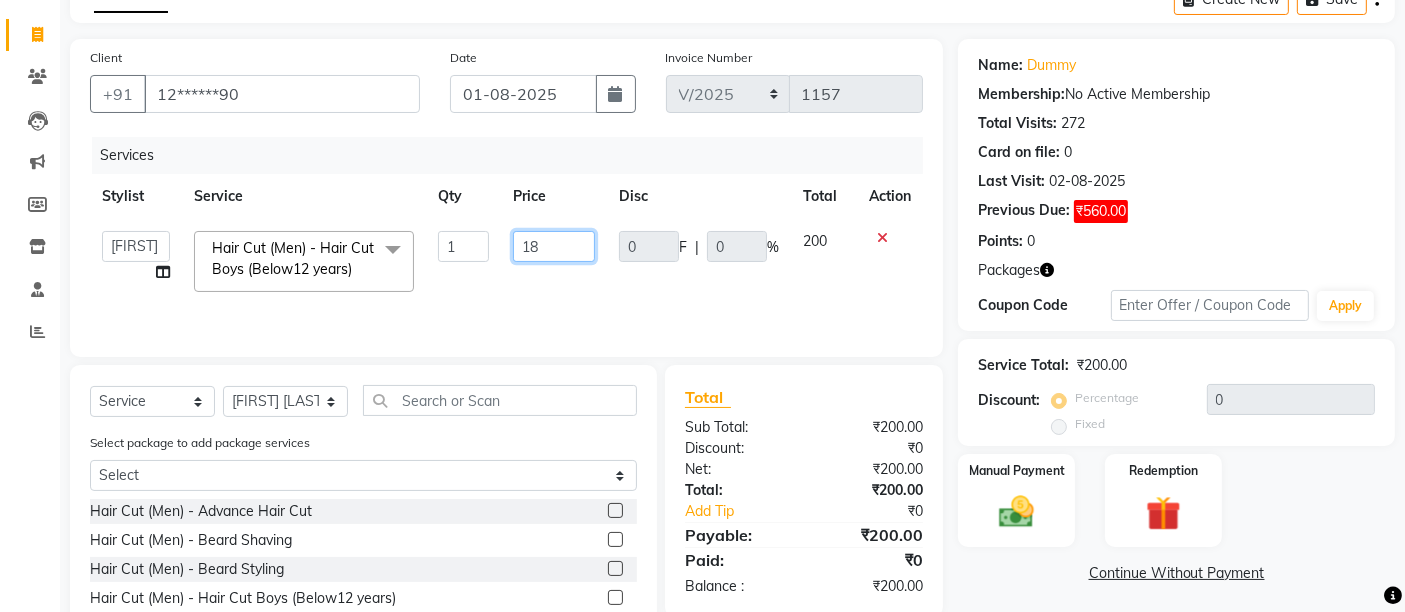type on "180" 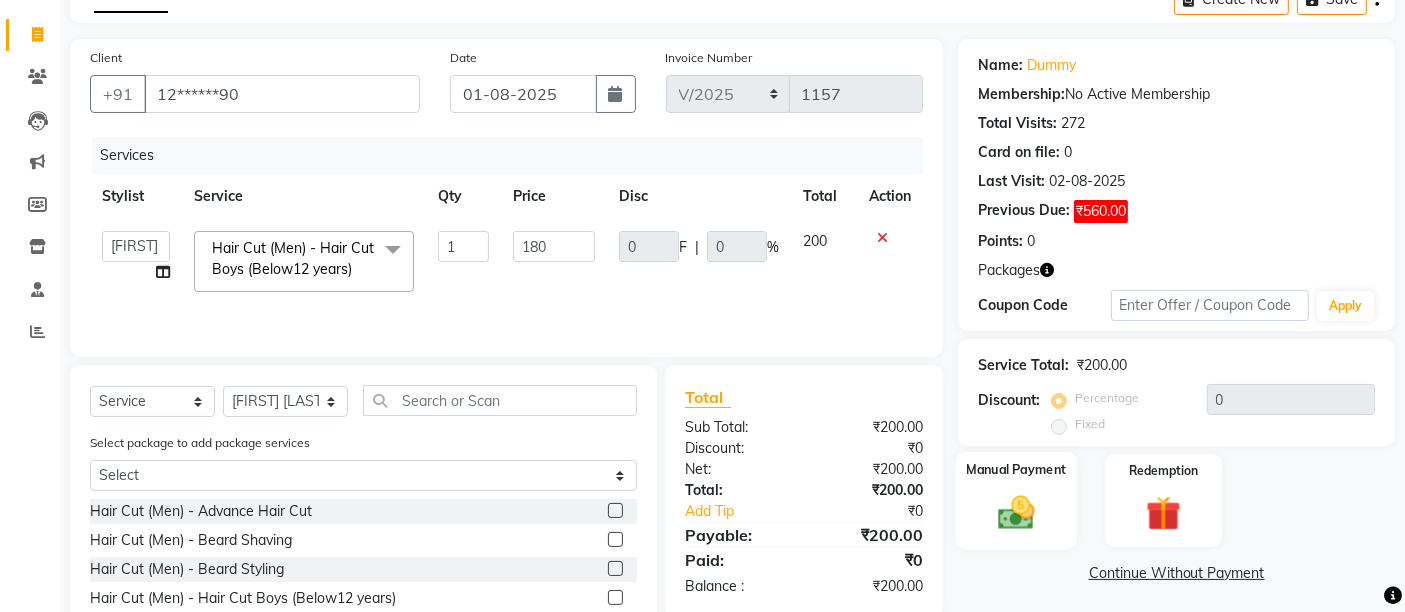 click 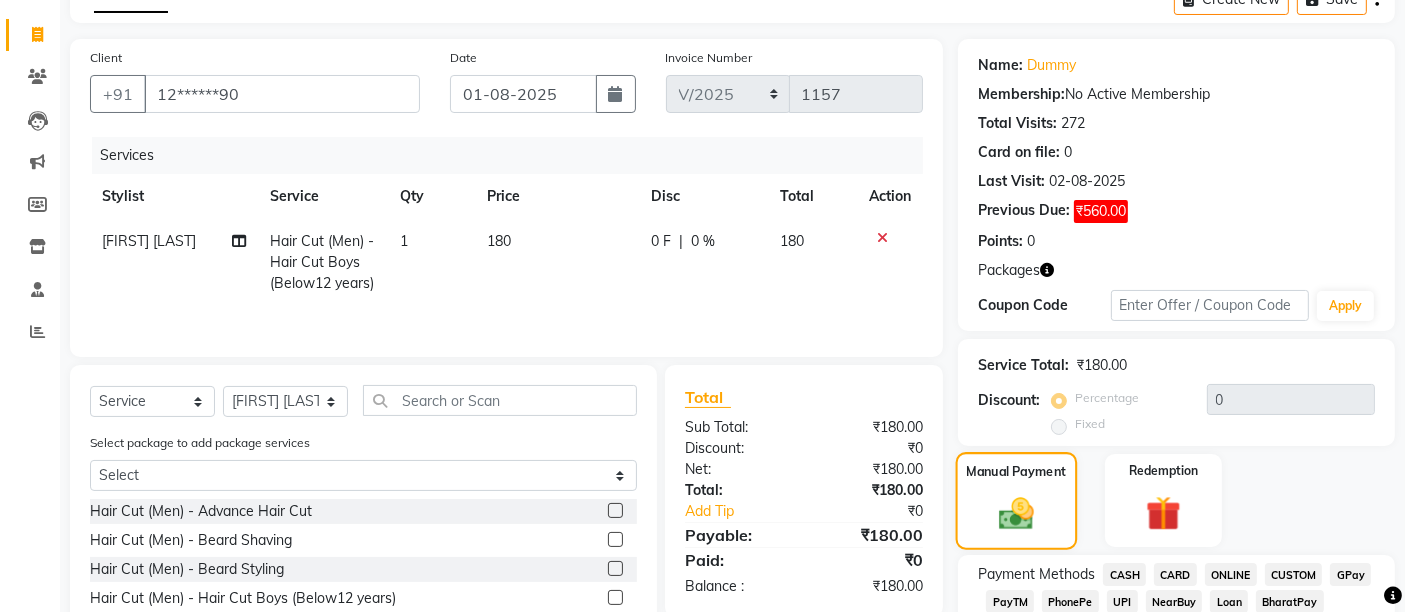 scroll, scrollTop: 555, scrollLeft: 0, axis: vertical 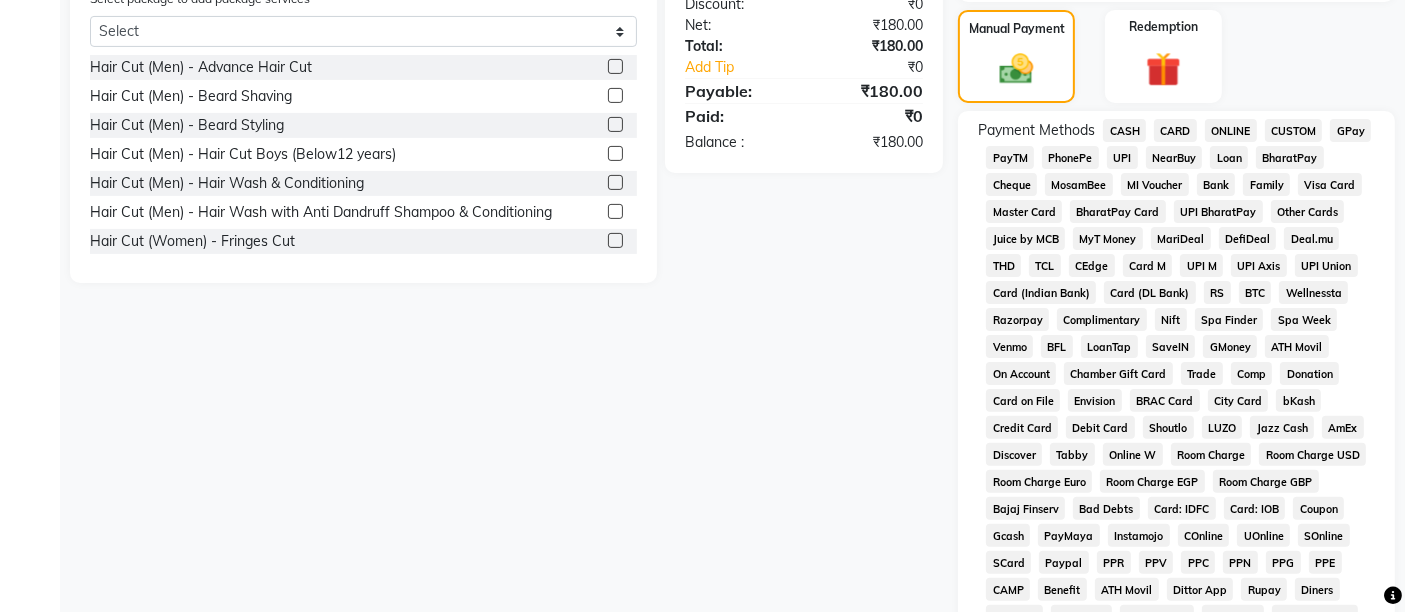 click on "CASH" 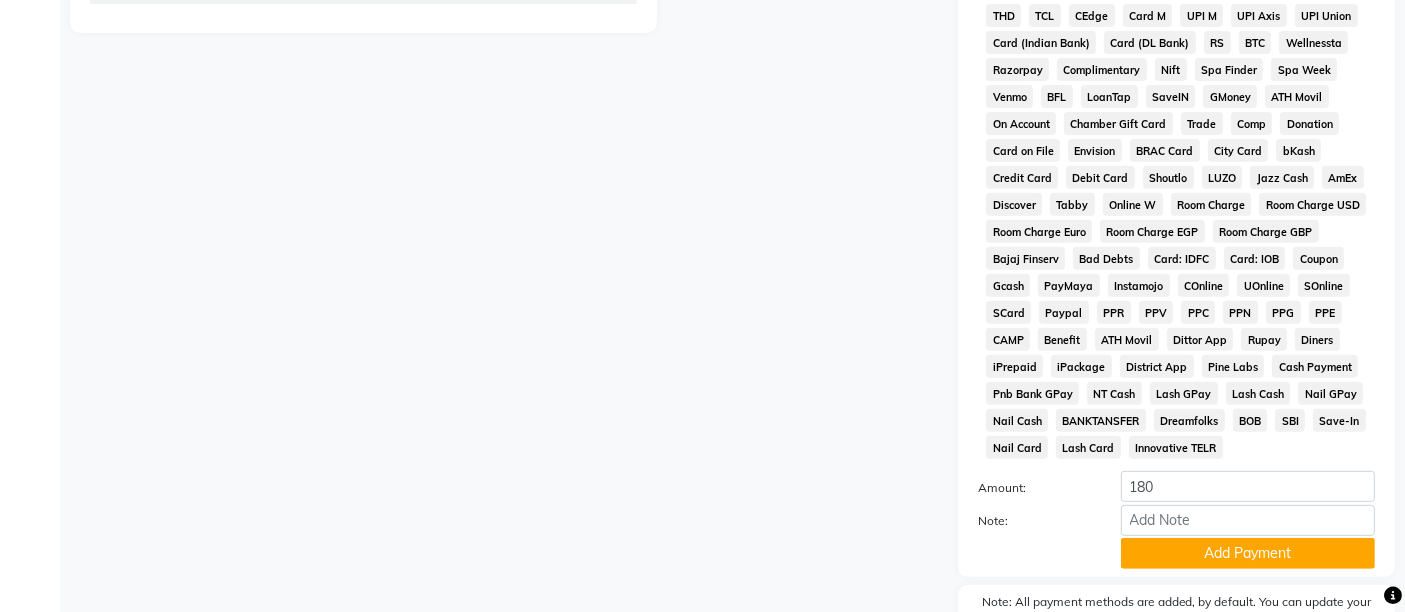 scroll, scrollTop: 921, scrollLeft: 0, axis: vertical 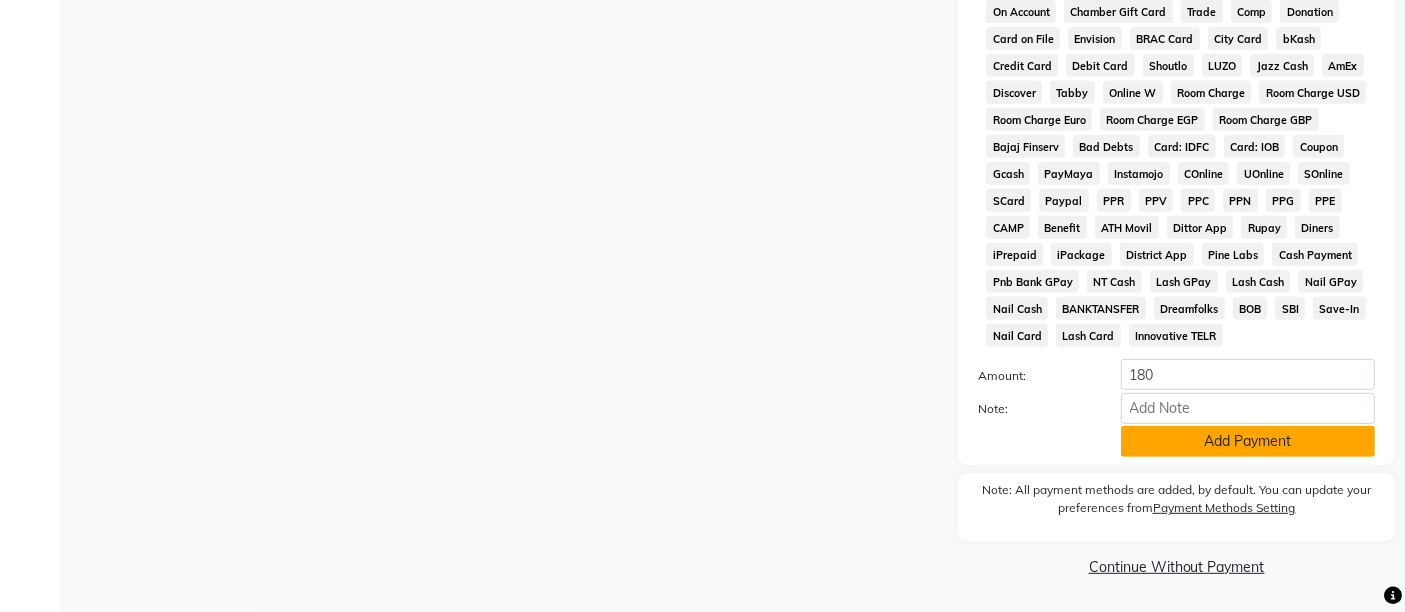 click on "Add Payment" 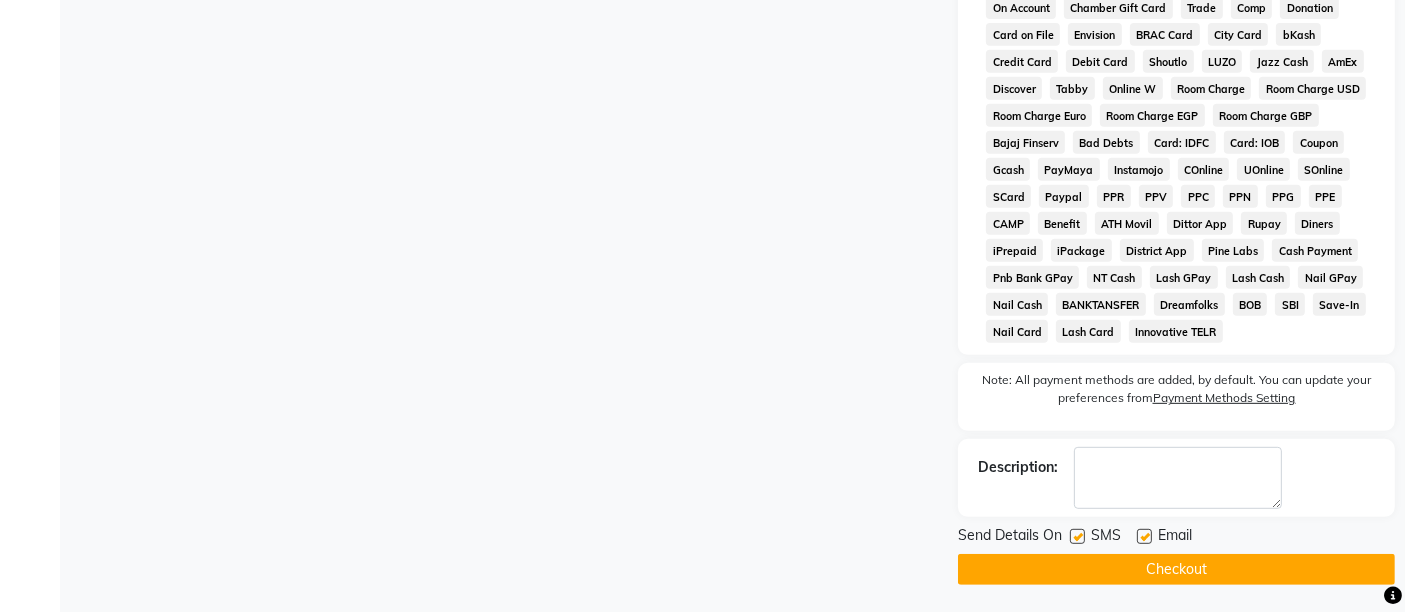 click on "Checkout" 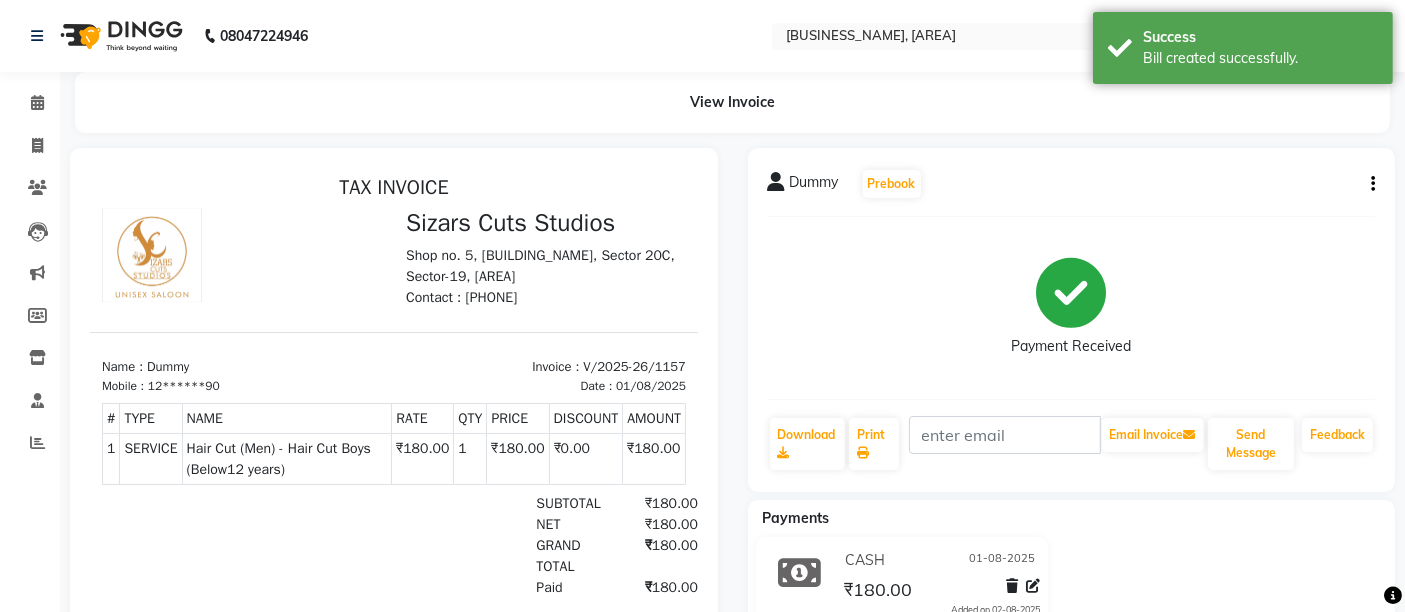 scroll, scrollTop: 0, scrollLeft: 0, axis: both 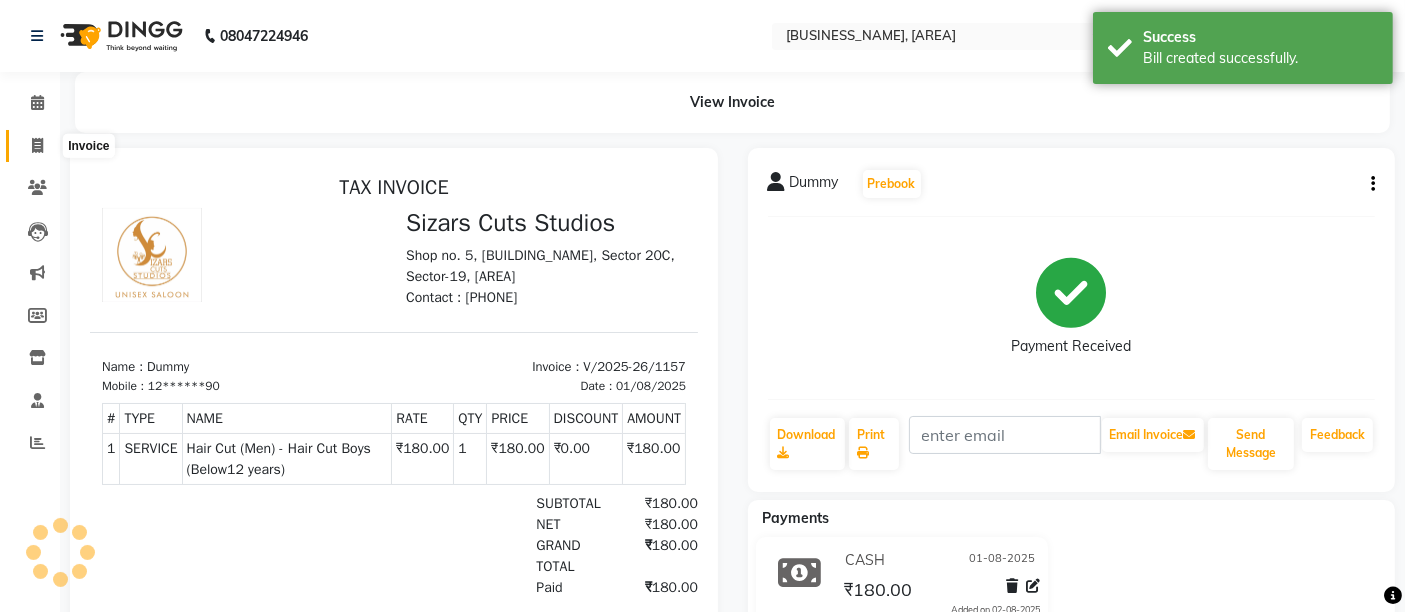 click 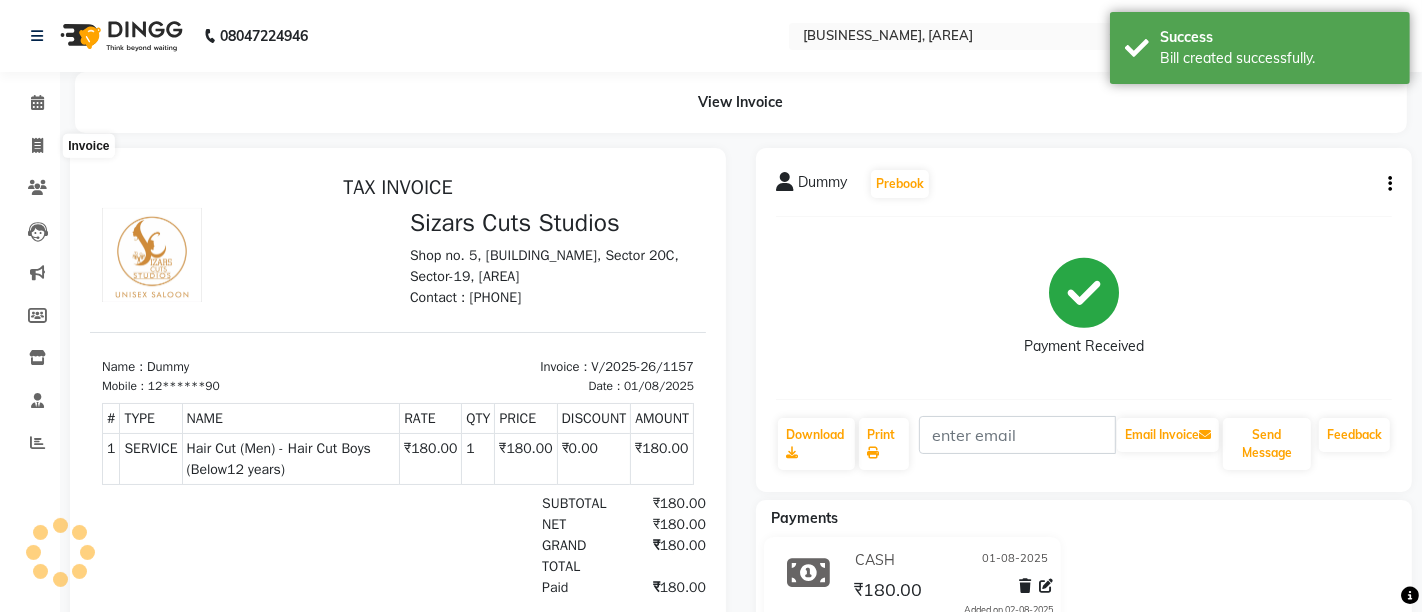 select on "service" 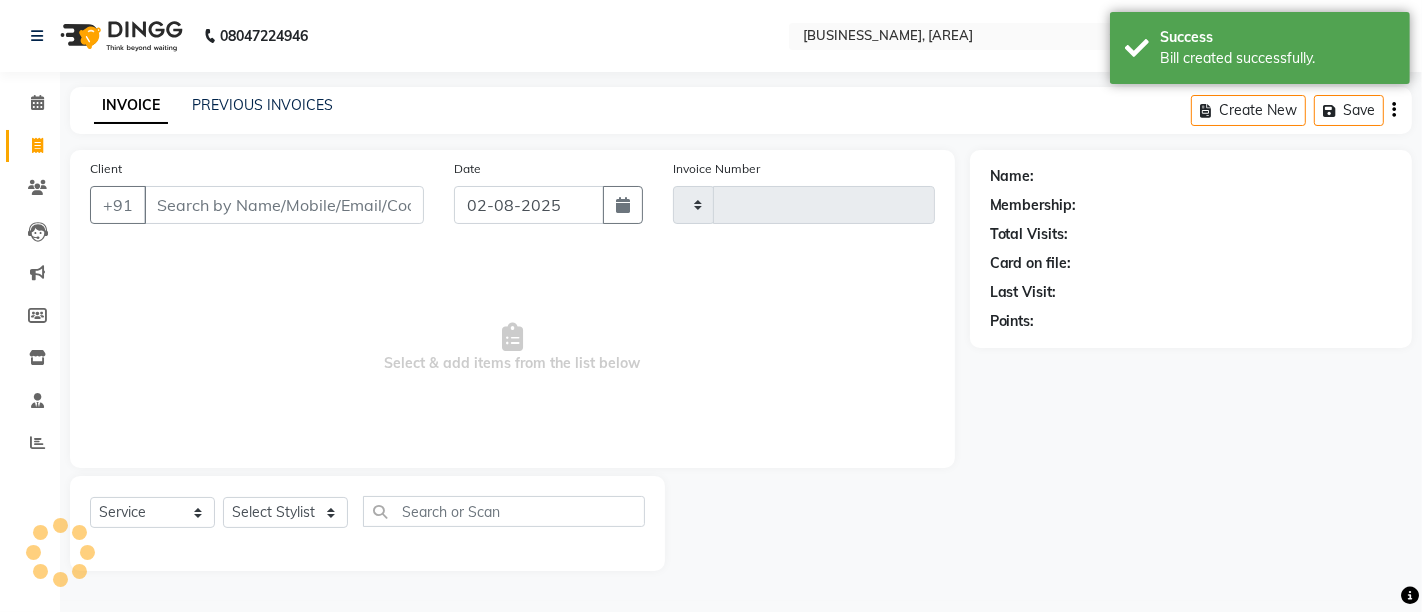 type on "1158" 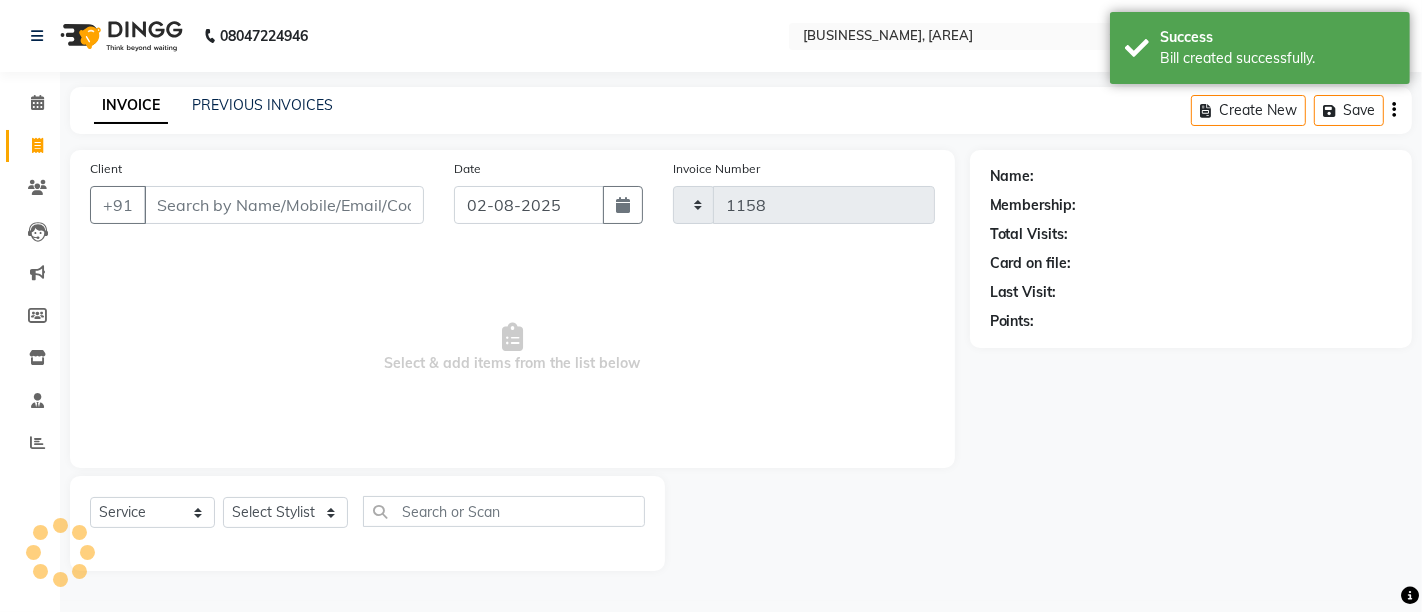 select on "5579" 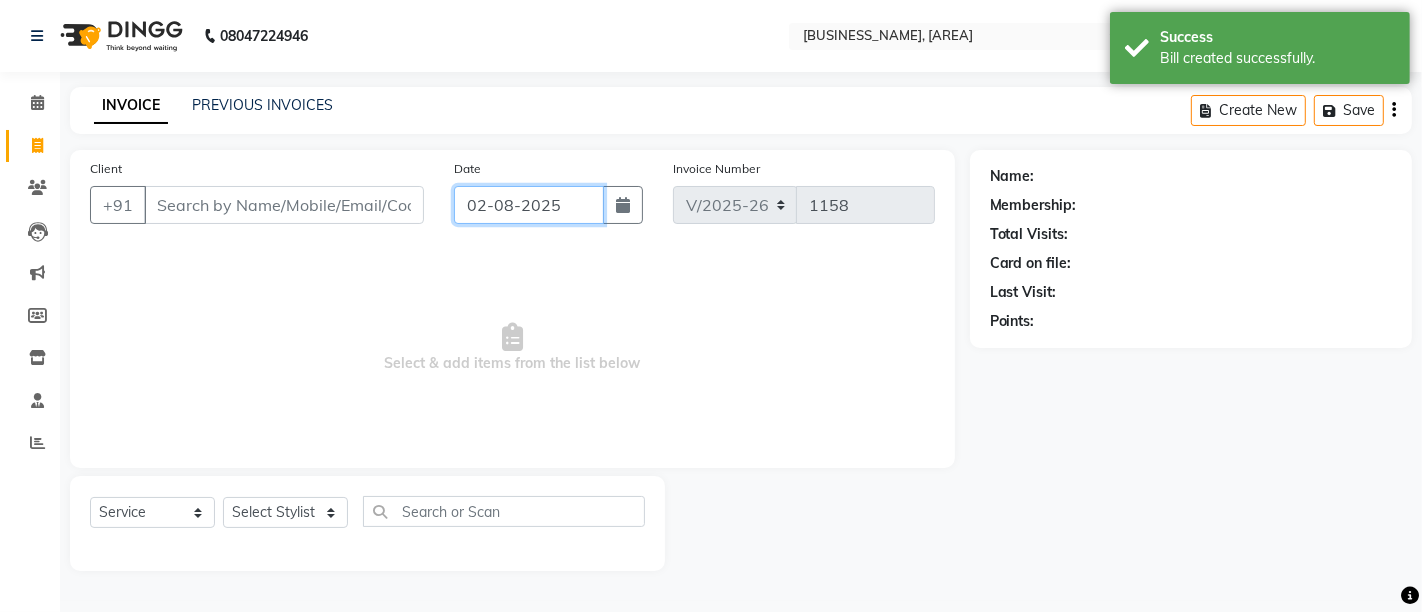 click on "02-08-2025" 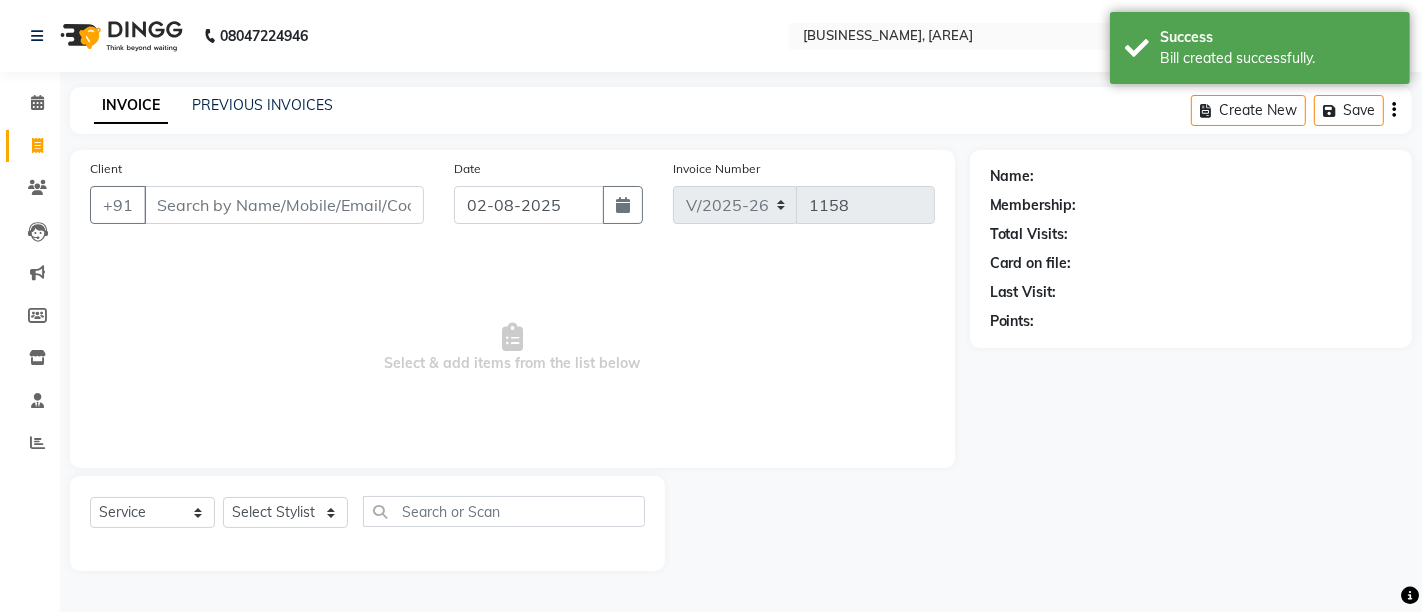 select on "8" 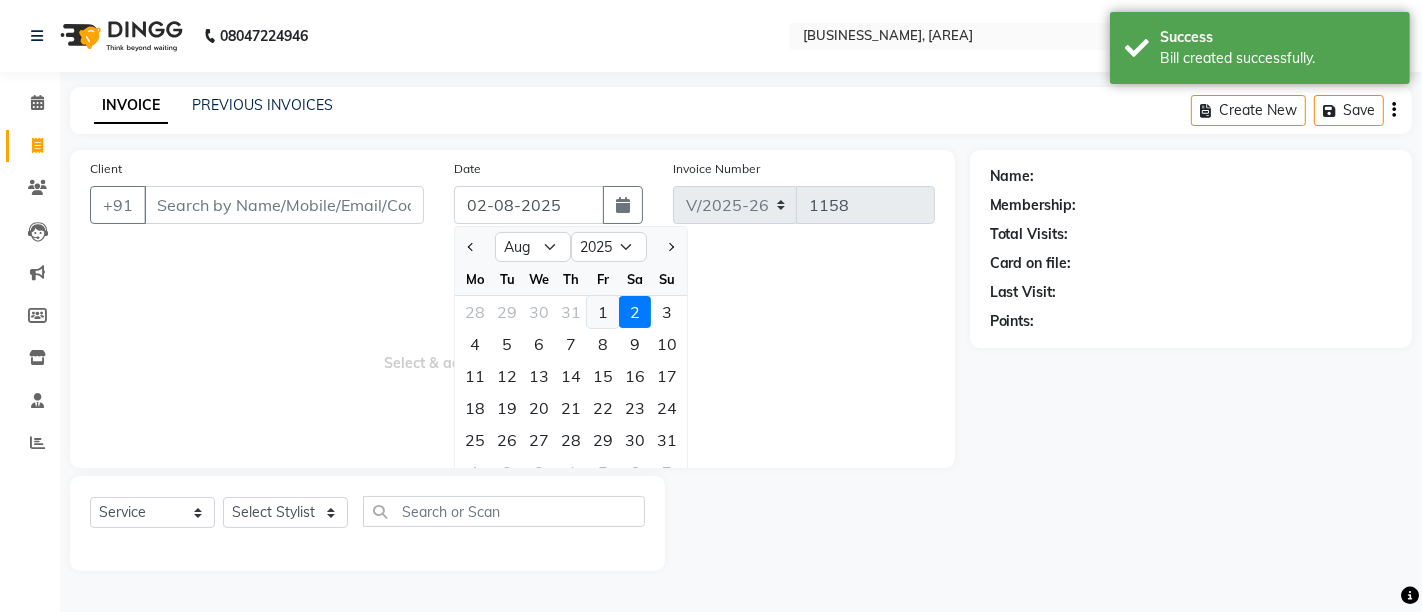 drag, startPoint x: 605, startPoint y: 317, endPoint x: 479, endPoint y: 273, distance: 133.46161 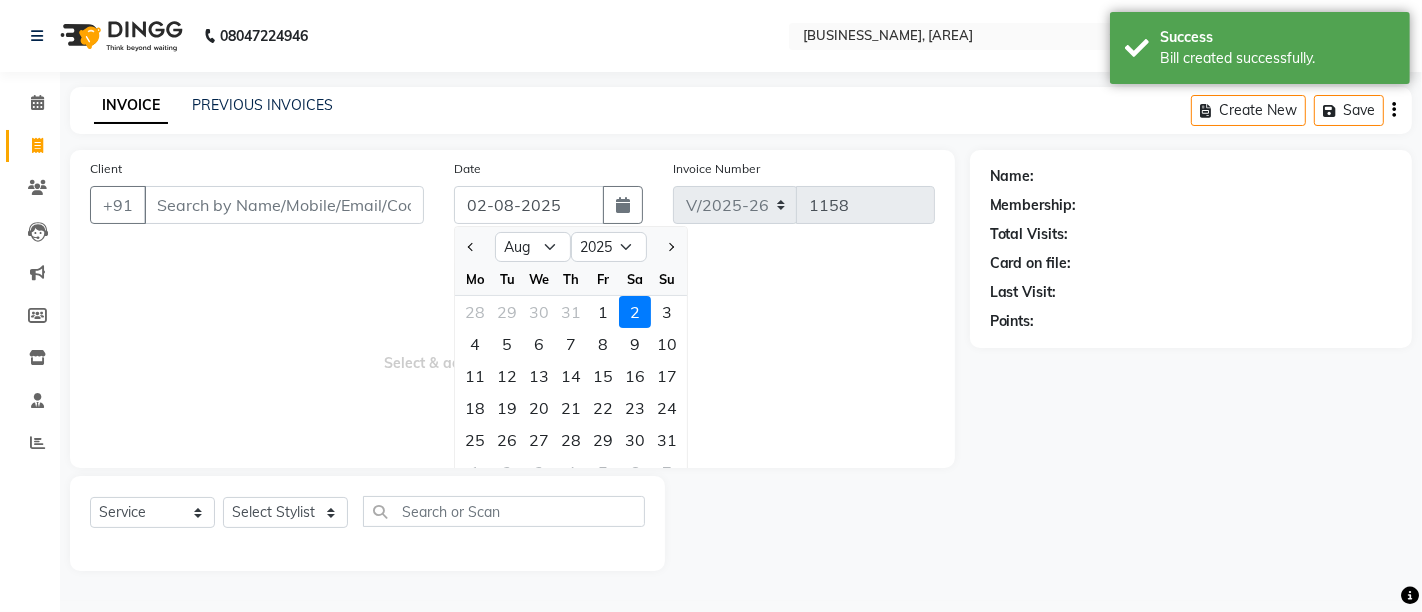 click on "1" 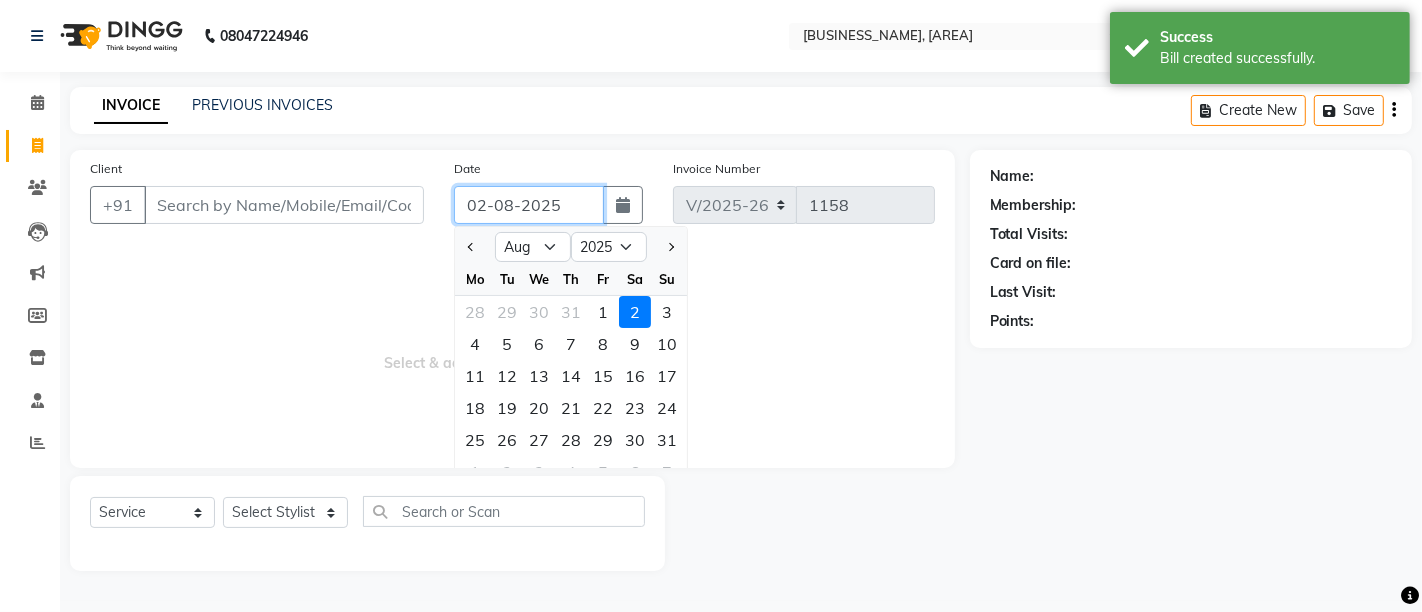 type on "01-08-2025" 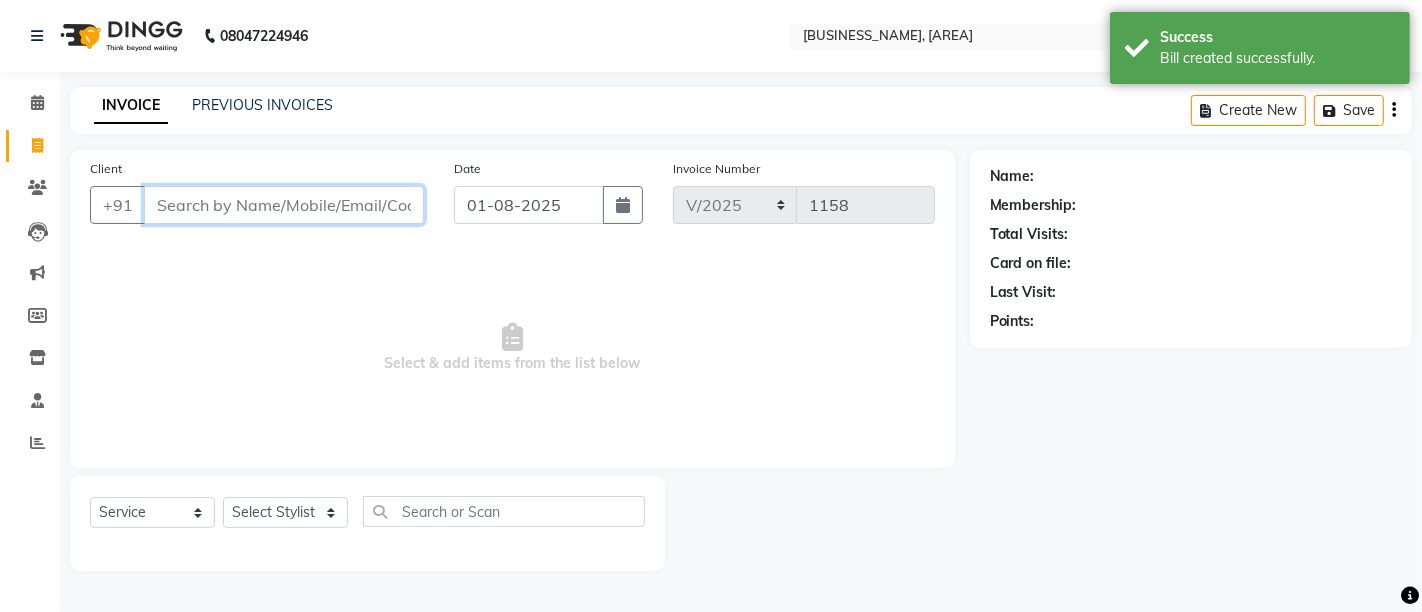 drag, startPoint x: 354, startPoint y: 217, endPoint x: 340, endPoint y: 200, distance: 22.022715 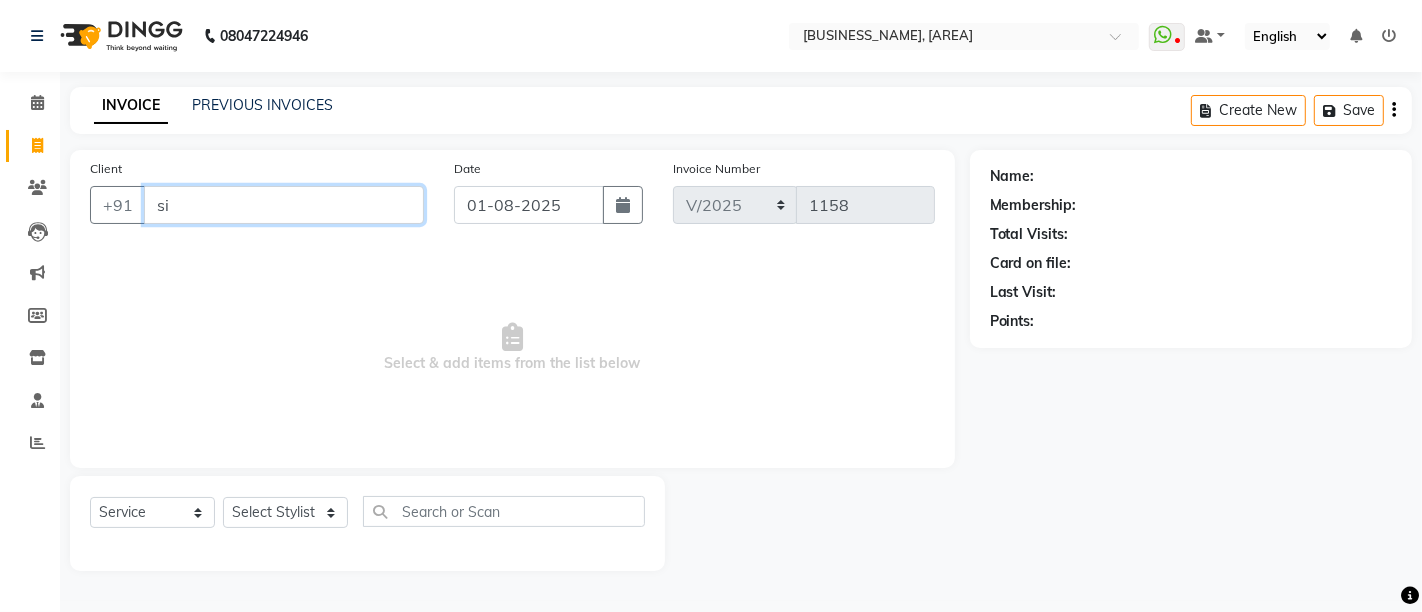 type on "s" 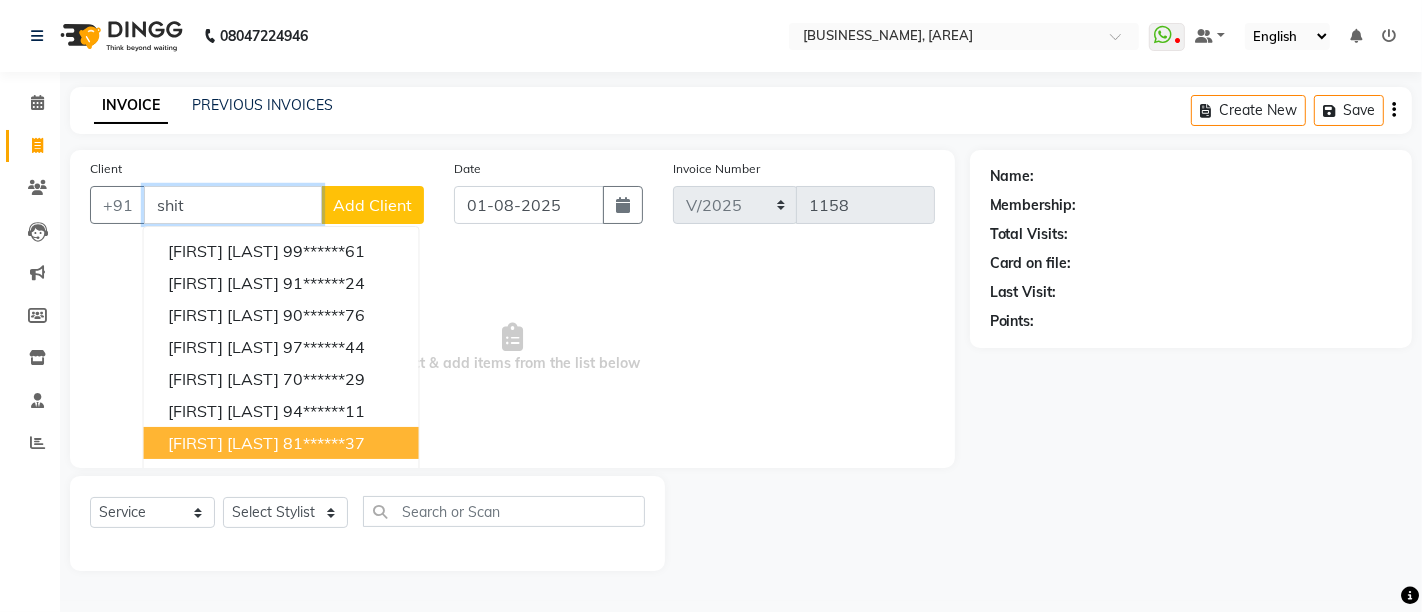 click on "81******37" at bounding box center (324, 443) 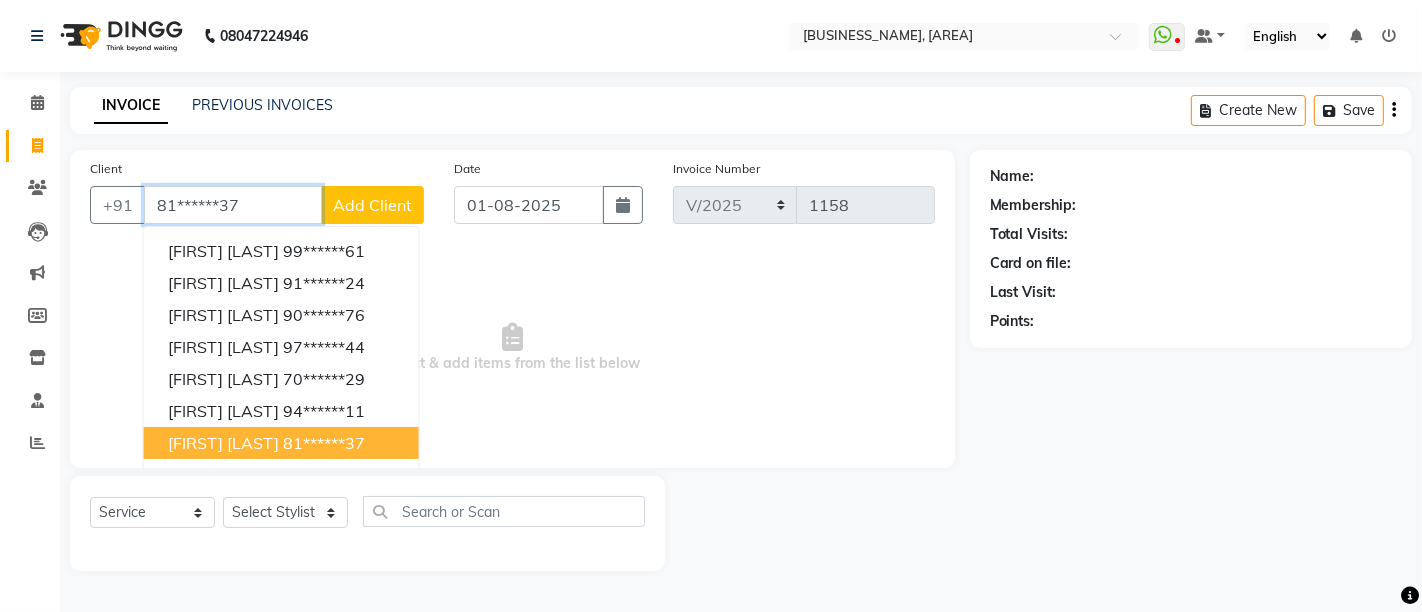 type on "81******37" 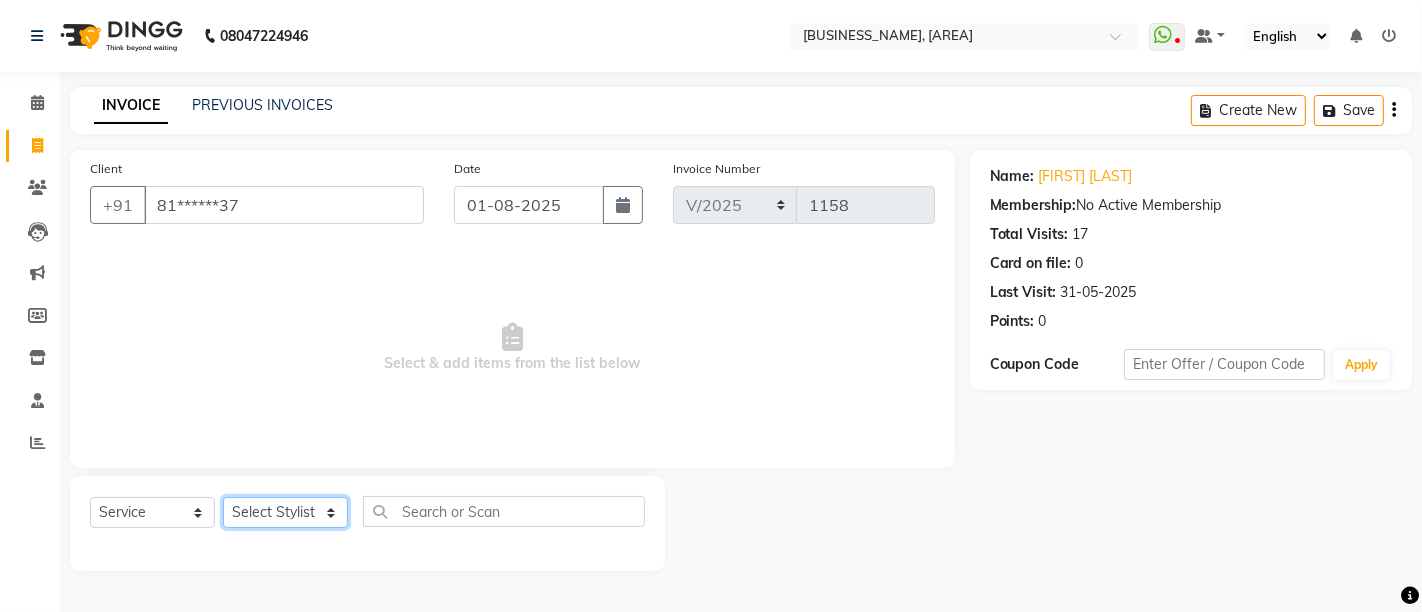 drag, startPoint x: 268, startPoint y: 516, endPoint x: 269, endPoint y: 506, distance: 10.049875 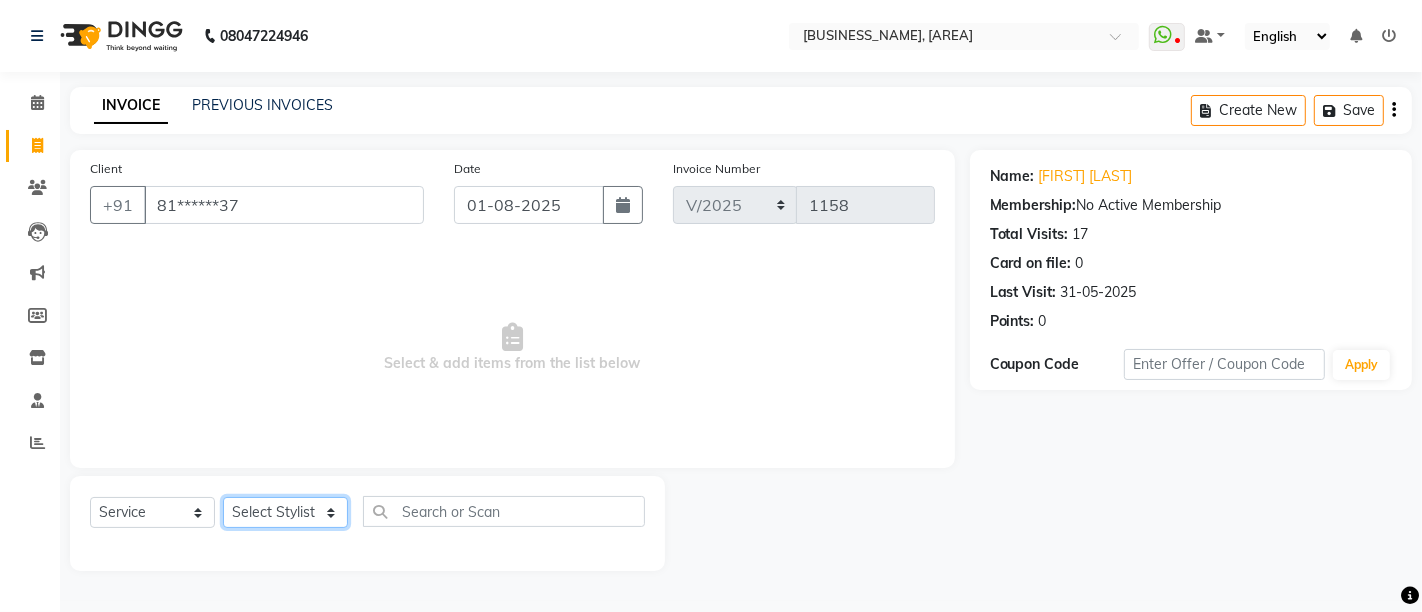 select on "37989" 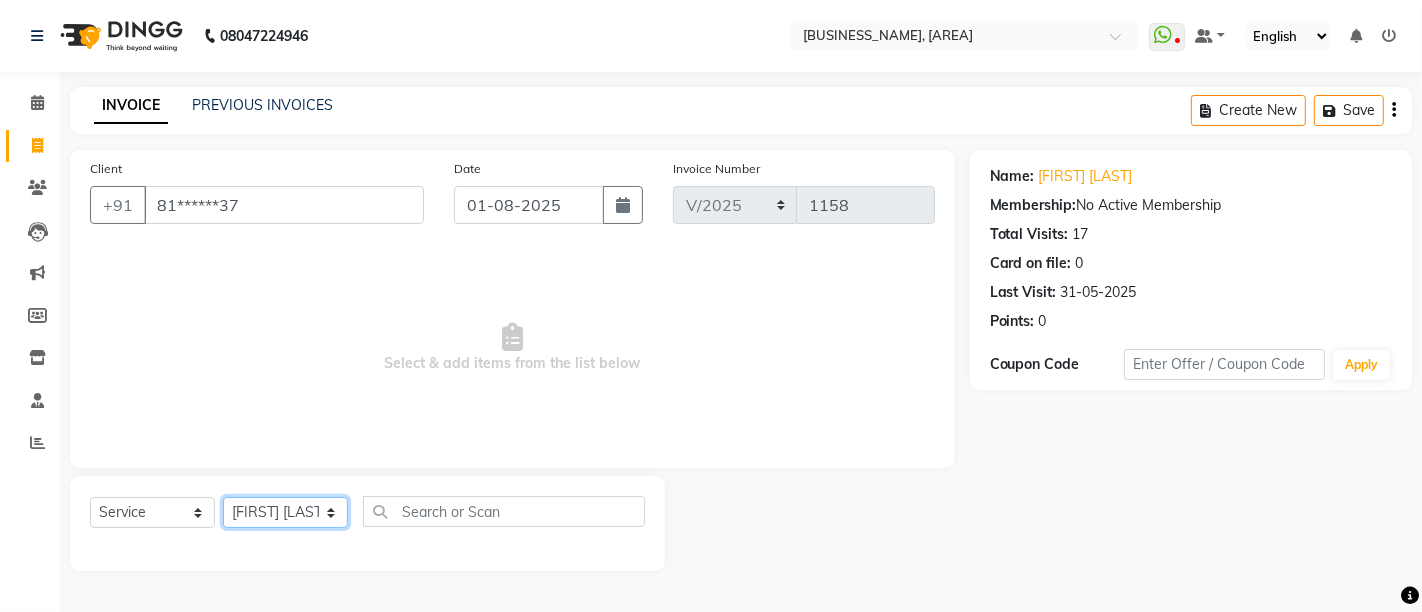 click on "Select Stylist Admin [FIRST] [LAST]  [FIRST] [LAST] [FIRST] [LAST] [FIRST] [LAST] [FIRST] [LAST]" 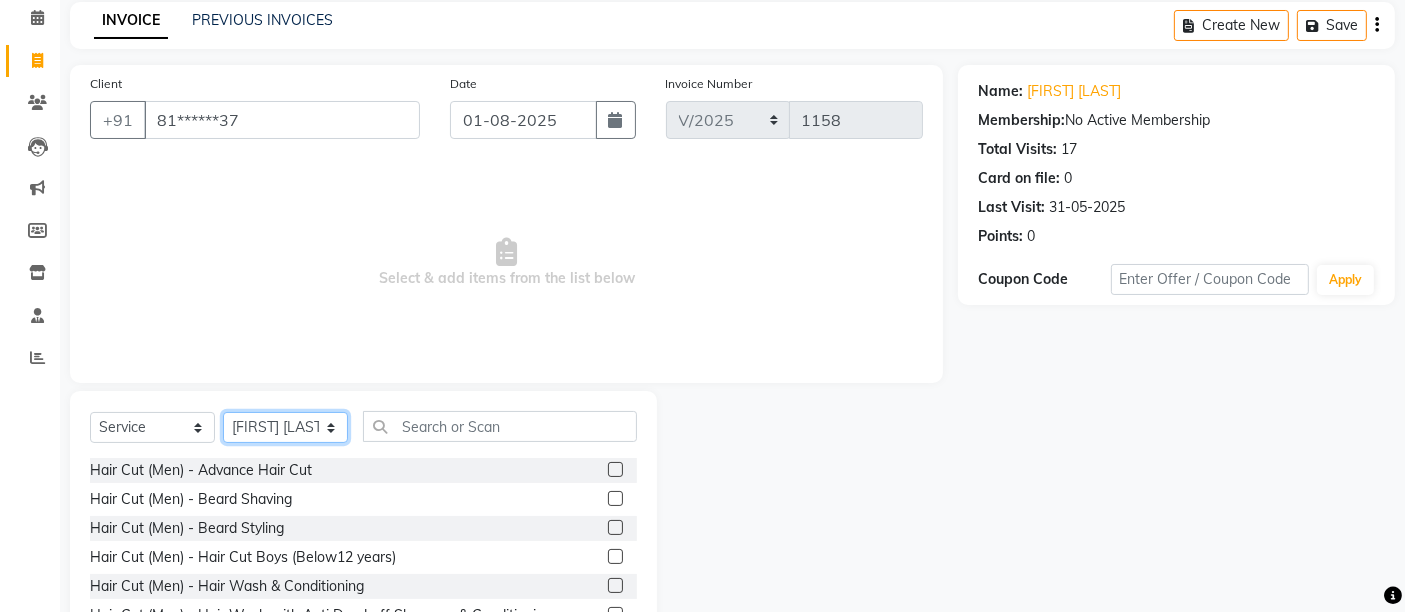 scroll, scrollTop: 188, scrollLeft: 0, axis: vertical 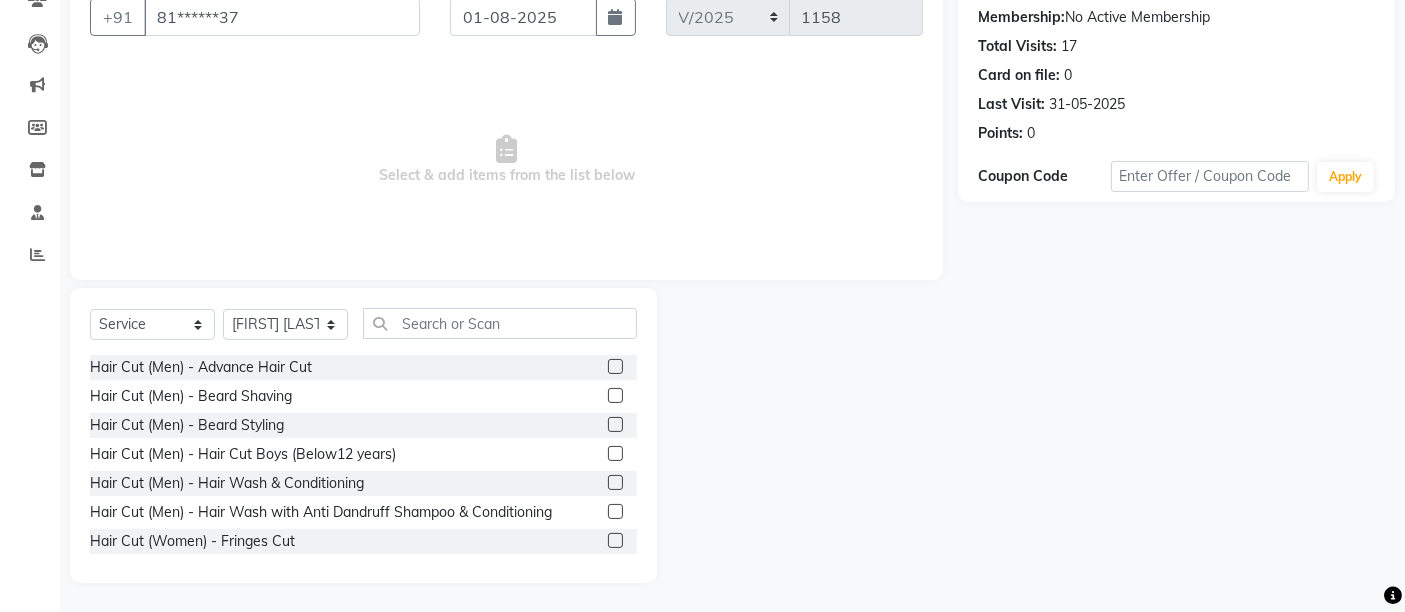 click on "Select  Service  Product  Membership  Package Voucher Prepaid Gift Card  Select Stylist Admin [FIRST] [LAST]  [FIRST] [LAST] [FIRST] [LAST] [FIRST] [LAST] [FIRST] [LAST] [FIRST] [LAST] Hair Cut (Men) - Advance Hair Cut  Hair Cut (Men) - Beard Shaving  Hair Cut (Men) - Beard Styling  Hair Cut (Men) - Hair Cut Boys (Below12 years)  Hair Cut (Men) - Hair Wash & Conditioning  Hair Cut (Men) - Hair Wash with Anti Dandruff Shampoo & Conditioning  Hair Cut (Women) - Fringes Cut  Hair Cut (Women) - Basic Hair Cut  Hair Cut (Women) - Hair Cut Girls (Below 12 years)  Hair Cut (Women) - Hair Cut Girls (Advance)  Hair Cut (Women) - Women Advance Hair Cut  Hair Cut (Women) - Hair Wash with Sulphate free Shampoo & Conditioning  Hair Cut (Women) - Hair Wash with Anti Dandruff Shampoo & Conditioning  Hair Cut (Women) - Hair Wash with Extenso Shampoo & Conditioning  Hair Cut (Women) - Hair Wash with Keratin Shampoo & Conditioning  Blow Dry Settings - Upto Neck  Blow Dry Settings - Upto Shoulder  Blow Dry Settings - Below Shoulder  Ironing - Upto Neck" 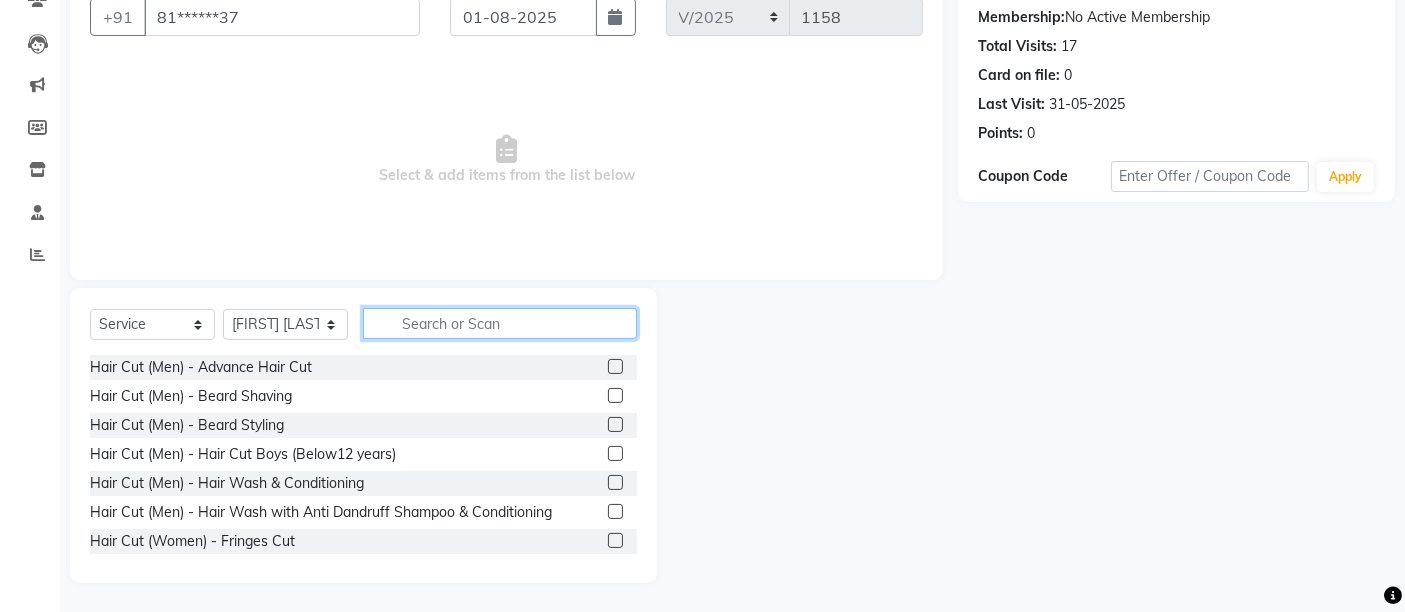 click 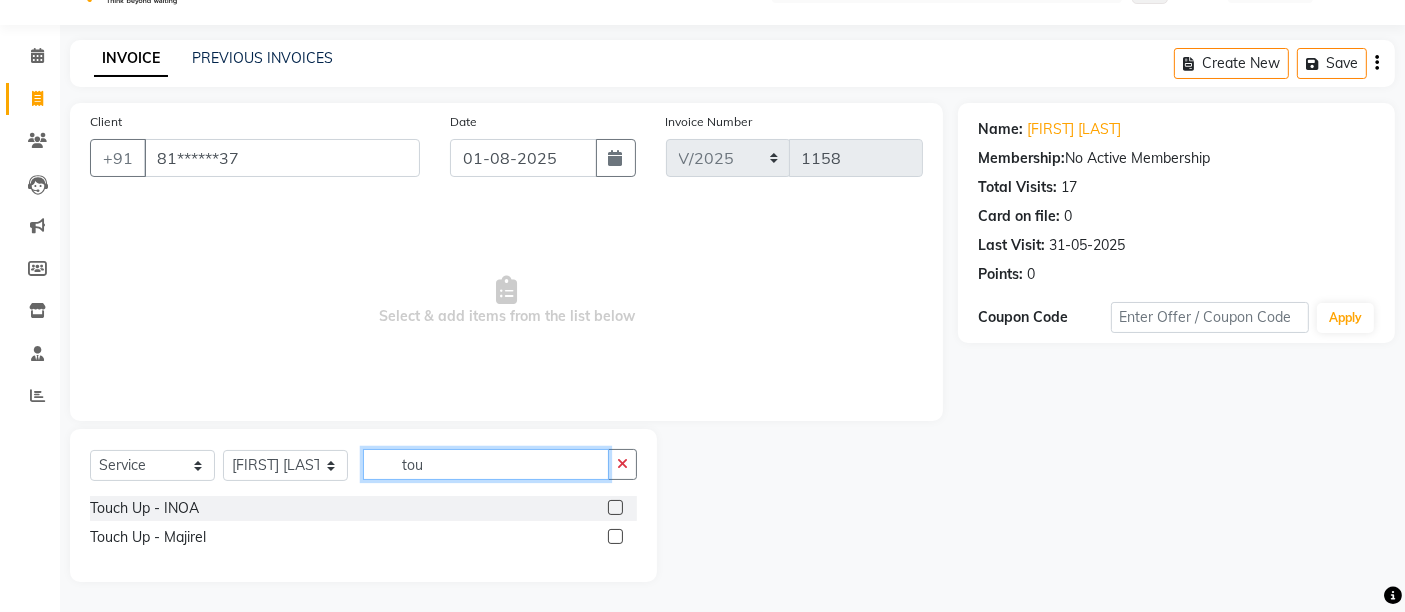 scroll, scrollTop: 45, scrollLeft: 0, axis: vertical 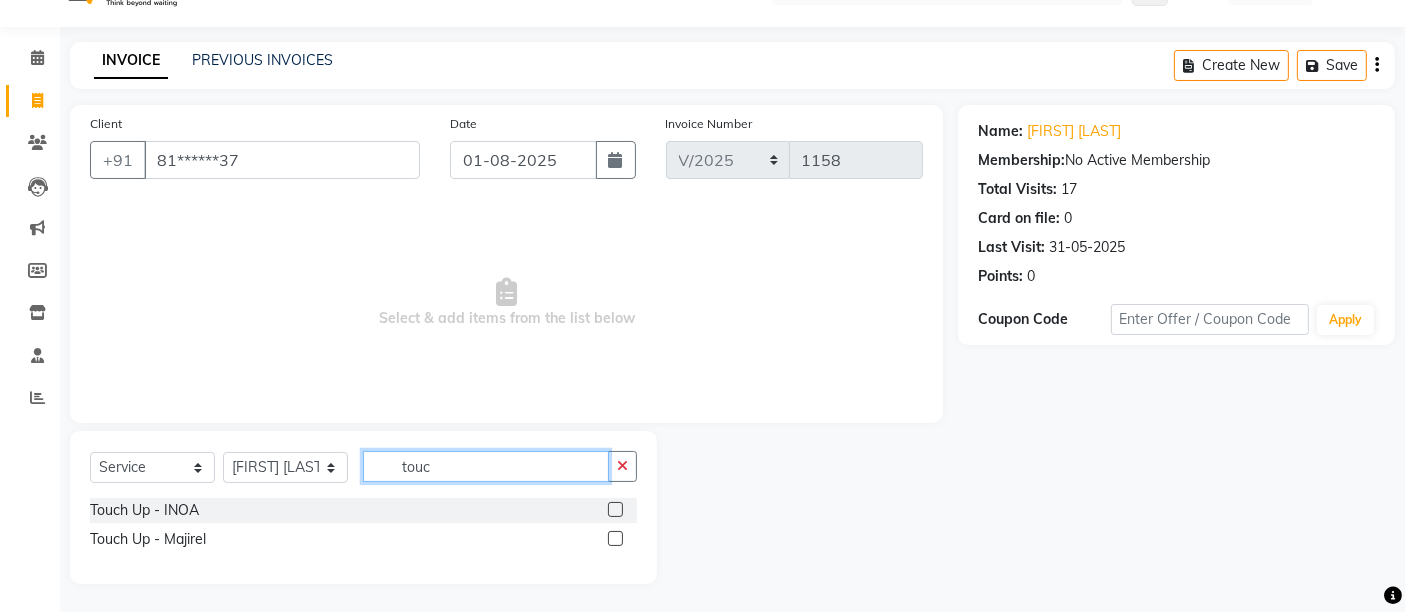 type on "touc" 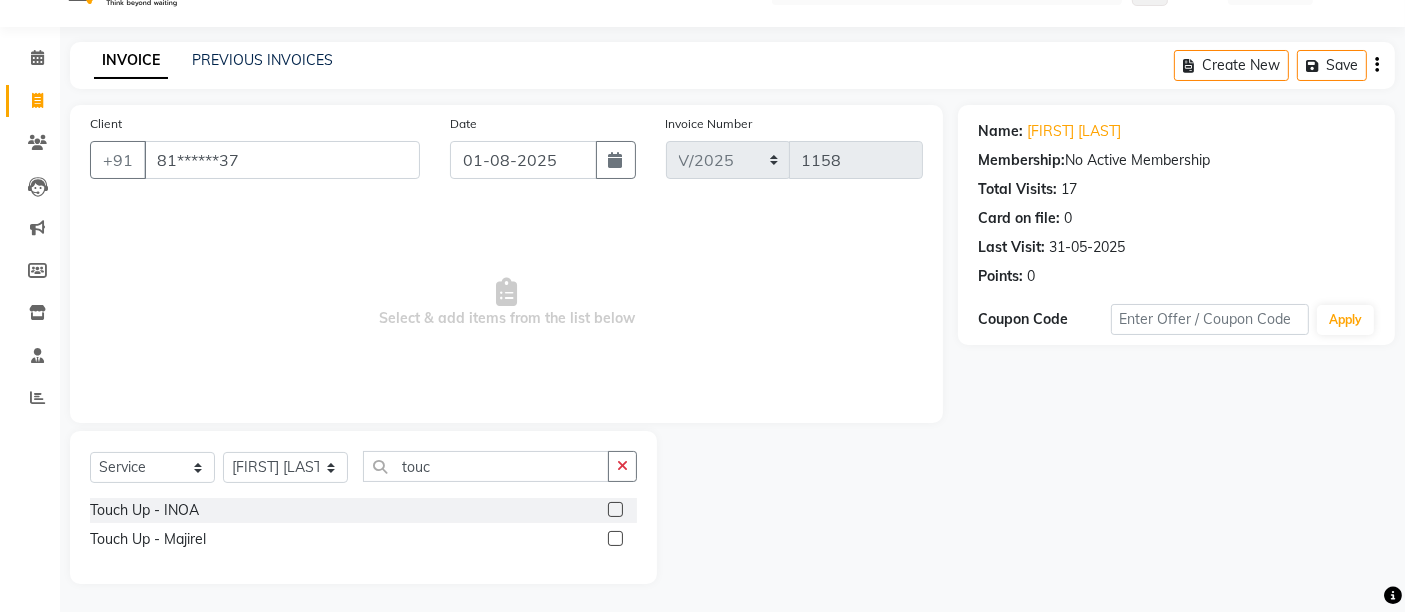 click 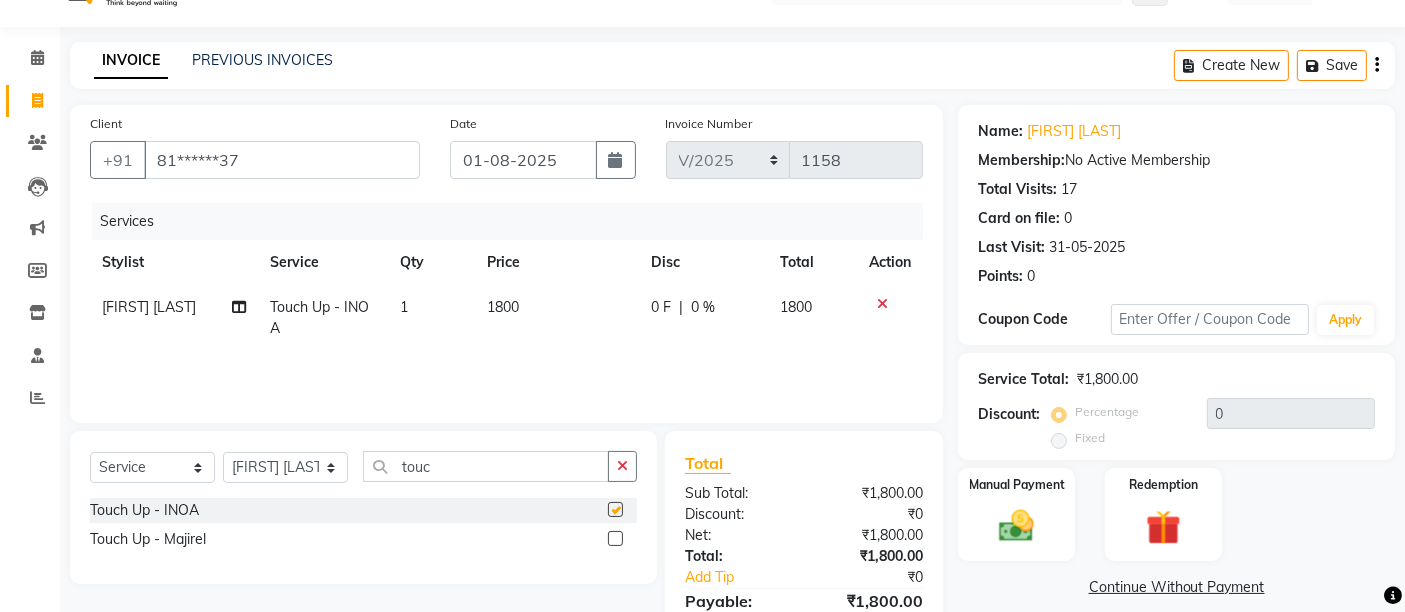 checkbox on "false" 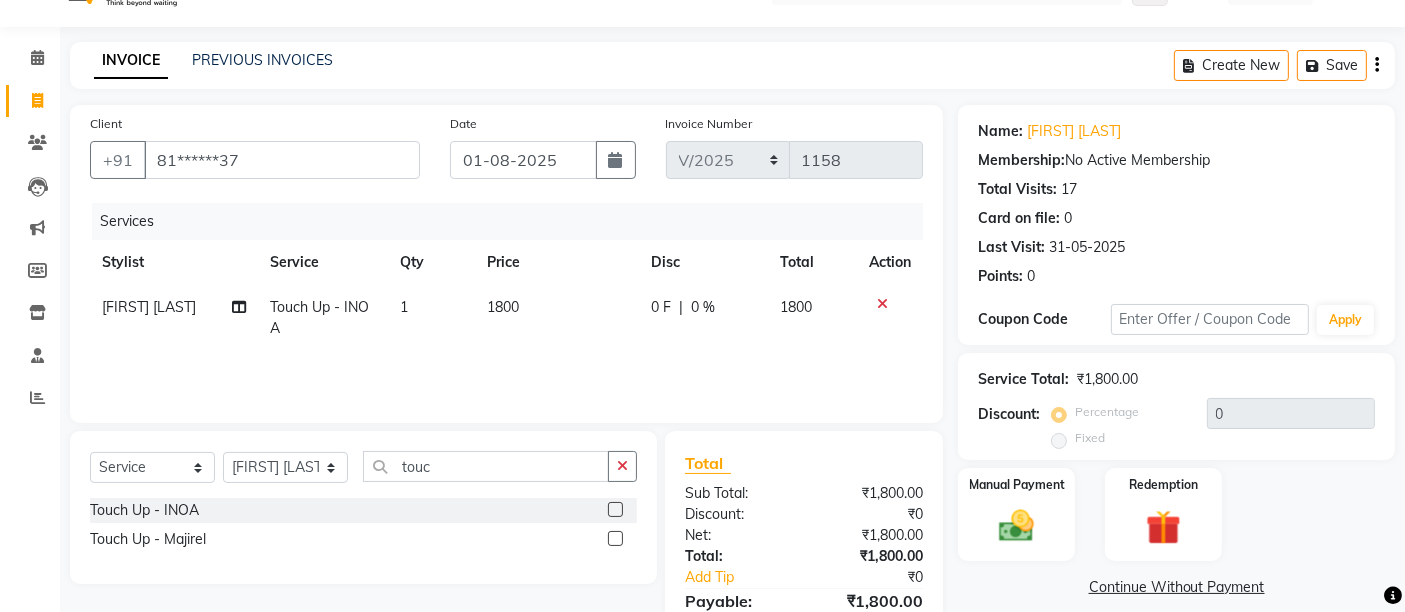 click on "1800" 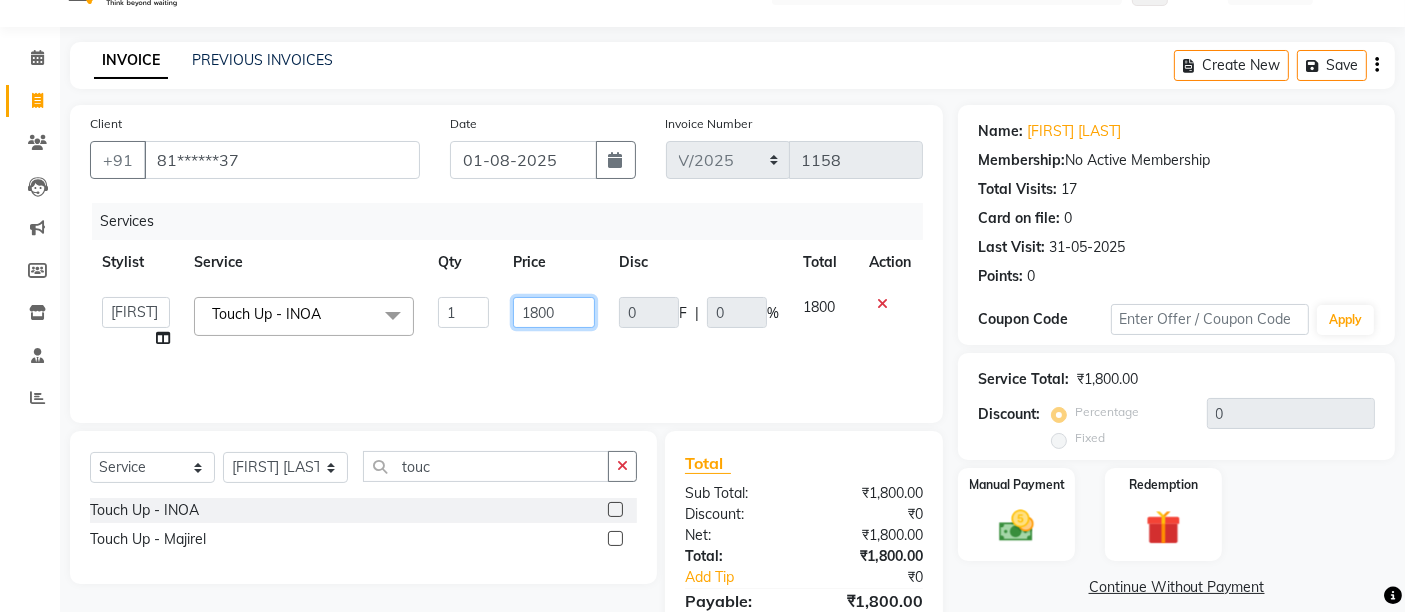 click on "1800" 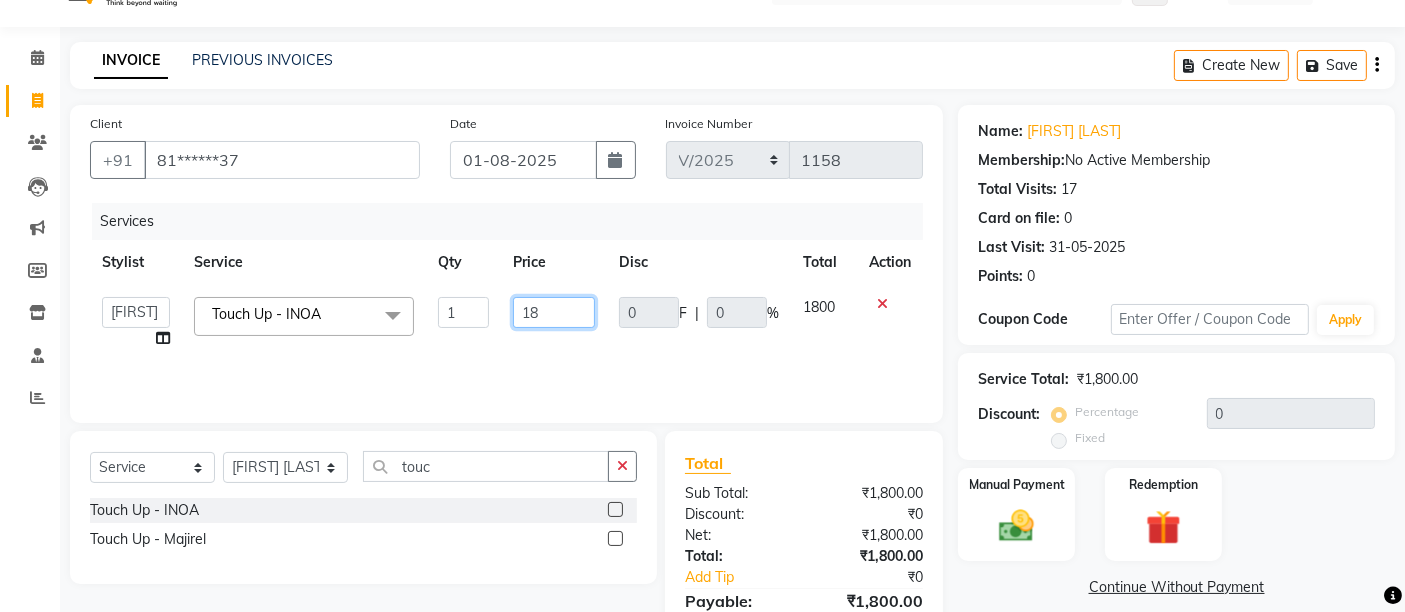 type on "1" 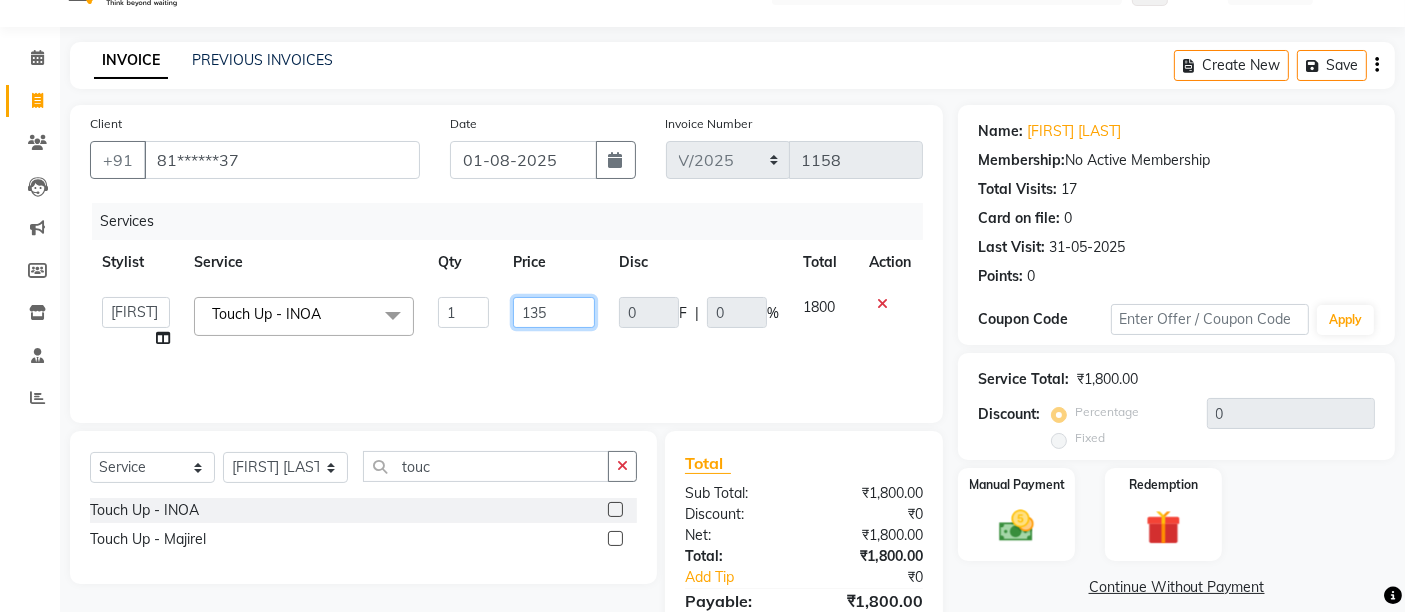 type on "1350" 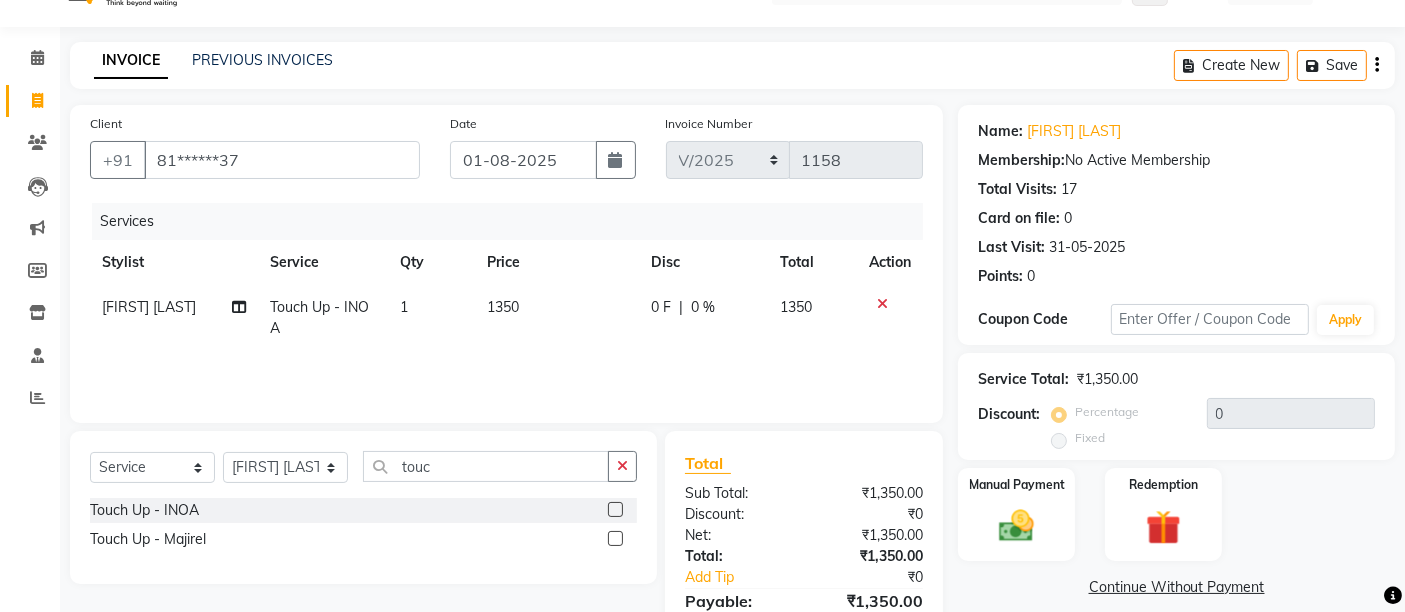 click on "Services Stylist Service Qty Price Disc Total Action [FIRST] [LAST] Touch Up - INOA 1 1350 0 F | 0 % 1350" 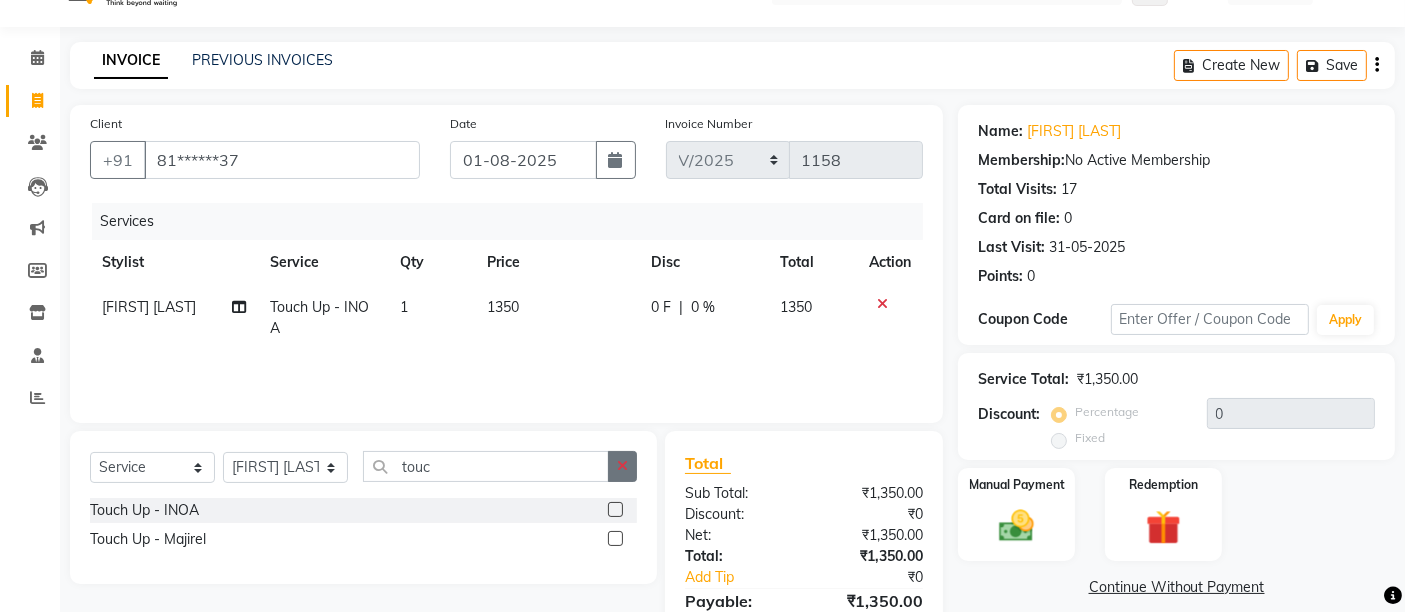 click 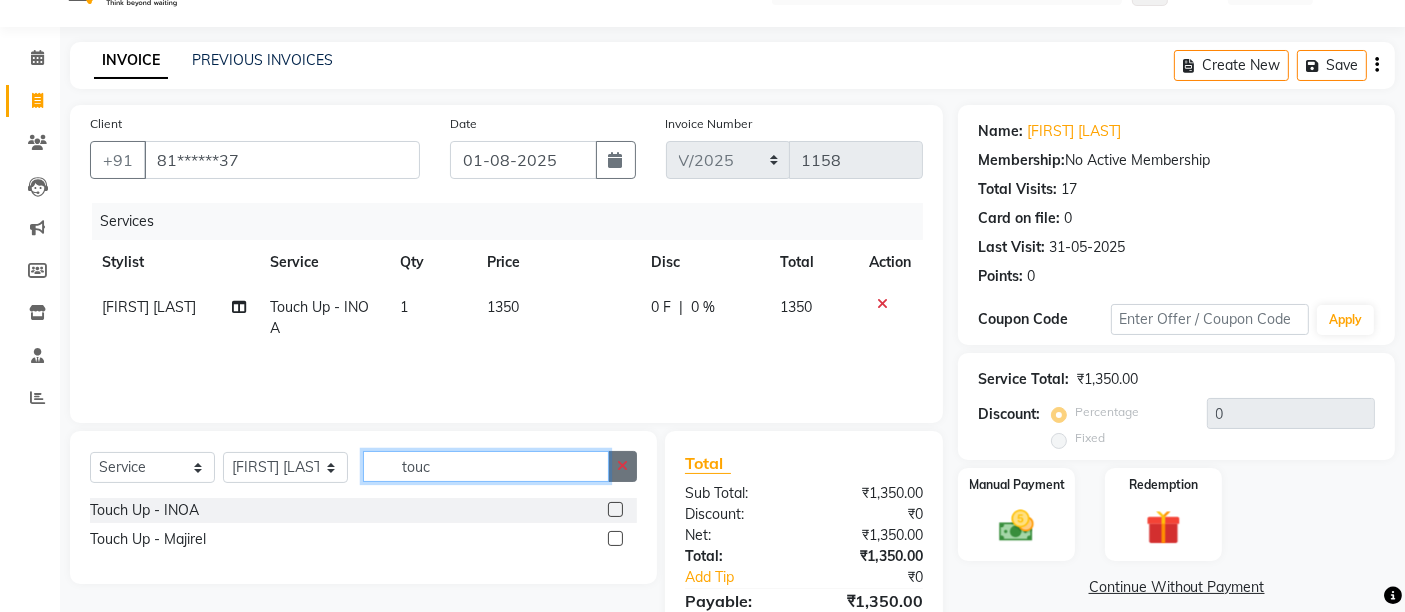 type 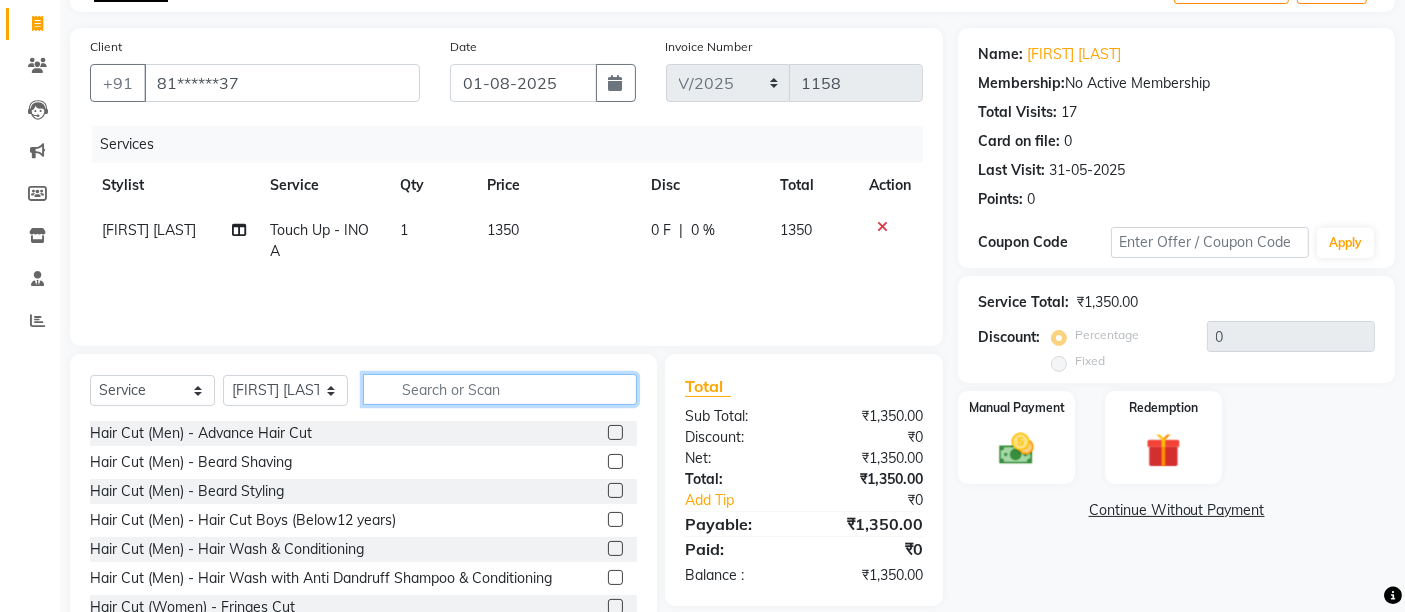 scroll, scrollTop: 157, scrollLeft: 0, axis: vertical 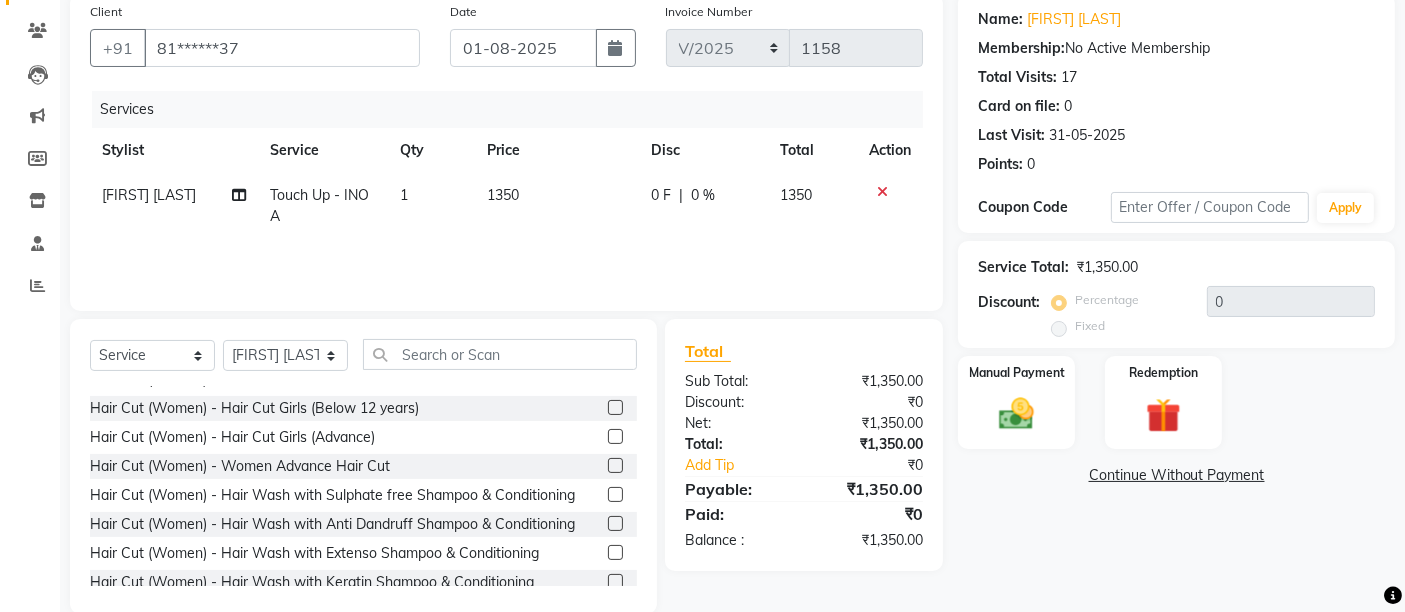 click 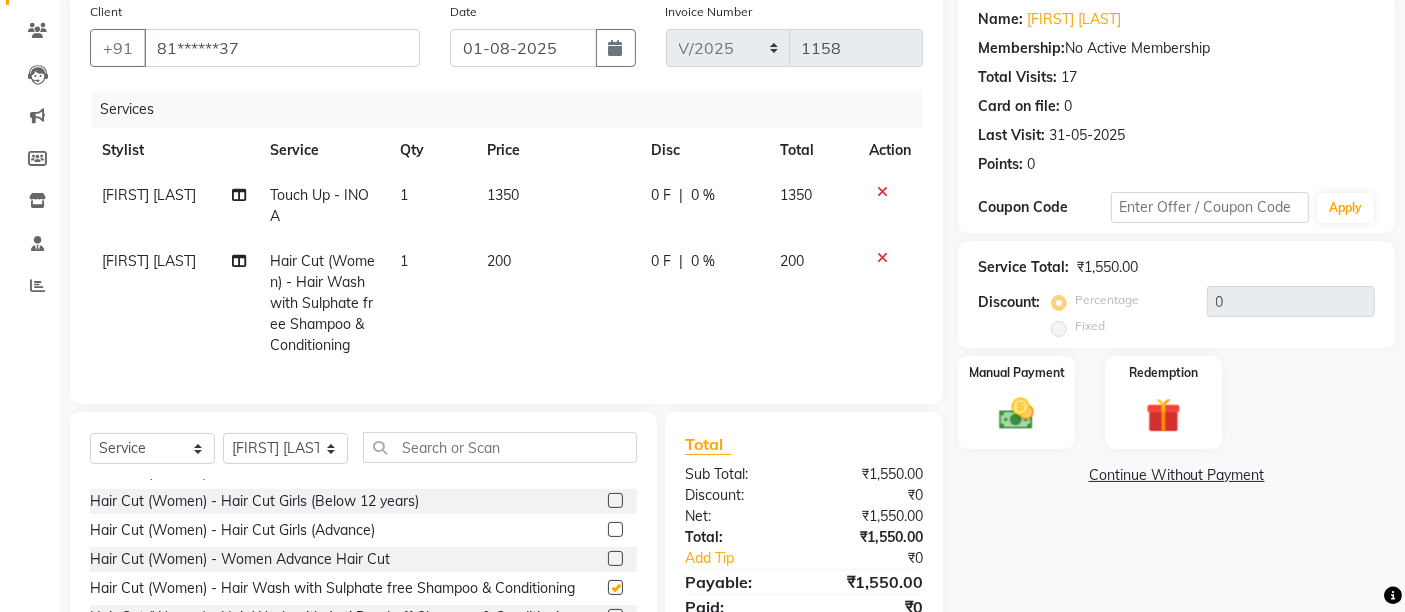 checkbox on "false" 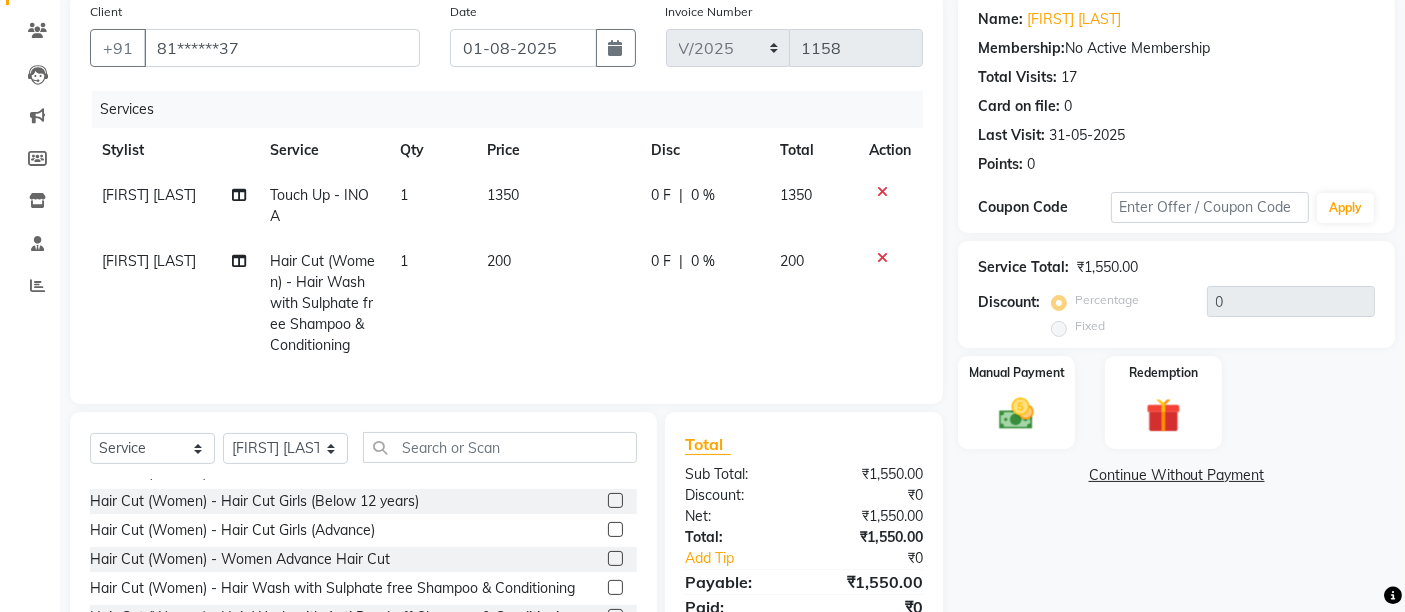 click on "200" 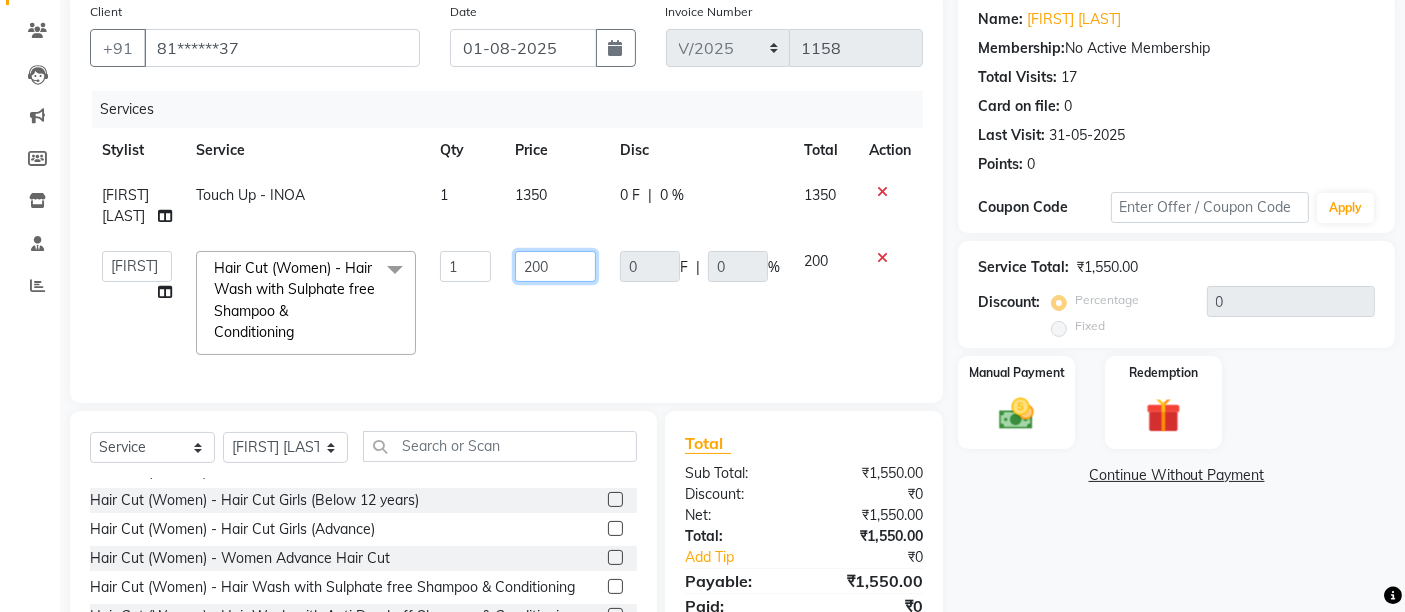click on "200" 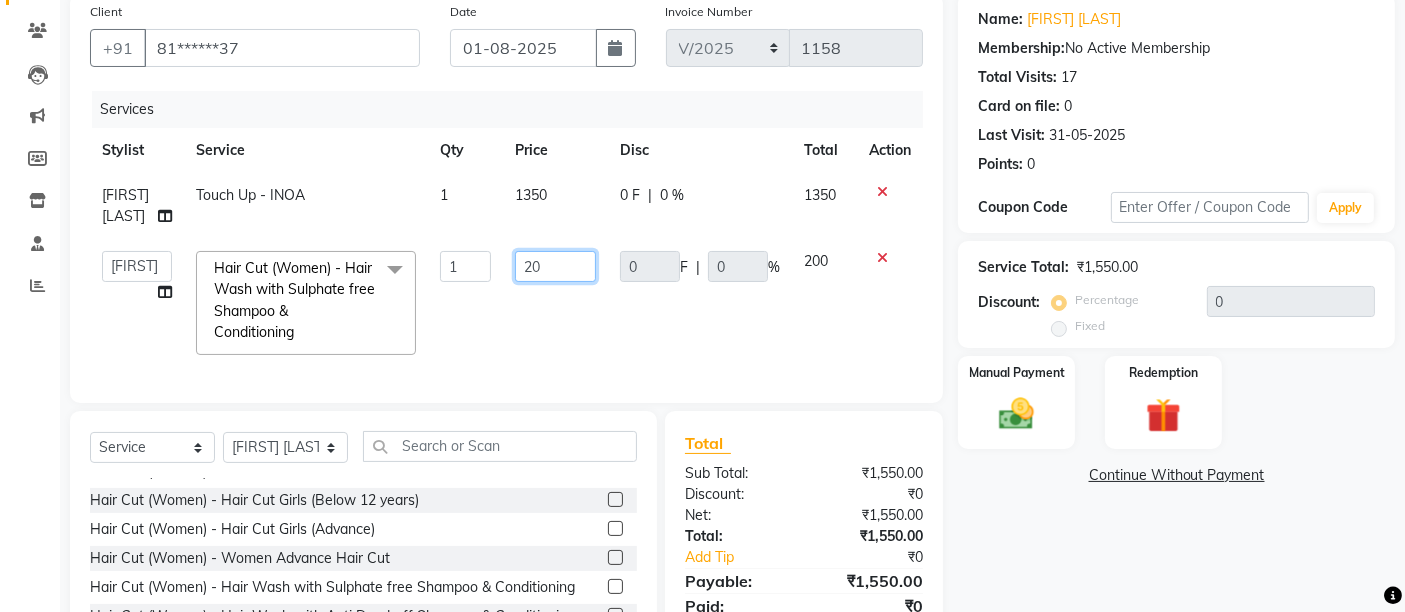 type on "250" 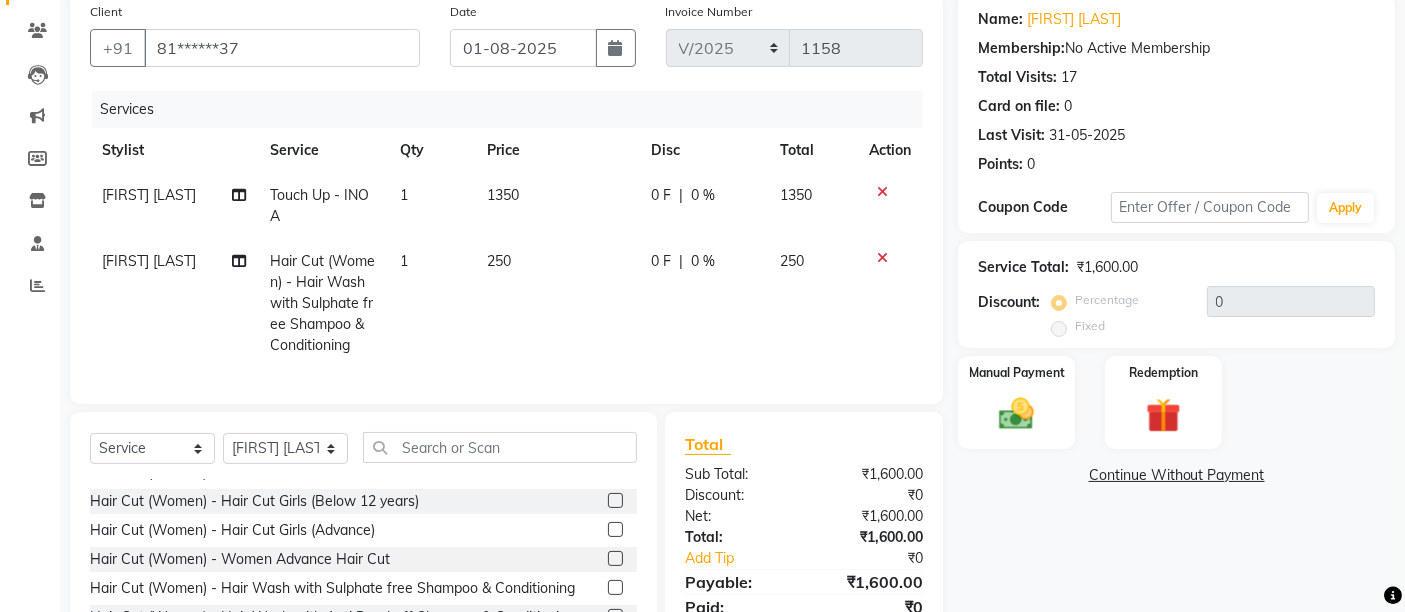 click on "0 F | 0 %" 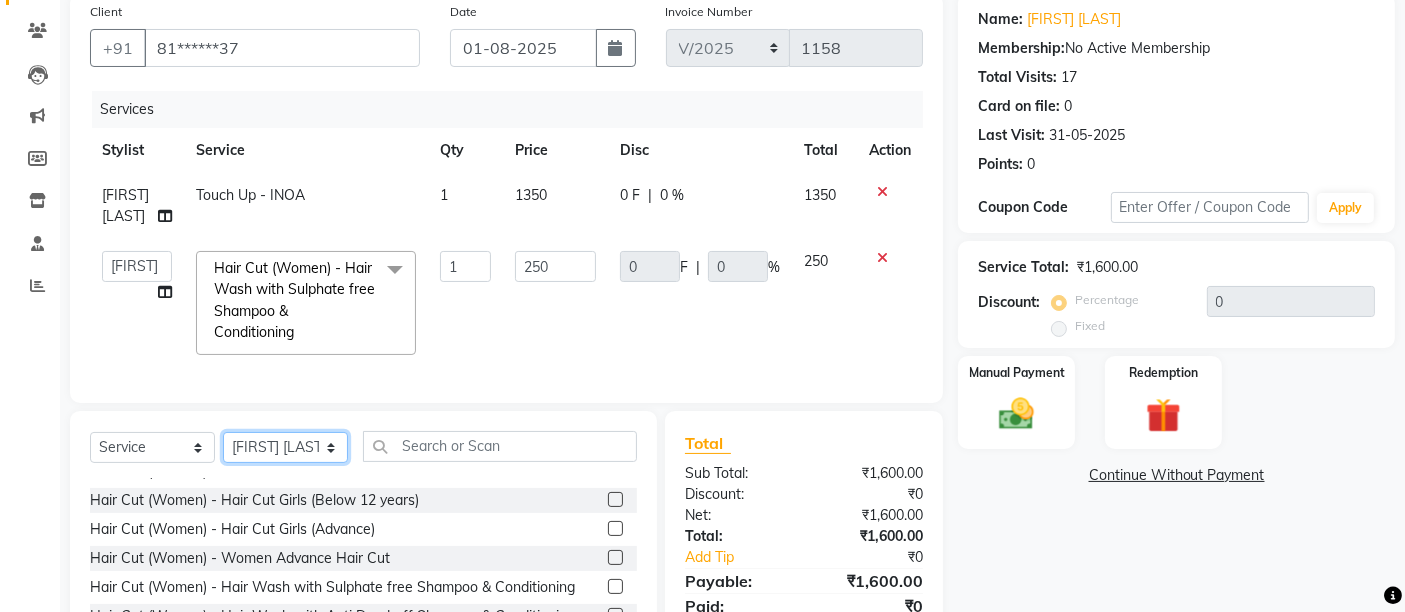 click on "Select Stylist Admin [FIRST] [LAST]  [FIRST] [LAST] [FIRST] [LAST] [FIRST] [LAST] [FIRST] [LAST]" 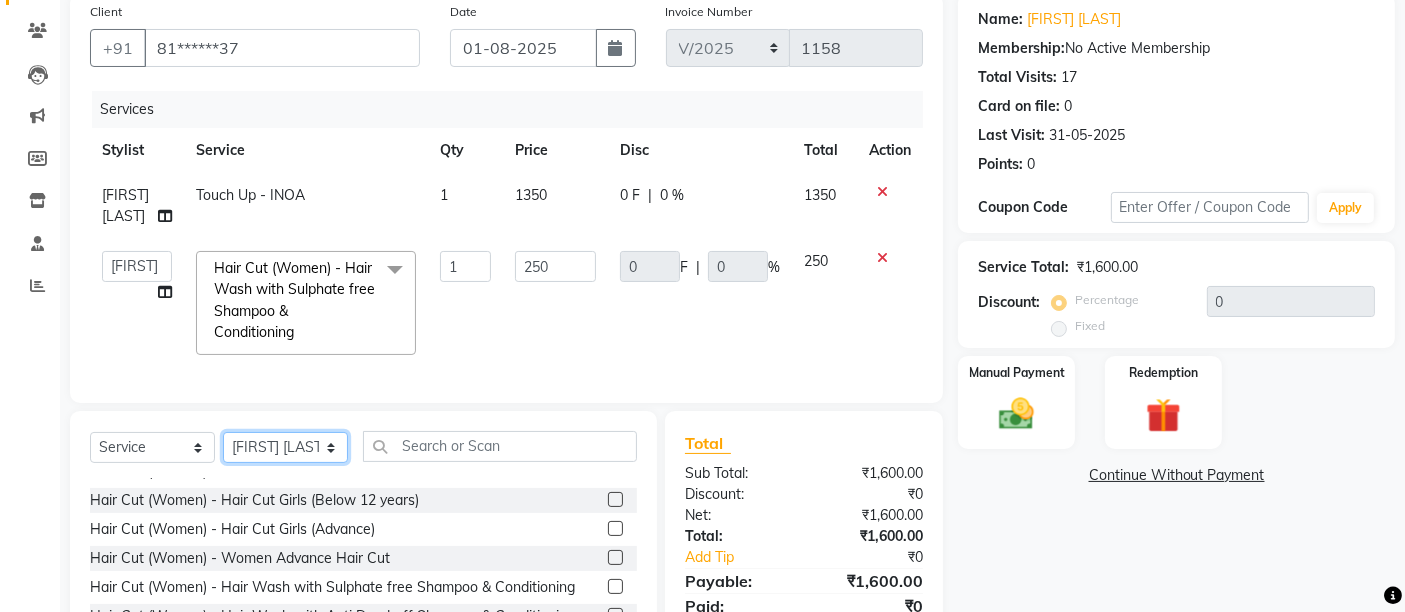 select on "49153" 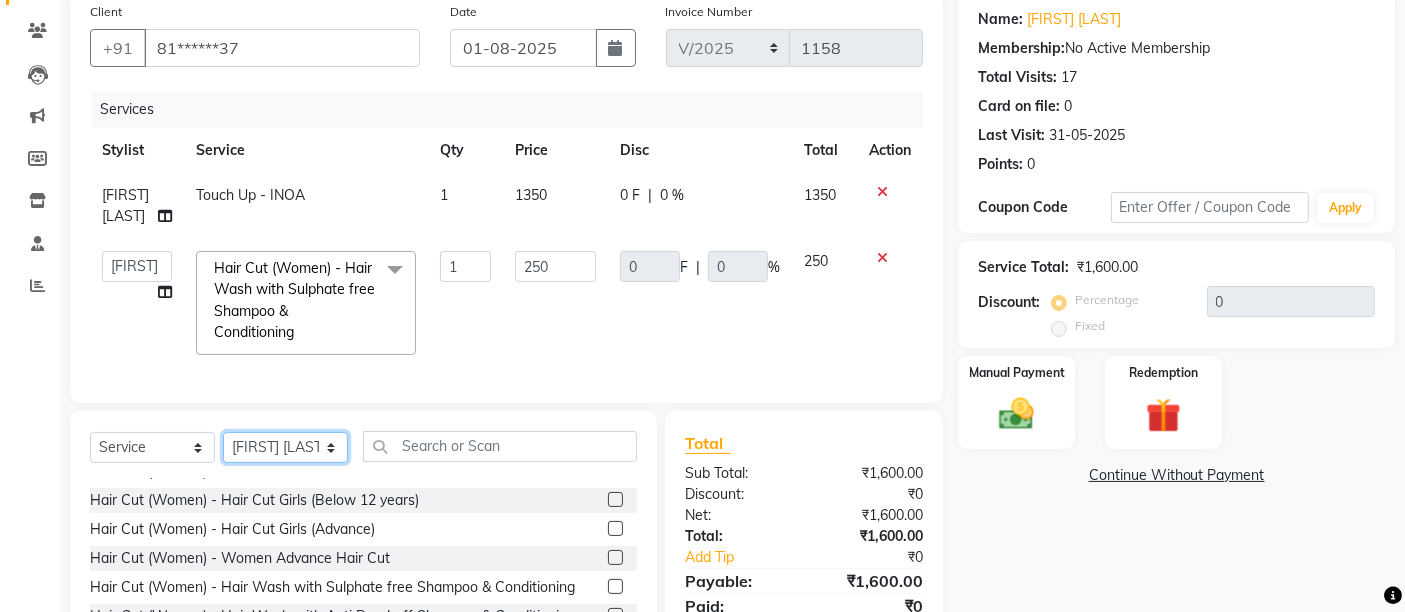 click on "Select Stylist Admin [FIRST] [LAST]  [FIRST] [LAST] [FIRST] [LAST] [FIRST] [LAST] [FIRST] [LAST]" 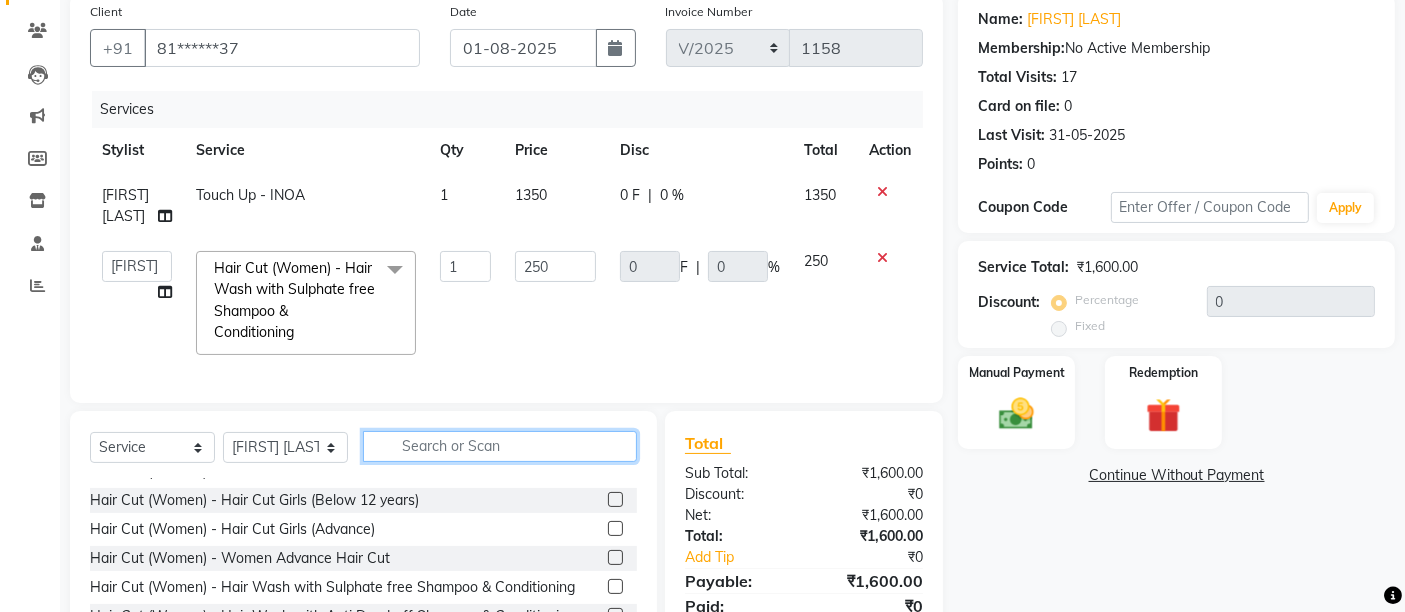 click 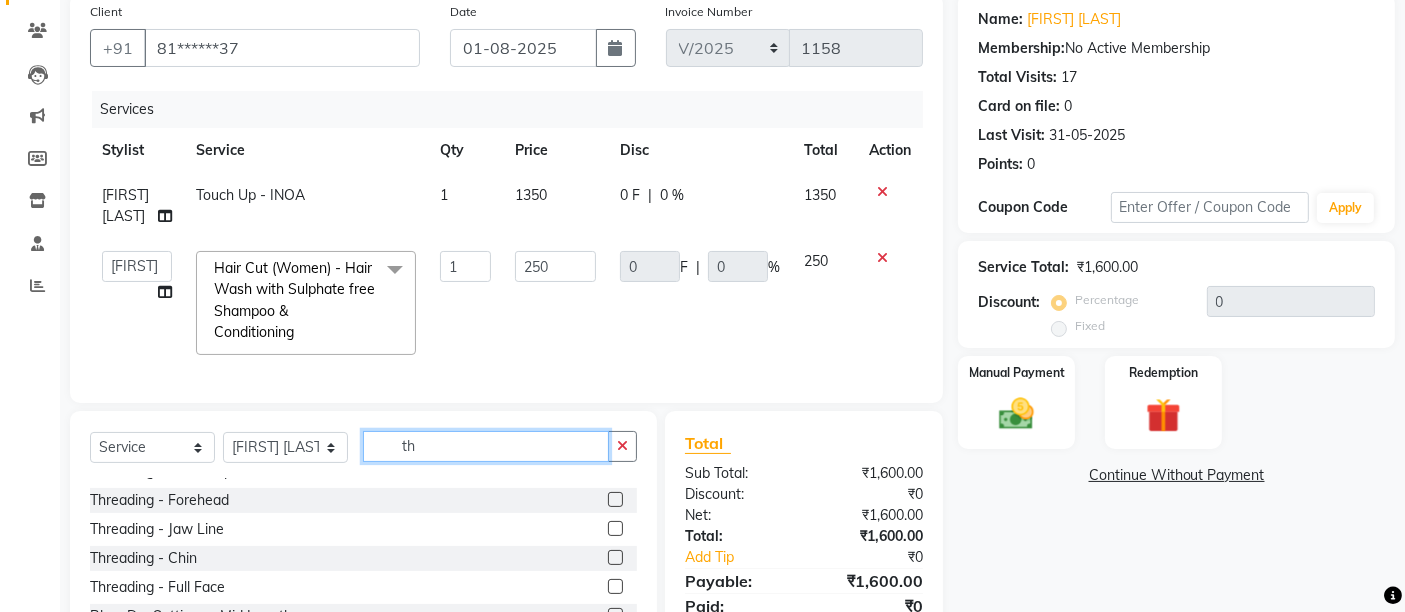 scroll, scrollTop: 0, scrollLeft: 0, axis: both 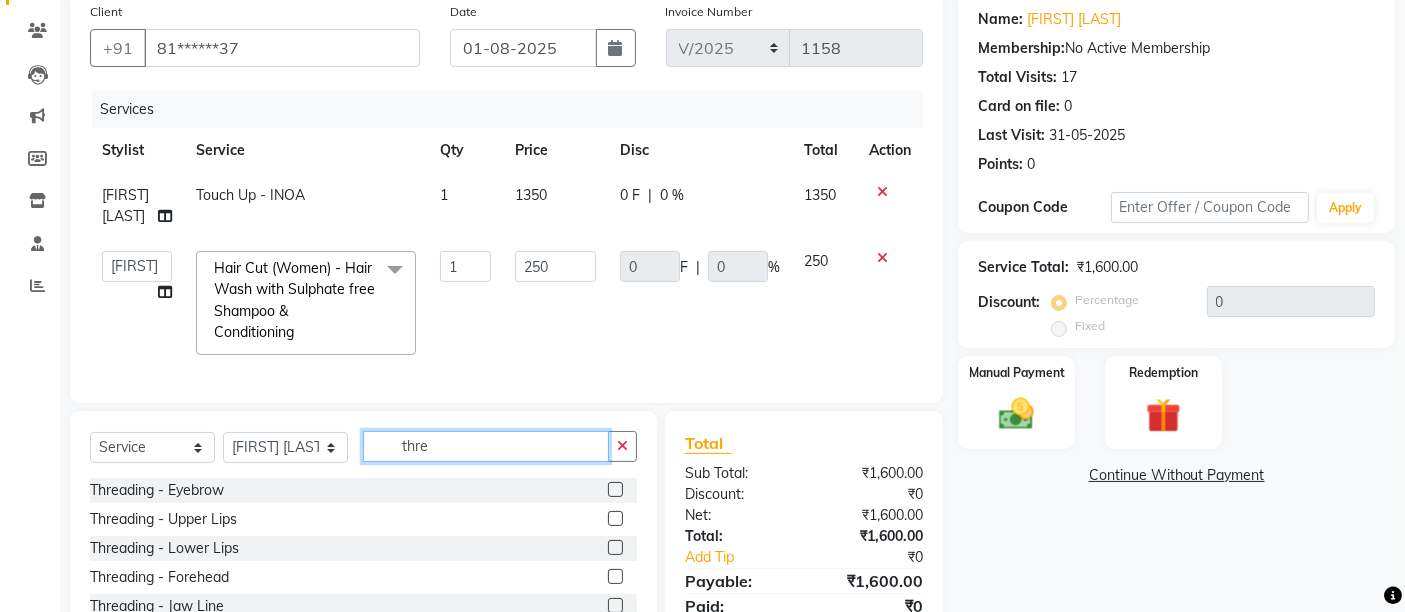type on "thre" 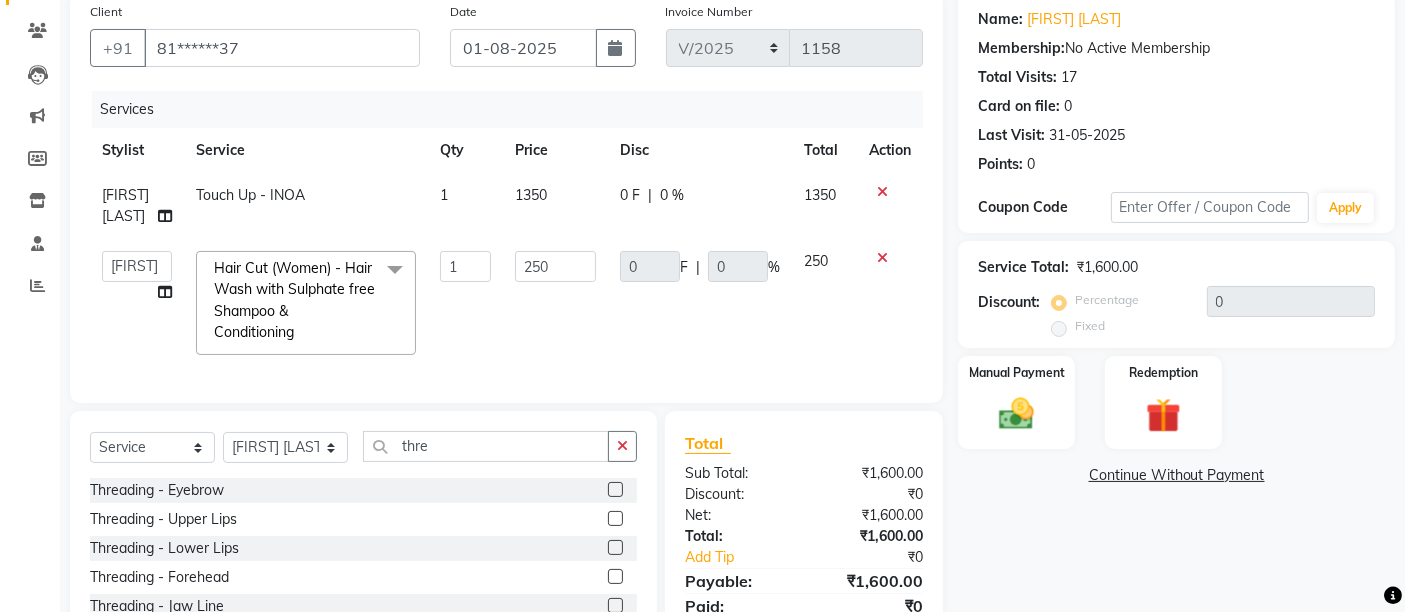 click 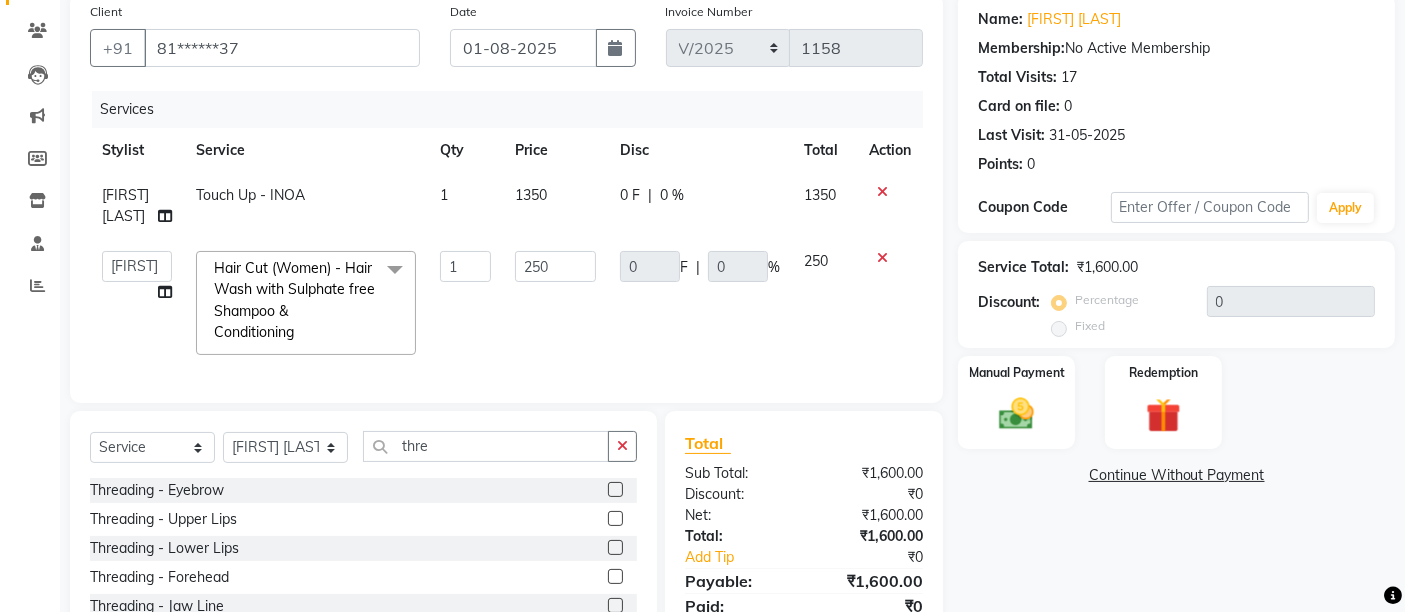 click at bounding box center [614, 490] 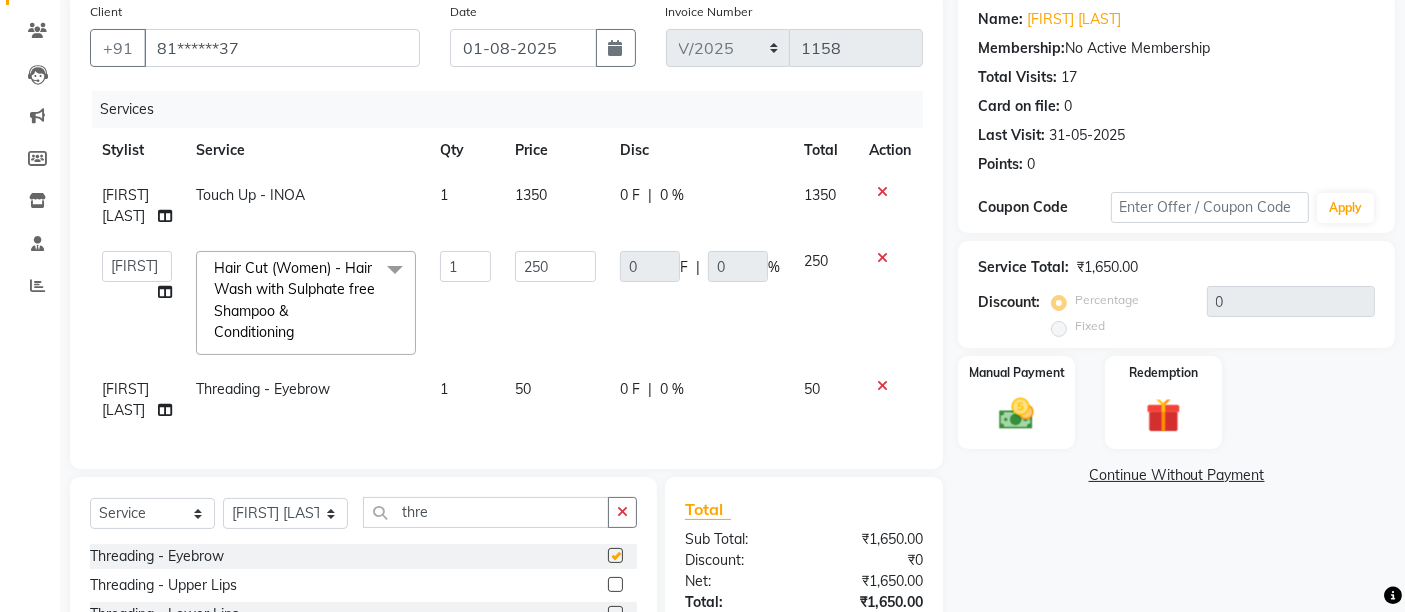checkbox on "false" 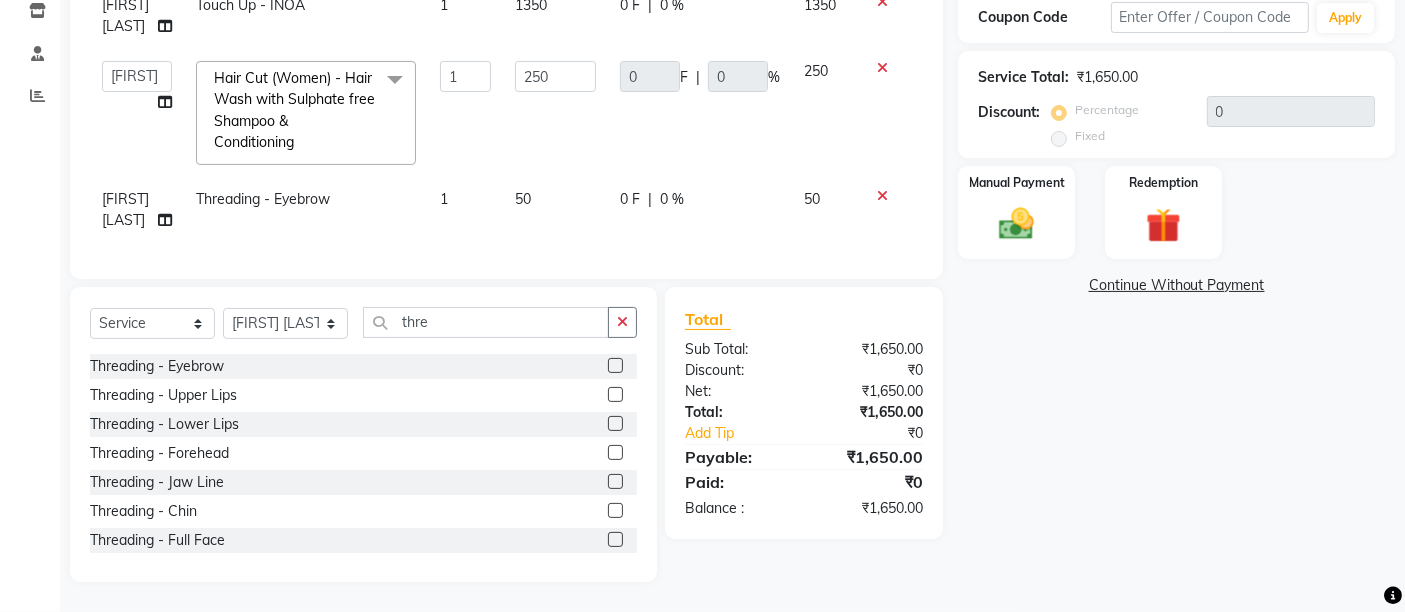 scroll, scrollTop: 362, scrollLeft: 0, axis: vertical 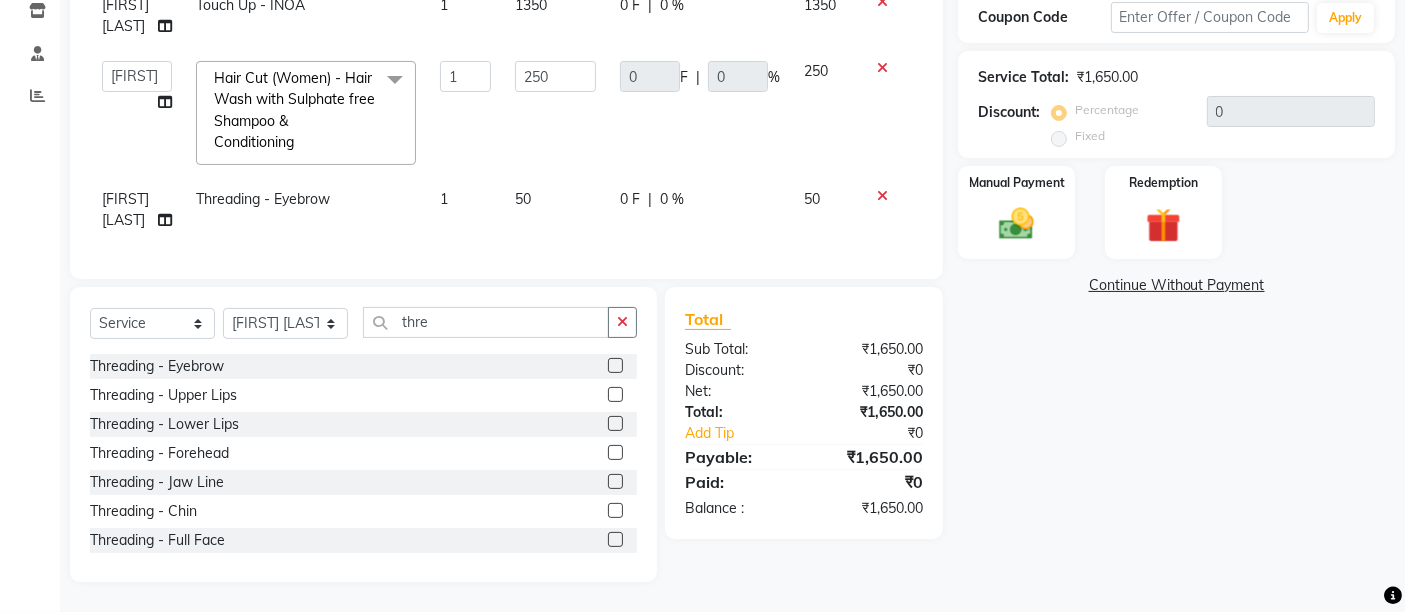 click at bounding box center (614, 395) 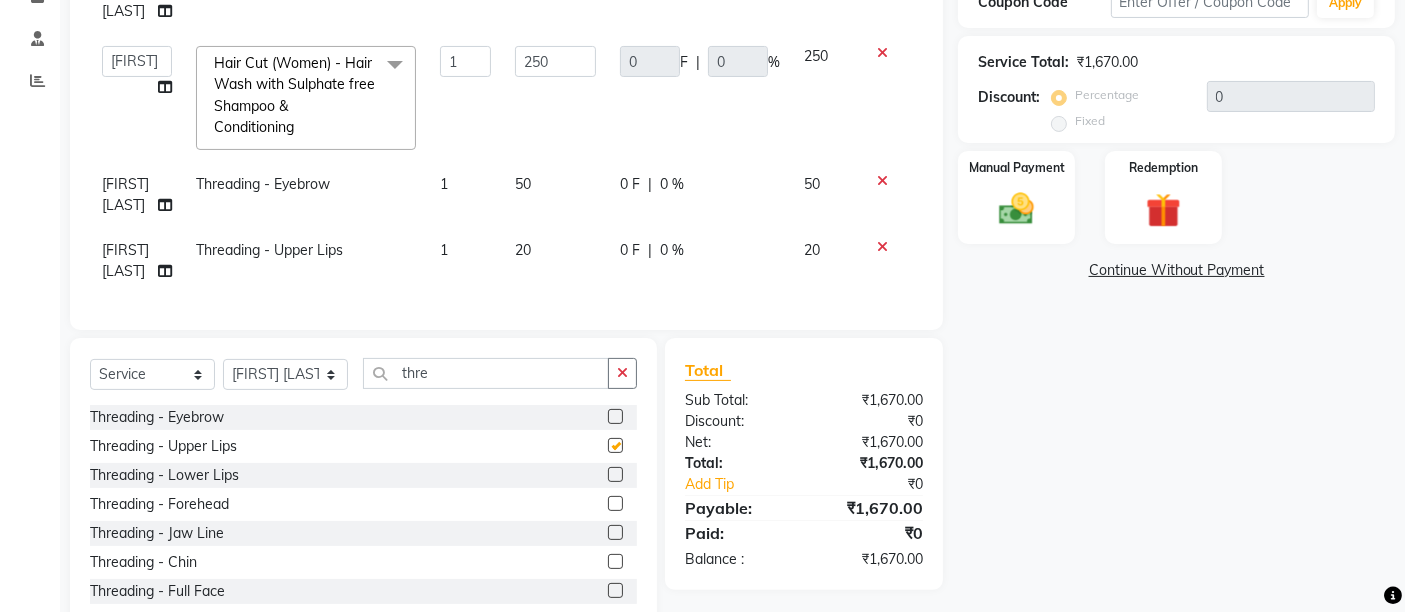 checkbox on "false" 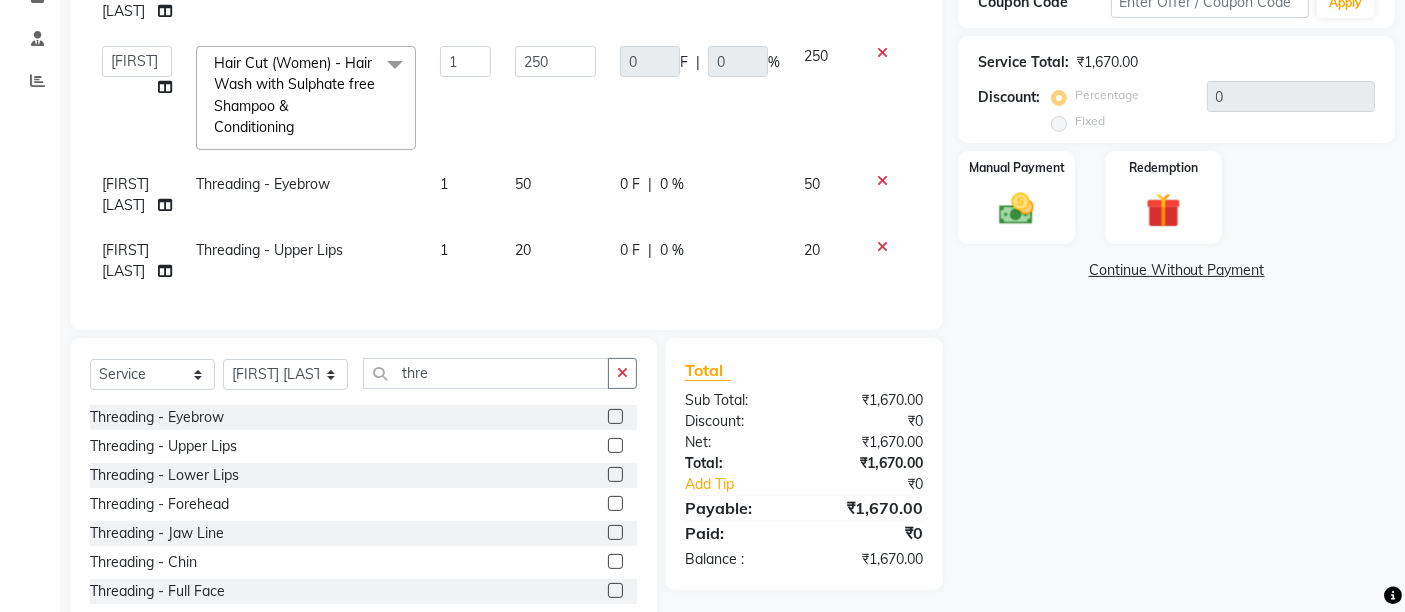 click 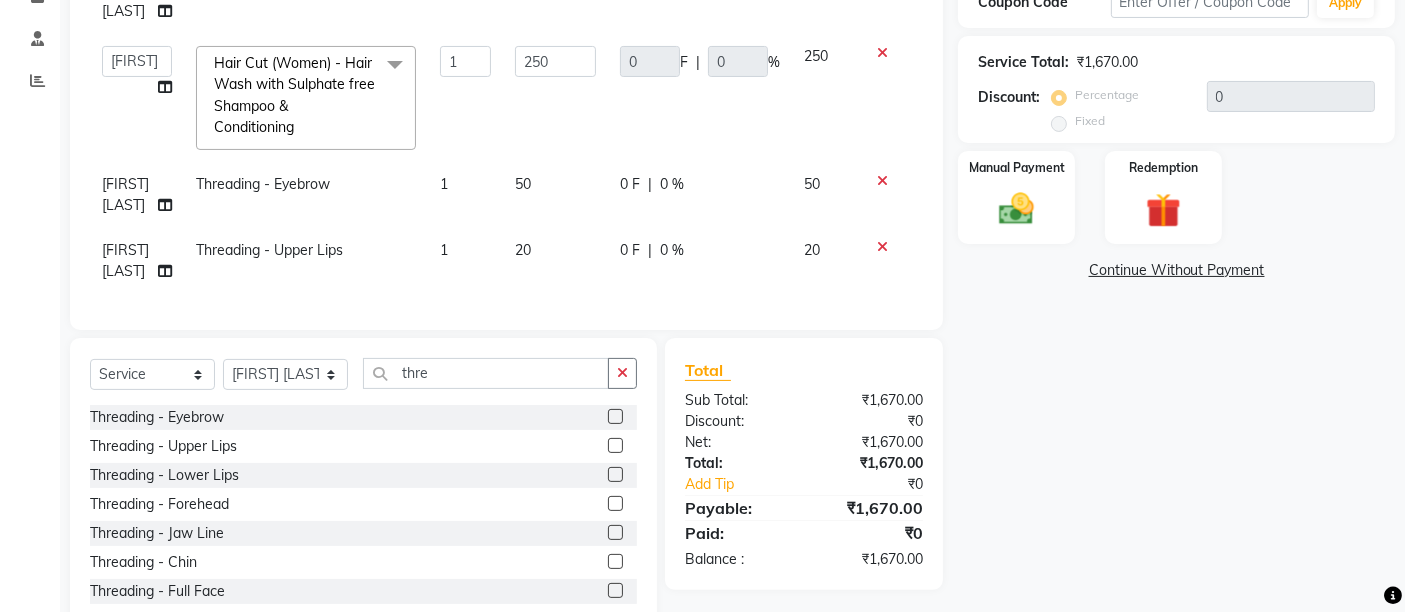 click at bounding box center [614, 504] 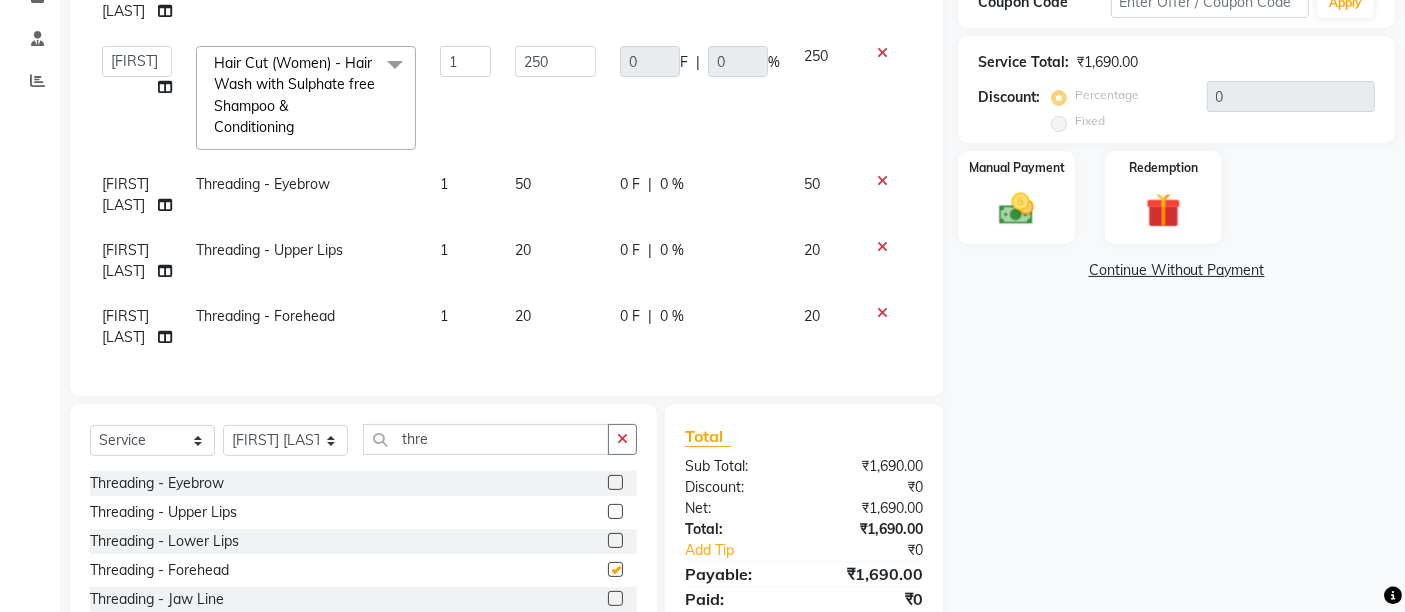 checkbox on "false" 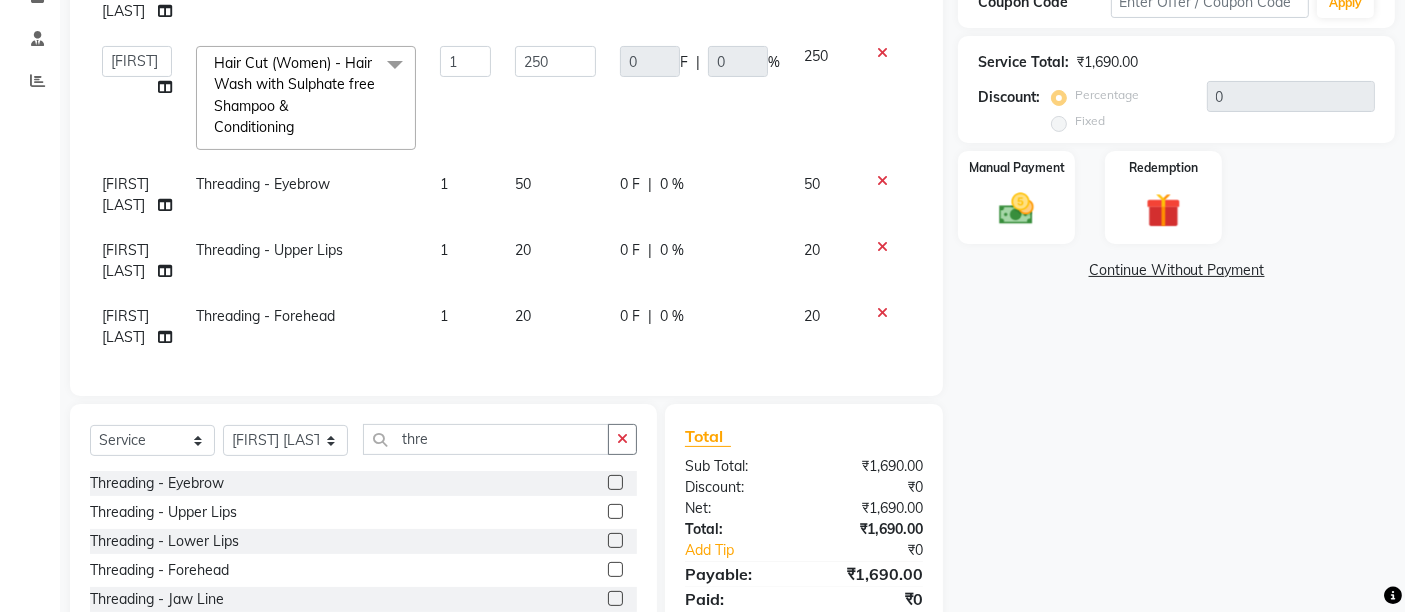 click on "50" 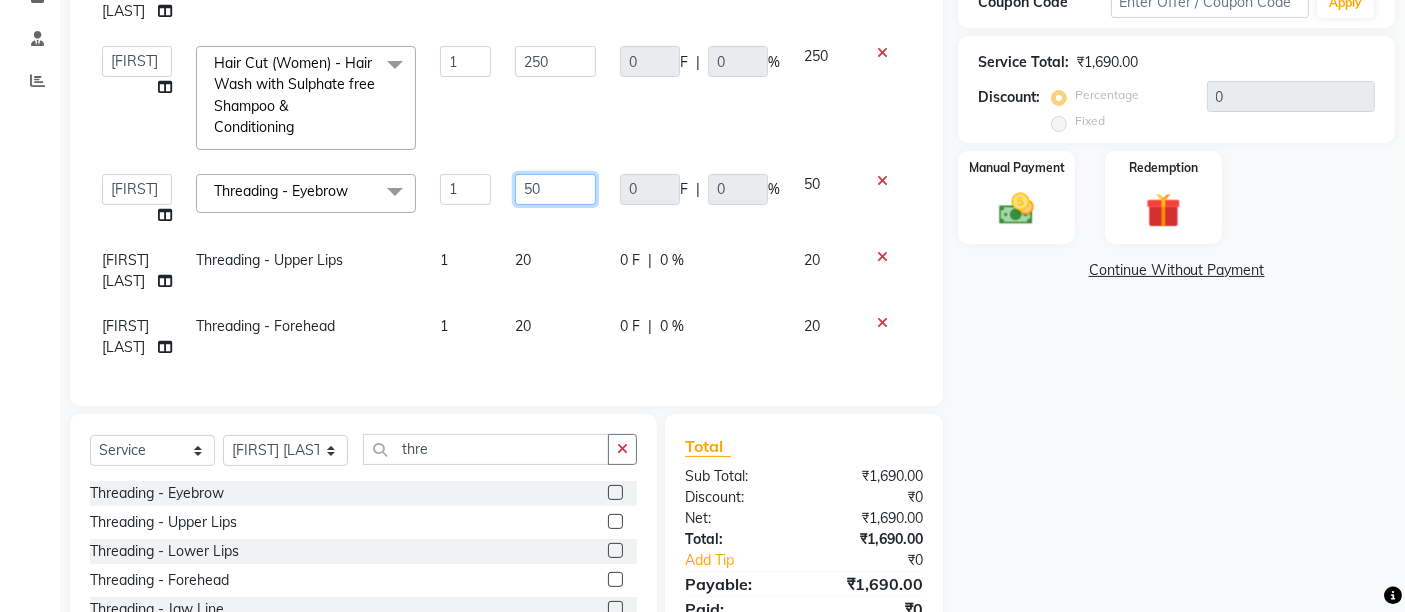 click on "50" 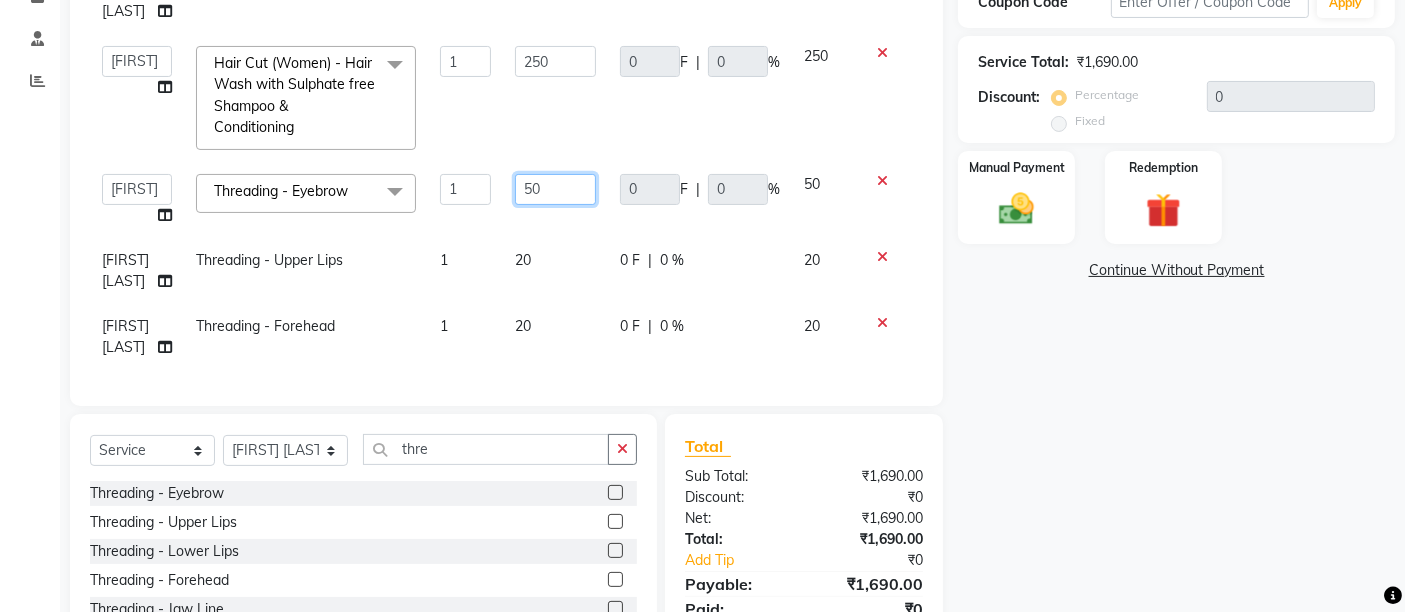type on "5" 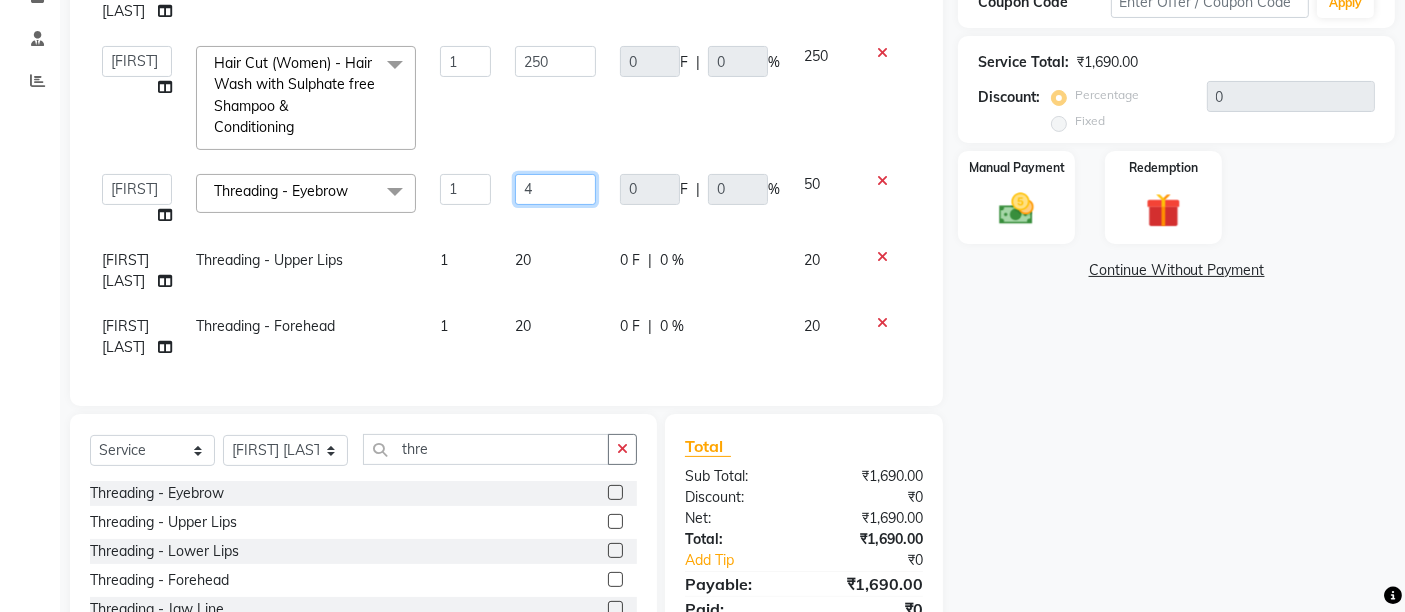 type on "44" 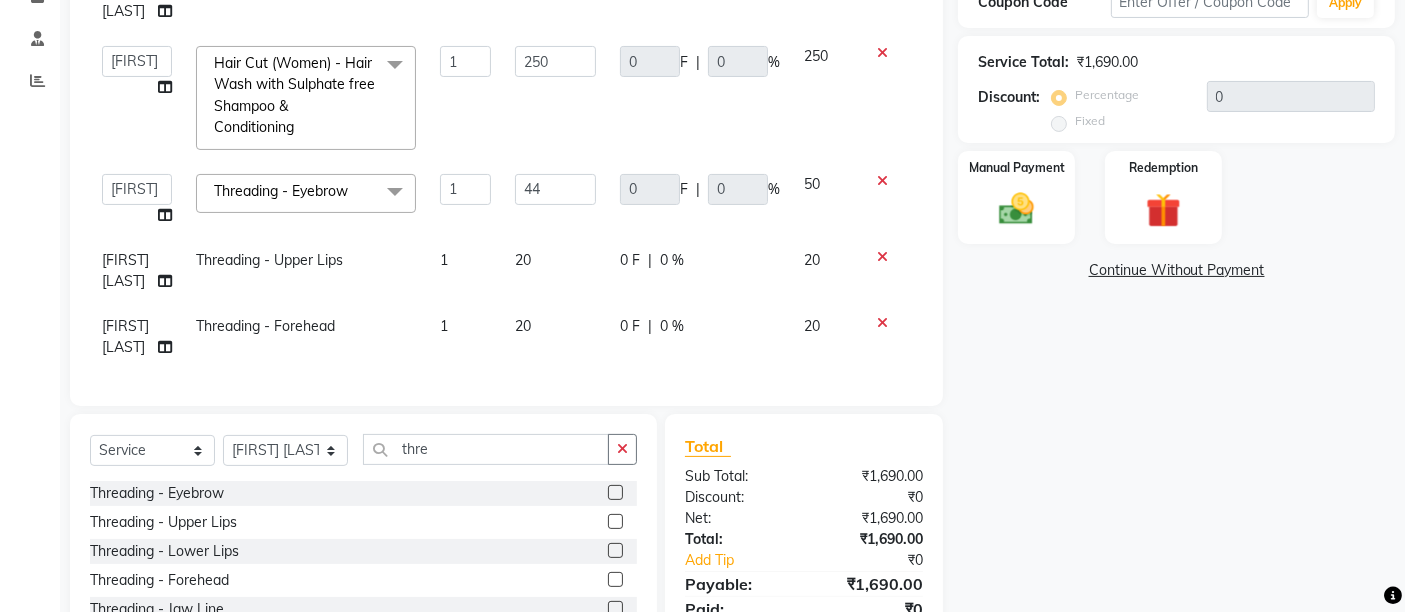 click on "20" 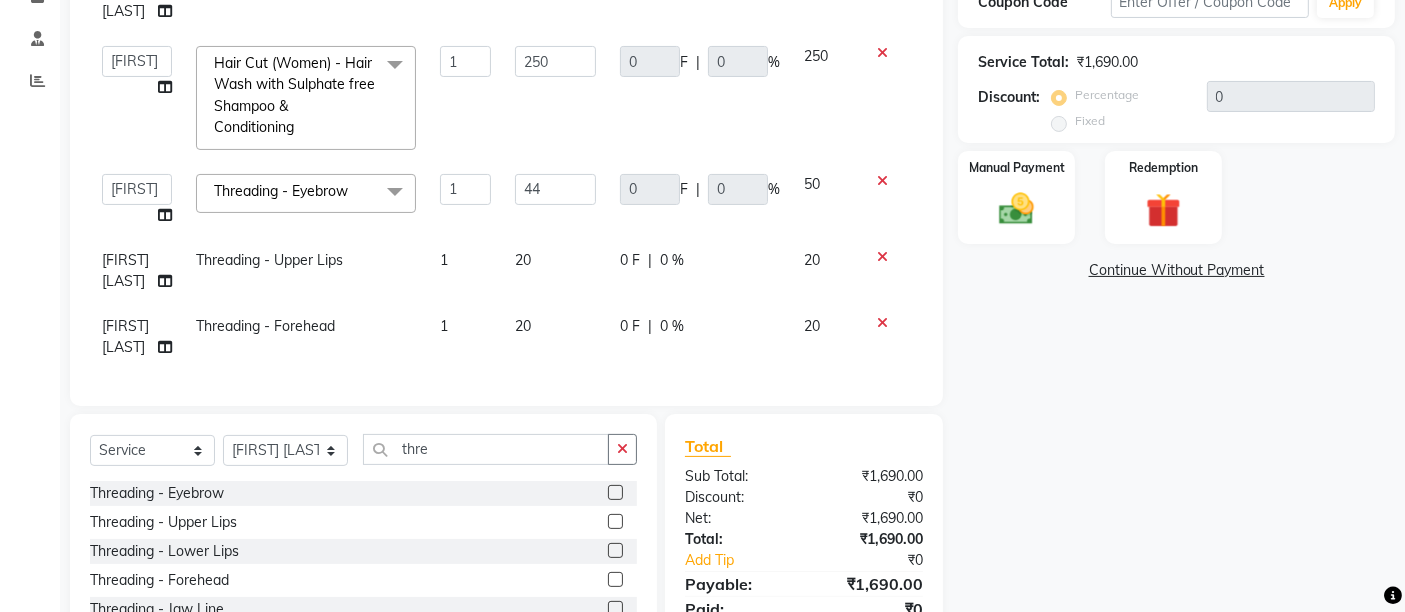 select on "49153" 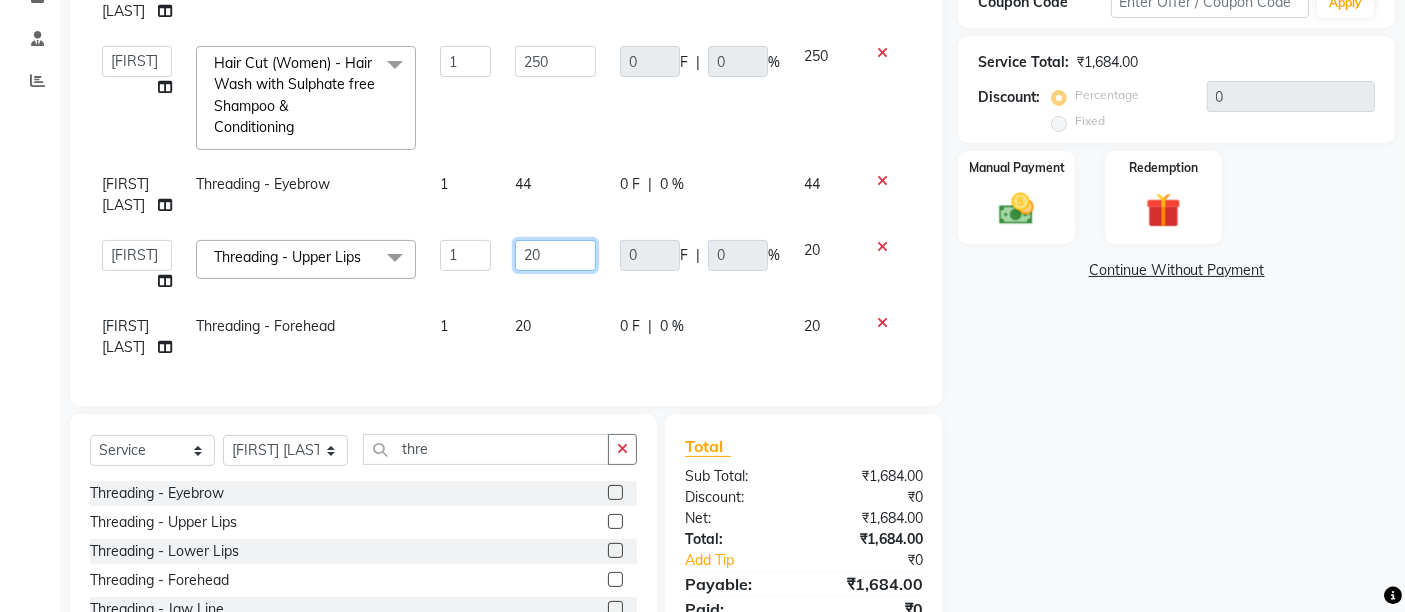 click on "20" 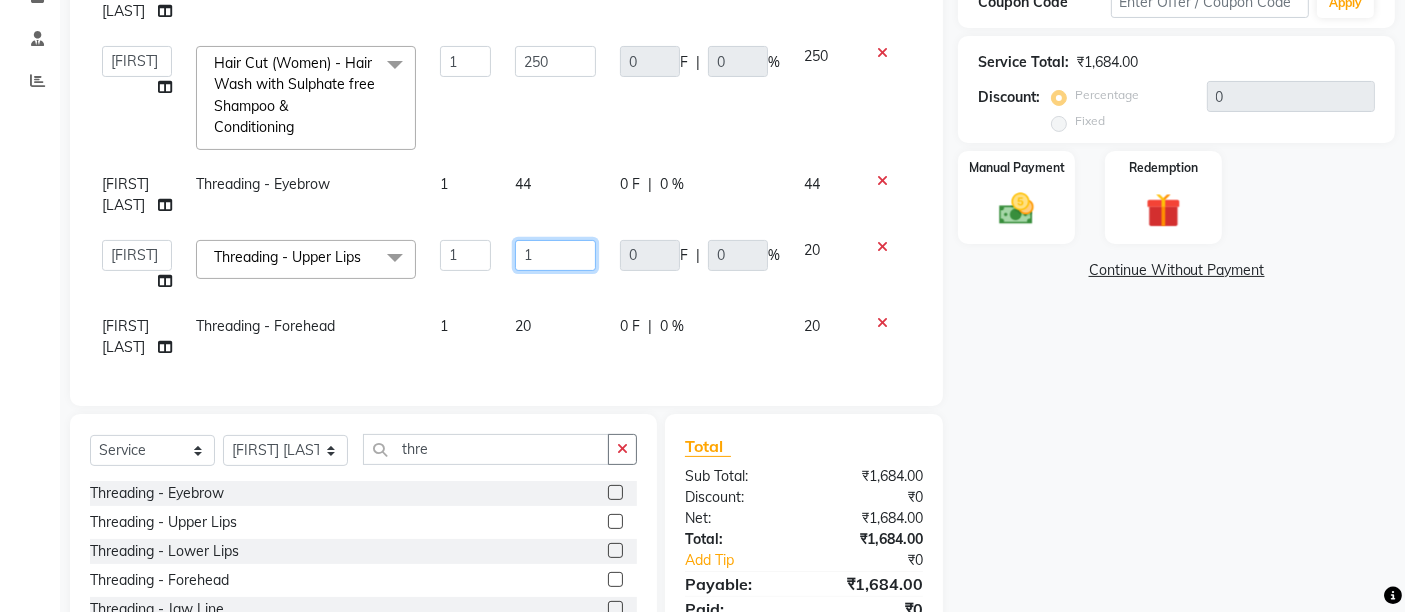 type on "18" 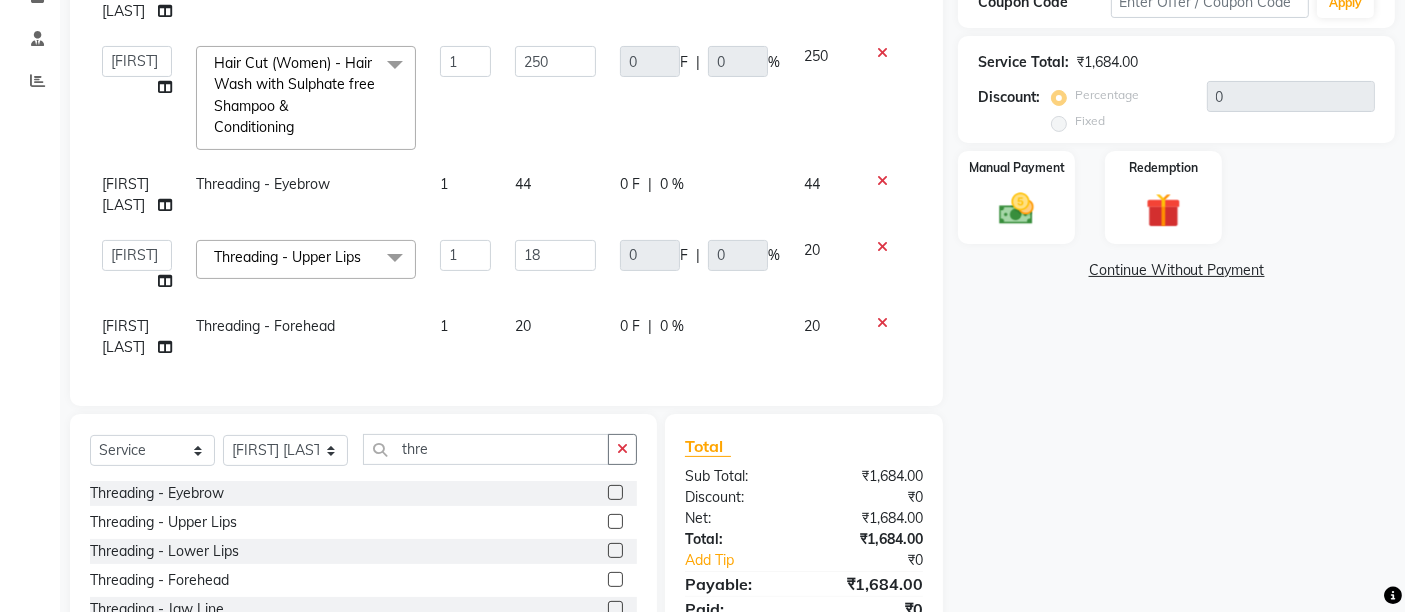 click on "20" 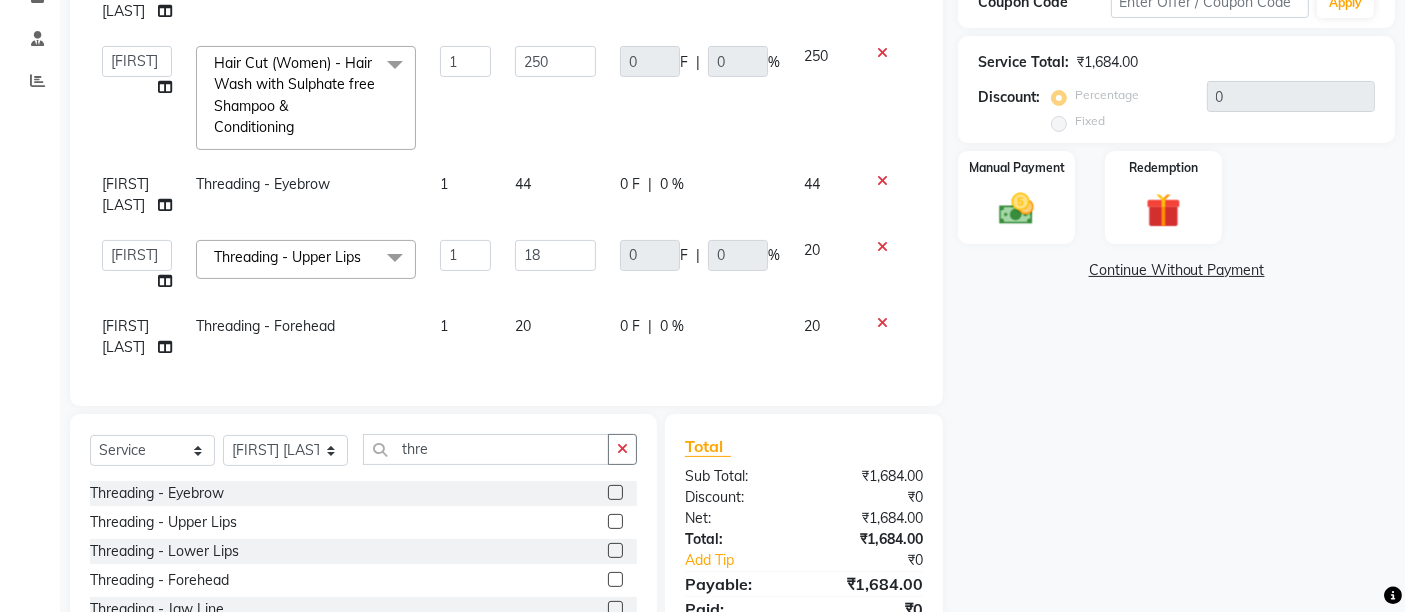 select on "49153" 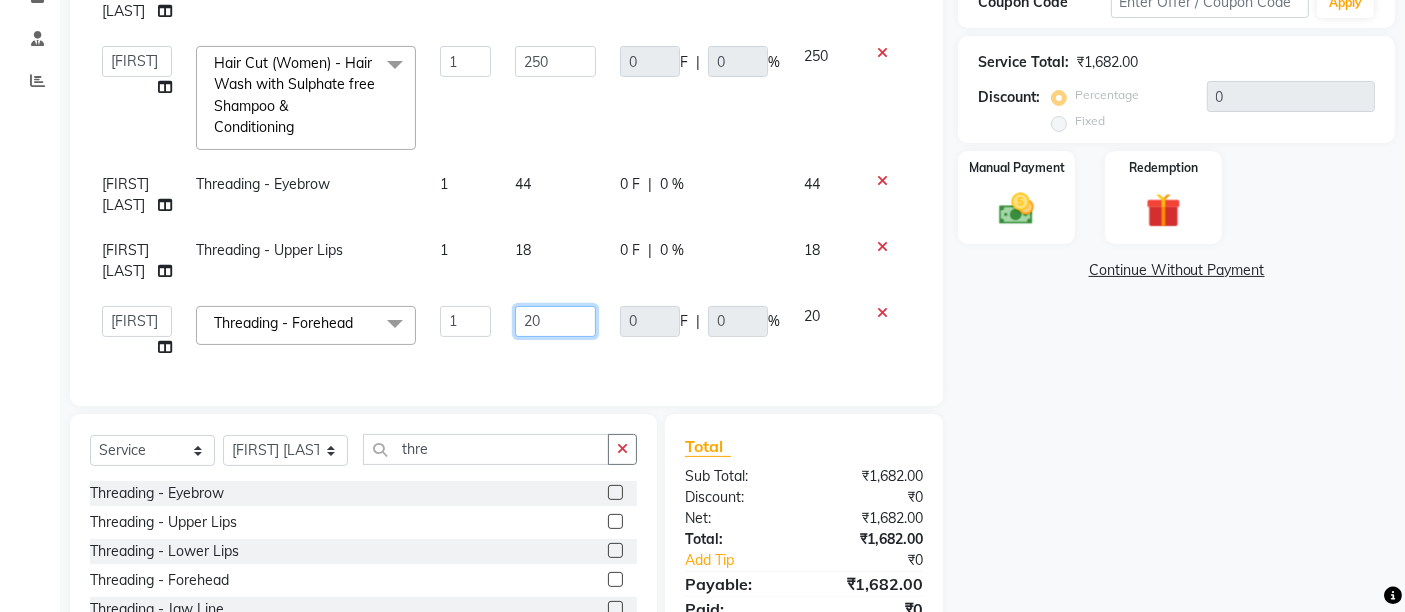 click on "20" 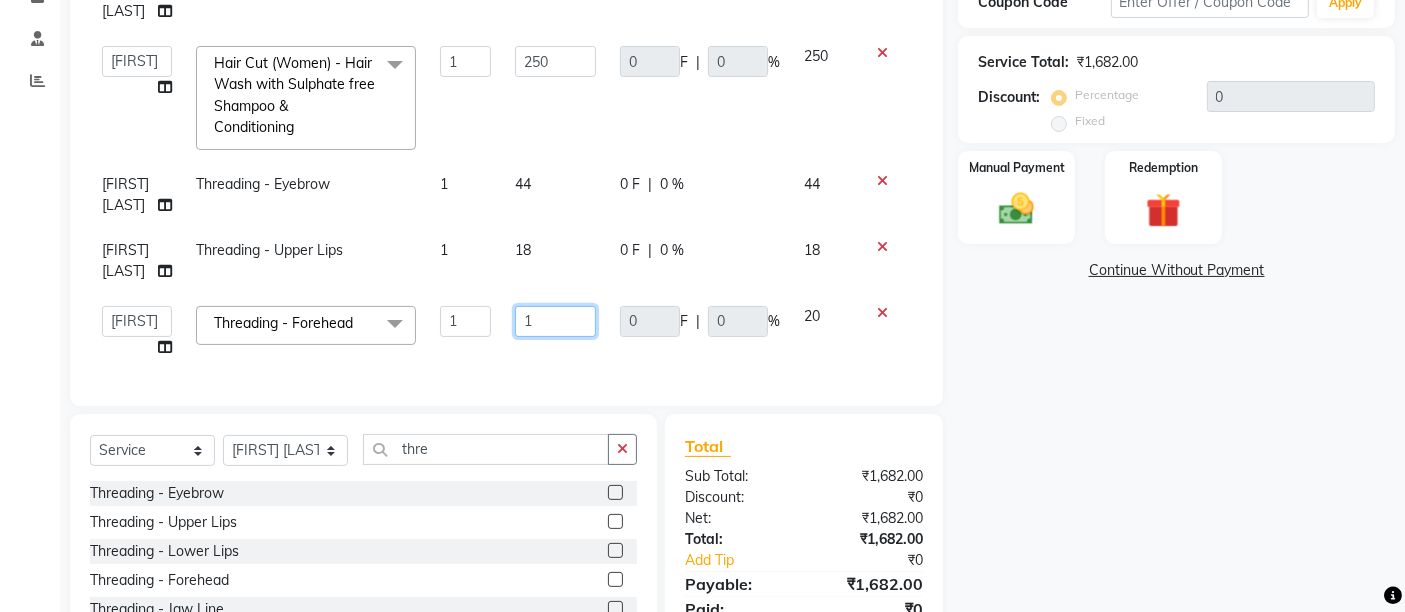 type on "18" 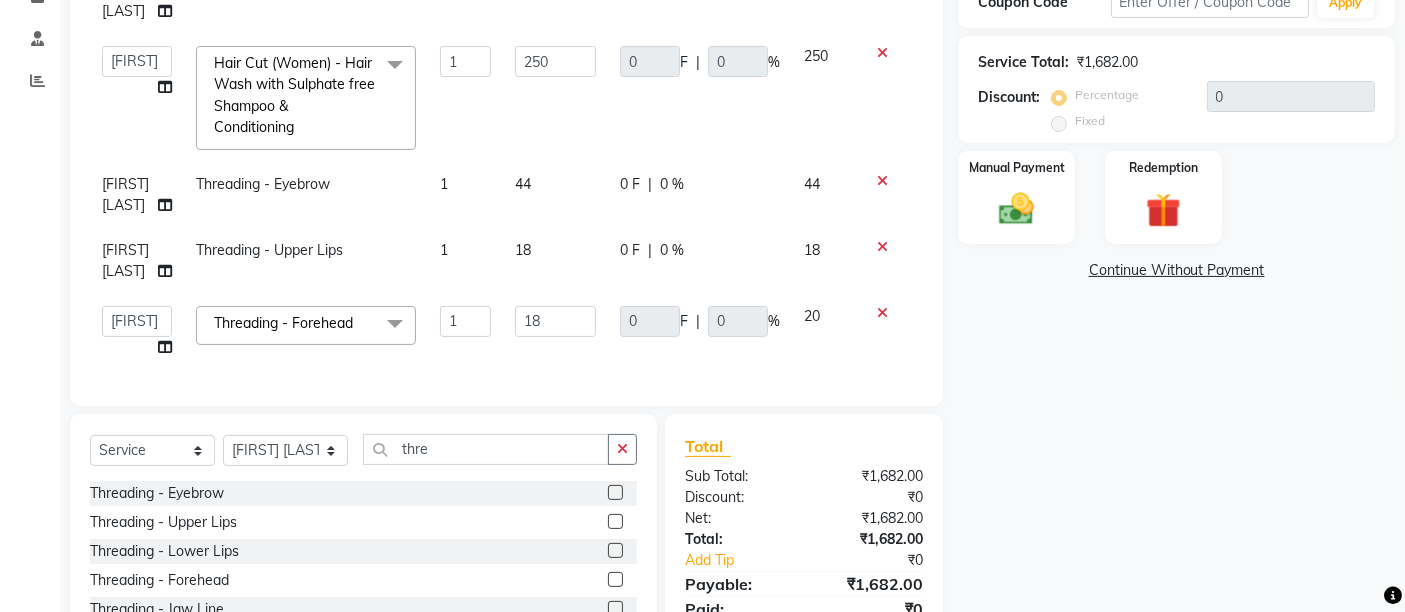 click on "0 F | 0 %" 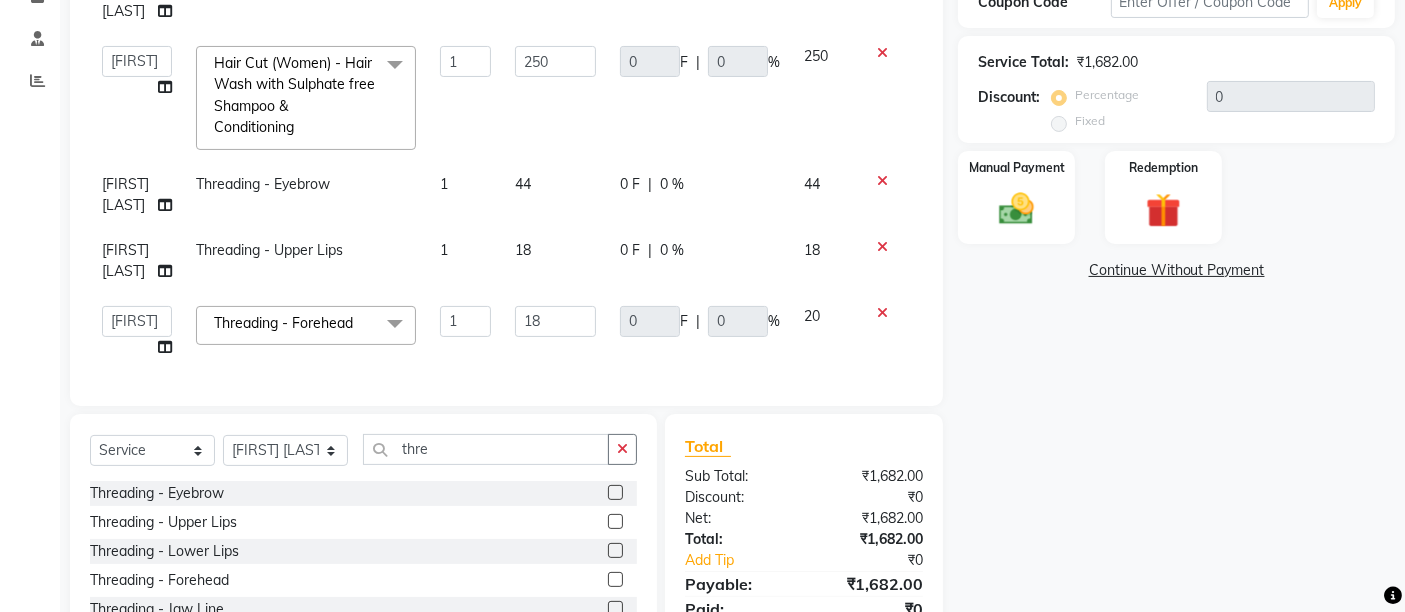 select on "49153" 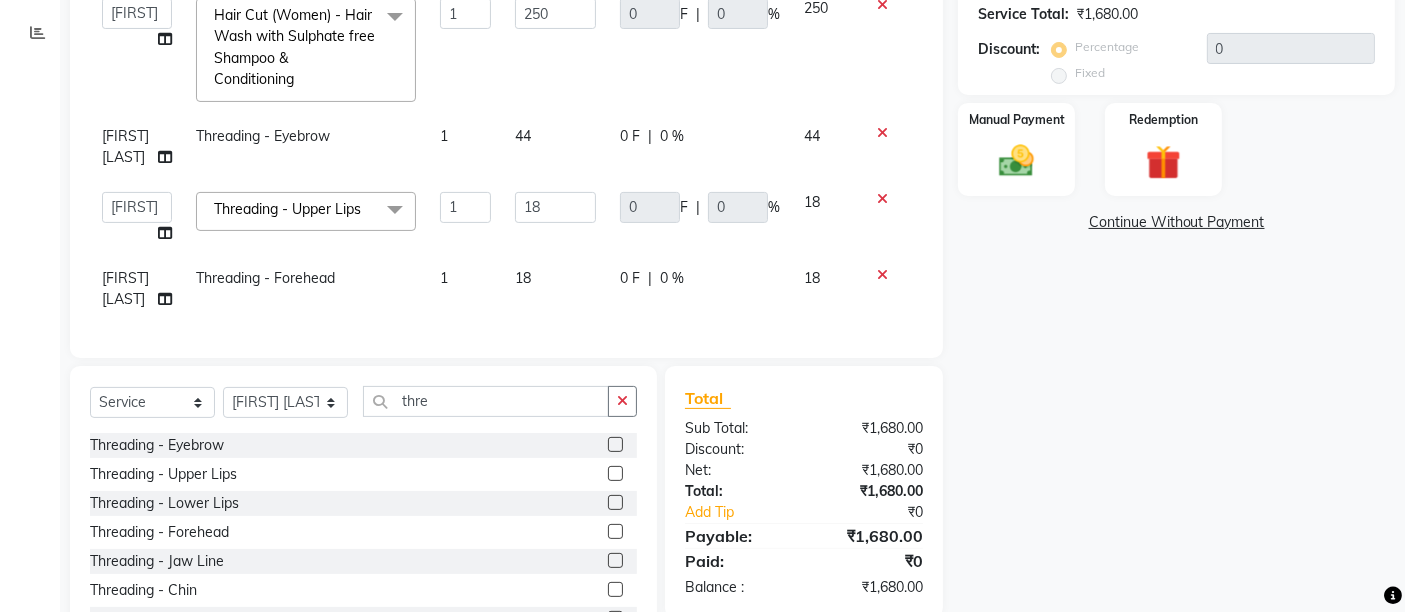 scroll, scrollTop: 375, scrollLeft: 0, axis: vertical 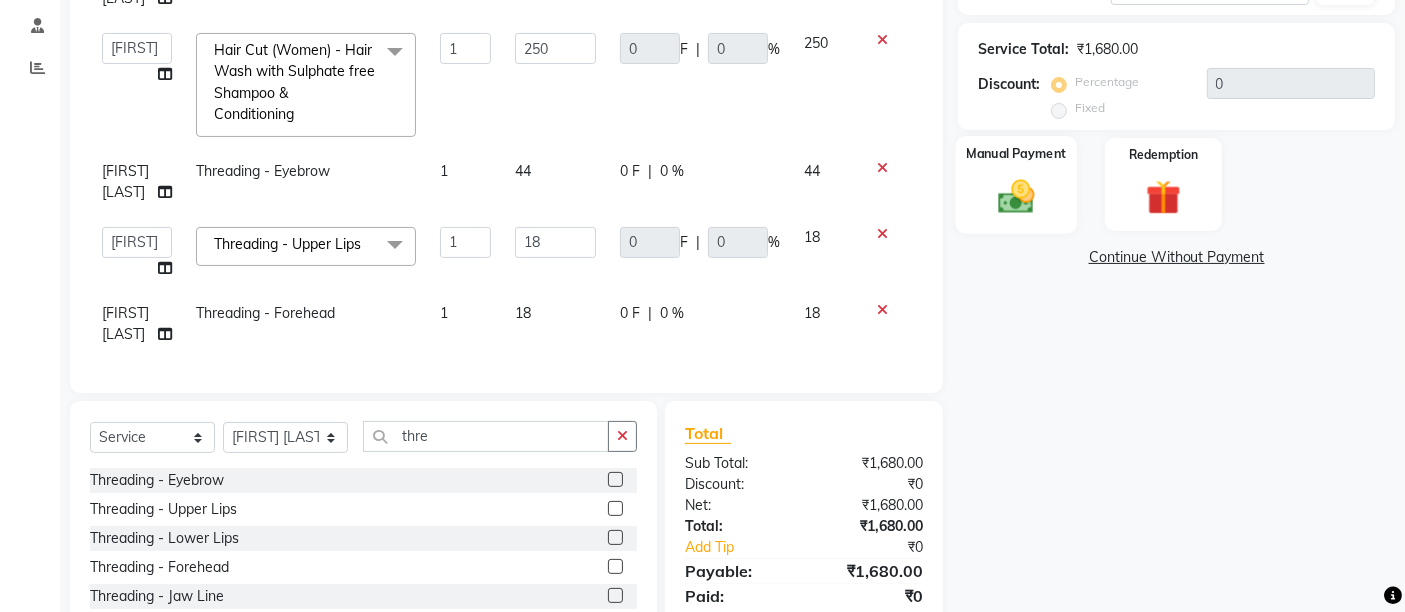 click 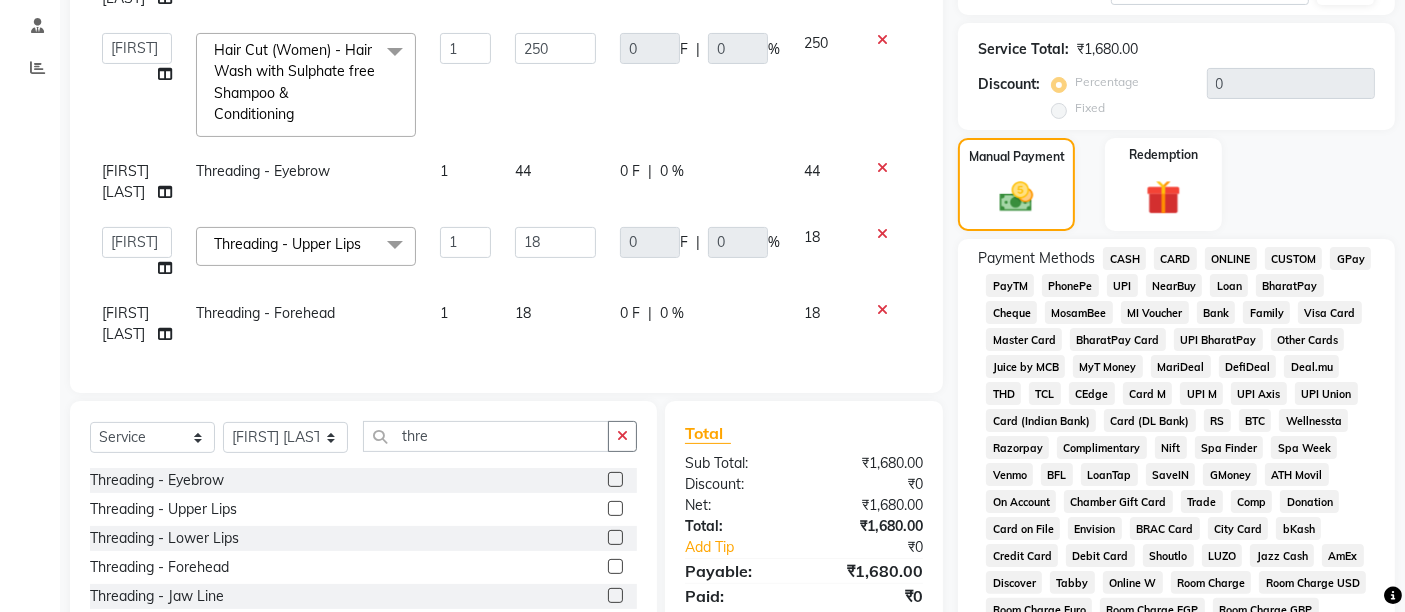 click on "UPI" 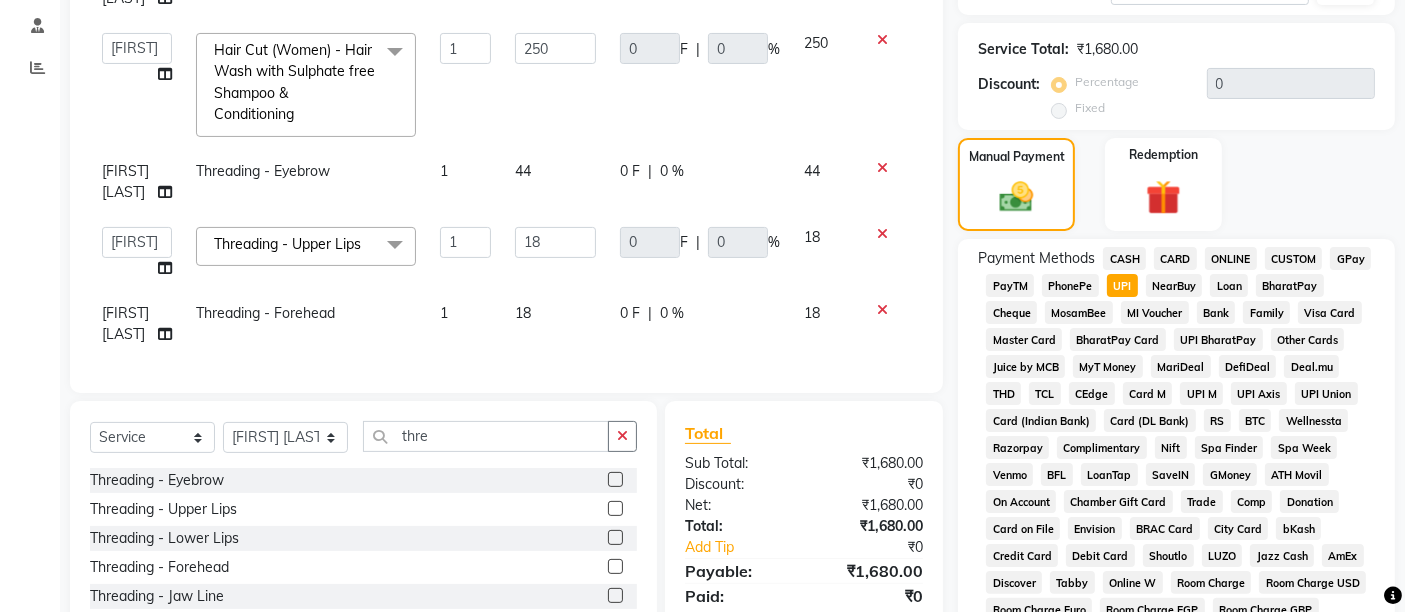 scroll, scrollTop: 869, scrollLeft: 0, axis: vertical 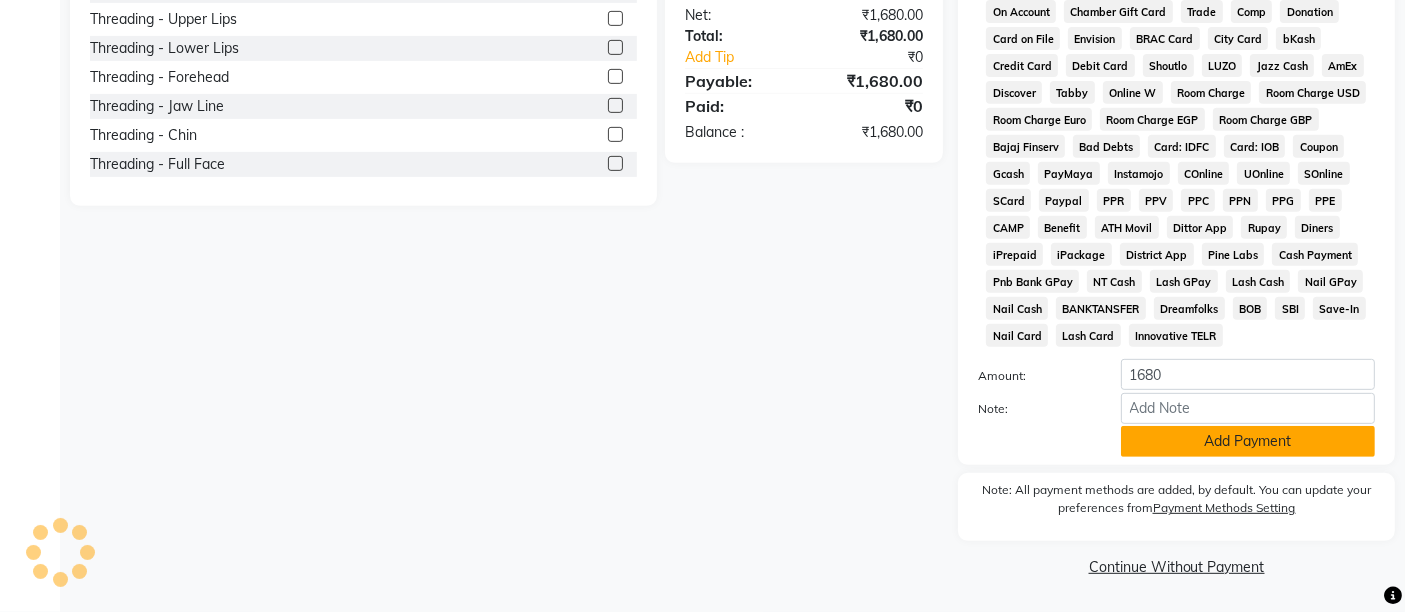 click on "Add Payment" 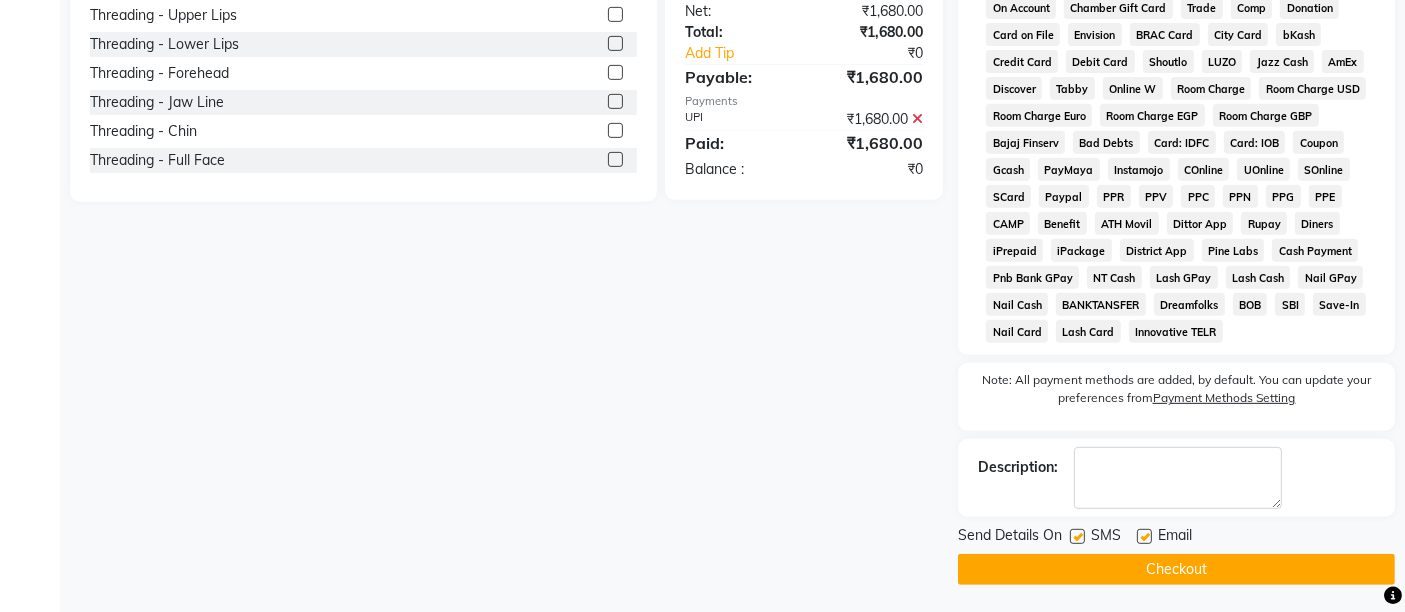 click 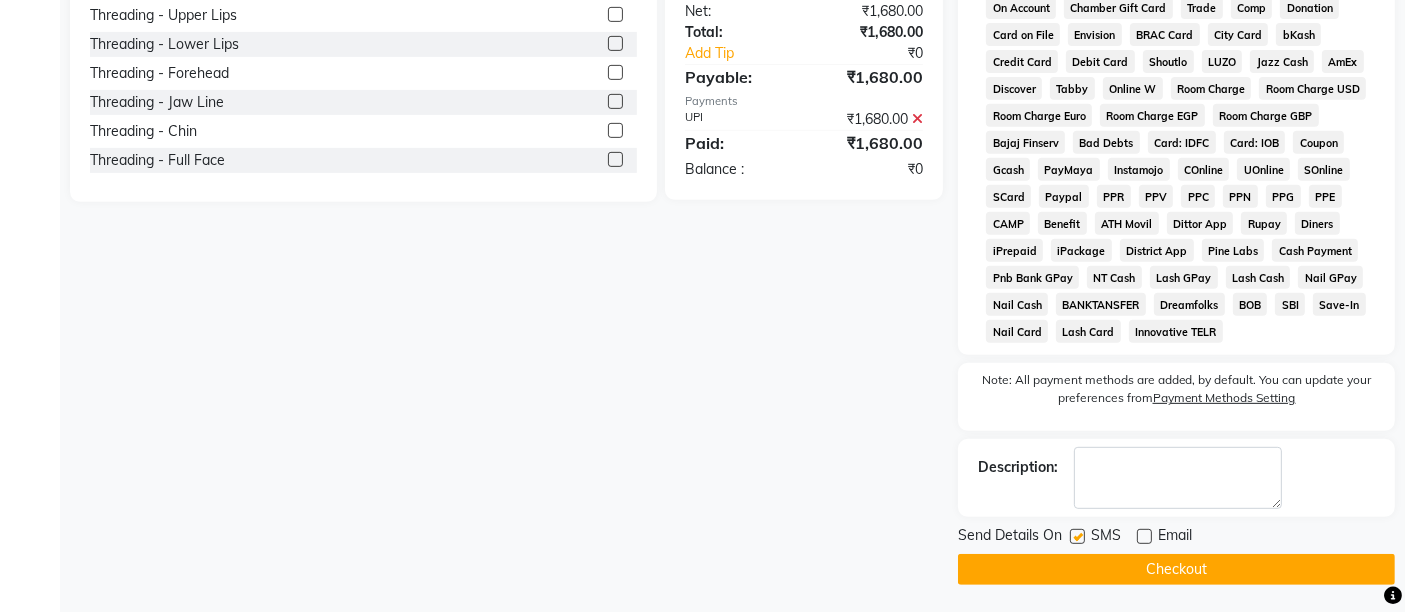 click 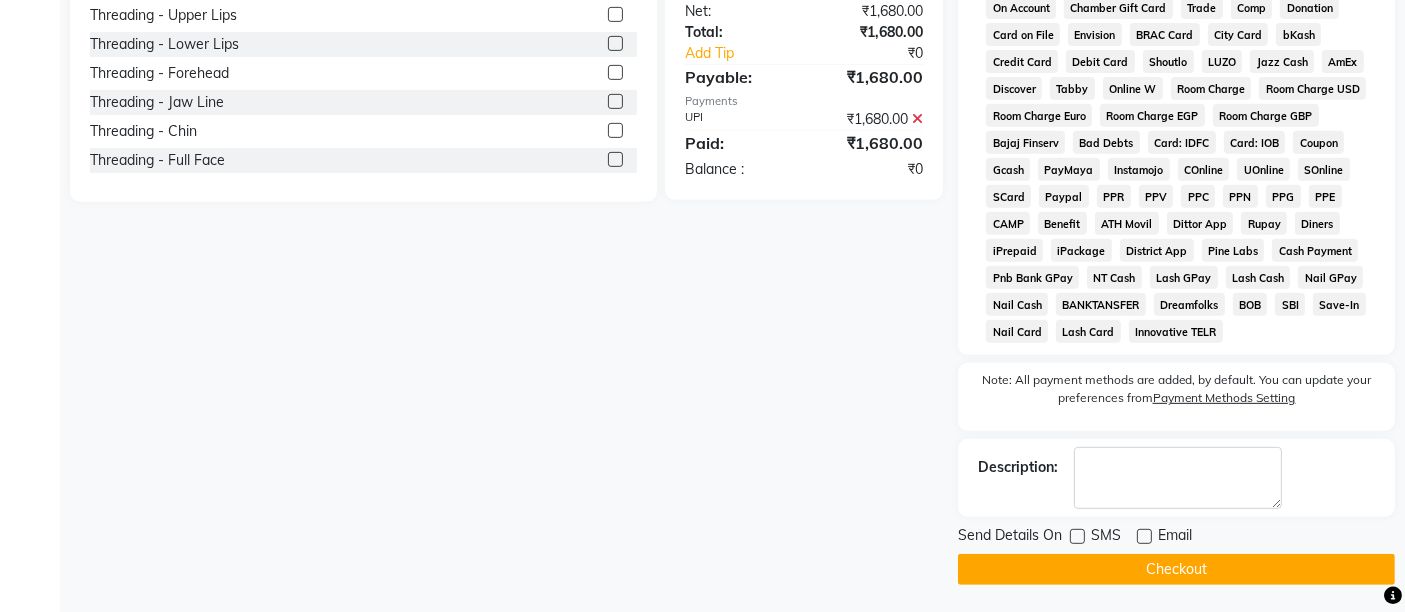 click on "Checkout" 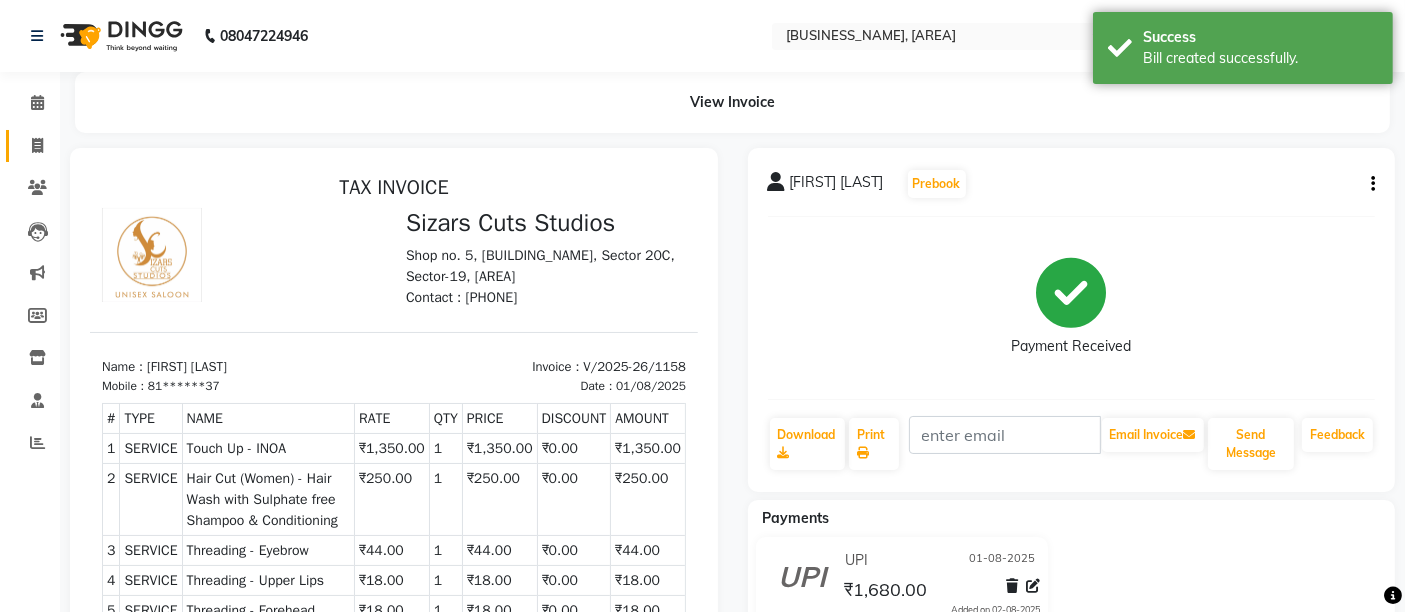 scroll, scrollTop: 0, scrollLeft: 0, axis: both 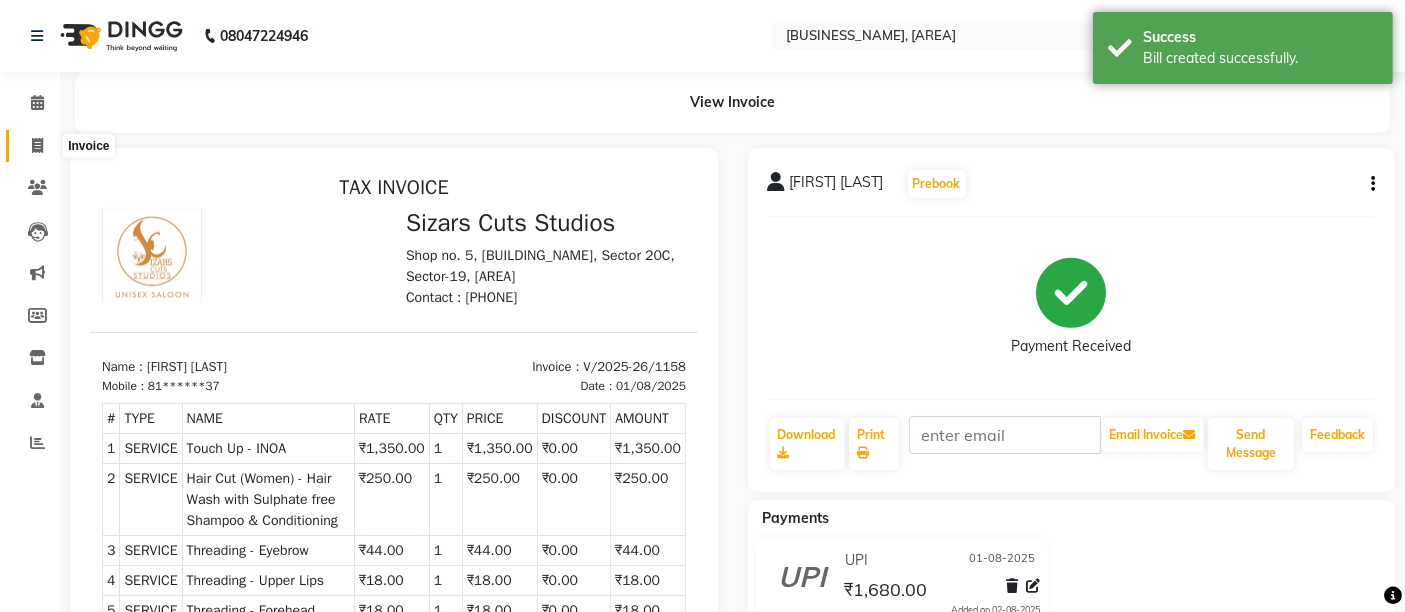click 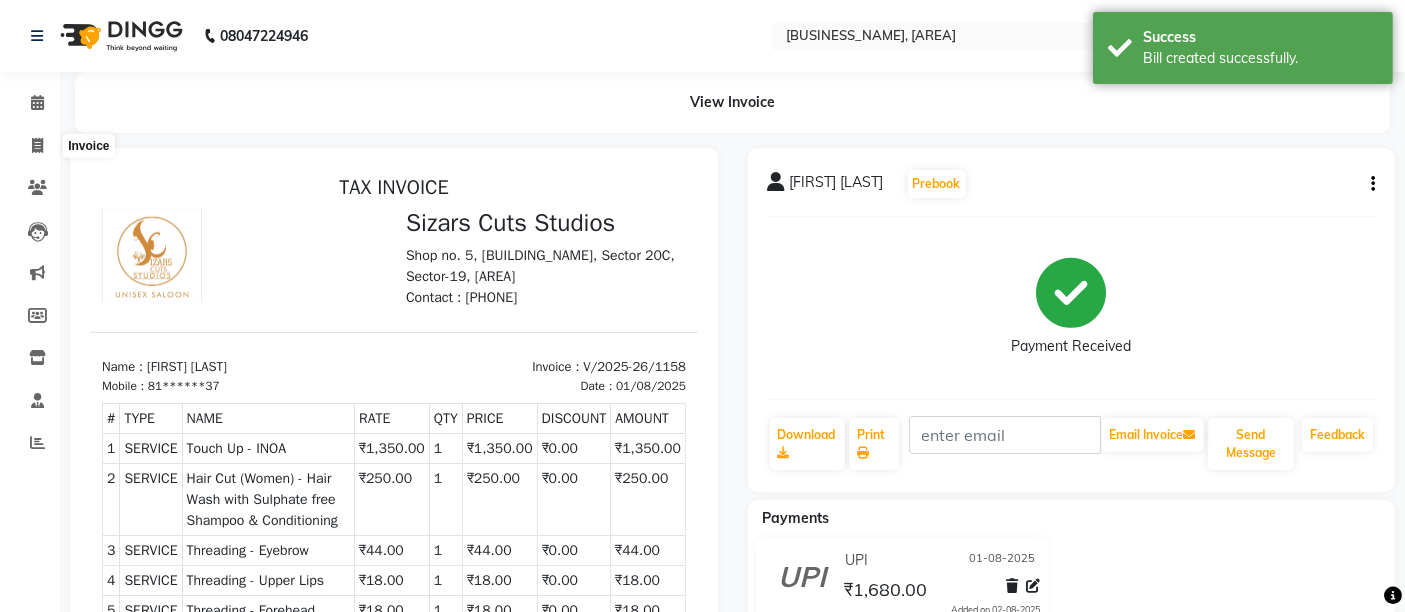 select on "service" 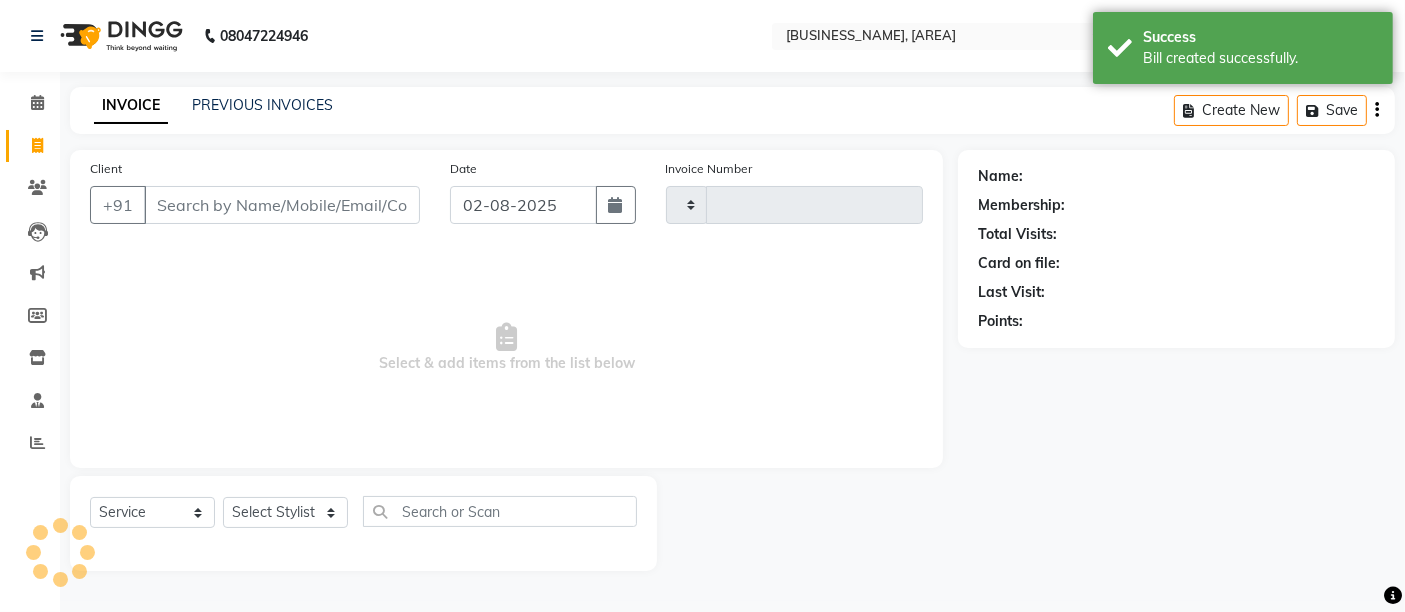 type on "1159" 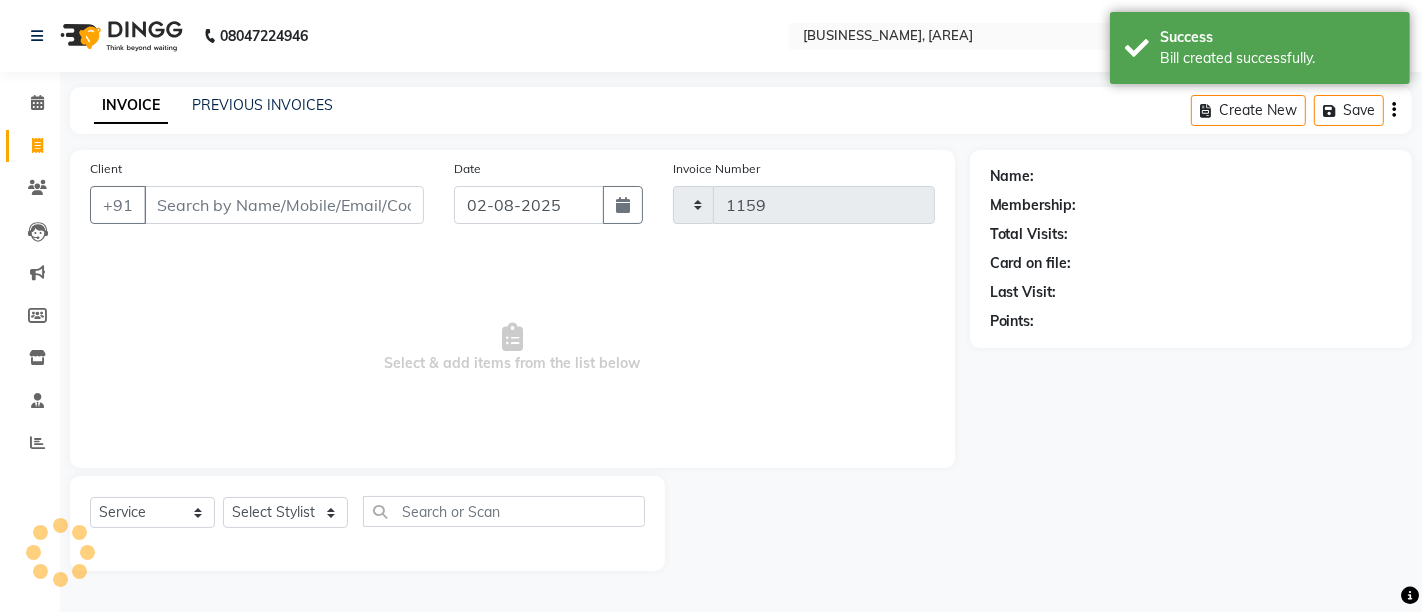 select on "5579" 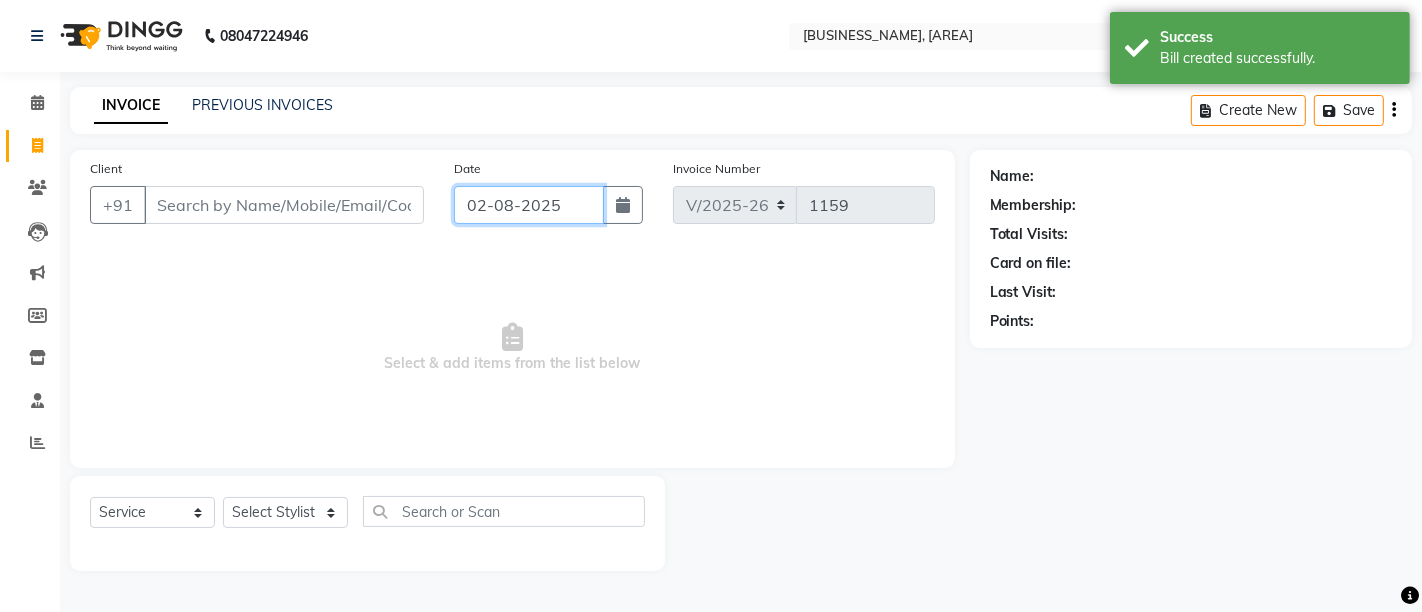 click on "02-08-2025" 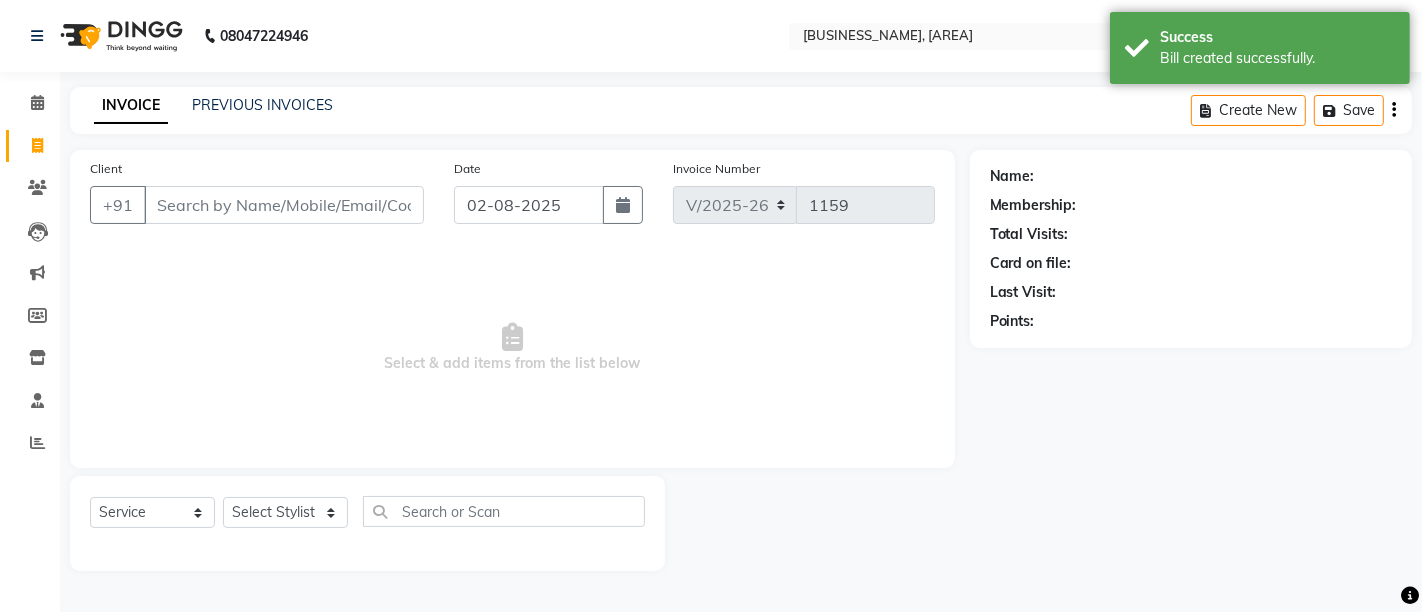 select on "8" 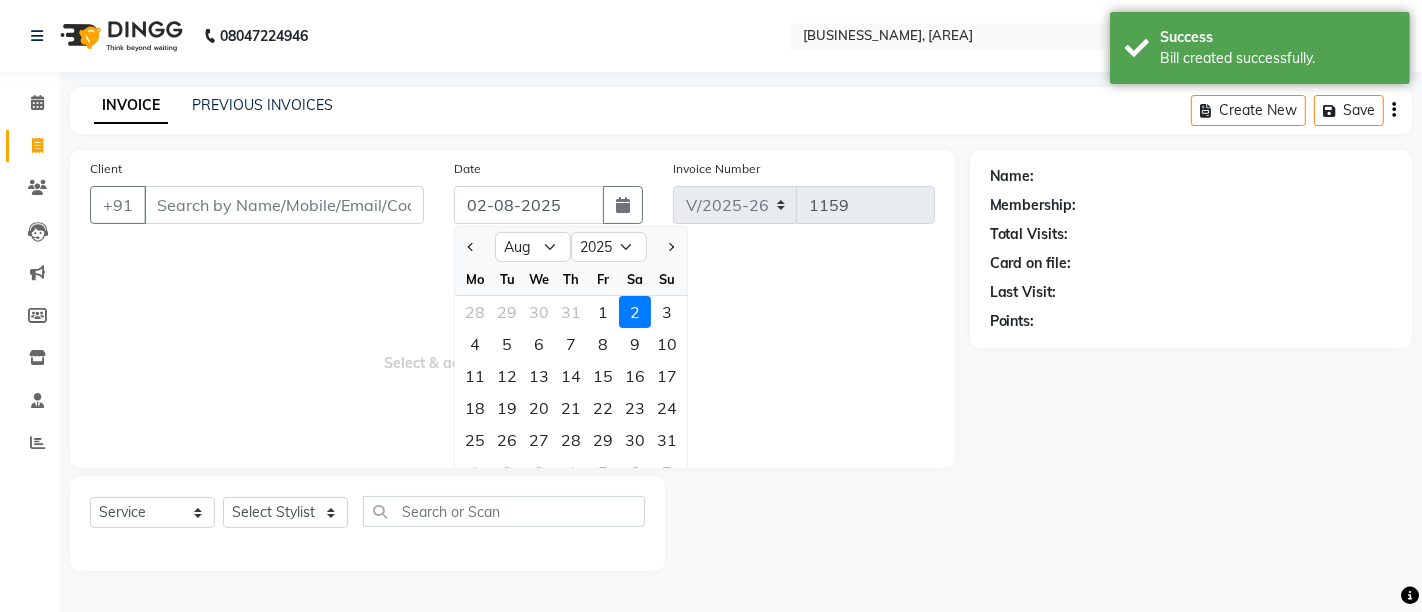 drag, startPoint x: 595, startPoint y: 308, endPoint x: 517, endPoint y: 296, distance: 78.91768 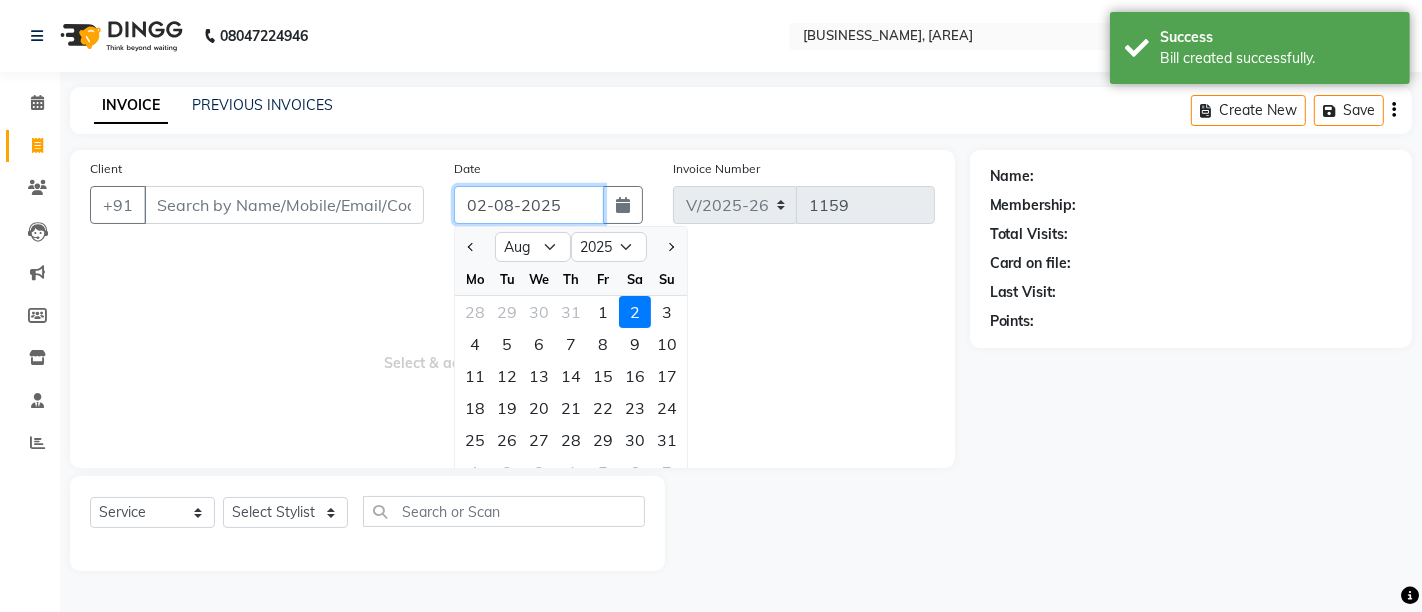 type on "01-08-2025" 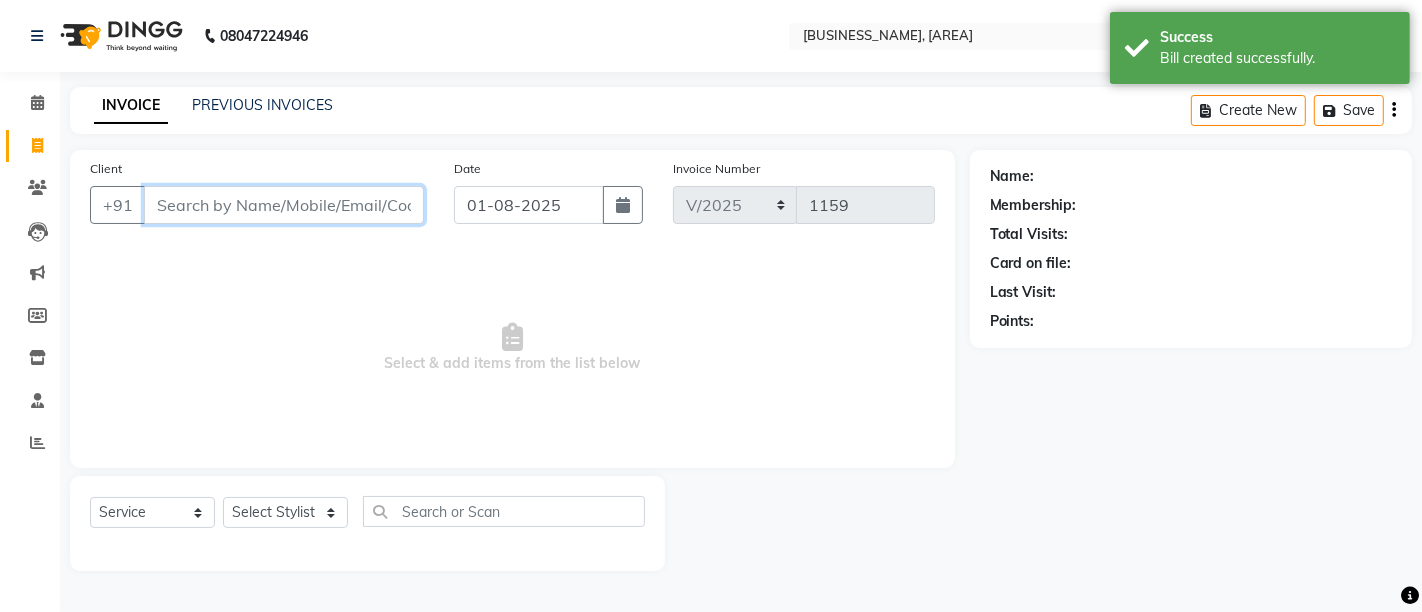 click on "Client" at bounding box center (284, 205) 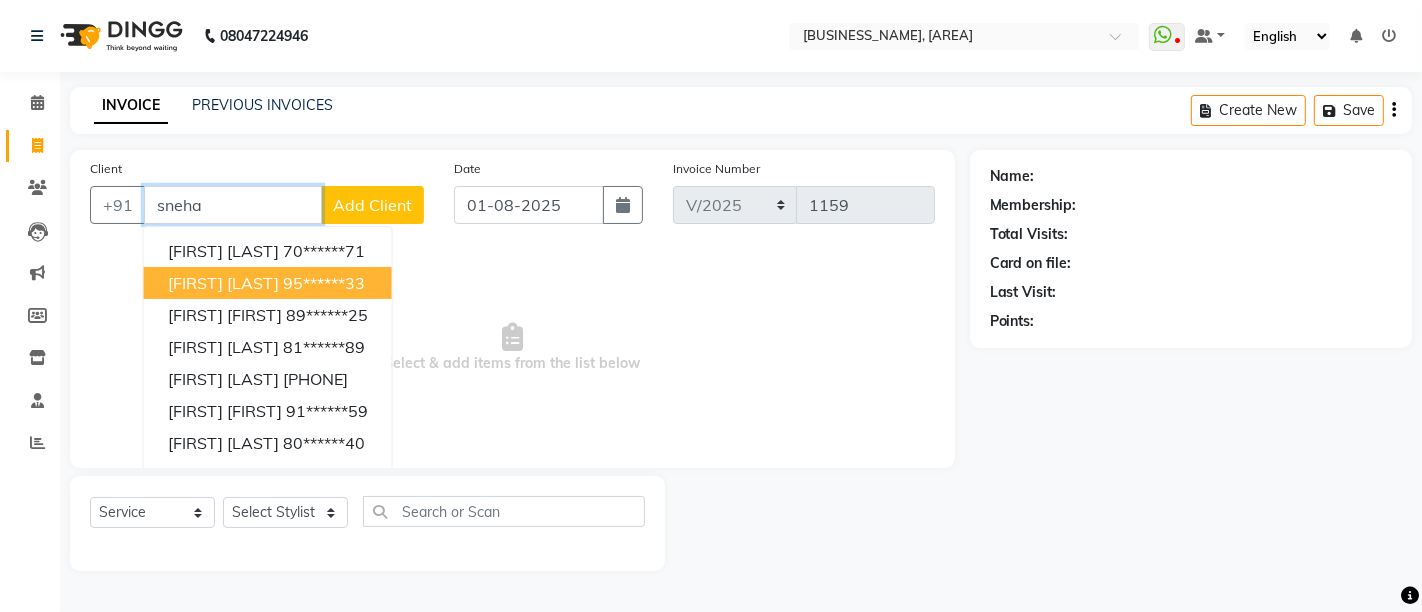 click on "95******33" at bounding box center [324, 283] 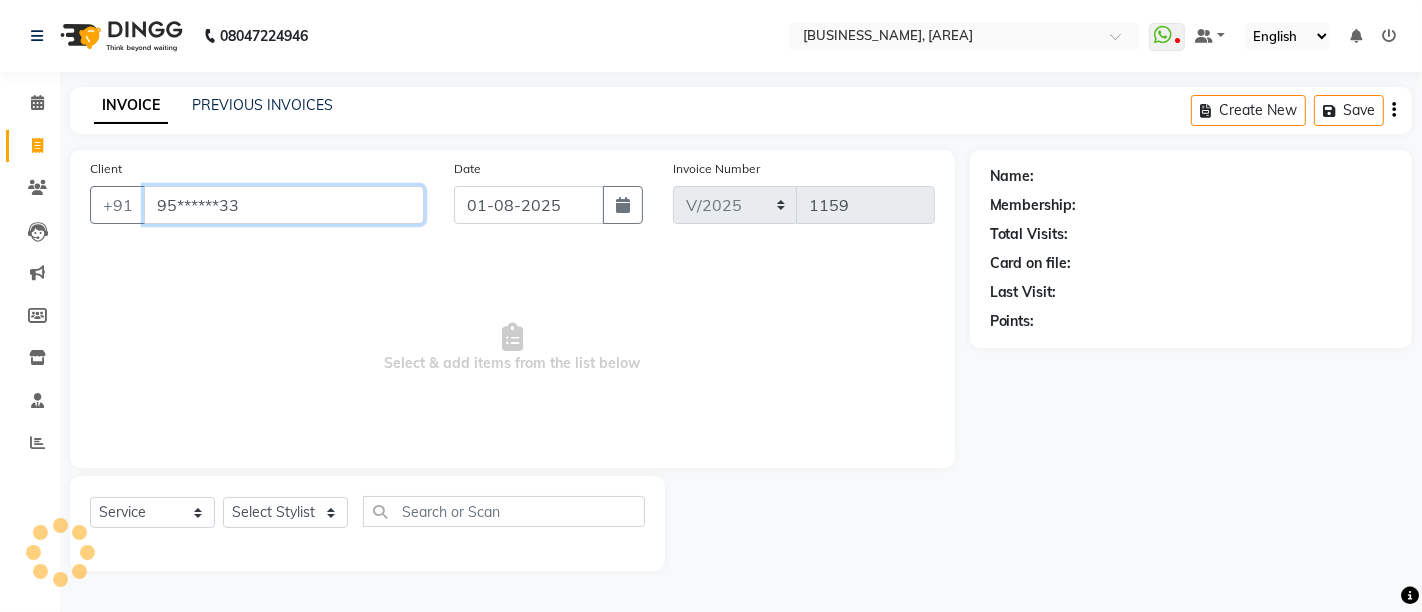 type on "95******33" 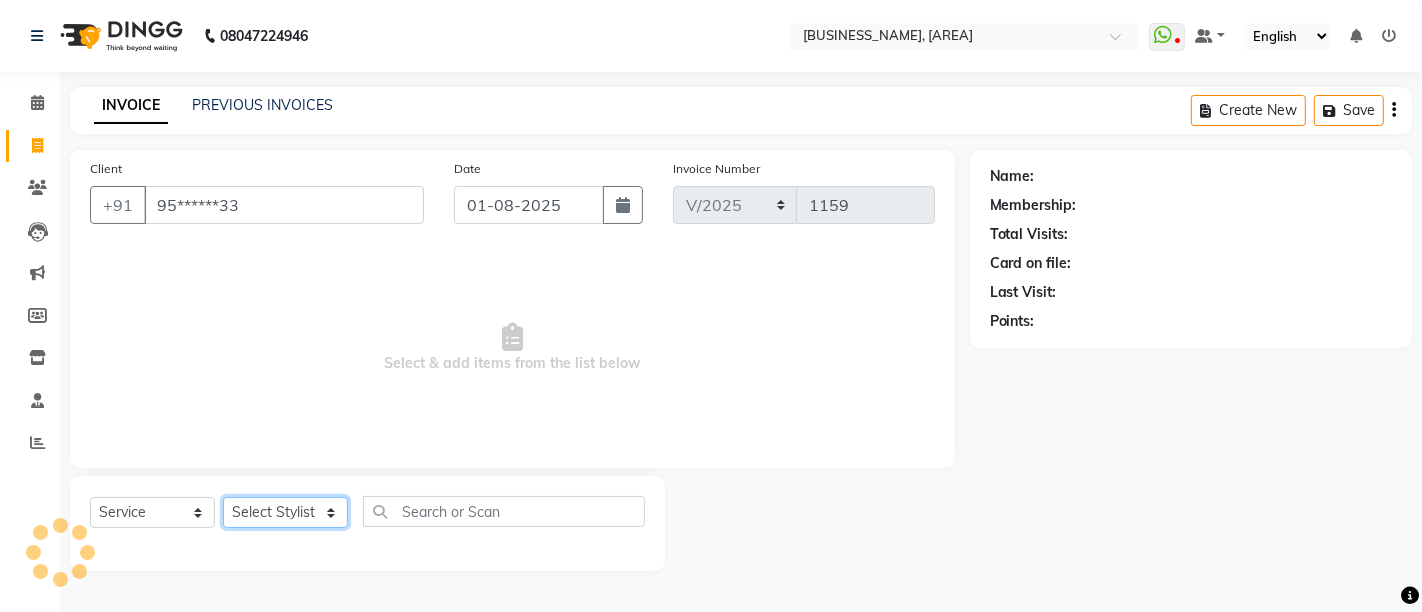 click on "Select Stylist Admin [FIRST] [LAST]  [FIRST] [LAST] [FIRST] [LAST] [FIRST] [LAST] [FIRST] [LAST]" 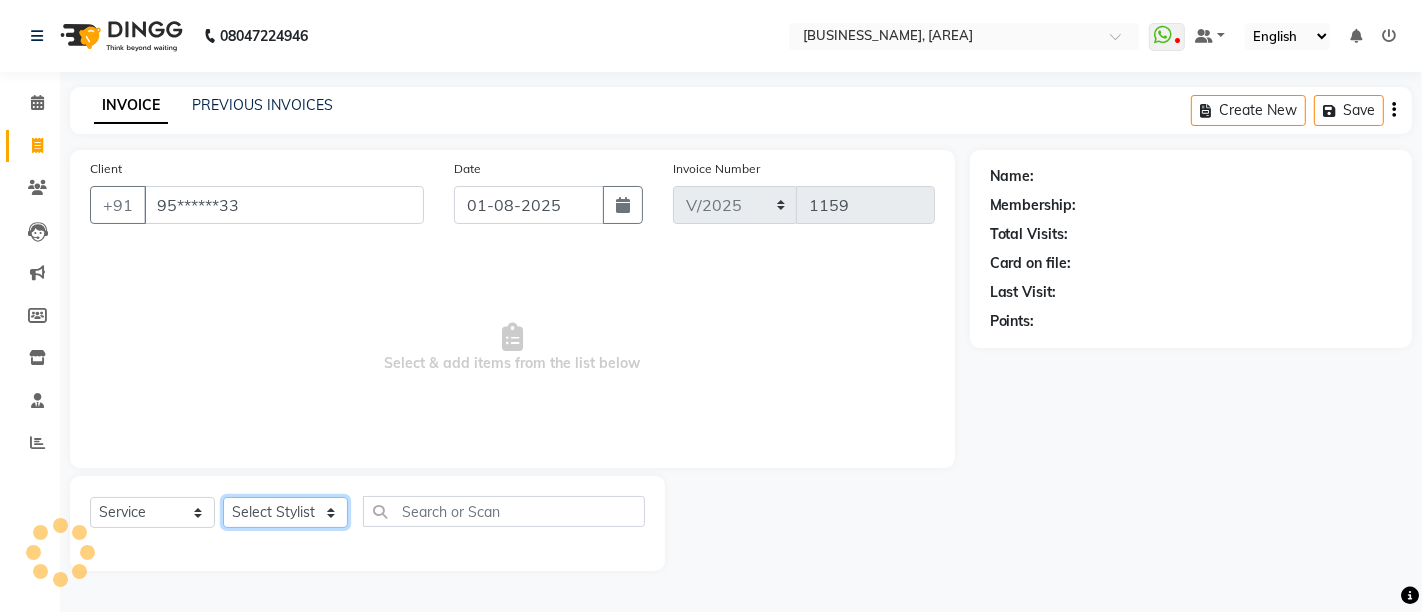 select on "1: Object" 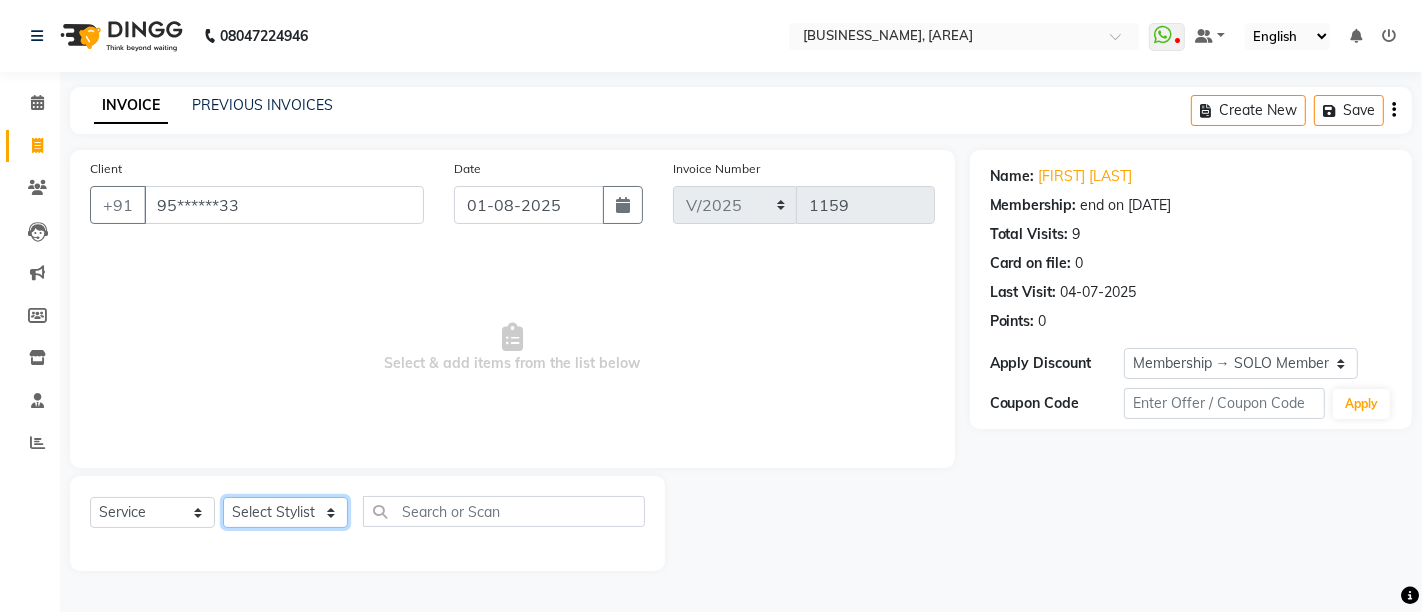 select on "37987" 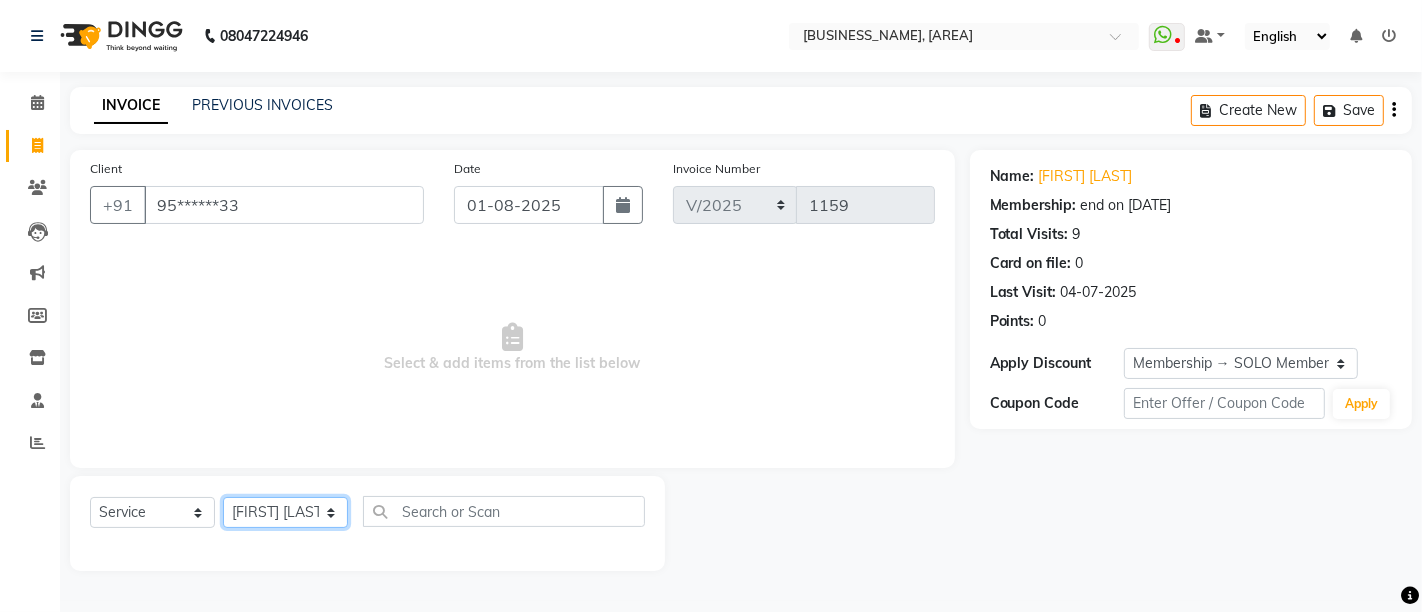 click on "Select Stylist Admin [FIRST] [LAST]  [FIRST] [LAST] [FIRST] [LAST] [FIRST] [LAST] [FIRST] [LAST]" 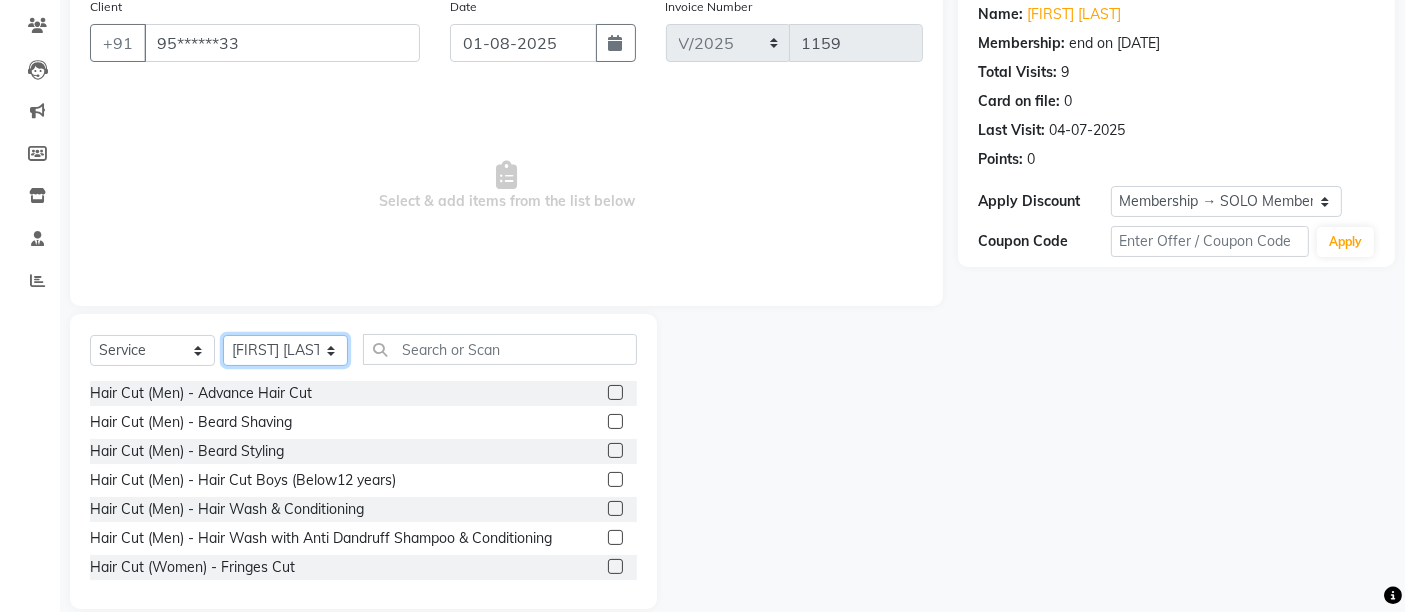 scroll, scrollTop: 188, scrollLeft: 0, axis: vertical 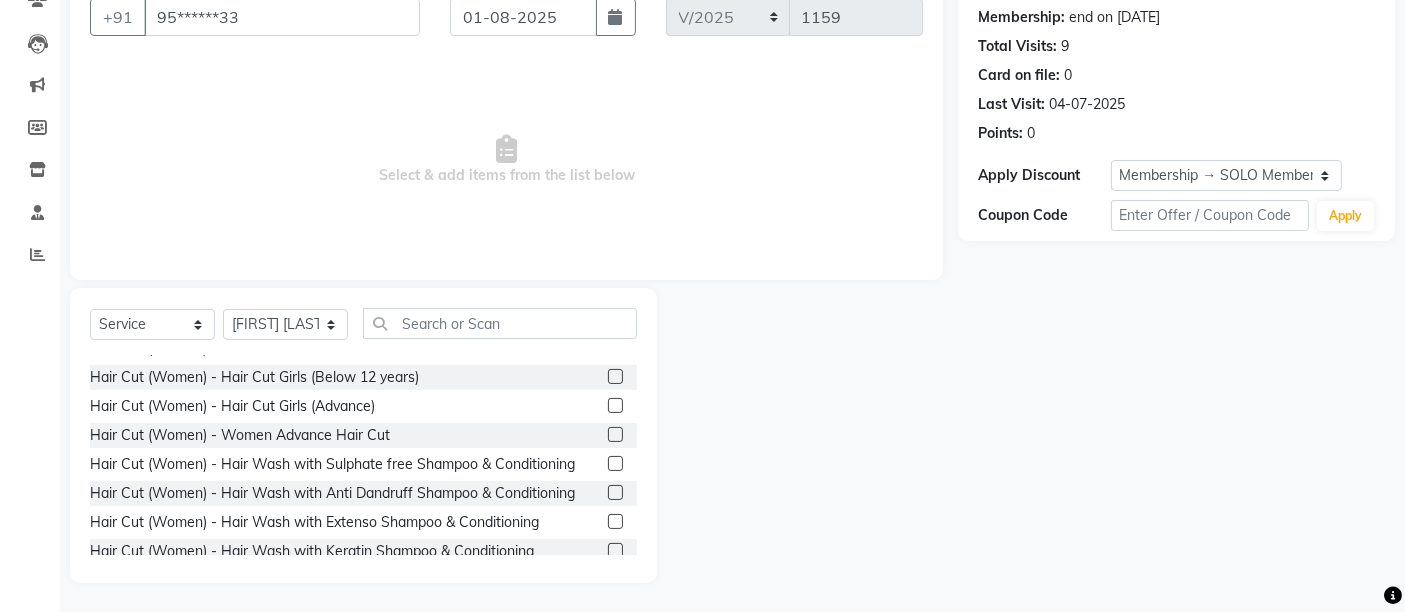 click 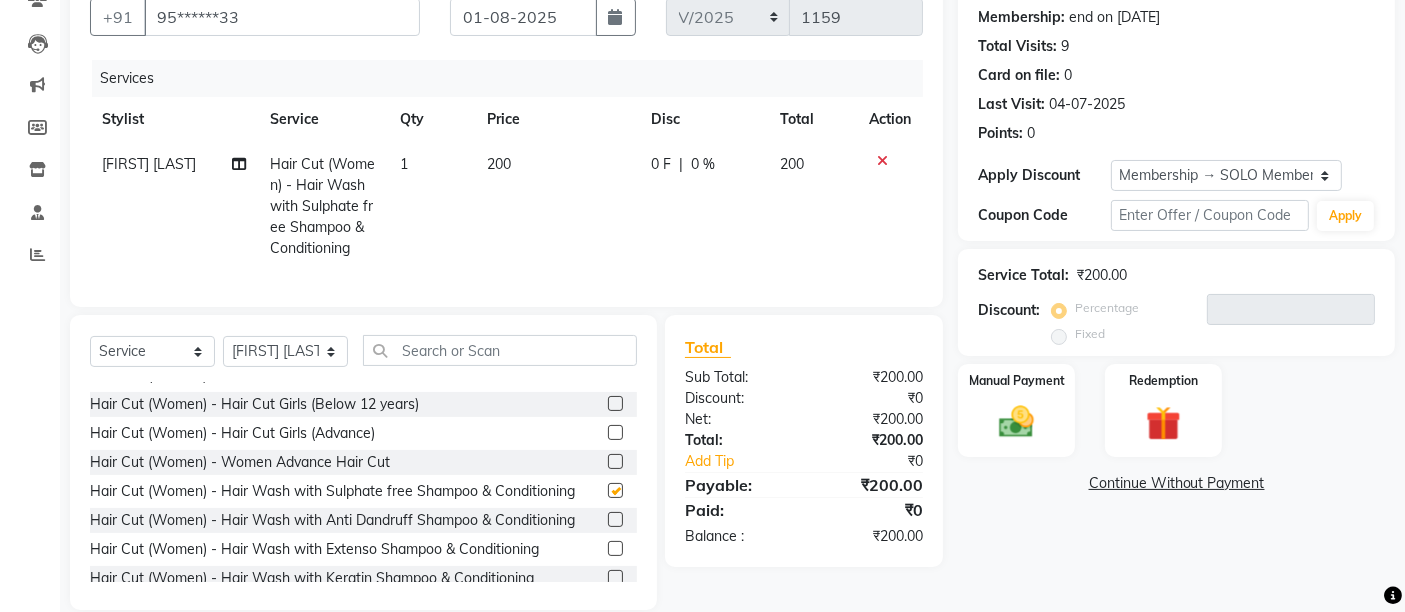 checkbox on "false" 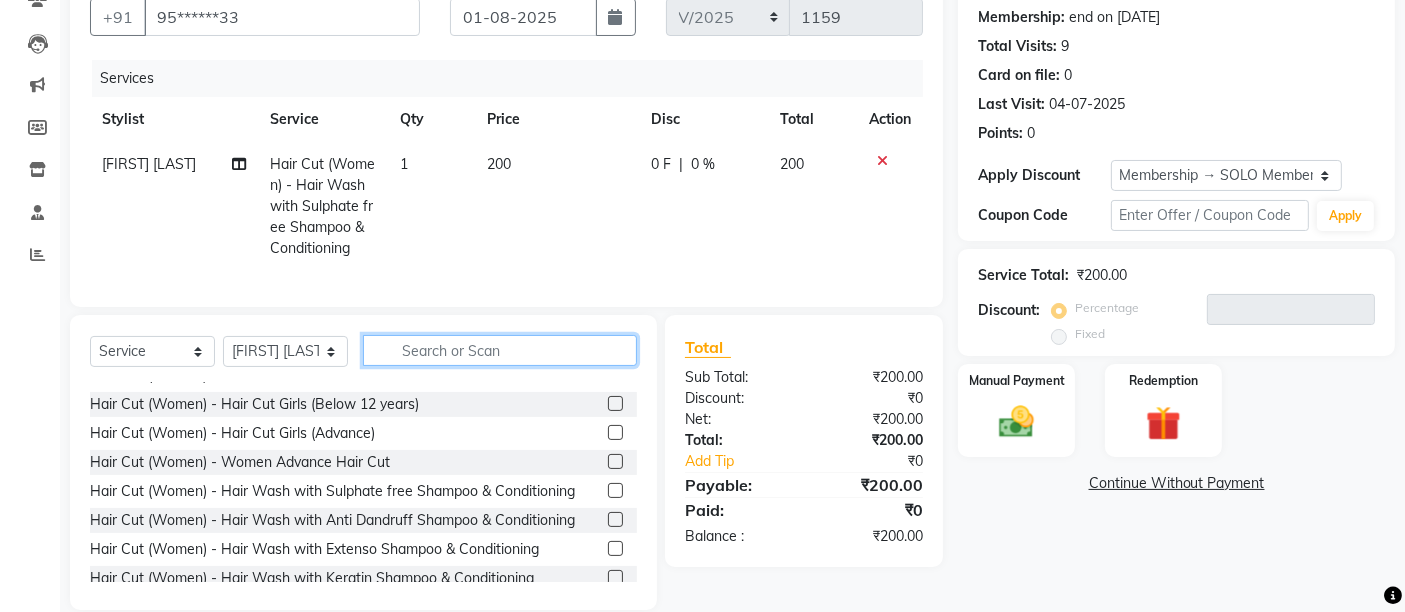 click 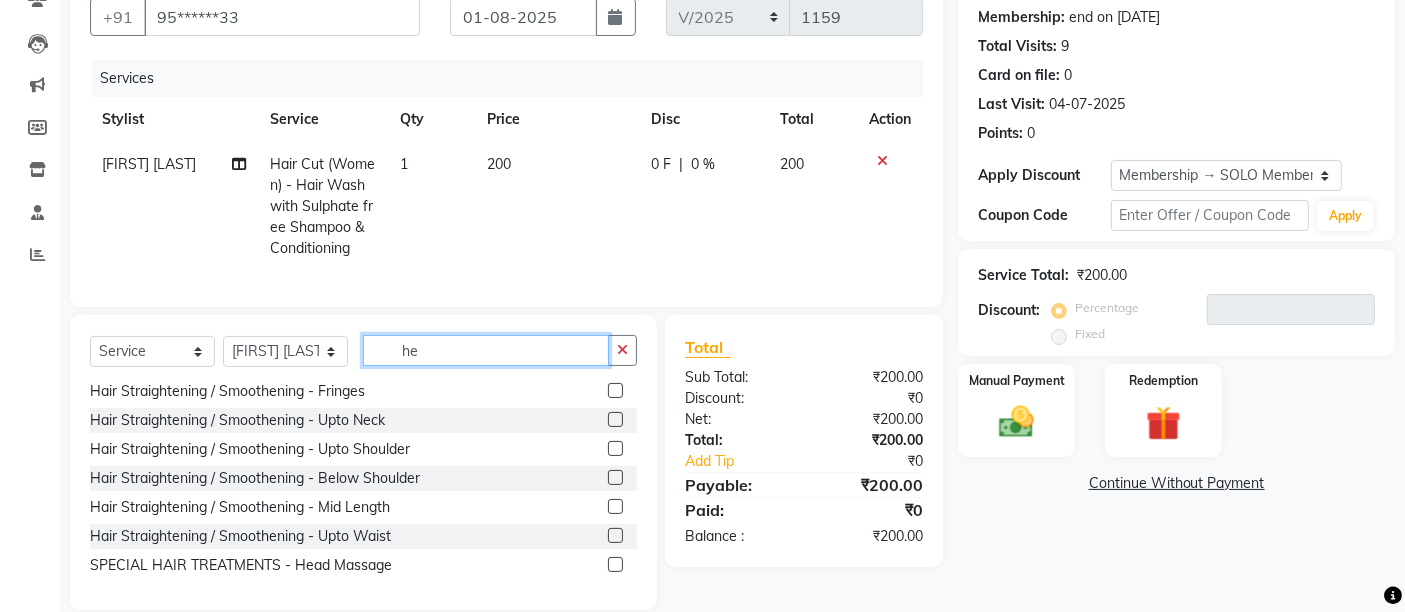 scroll, scrollTop: 0, scrollLeft: 0, axis: both 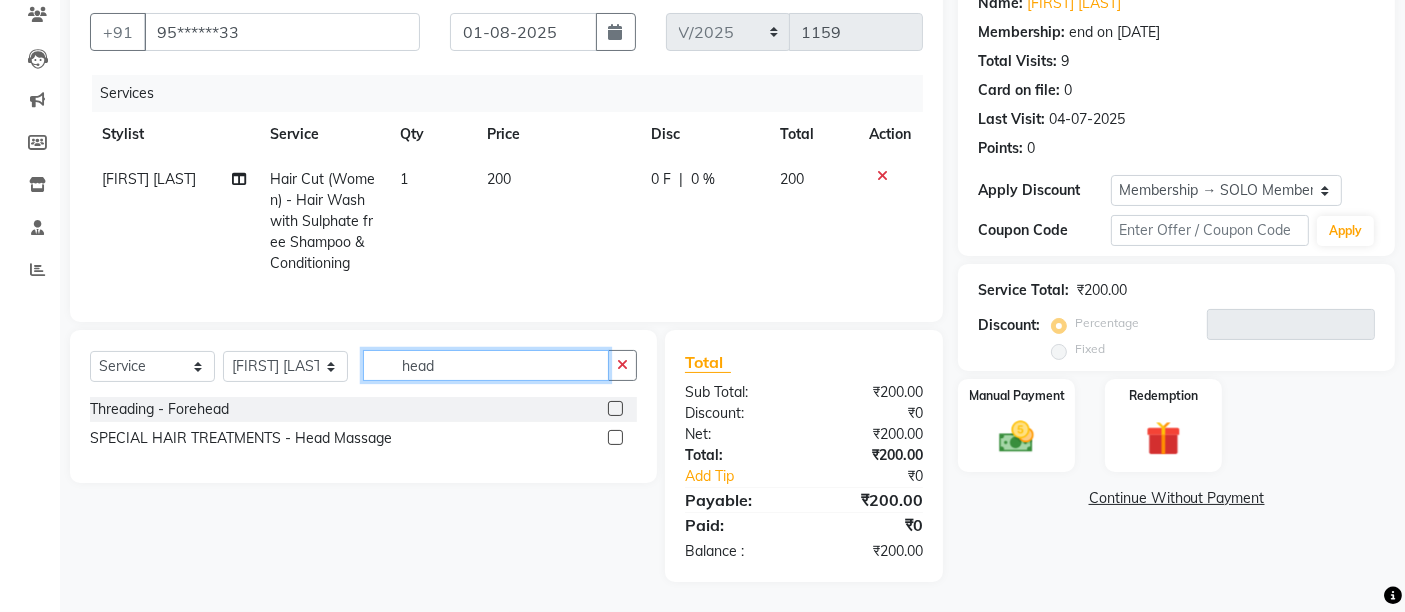 type on "head" 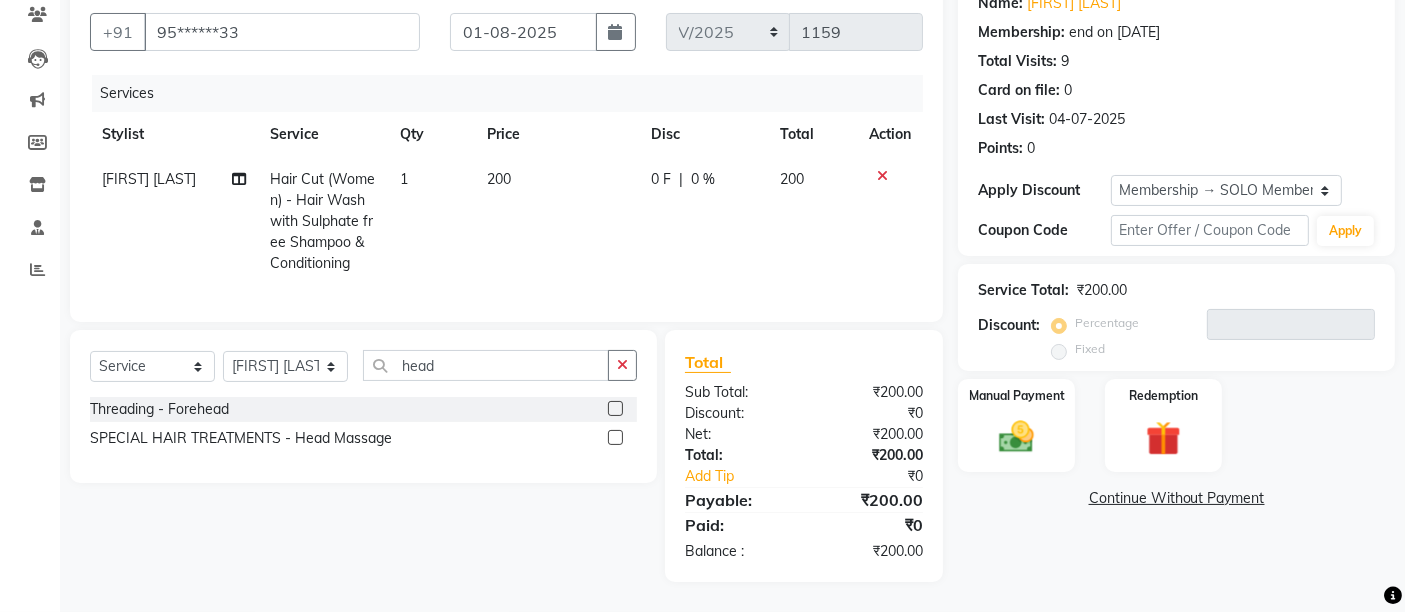 click 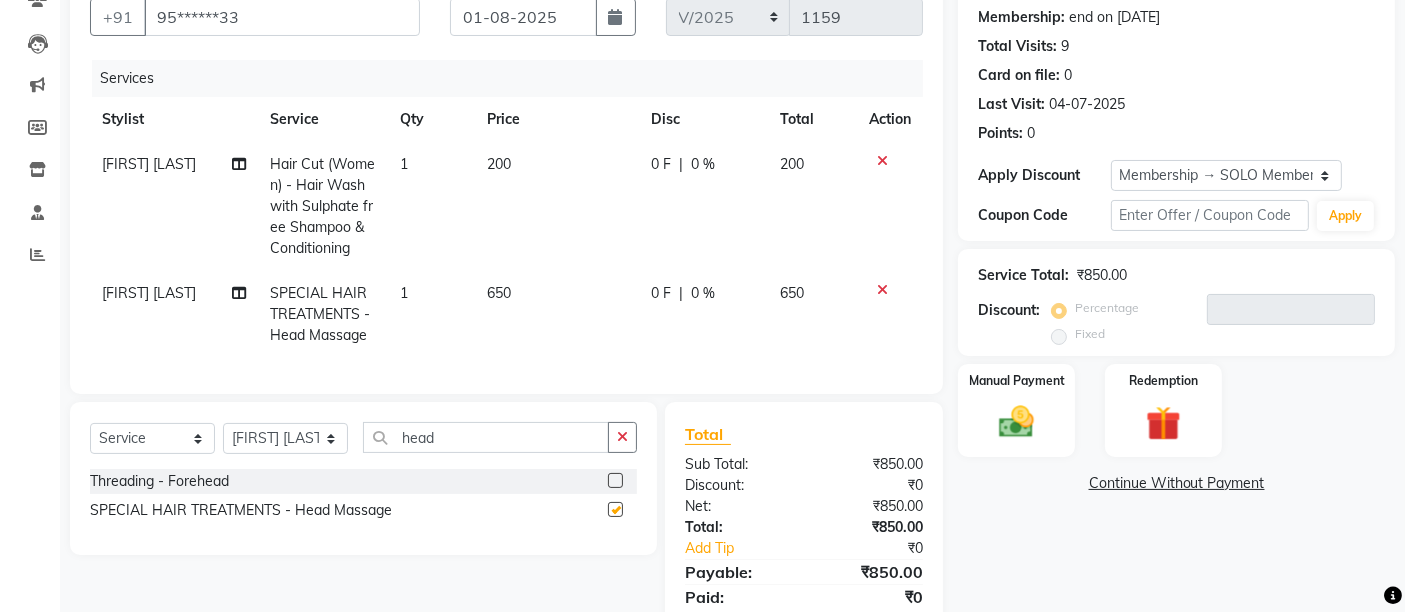 checkbox on "false" 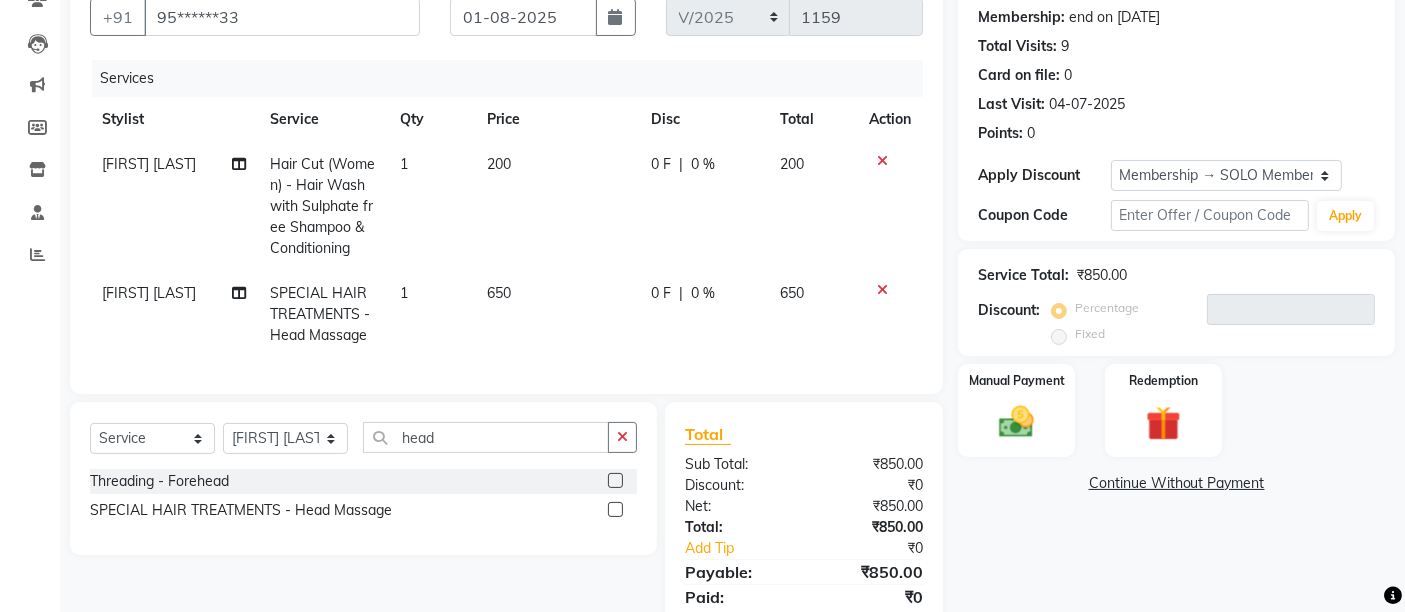 click on "650" 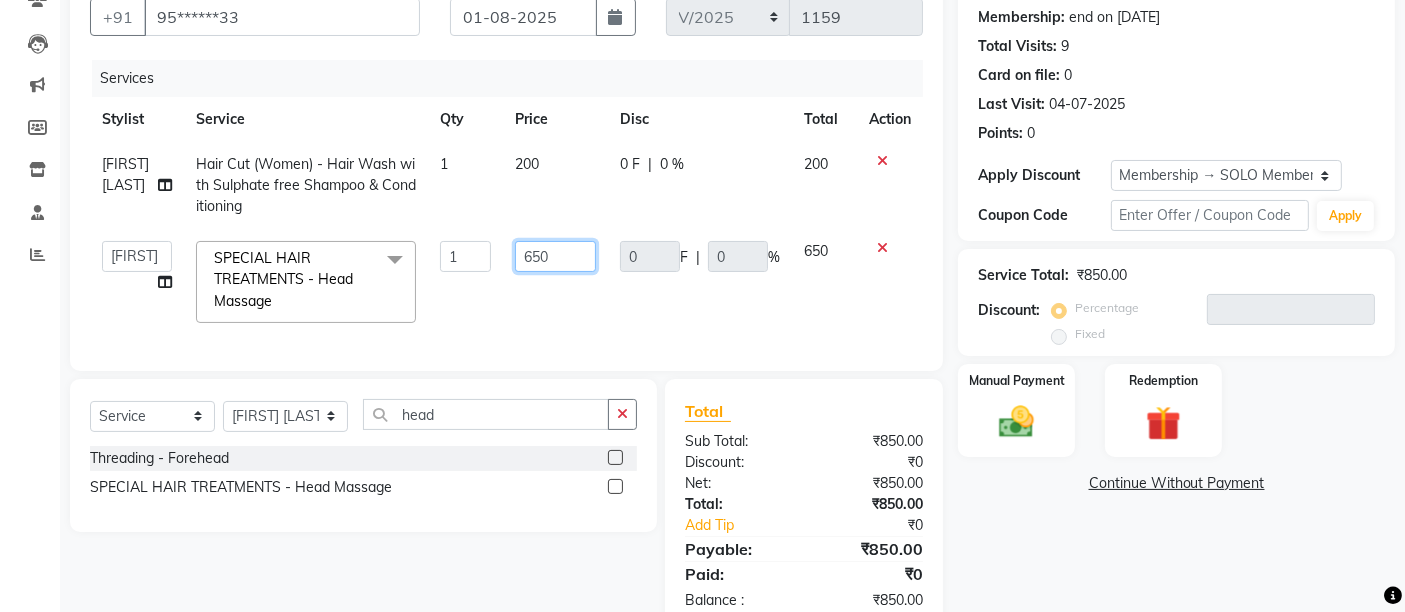 click on "650" 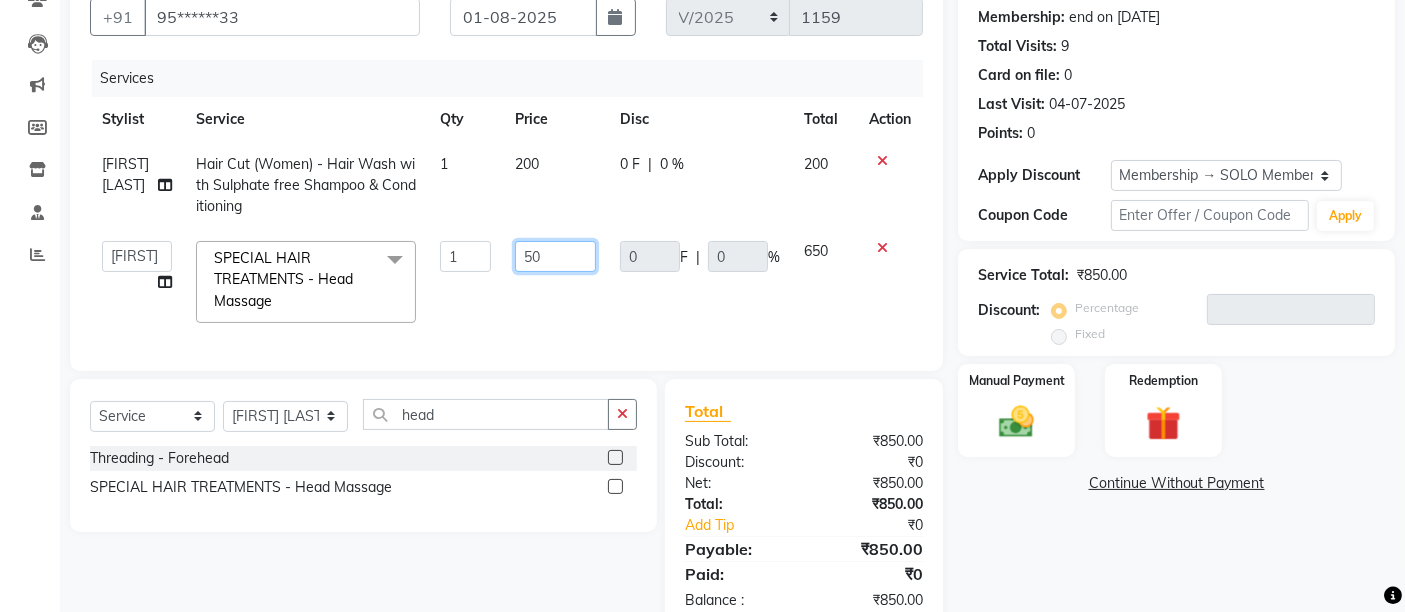 click on "50" 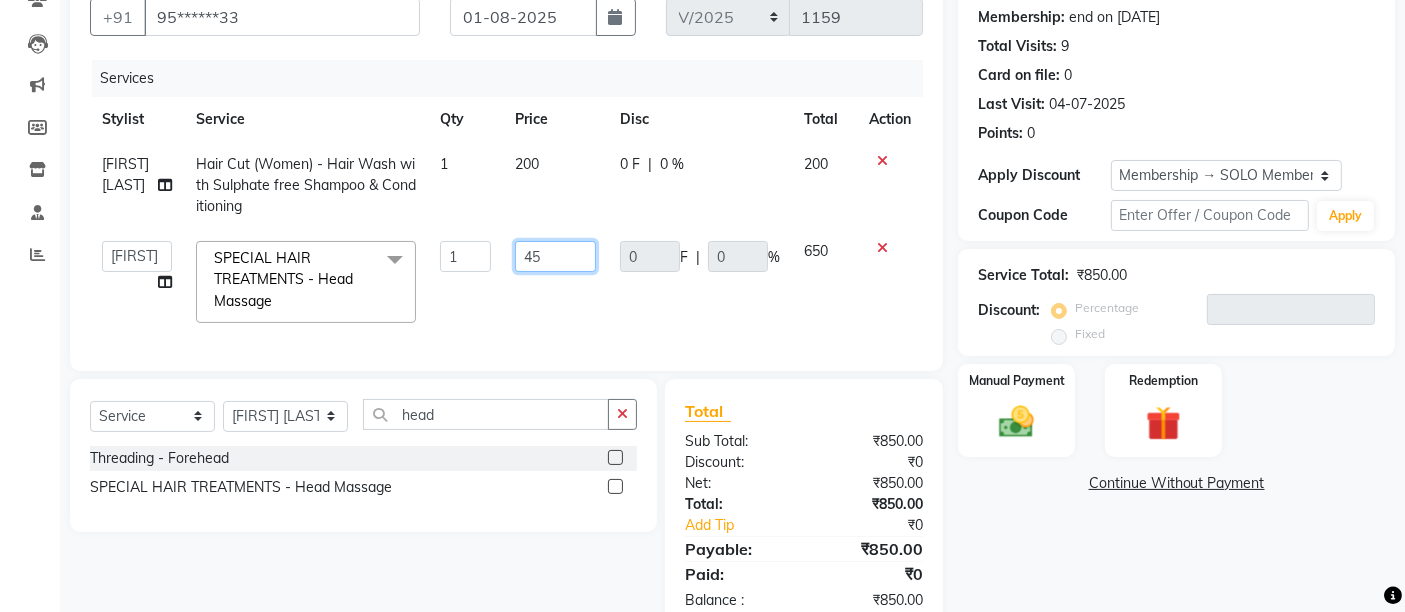 type on "450" 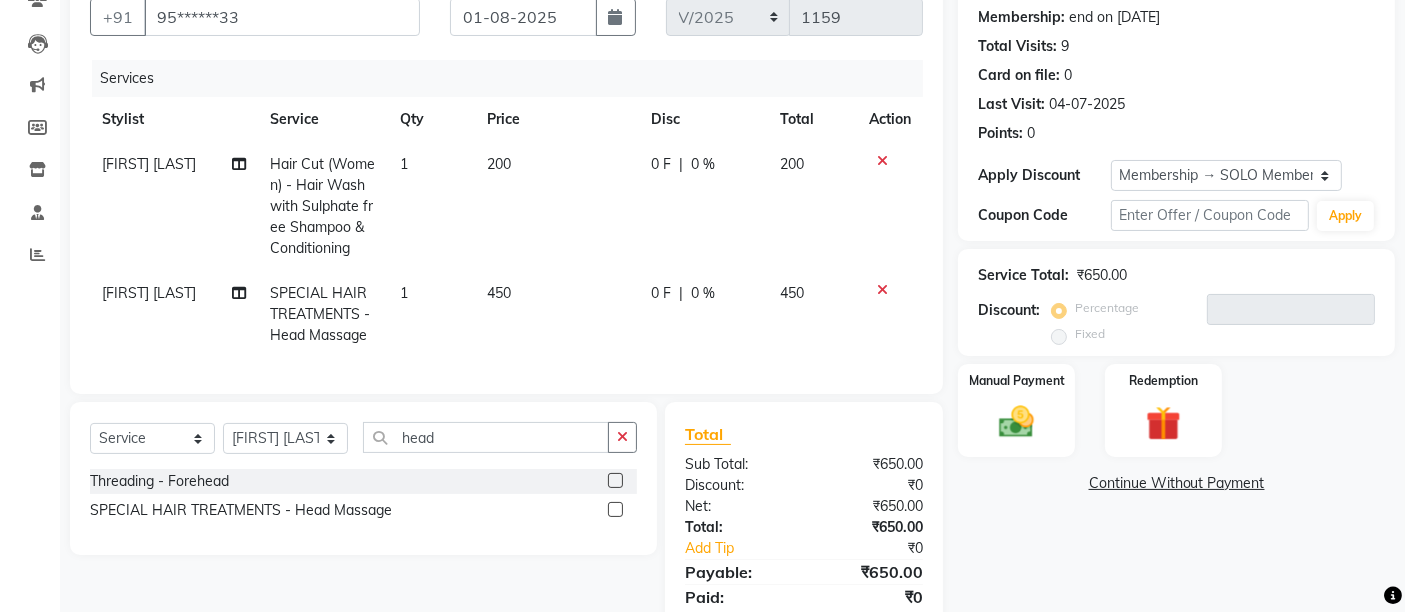 click on "450" 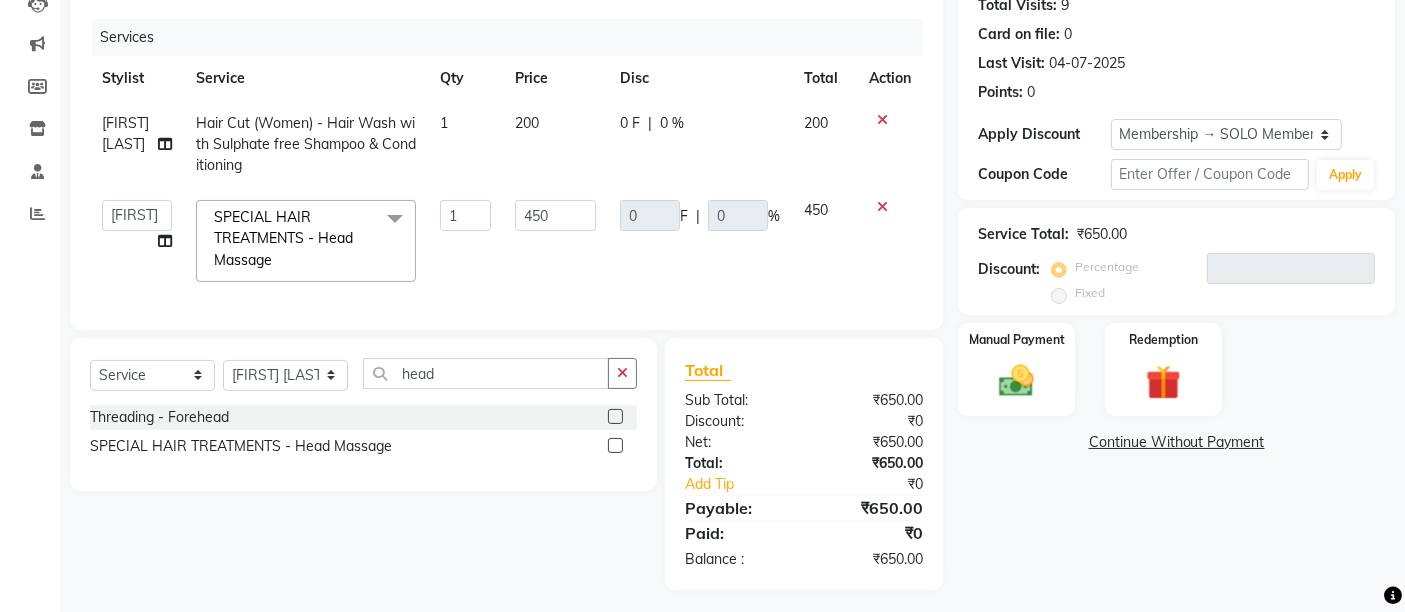 scroll, scrollTop: 251, scrollLeft: 0, axis: vertical 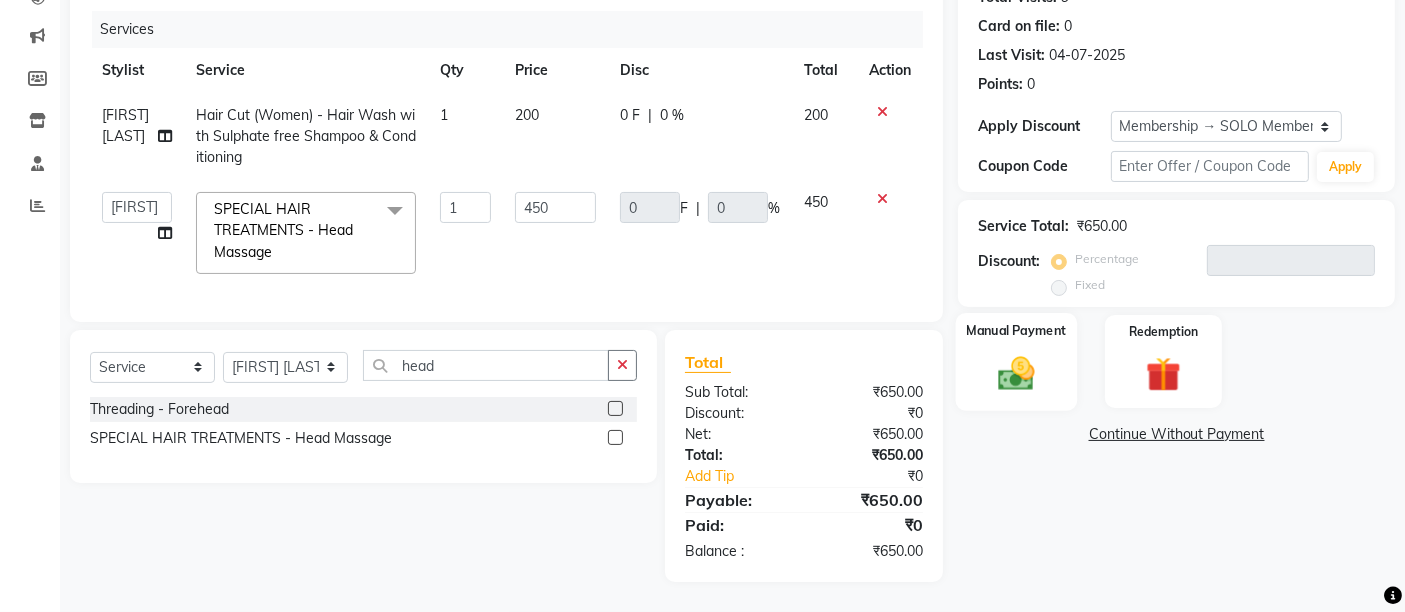 click 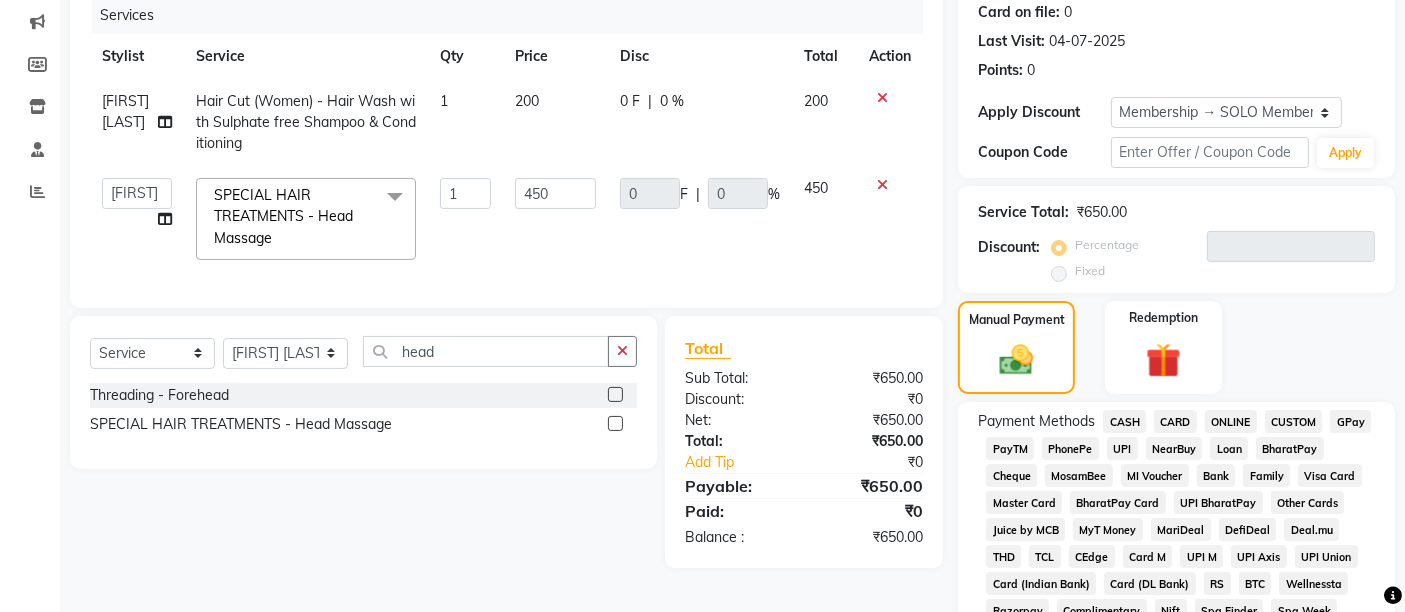click on "UPI" 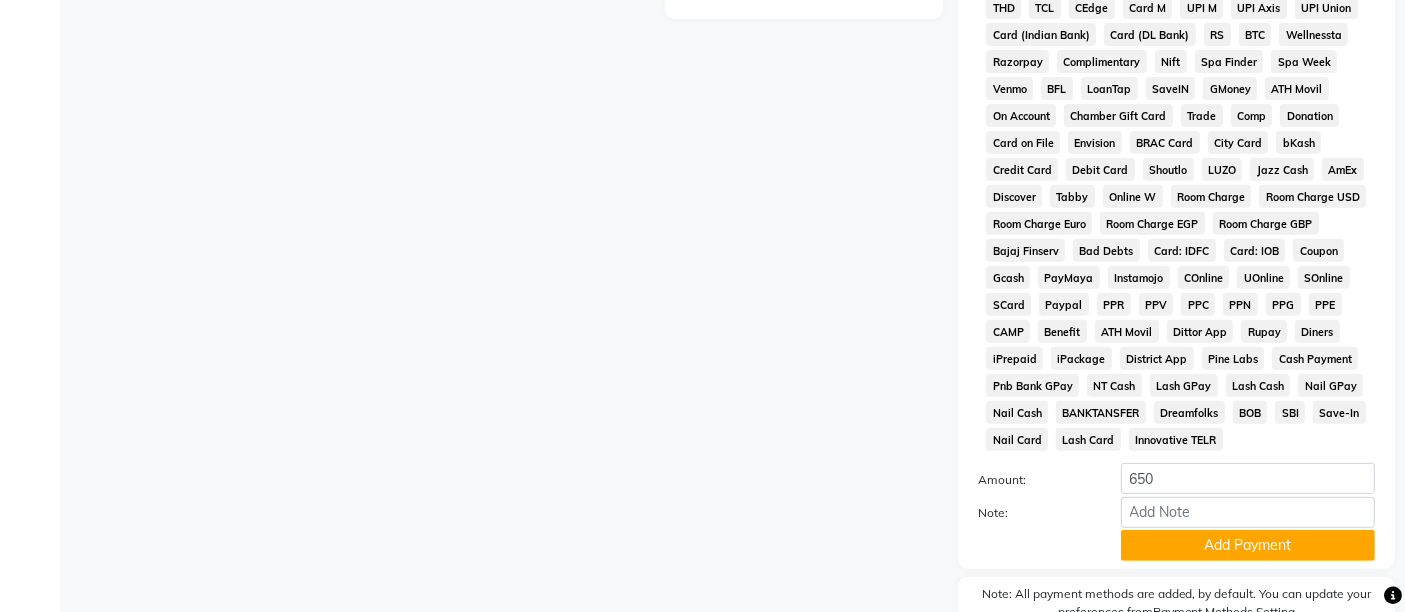scroll, scrollTop: 908, scrollLeft: 0, axis: vertical 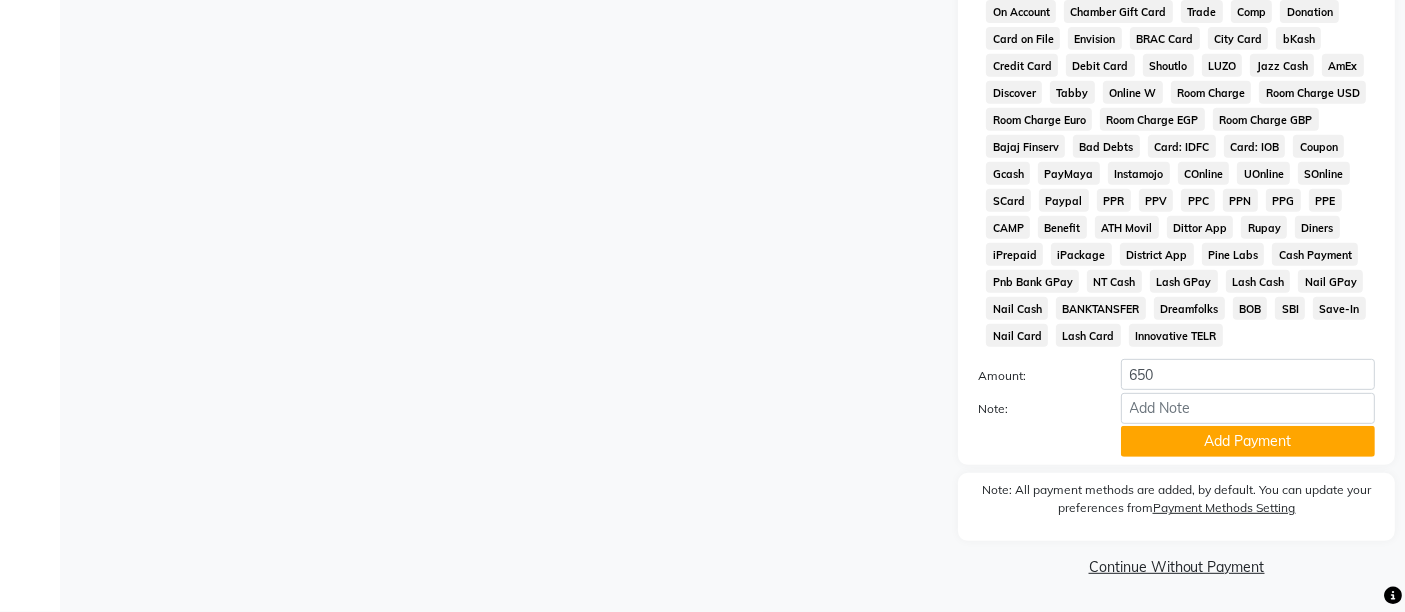 click on "Note:" 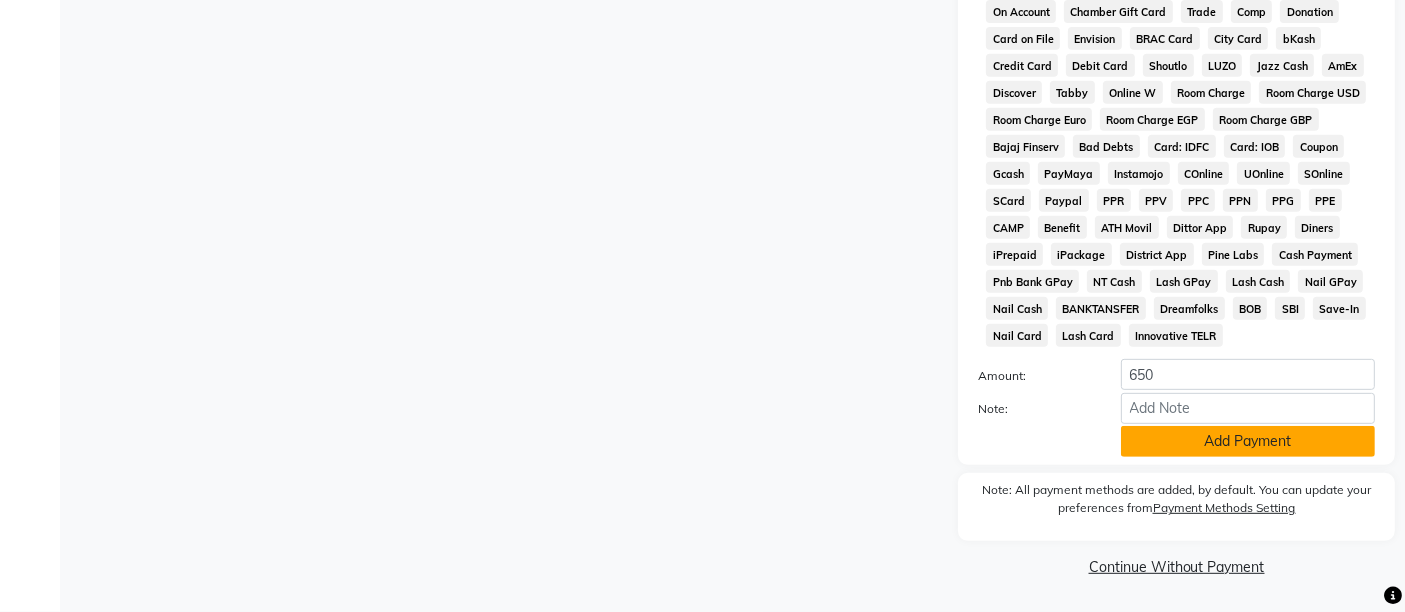 click on "Add Payment" 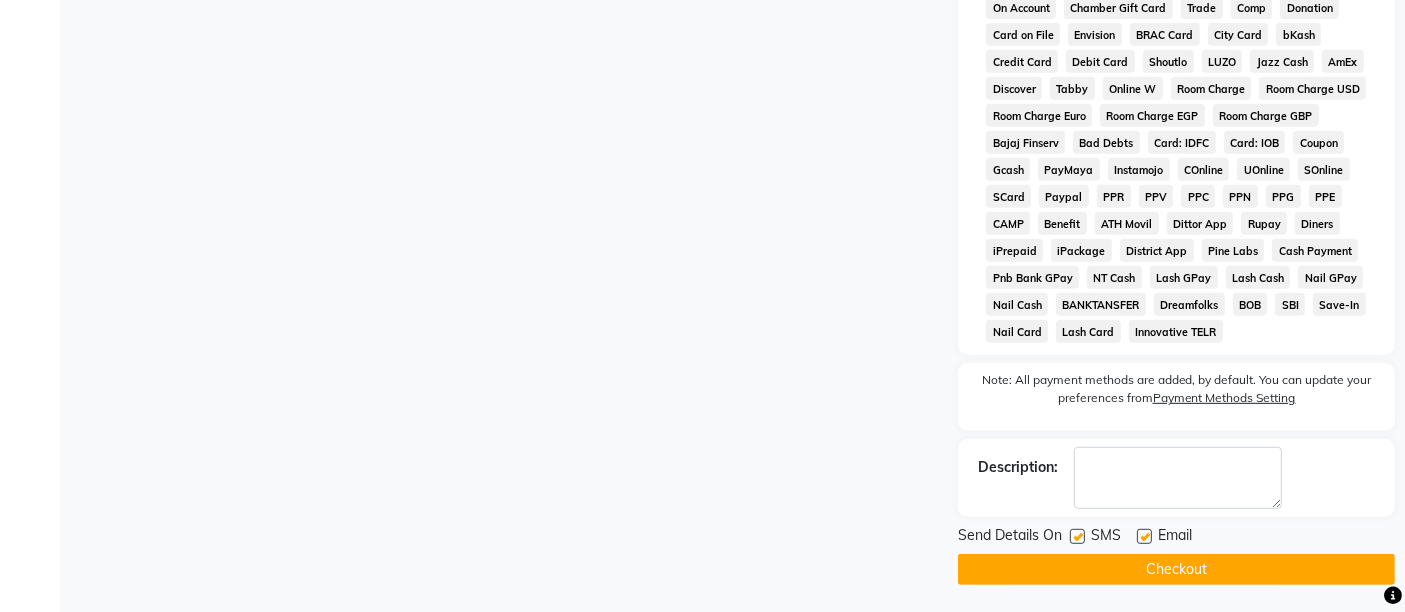 click 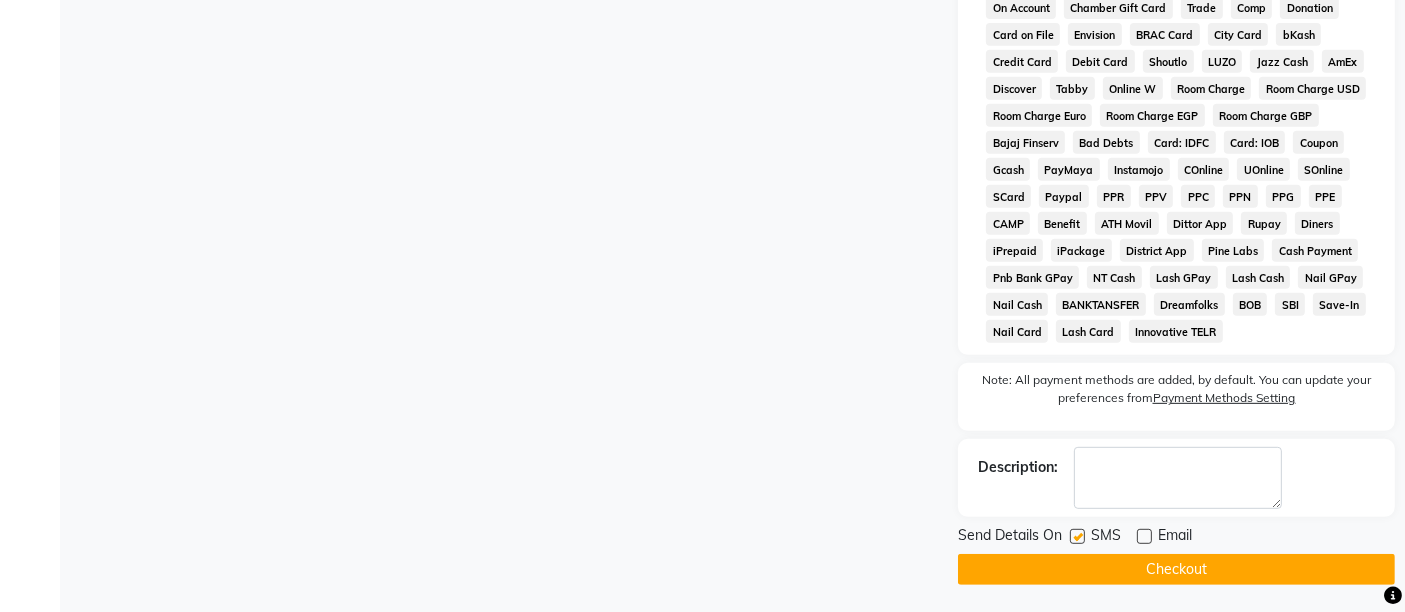 drag, startPoint x: 1076, startPoint y: 538, endPoint x: 1074, endPoint y: 555, distance: 17.117243 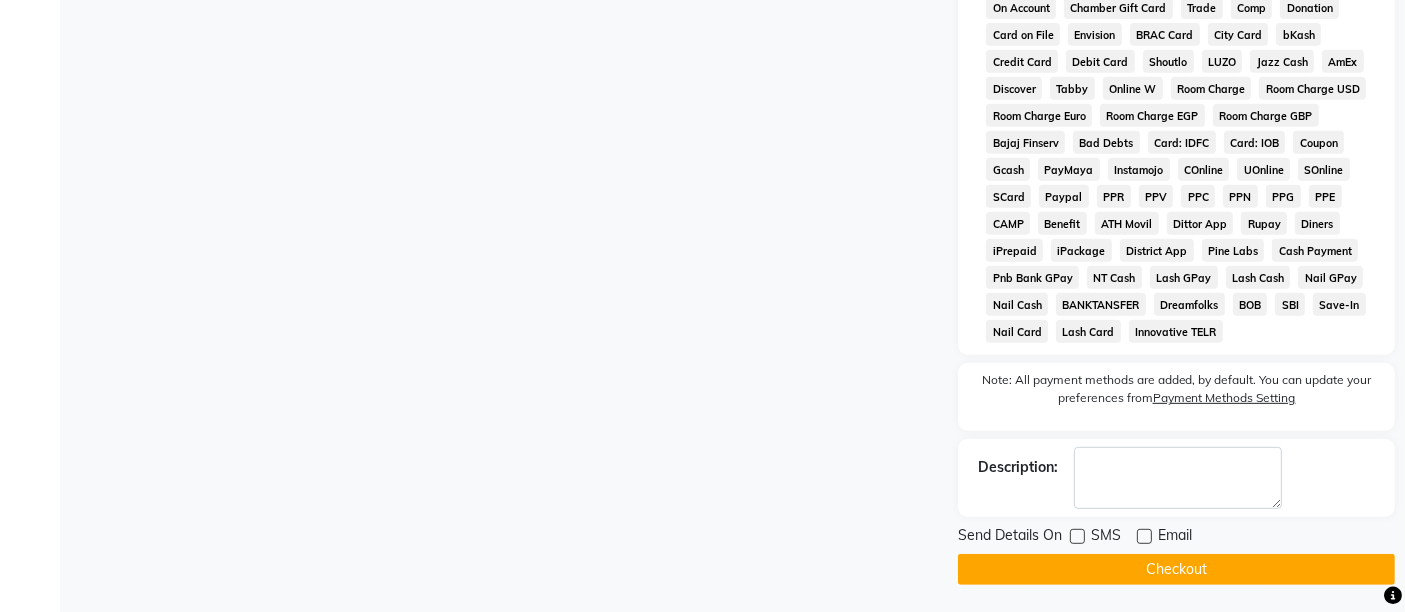 click on "Checkout" 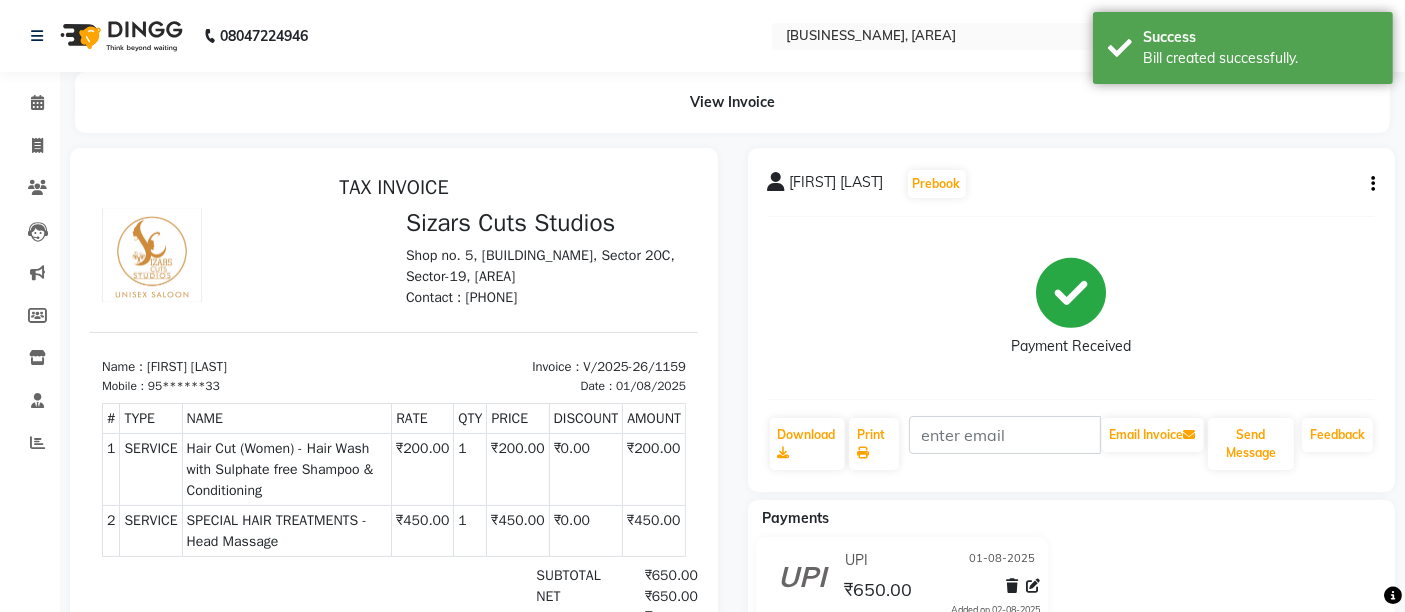 scroll, scrollTop: 0, scrollLeft: 0, axis: both 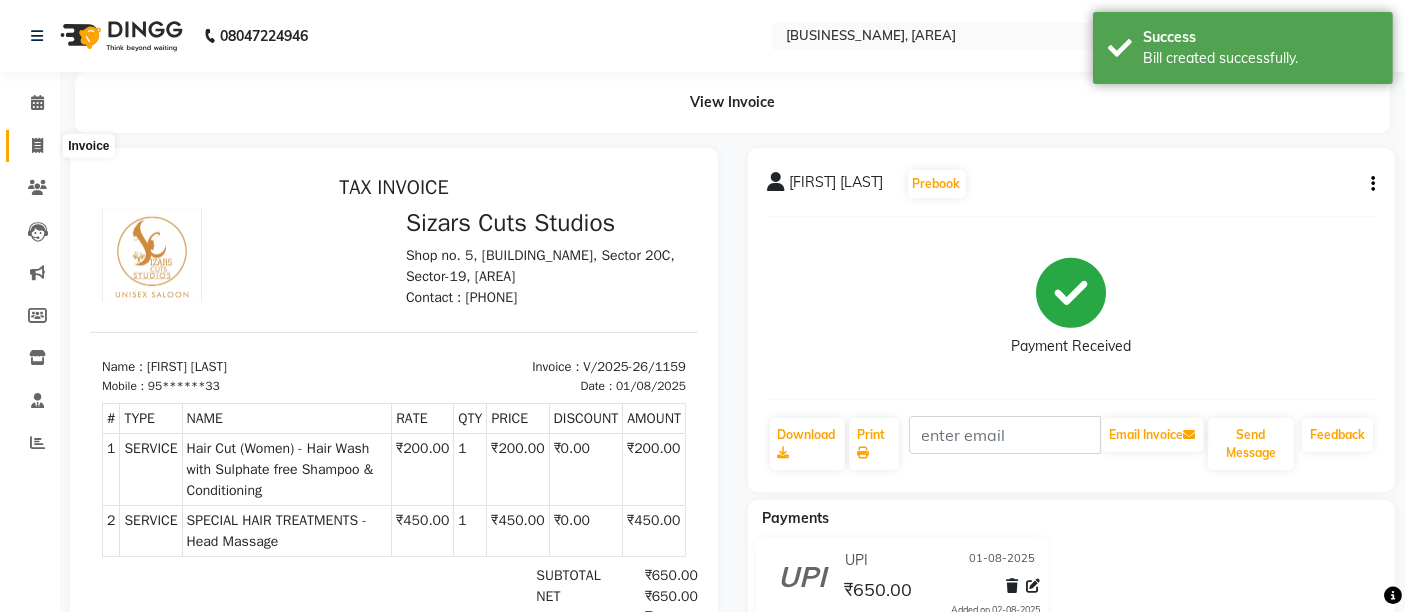 drag, startPoint x: 42, startPoint y: 147, endPoint x: 75, endPoint y: 147, distance: 33 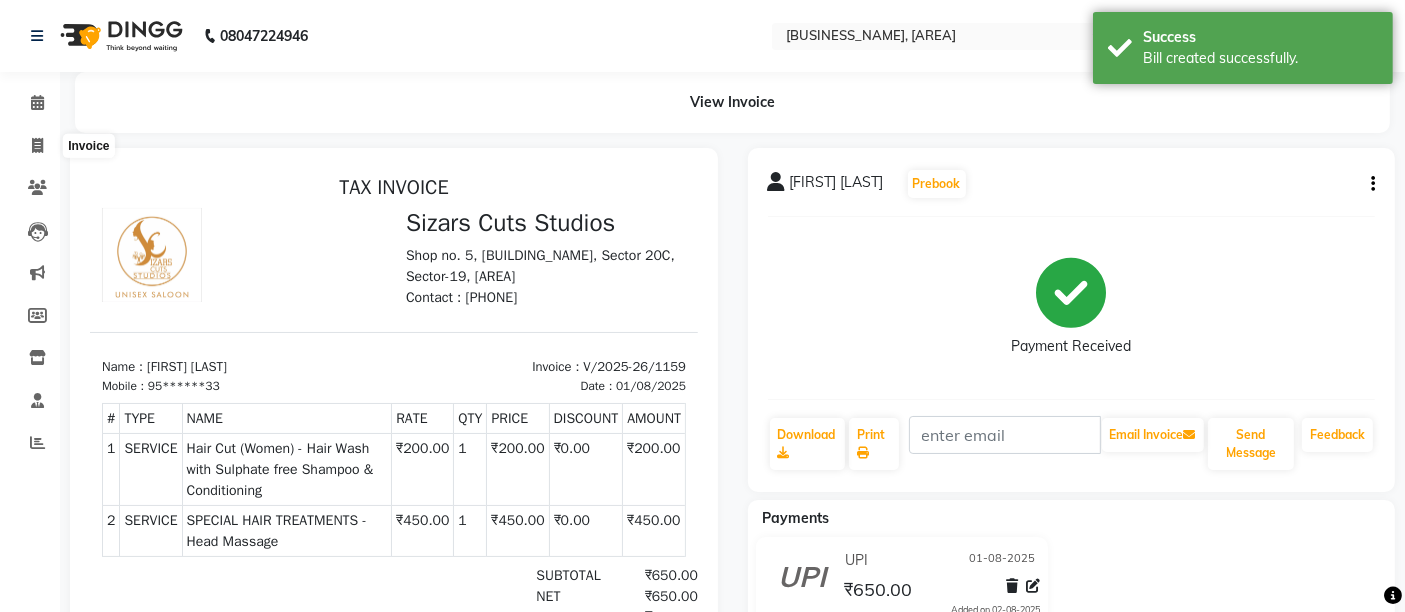 select on "service" 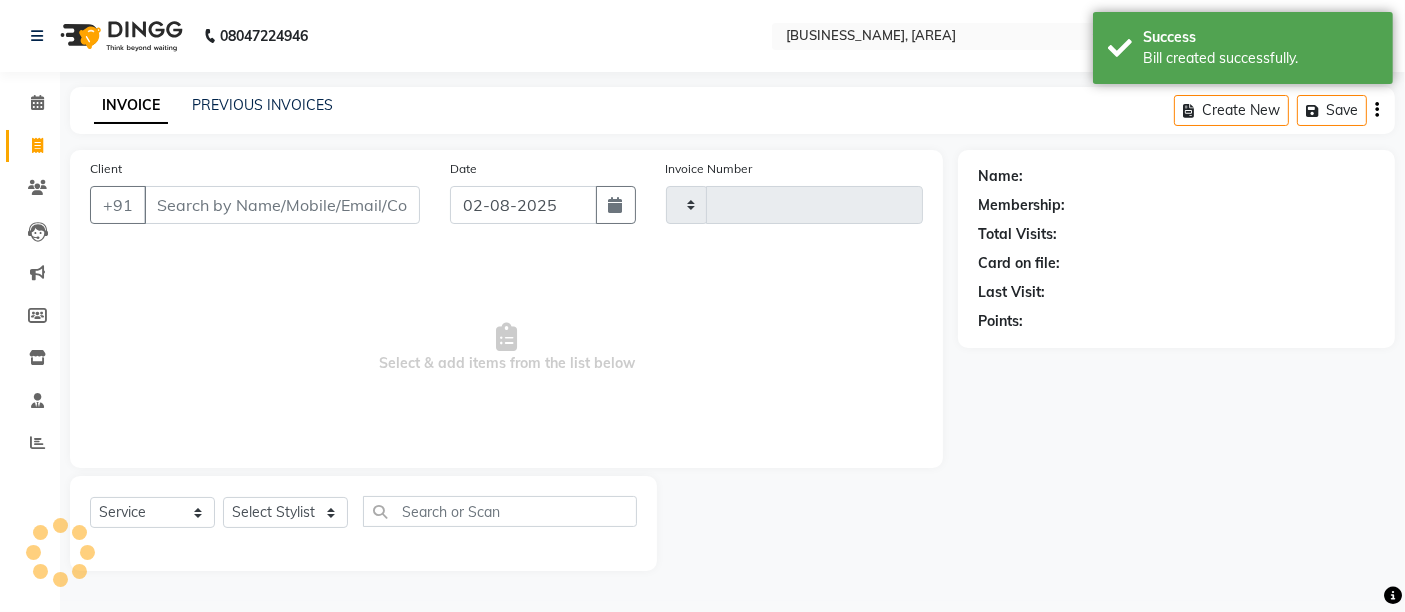 type on "1160" 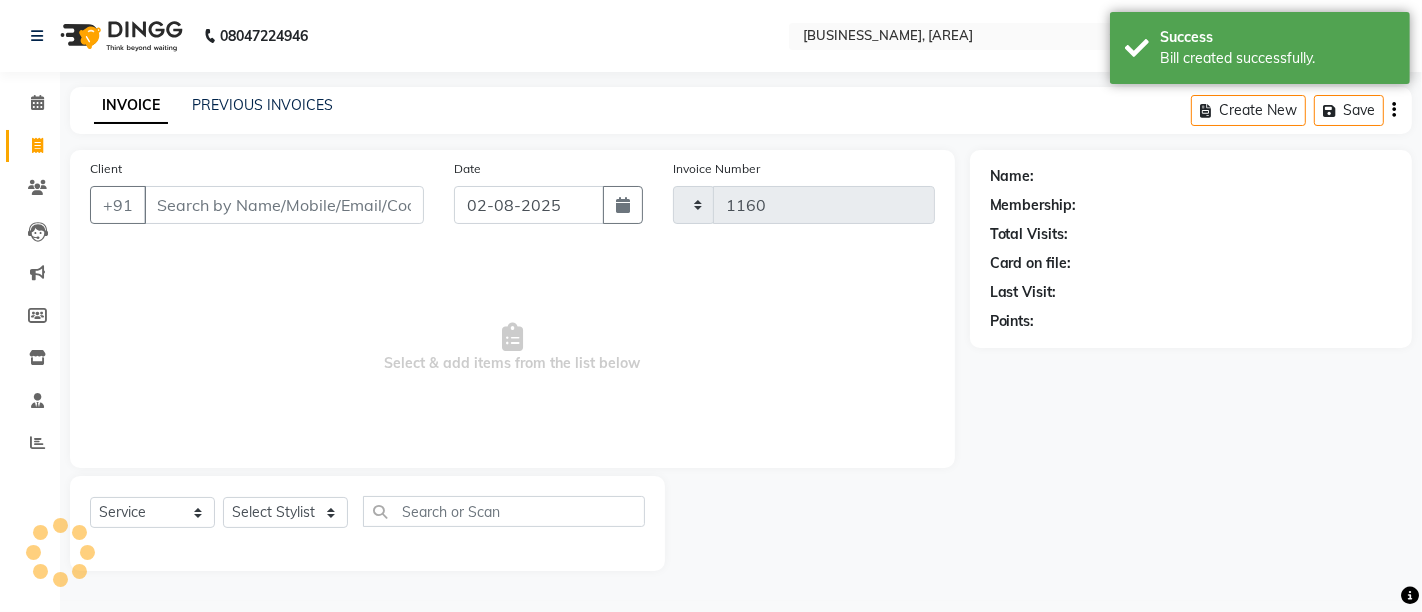 select on "5579" 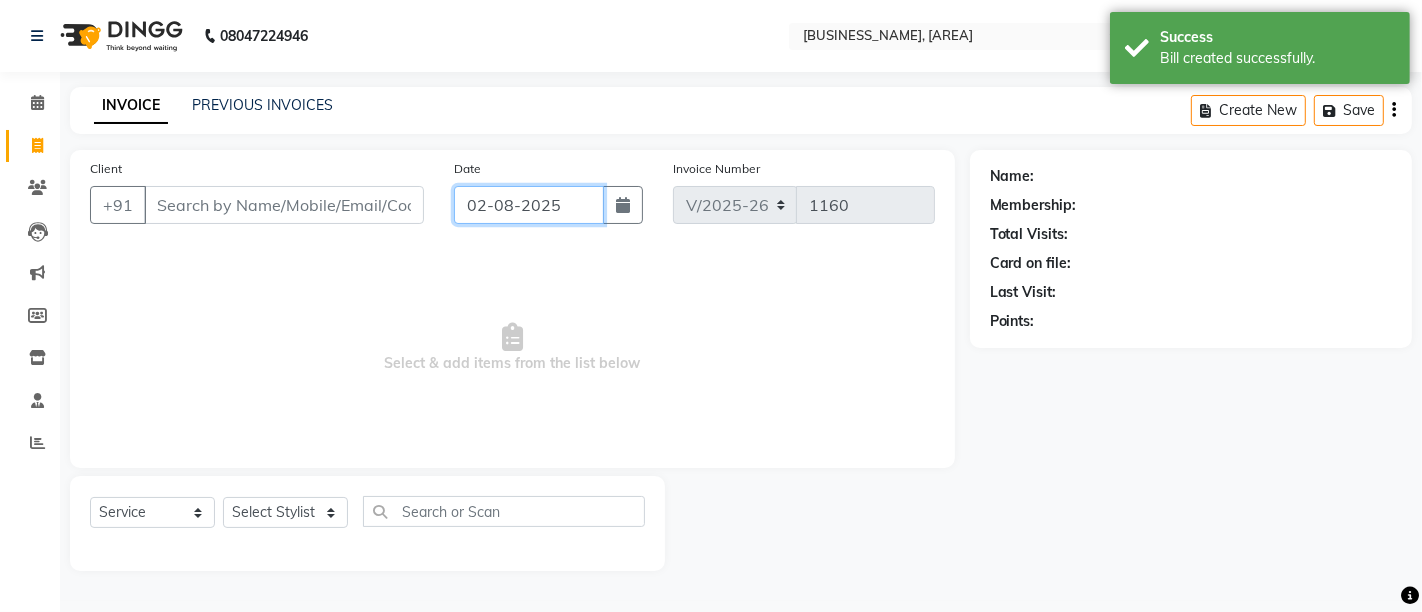 click on "02-08-2025" 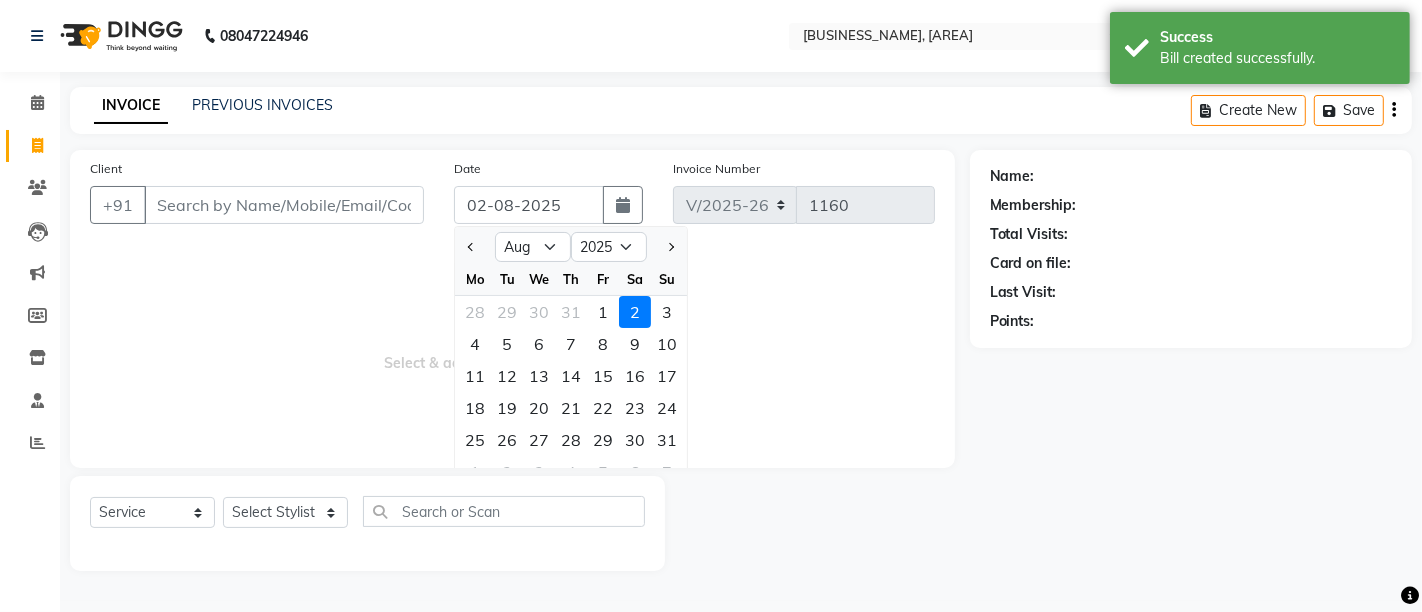 click on "1" 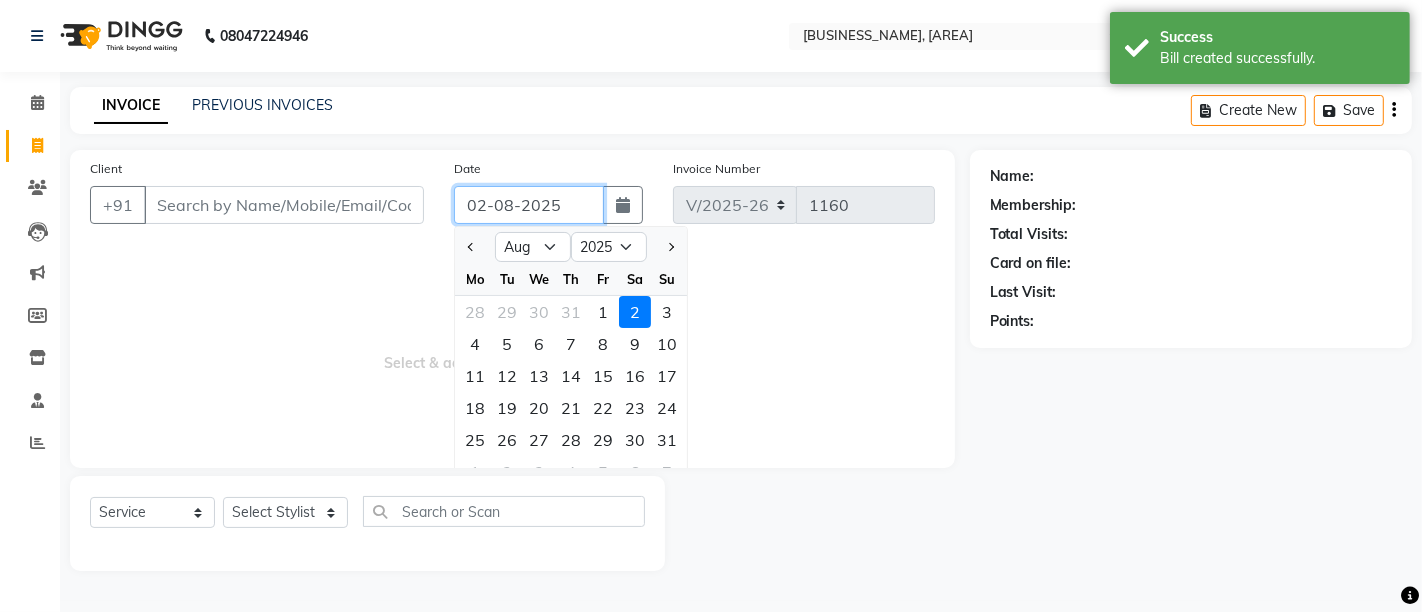 type on "01-08-2025" 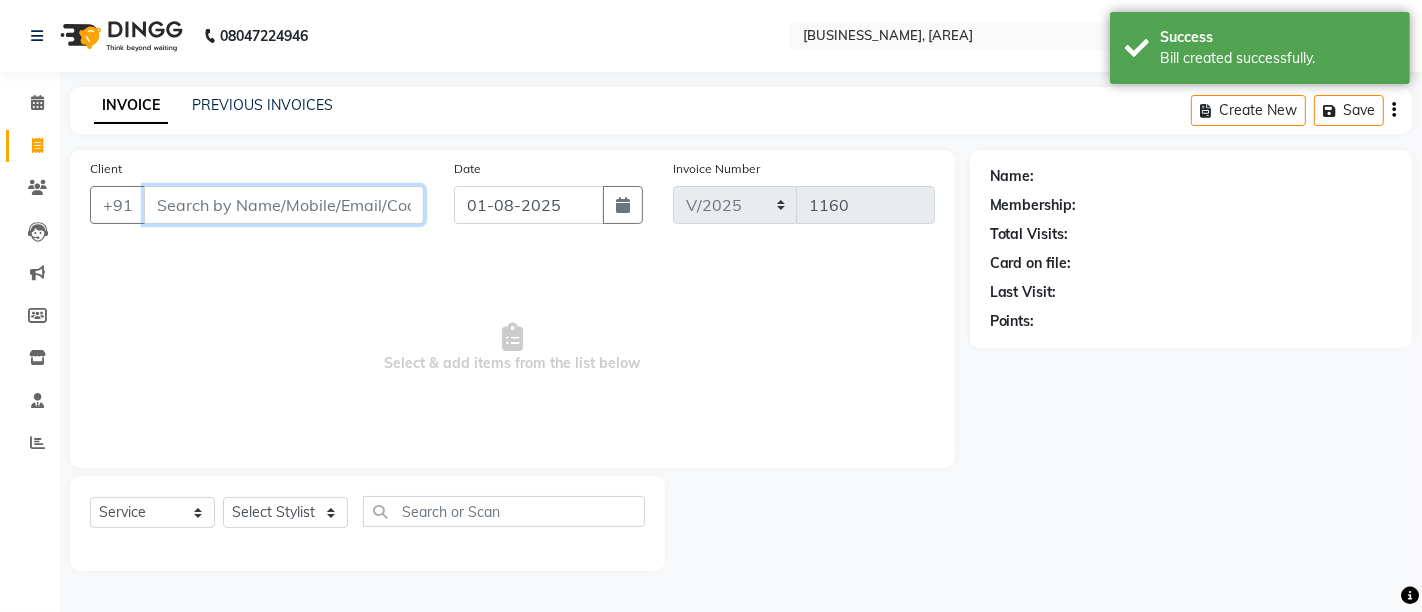 click on "Client" at bounding box center [284, 205] 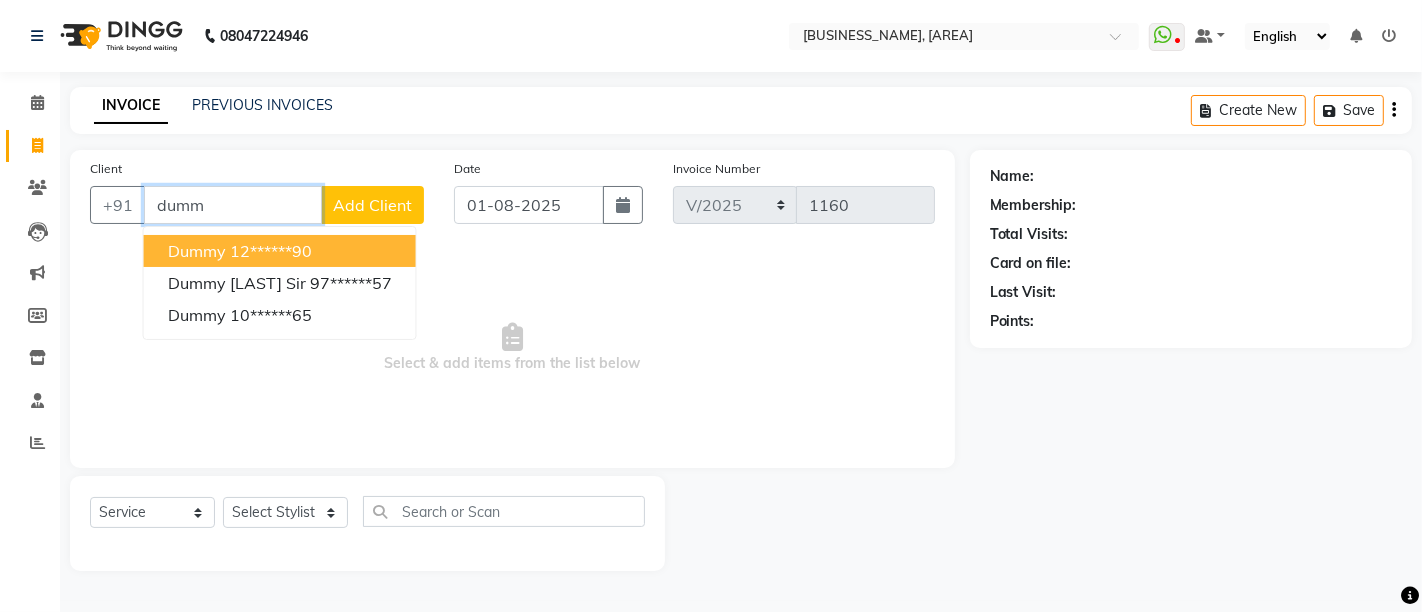 click on "12******90" at bounding box center (271, 251) 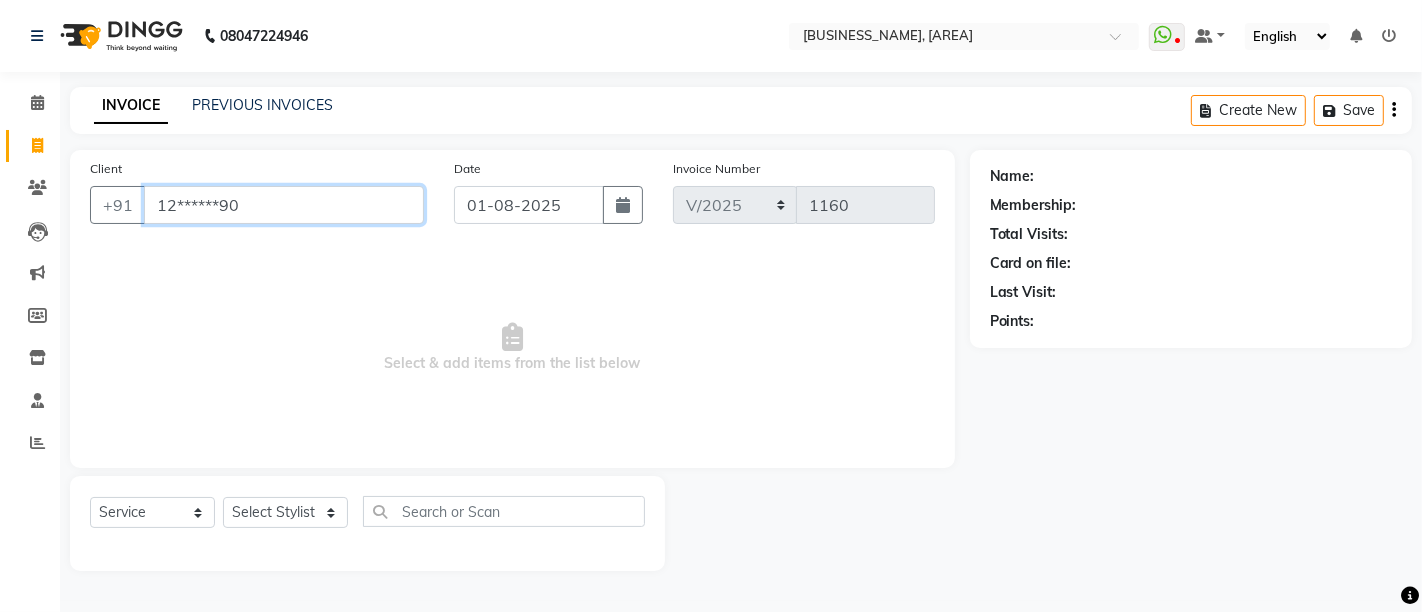 type on "12******90" 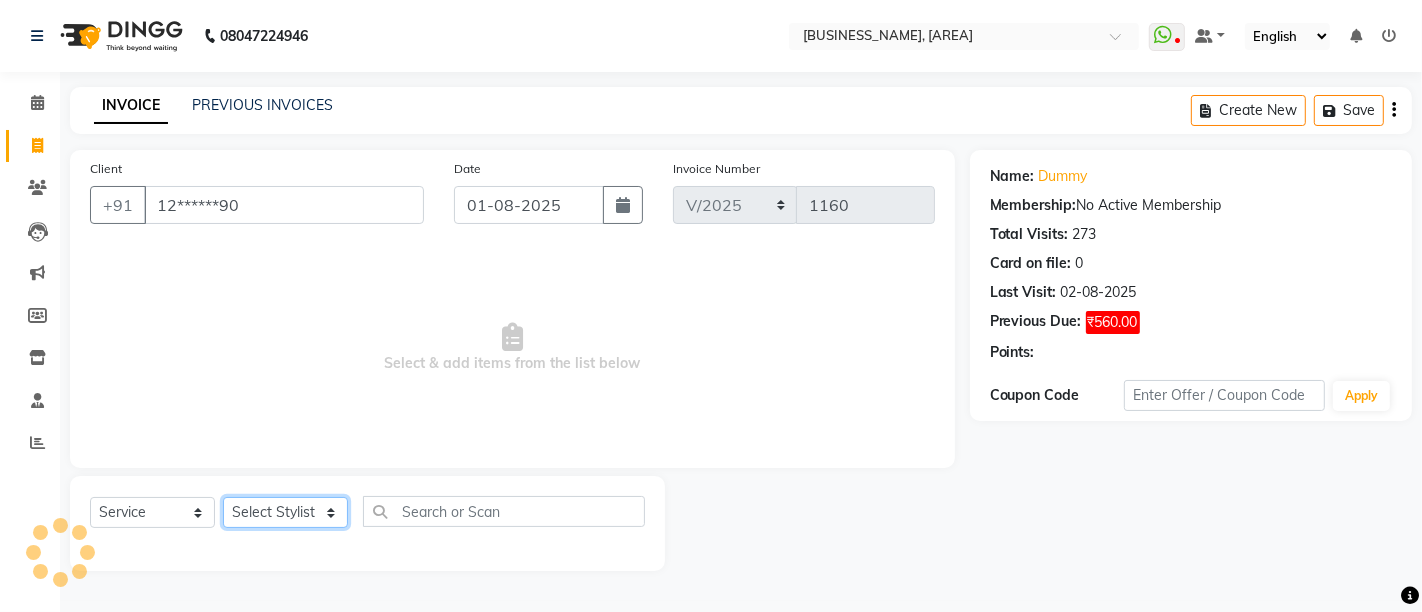 click on "Select Stylist Admin [FIRST] [LAST]  [FIRST] [LAST] [FIRST] [LAST] [FIRST] [LAST] [FIRST] [LAST]" 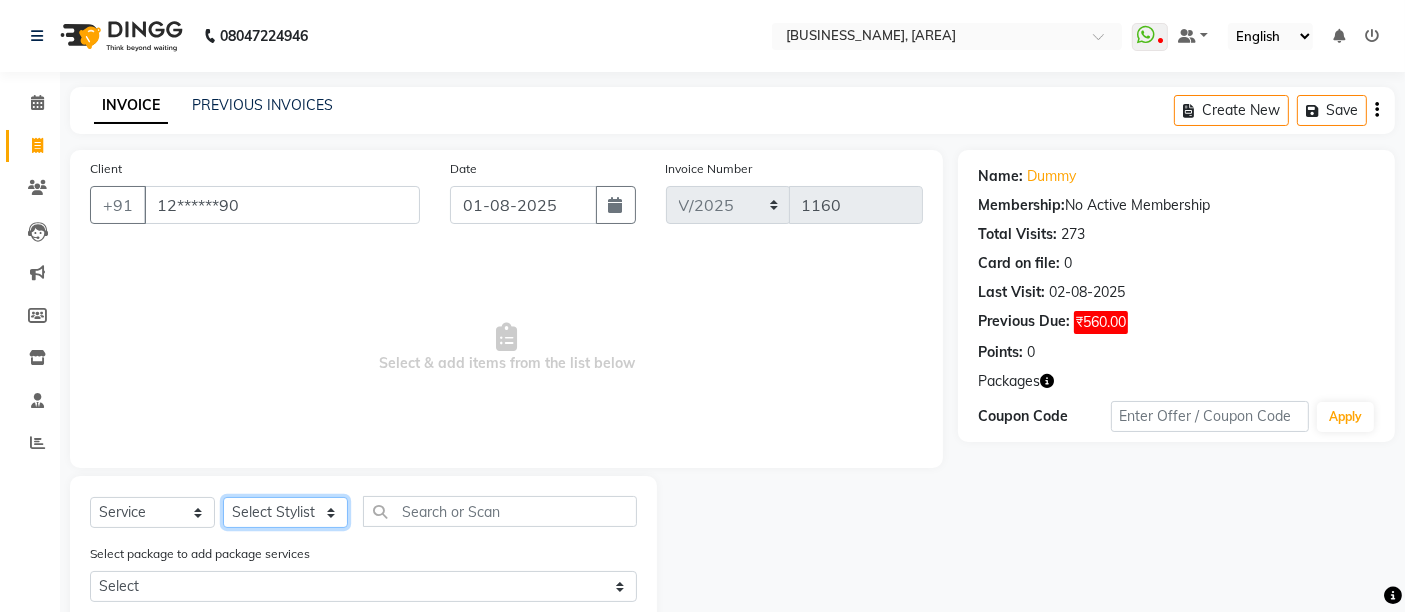 select on "37987" 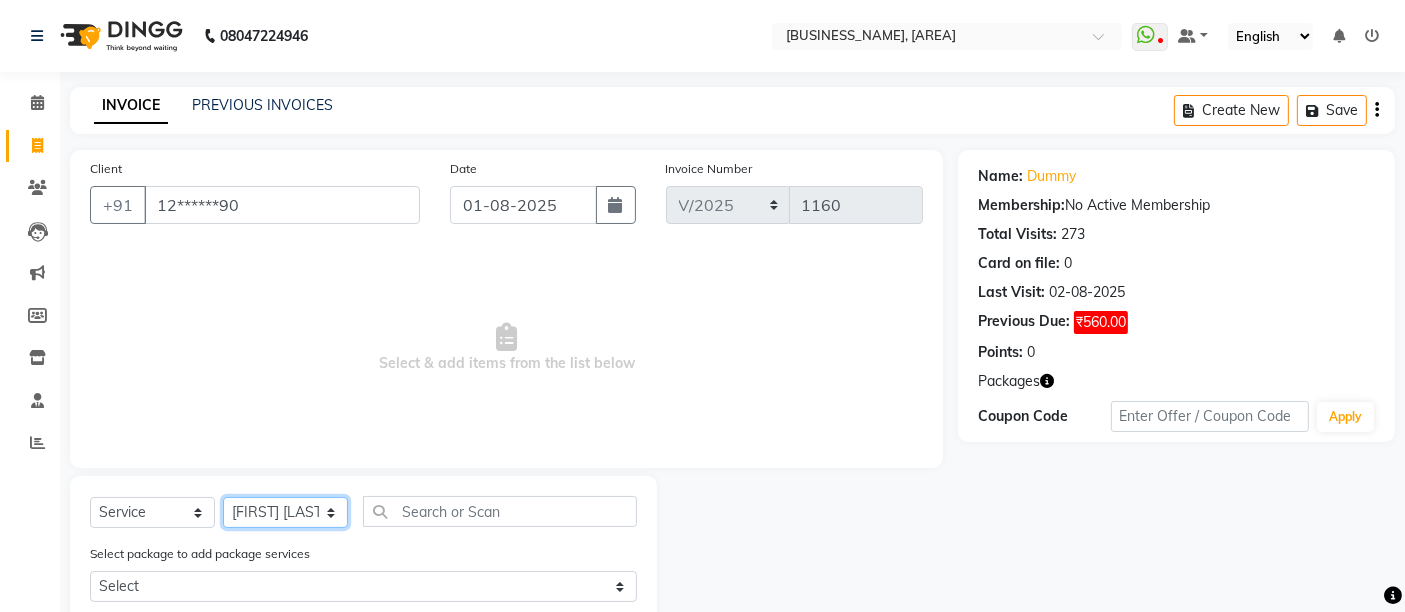 click on "Select Stylist Admin [FIRST] [LAST]  [FIRST] [LAST] [FIRST] [LAST] [FIRST] [LAST] [FIRST] [LAST]" 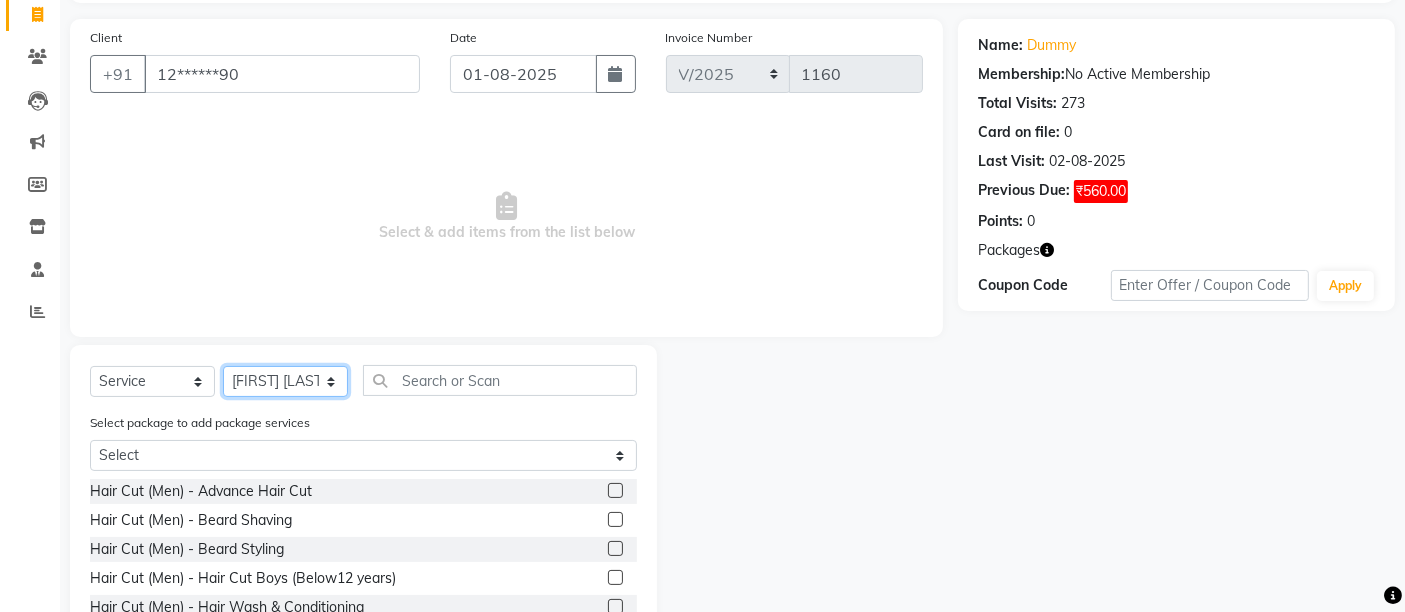 scroll, scrollTop: 255, scrollLeft: 0, axis: vertical 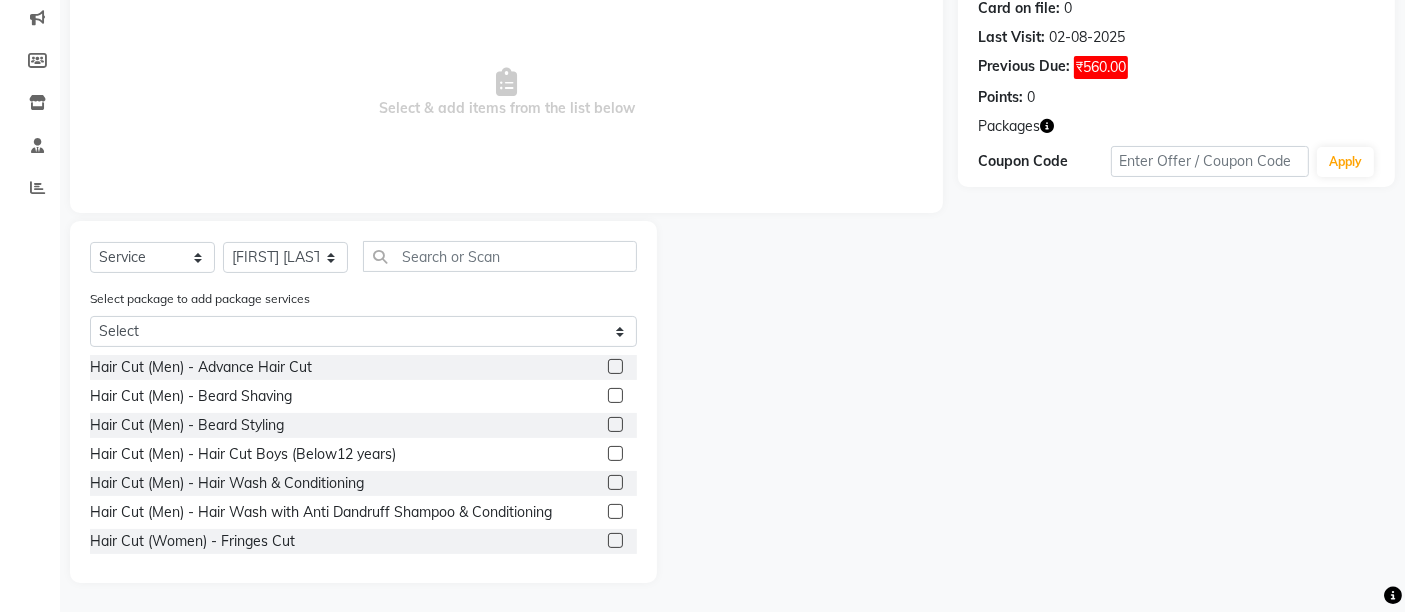 drag, startPoint x: 591, startPoint y: 415, endPoint x: 584, endPoint y: 395, distance: 21.189621 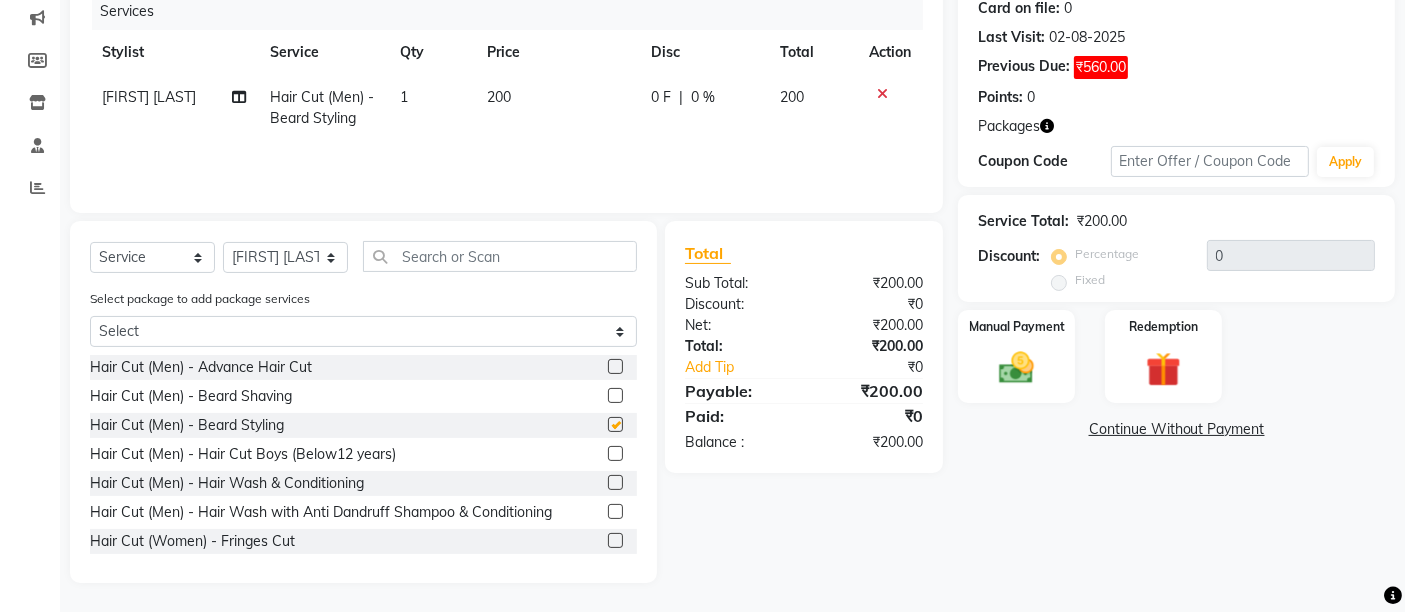 checkbox on "false" 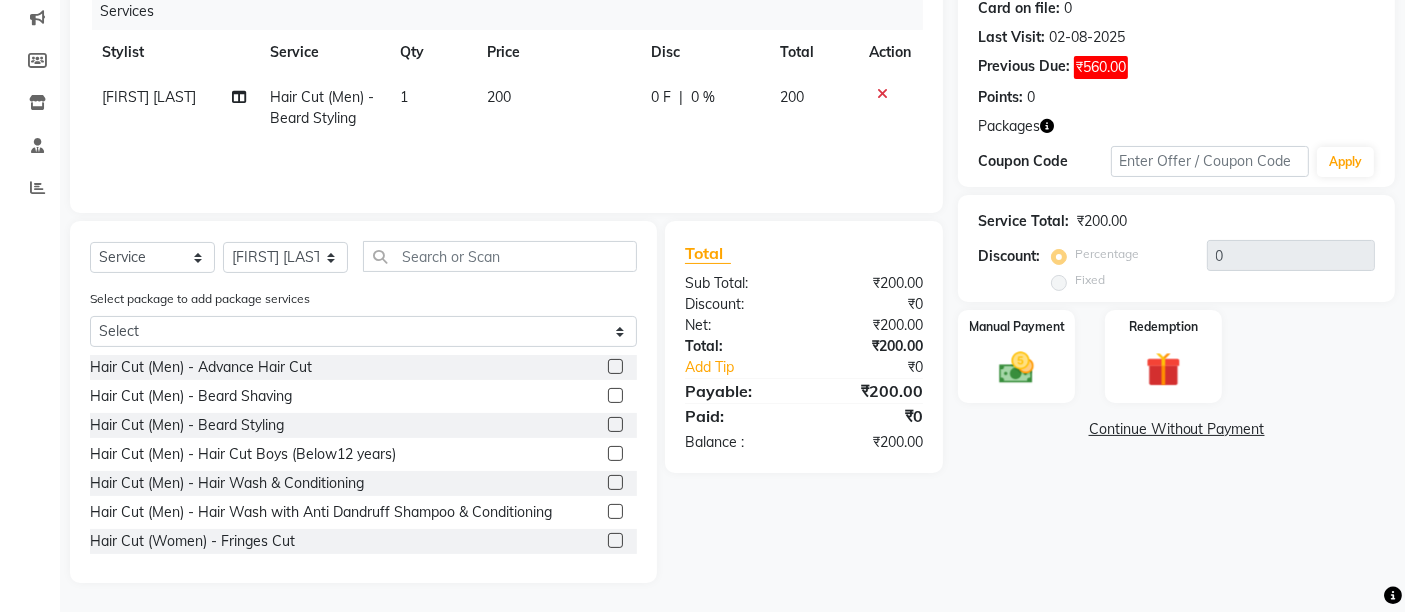 click on "200" 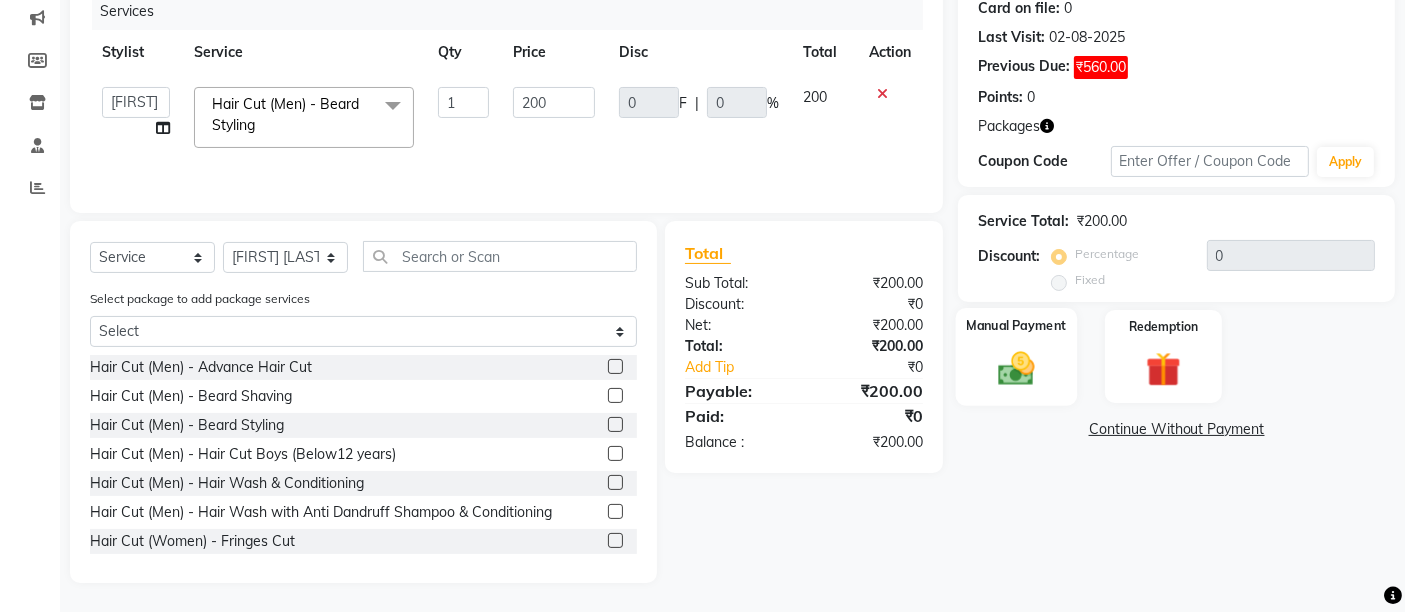 click 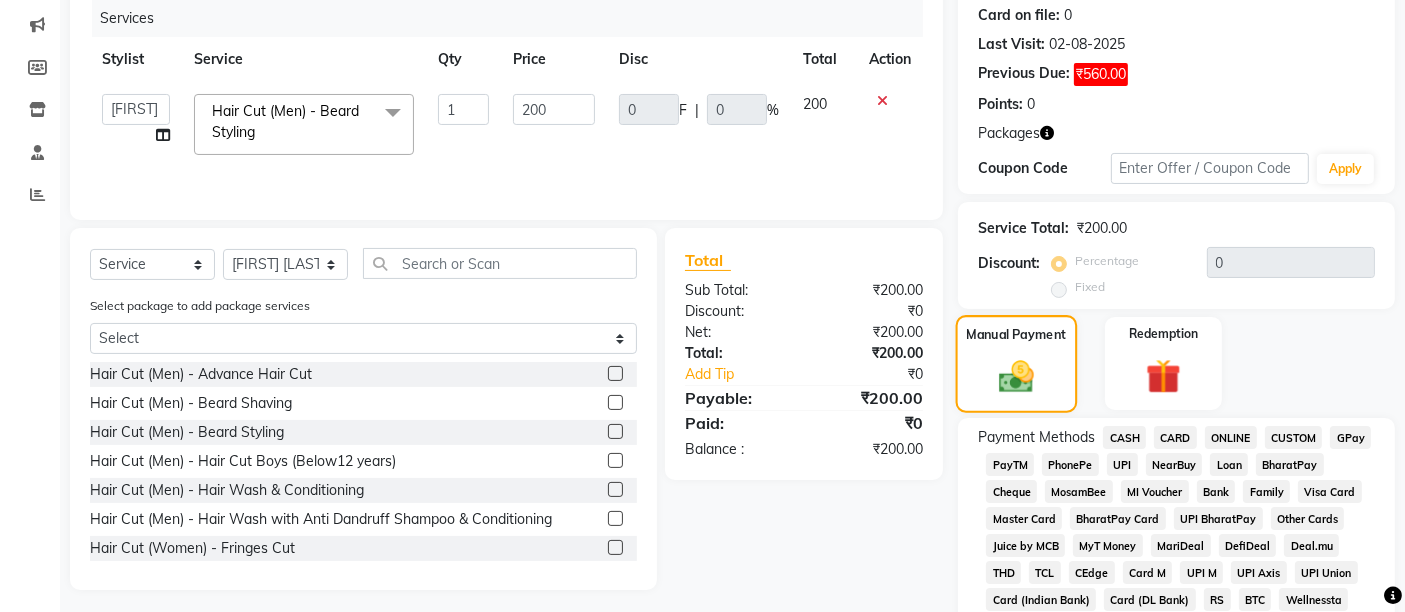 scroll, scrollTop: 444, scrollLeft: 0, axis: vertical 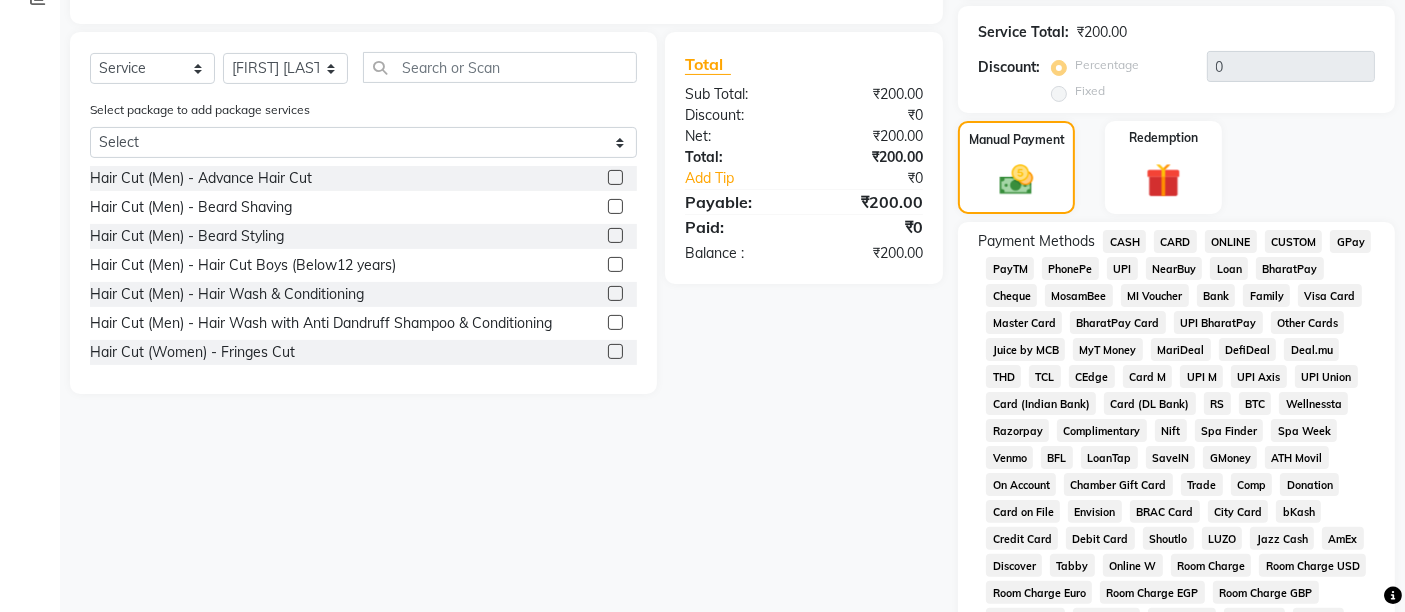 click on "UPI" 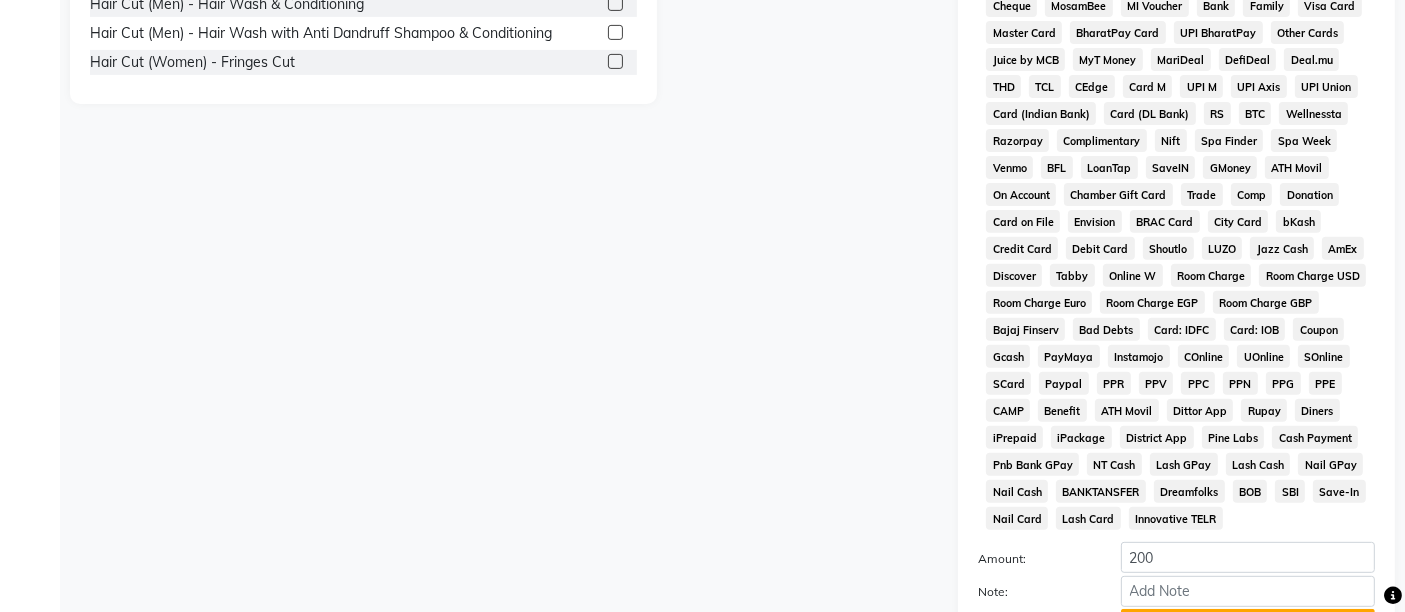 scroll, scrollTop: 921, scrollLeft: 0, axis: vertical 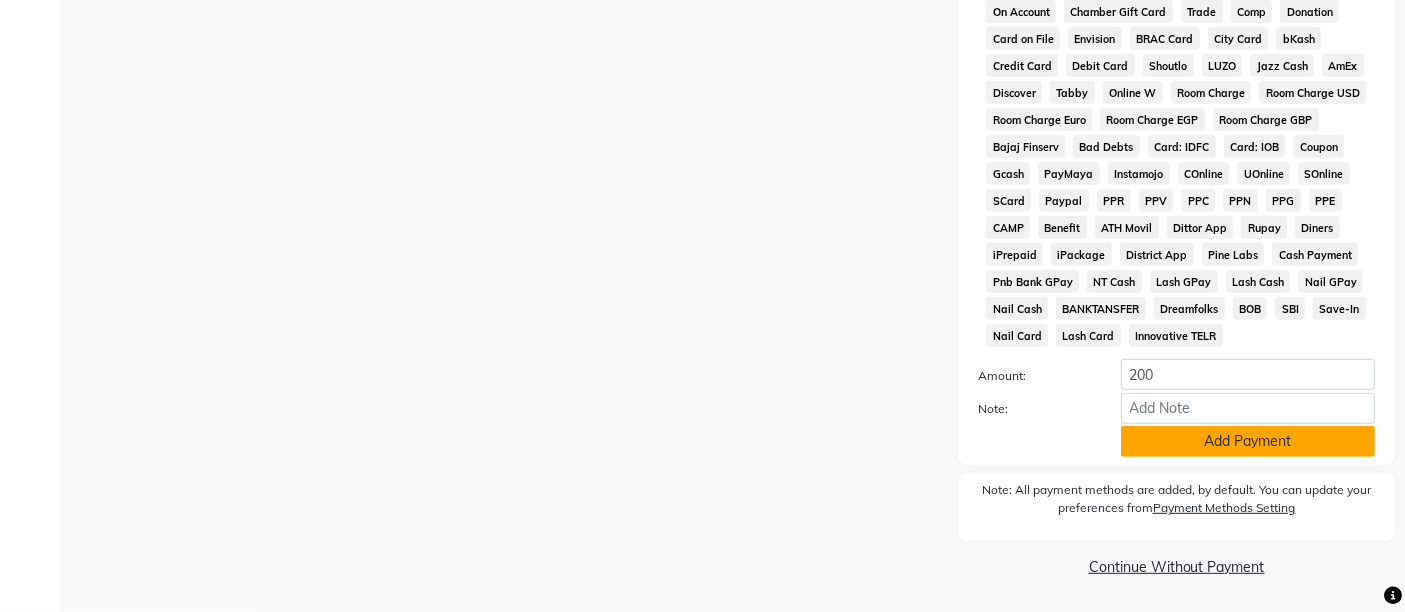 click on "Add Payment" 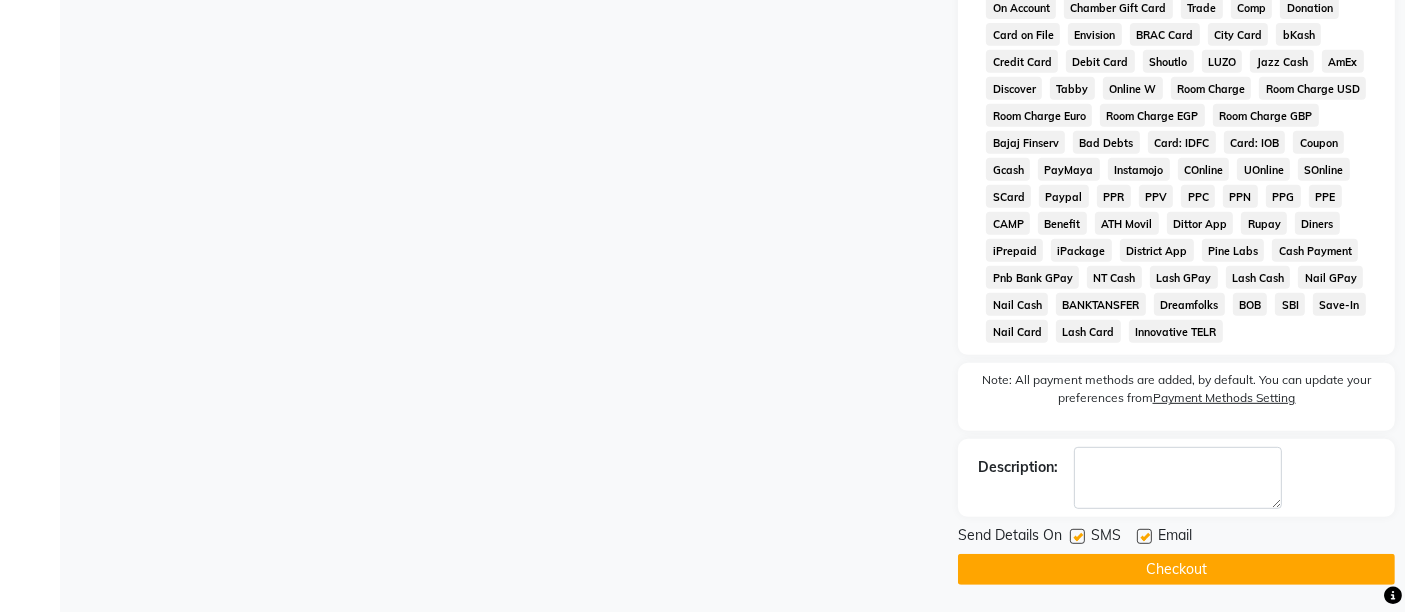 click 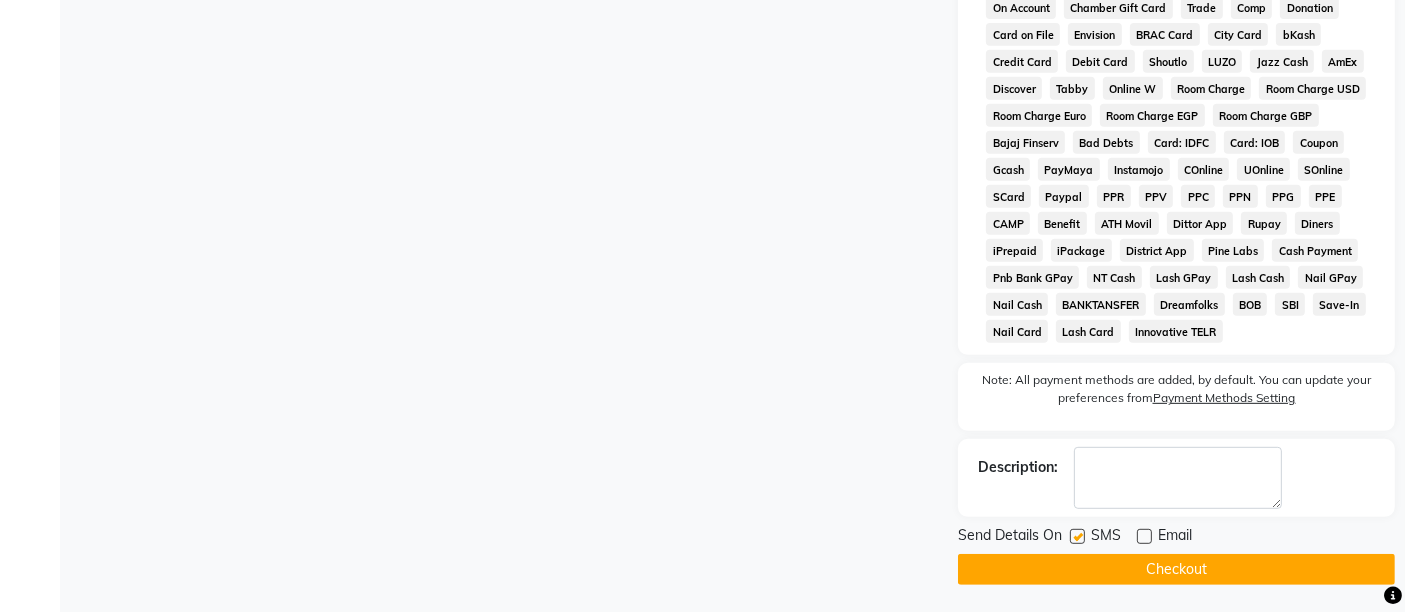 click 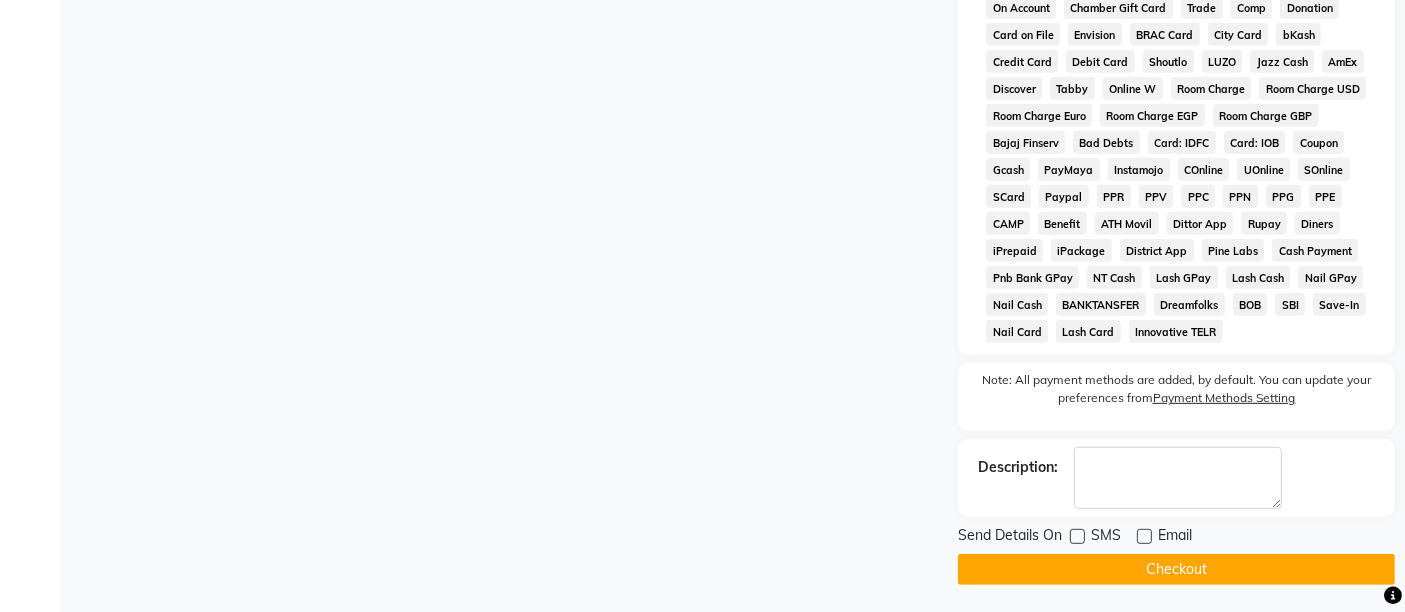 click on "Checkout" 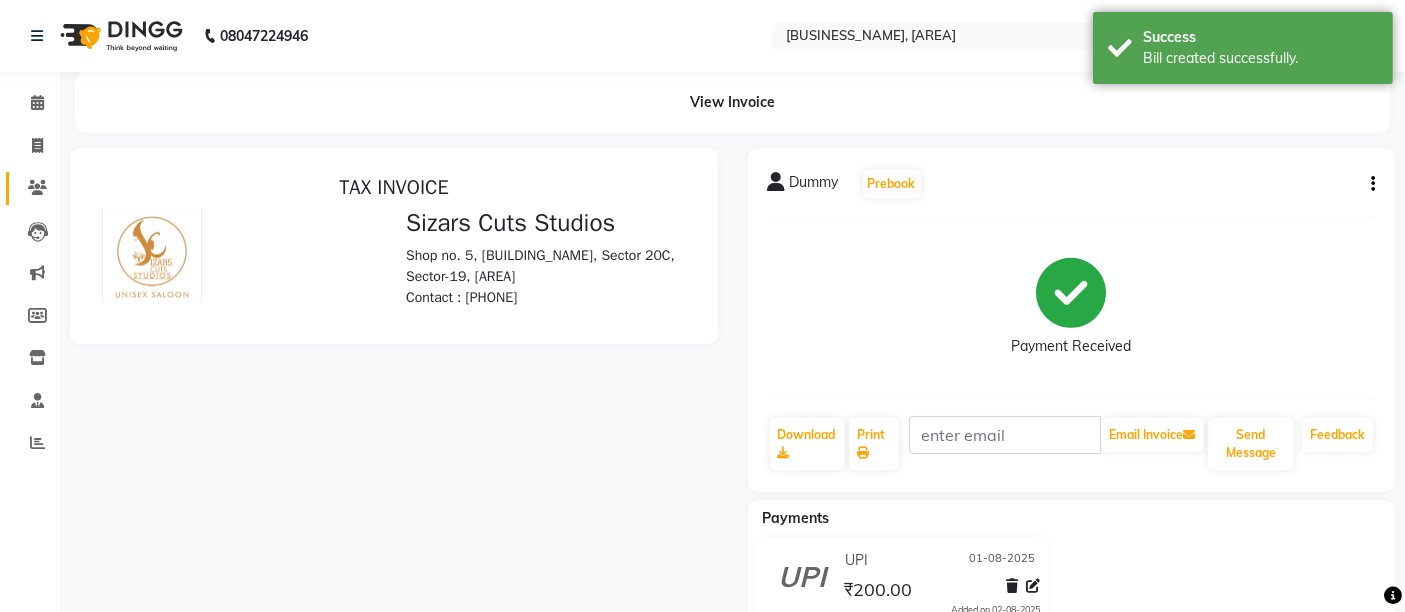 scroll, scrollTop: 0, scrollLeft: 0, axis: both 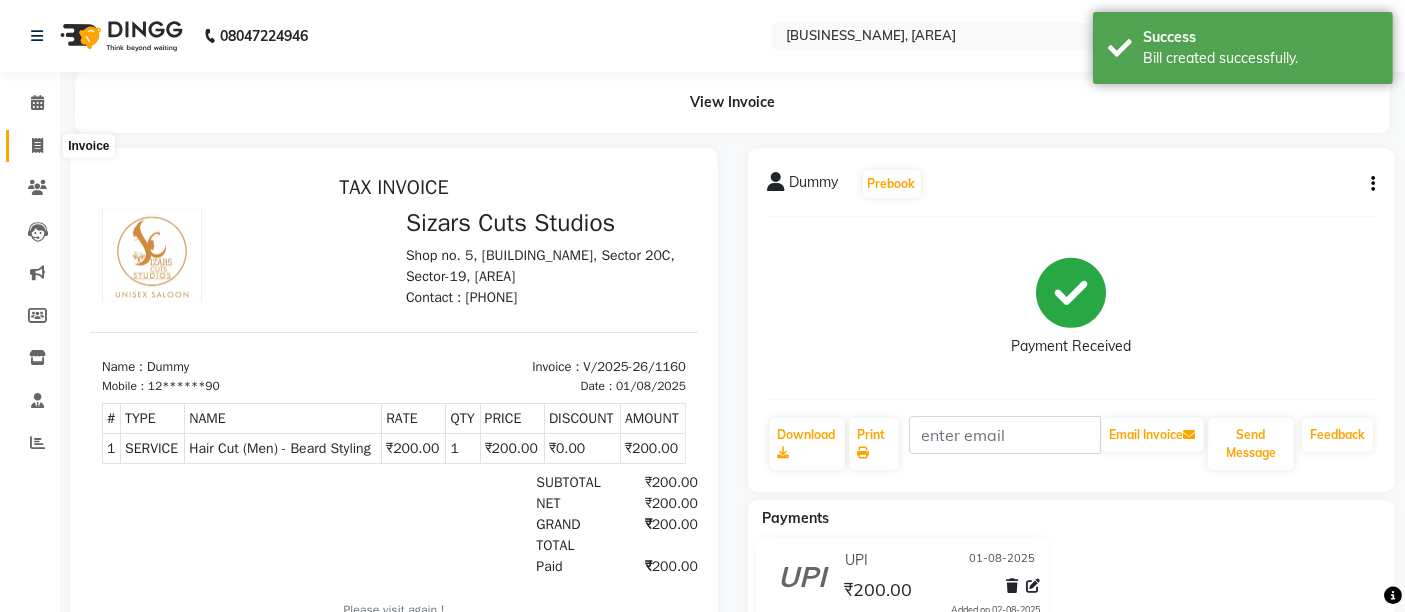 click 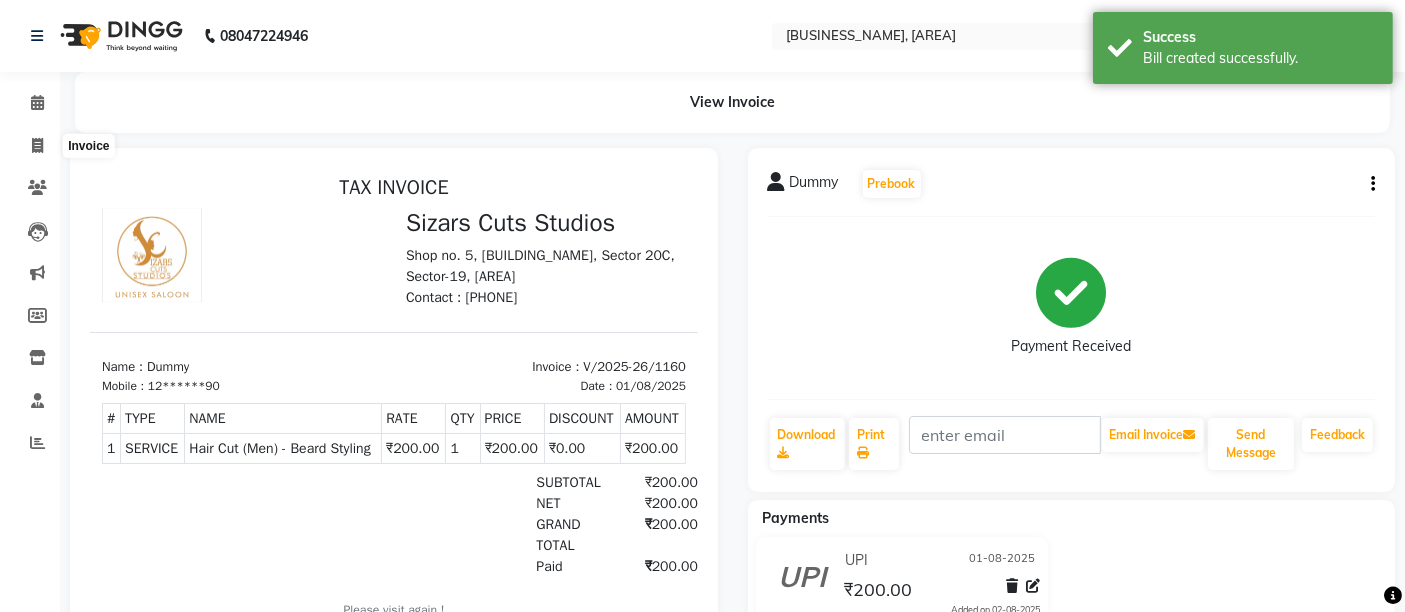 select on "5579" 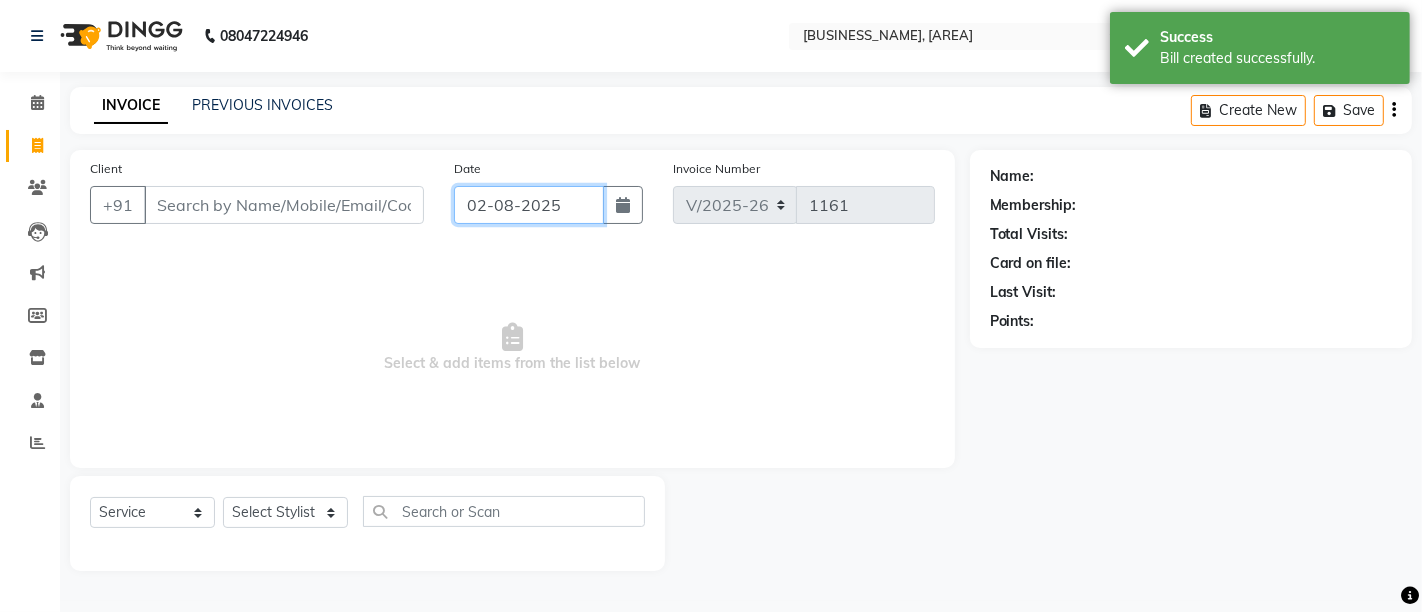 click on "02-08-2025" 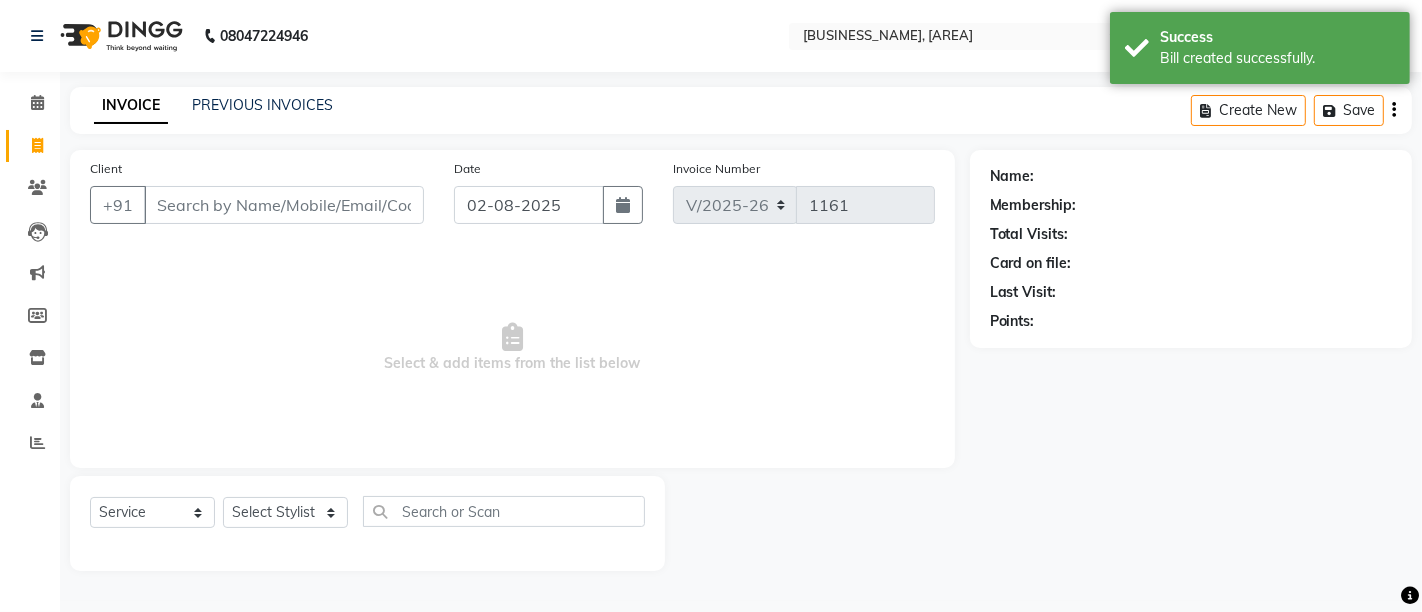 select on "8" 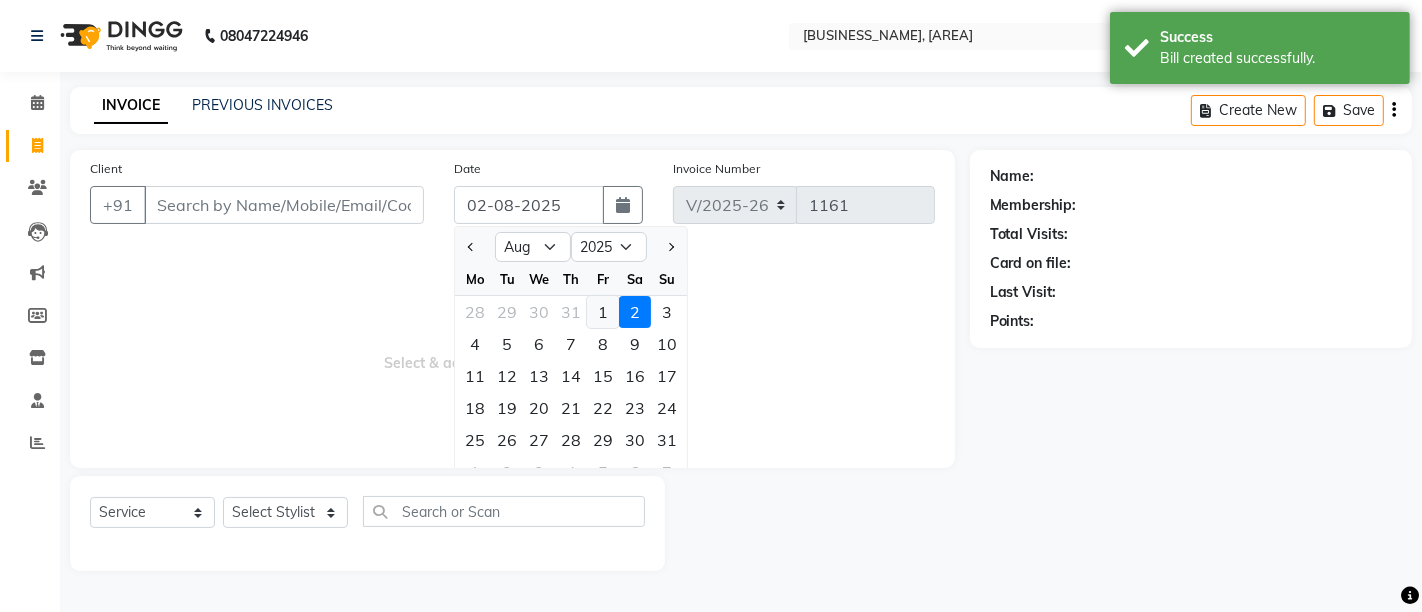 click on "1" 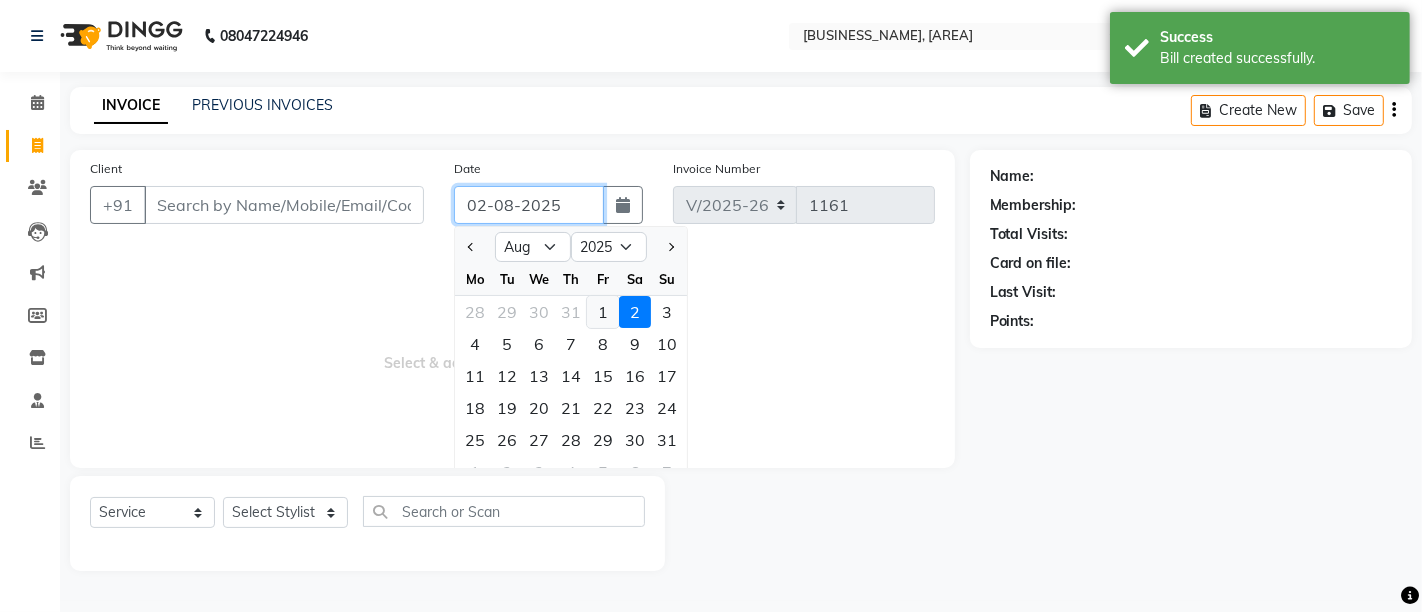 type on "01-08-2025" 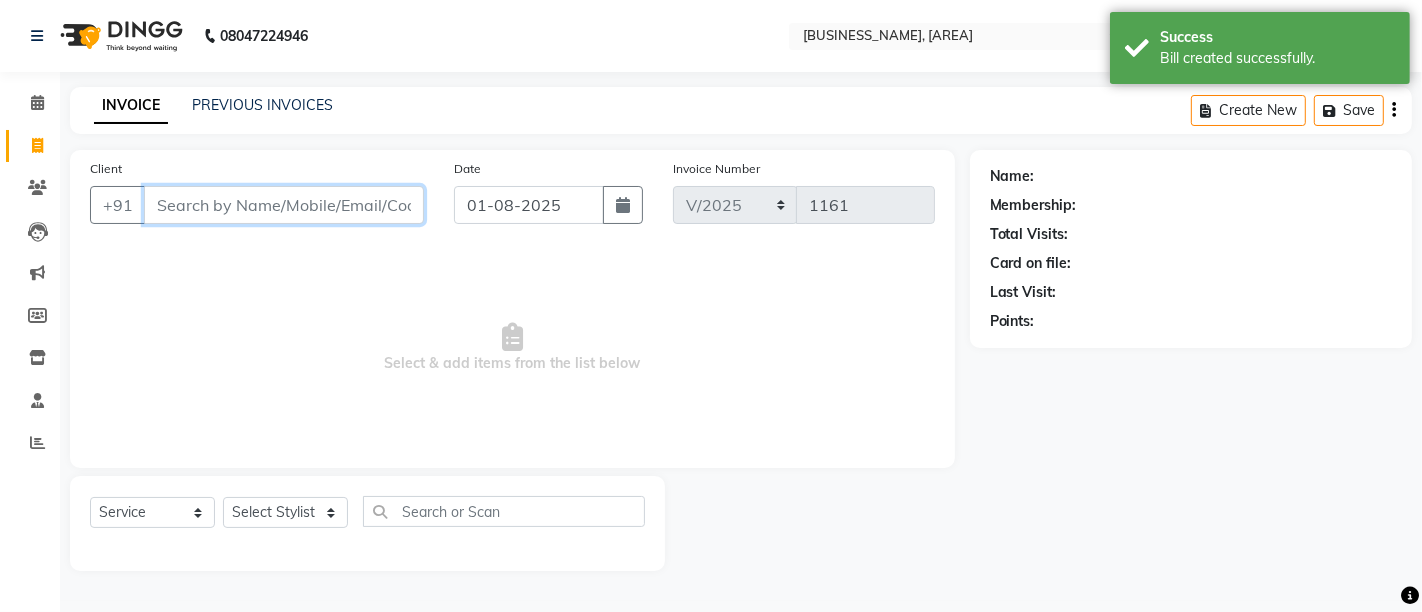 click on "Client" at bounding box center [284, 205] 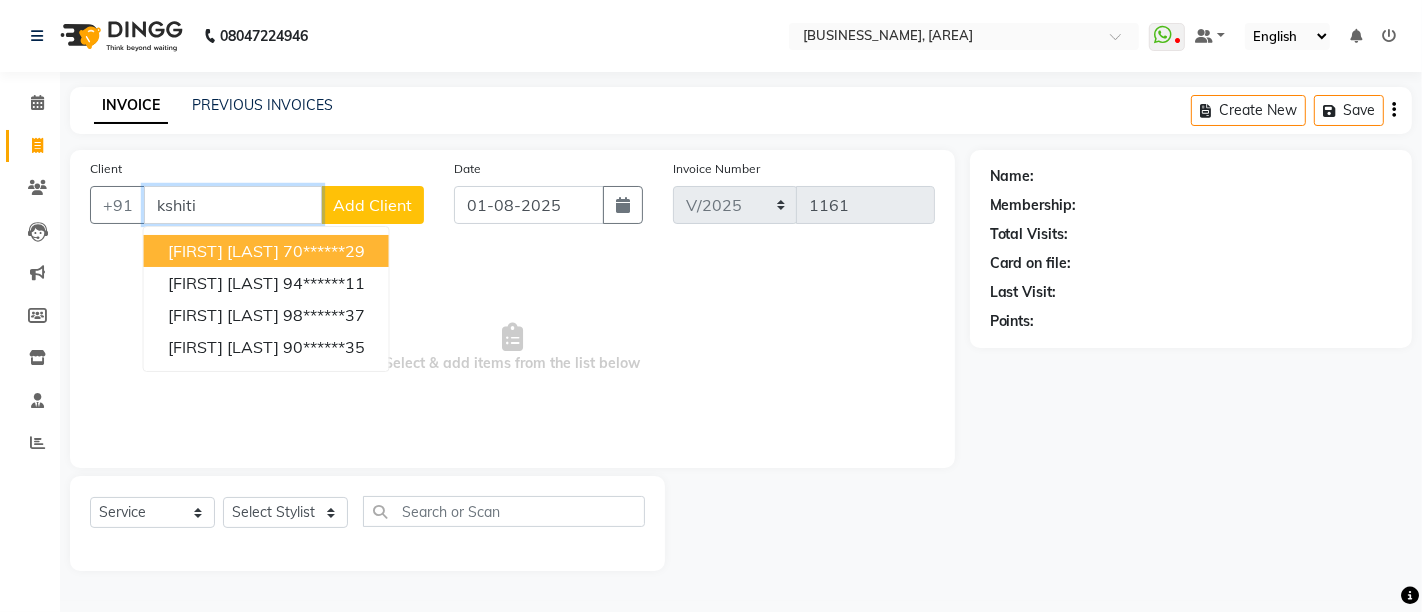 click on "[FIRST] [LAST] [PHONE]" at bounding box center (266, 251) 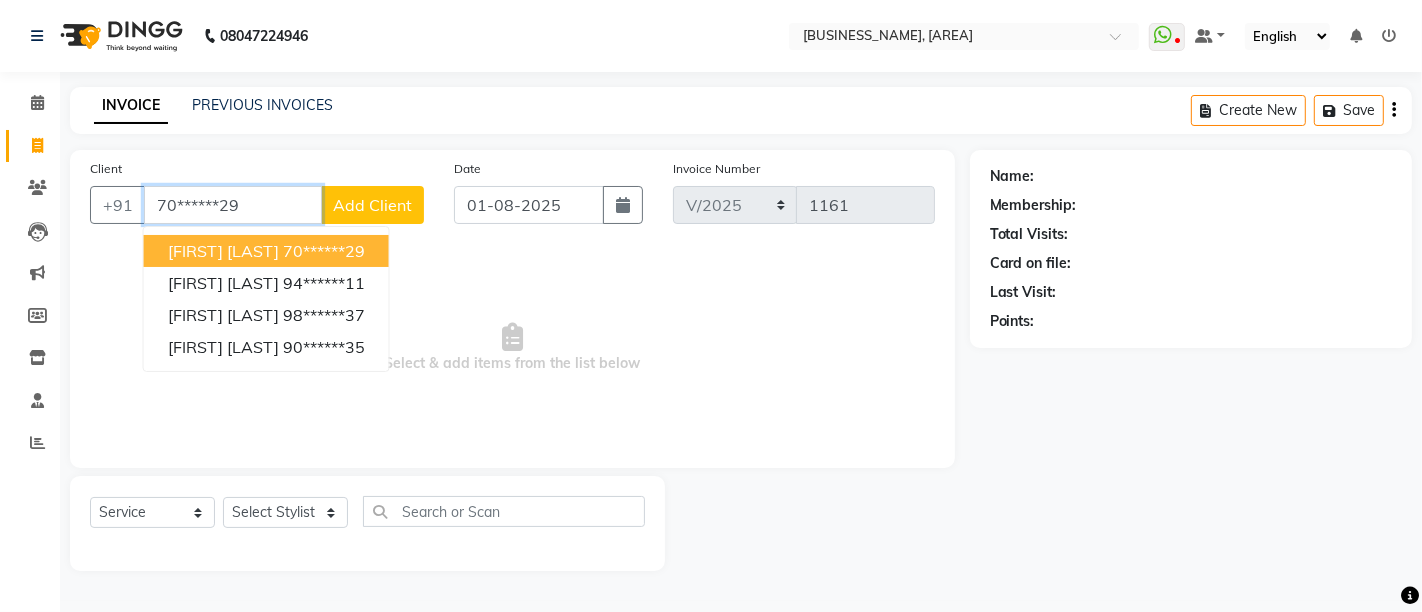 type on "70******29" 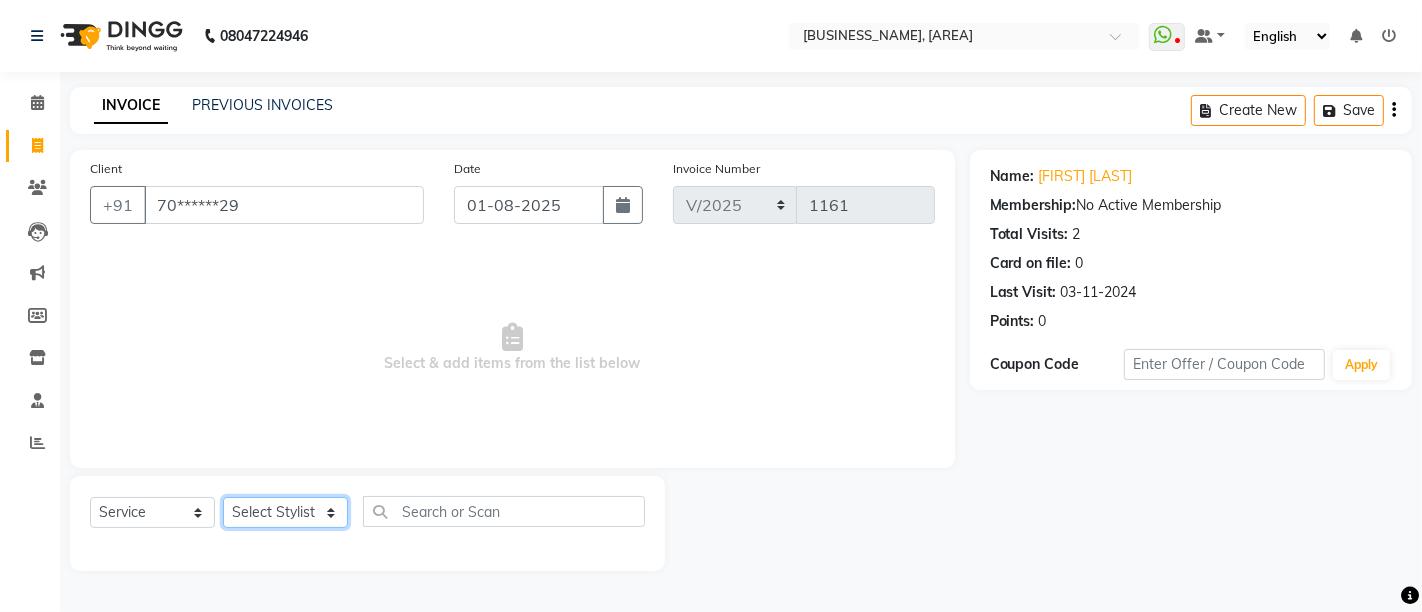 click on "Select Stylist Admin [FIRST] [LAST]  [FIRST] [LAST] [FIRST] [LAST] [FIRST] [LAST] [FIRST] [LAST]" 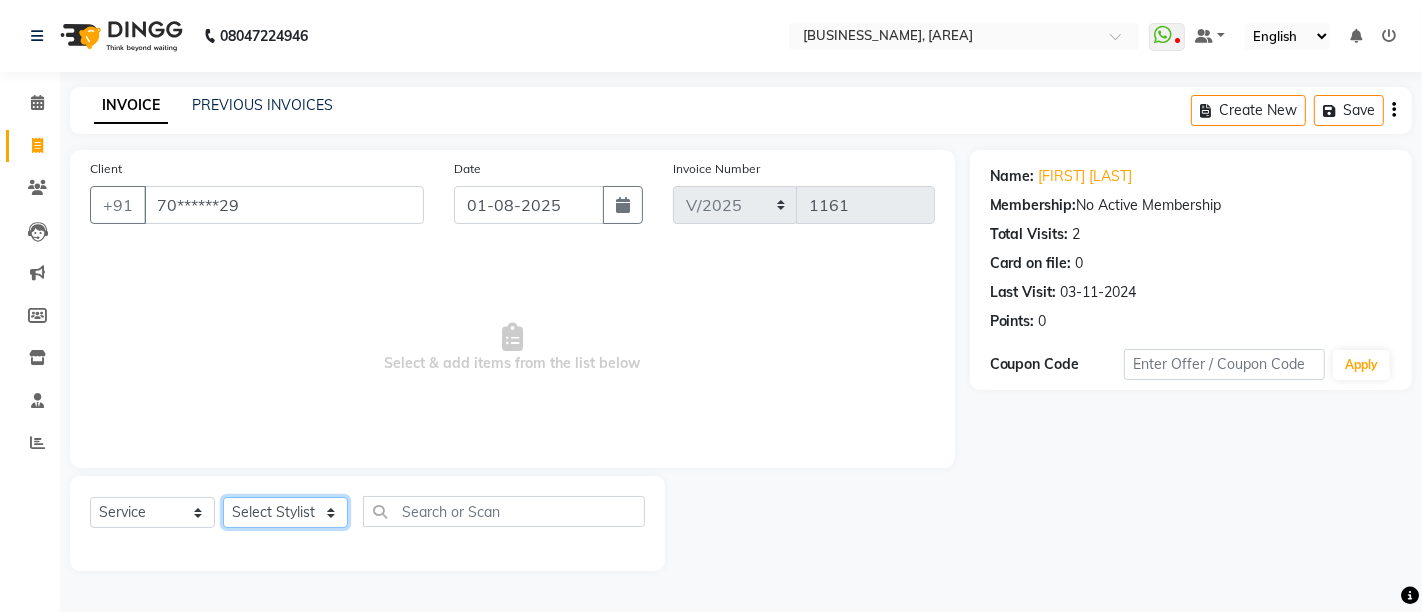 select on "37989" 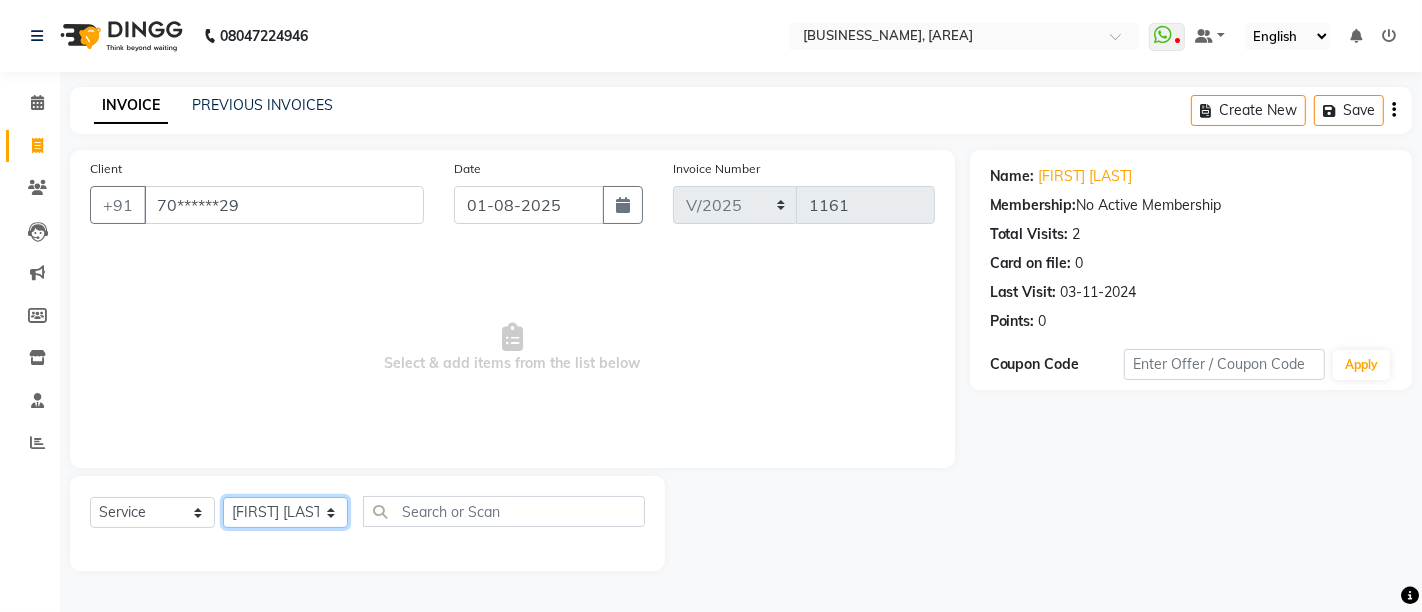 click on "Select Stylist Admin [FIRST] [LAST]  [FIRST] [LAST] [FIRST] [LAST] [FIRST] [LAST] [FIRST] [LAST]" 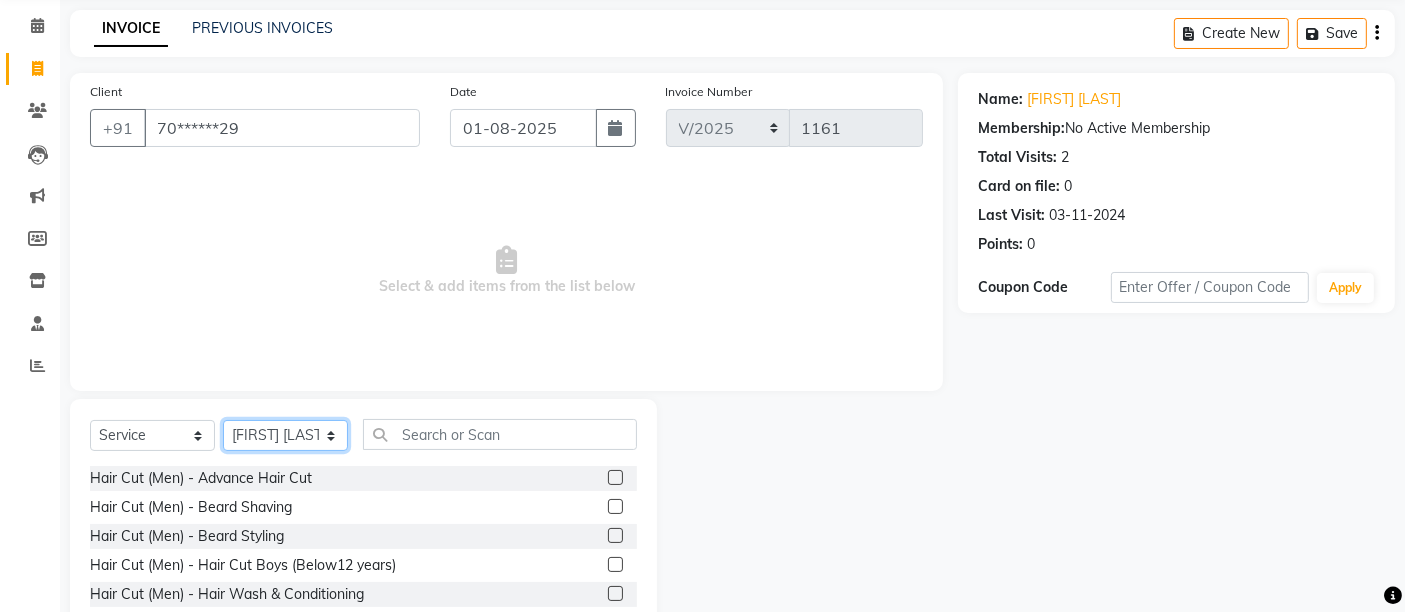 scroll, scrollTop: 111, scrollLeft: 0, axis: vertical 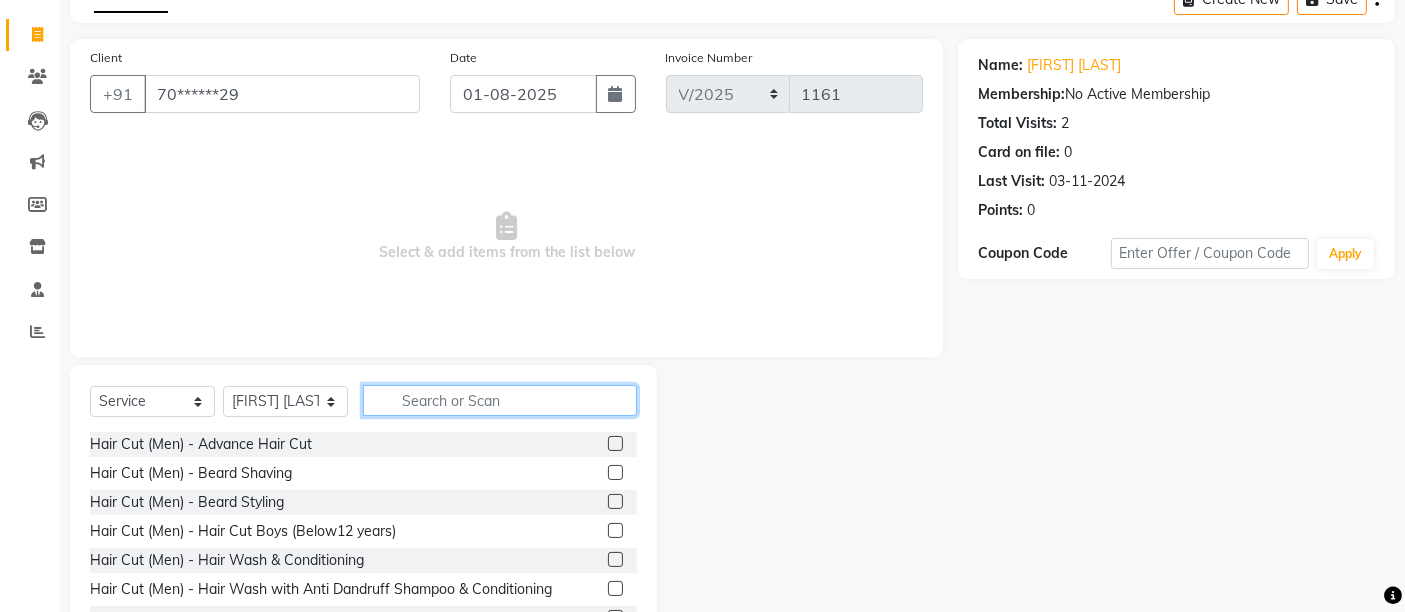 click 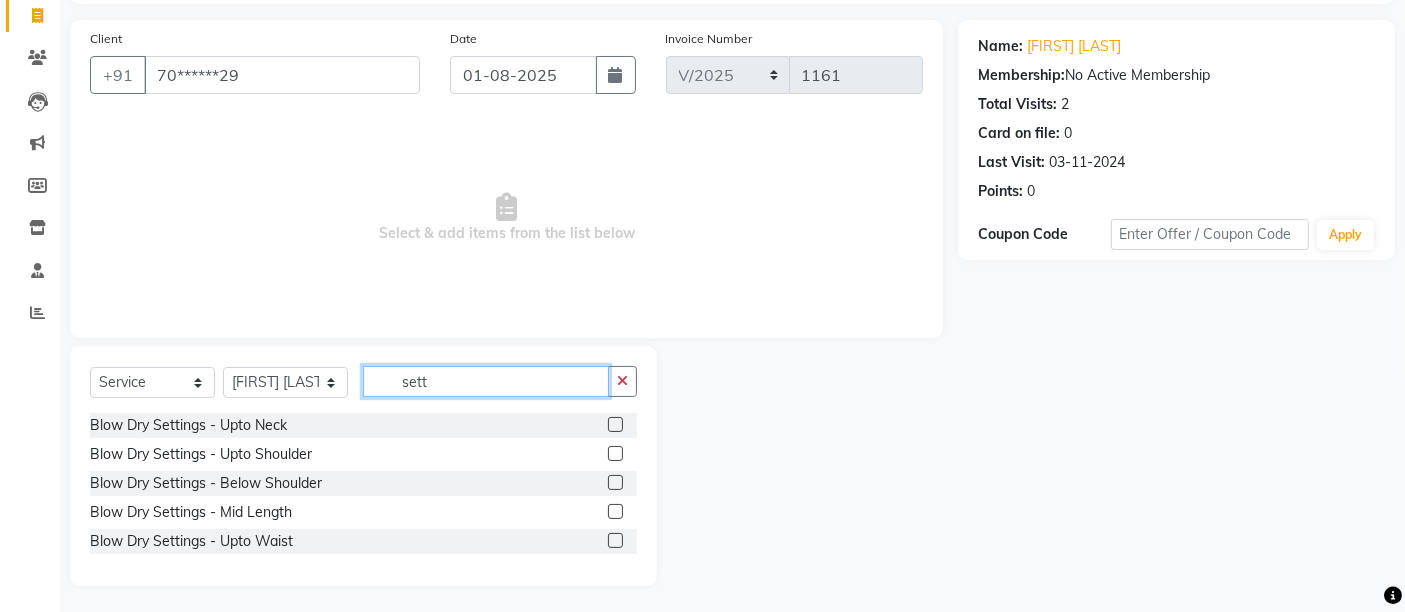 scroll, scrollTop: 132, scrollLeft: 0, axis: vertical 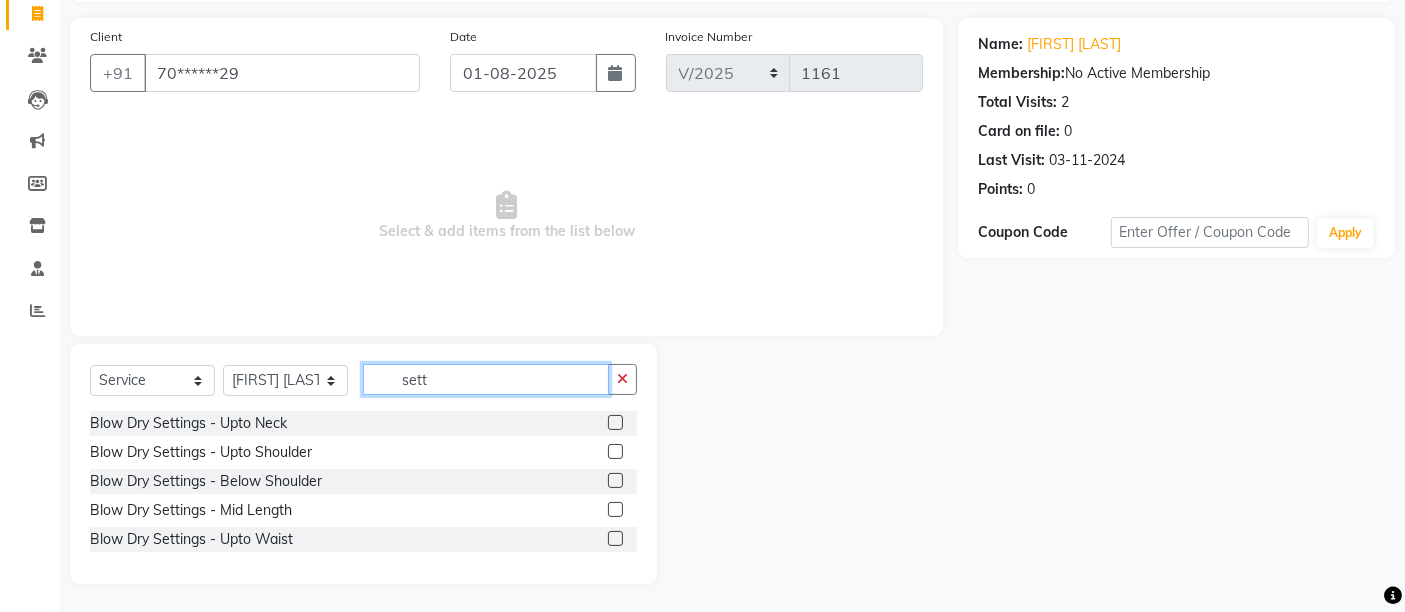 type on "sett" 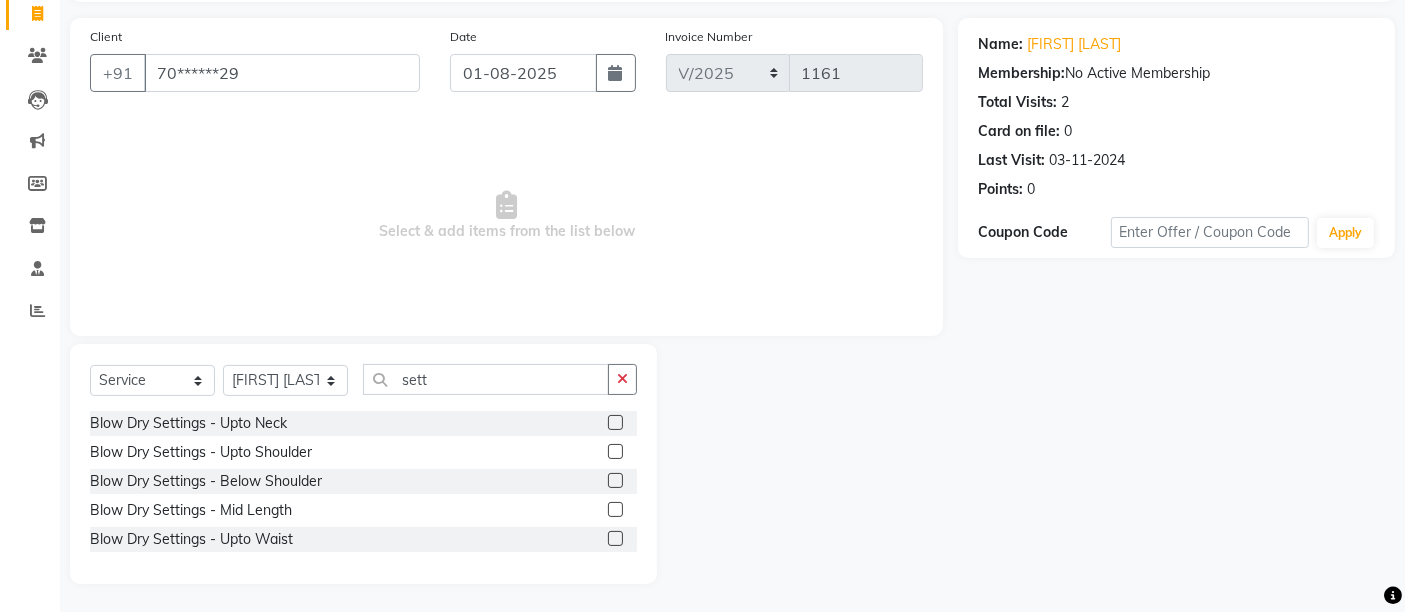 click 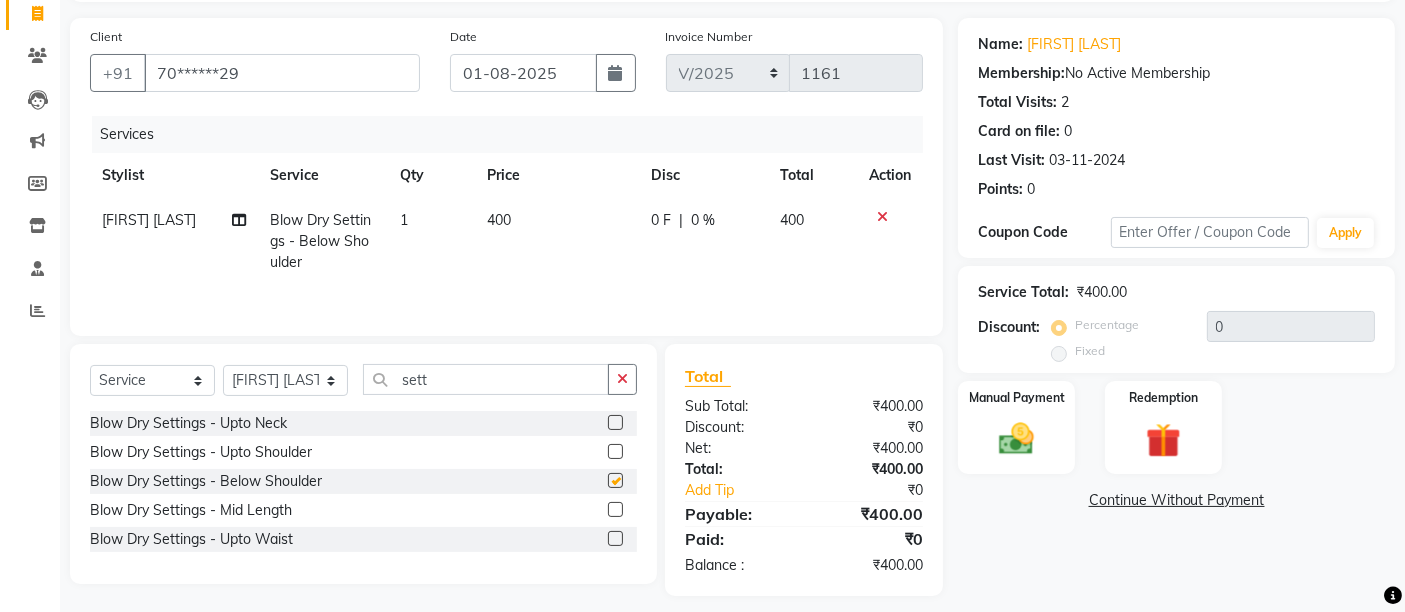 checkbox on "false" 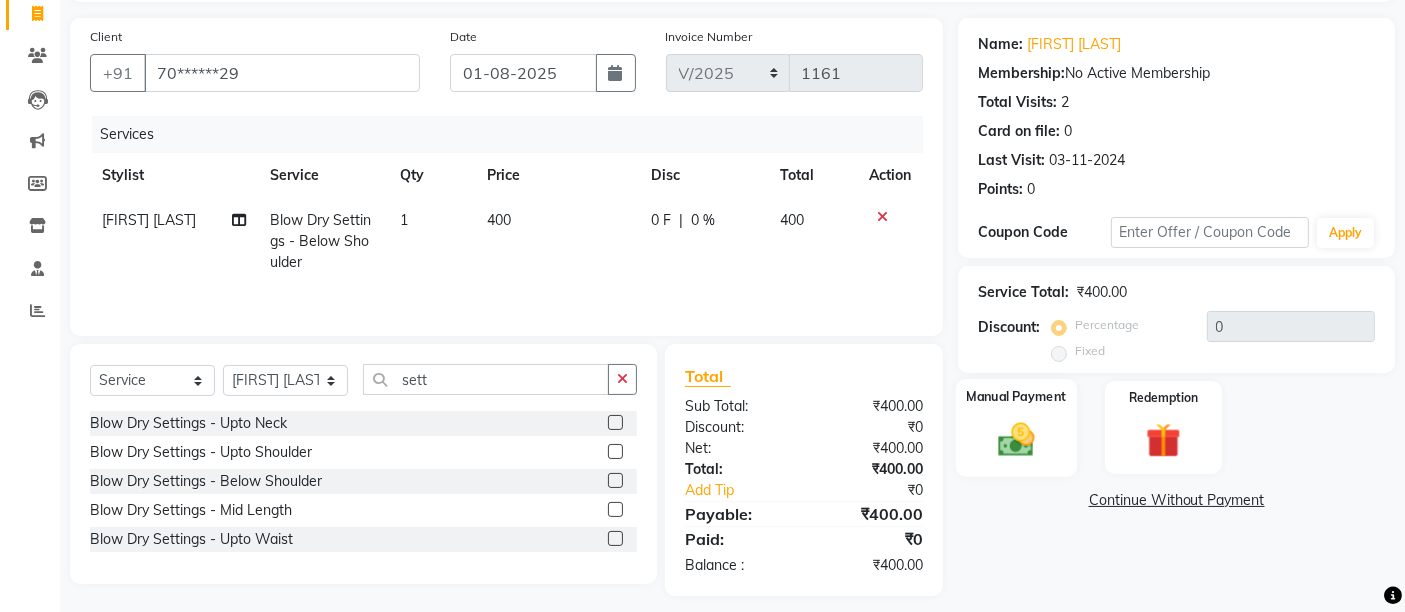 click on "Manual Payment" 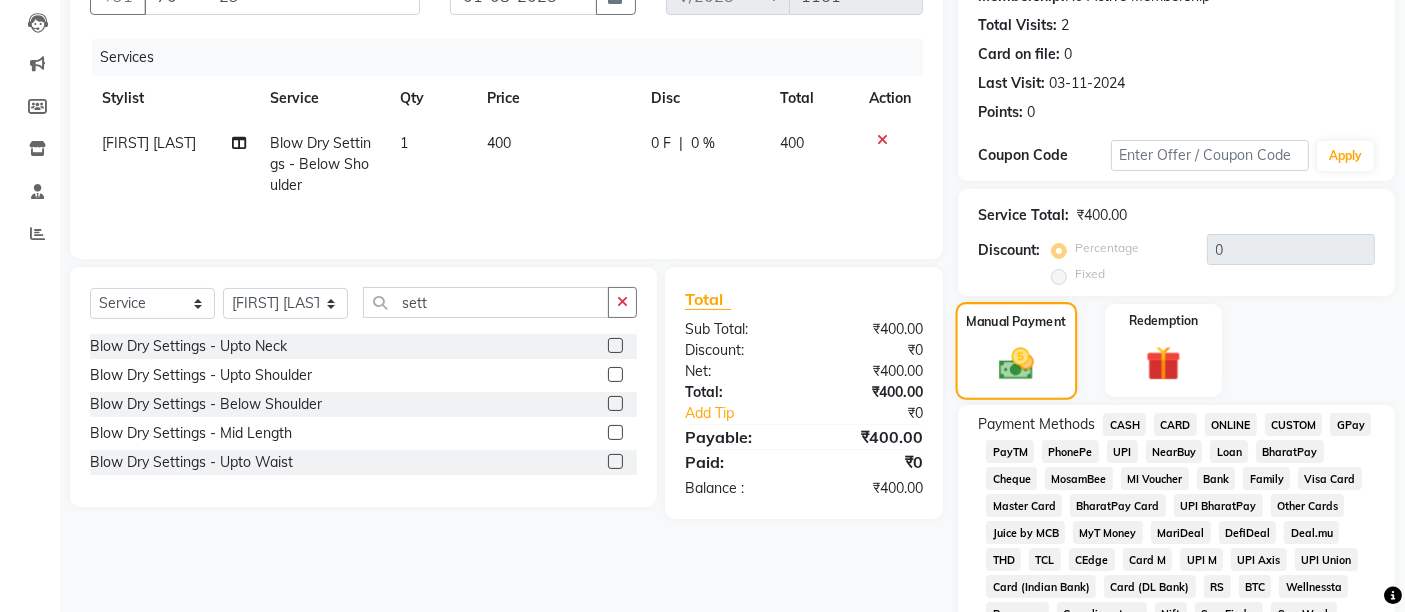 scroll, scrollTop: 243, scrollLeft: 0, axis: vertical 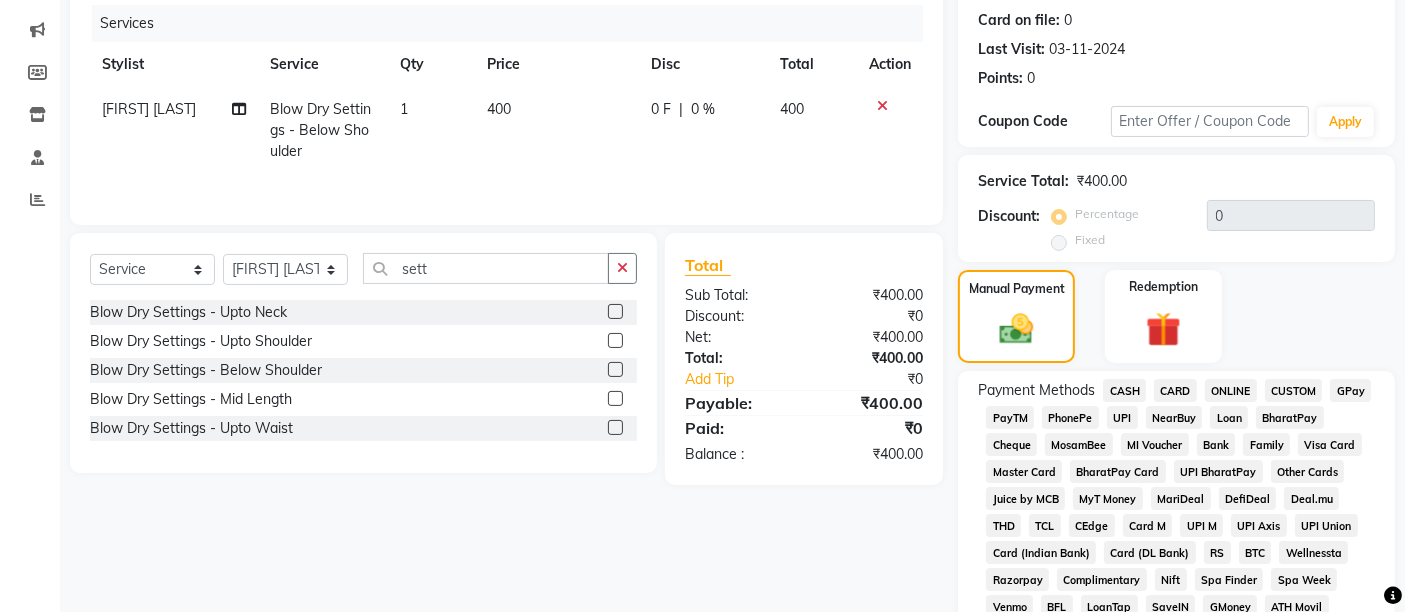 click on "CASH" 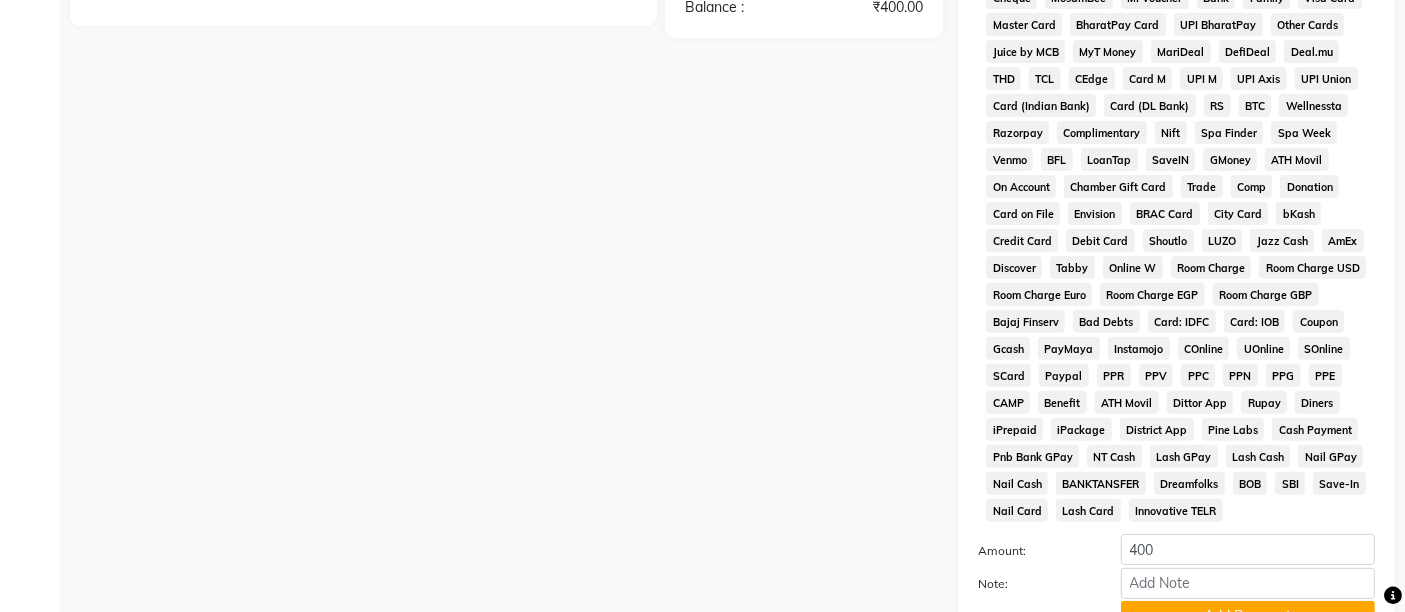 scroll, scrollTop: 799, scrollLeft: 0, axis: vertical 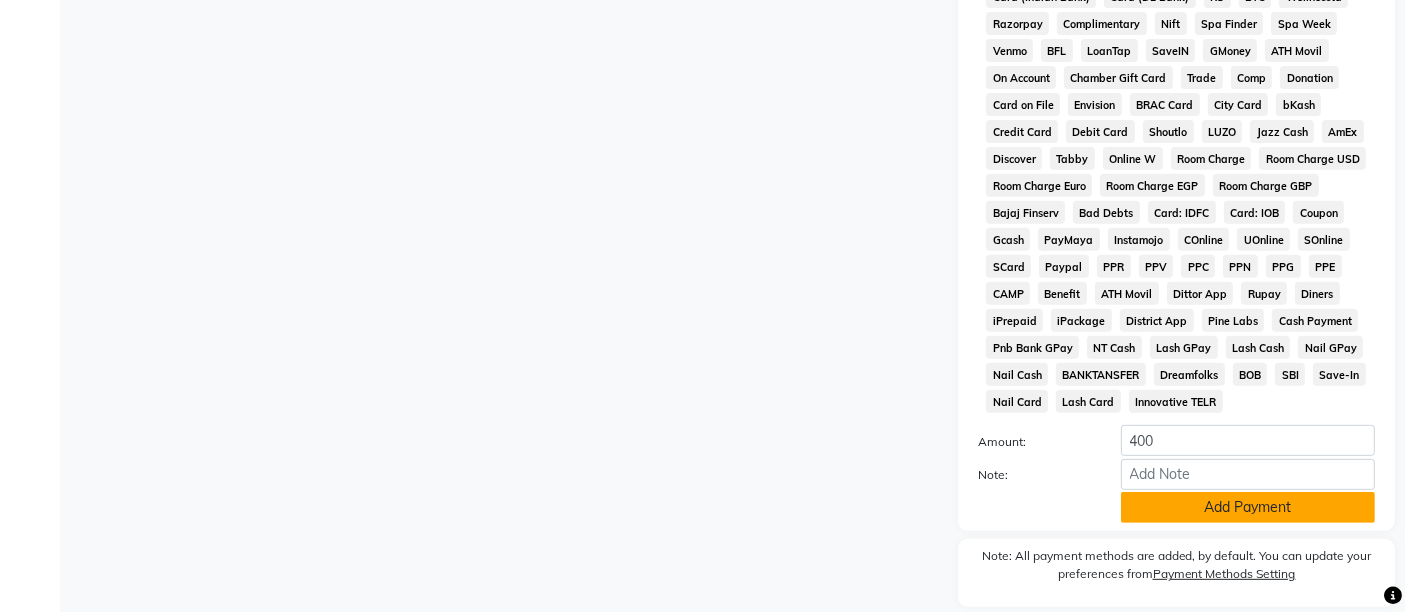 click on "Add Payment" 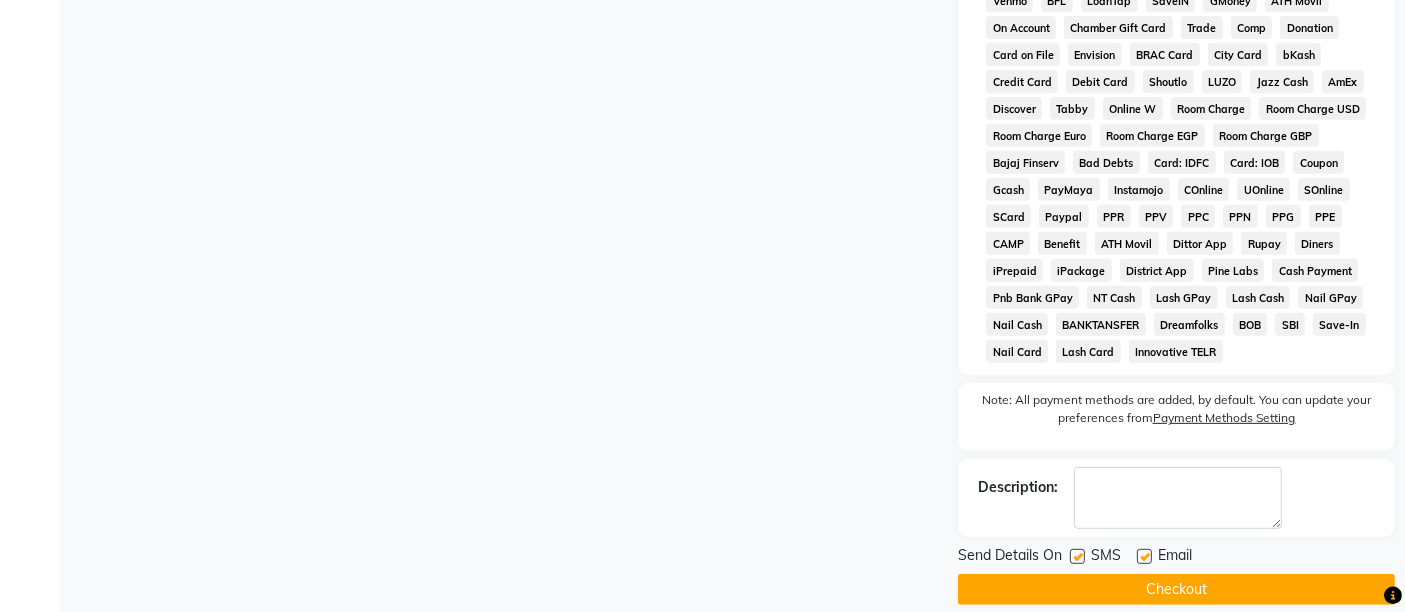 scroll, scrollTop: 876, scrollLeft: 0, axis: vertical 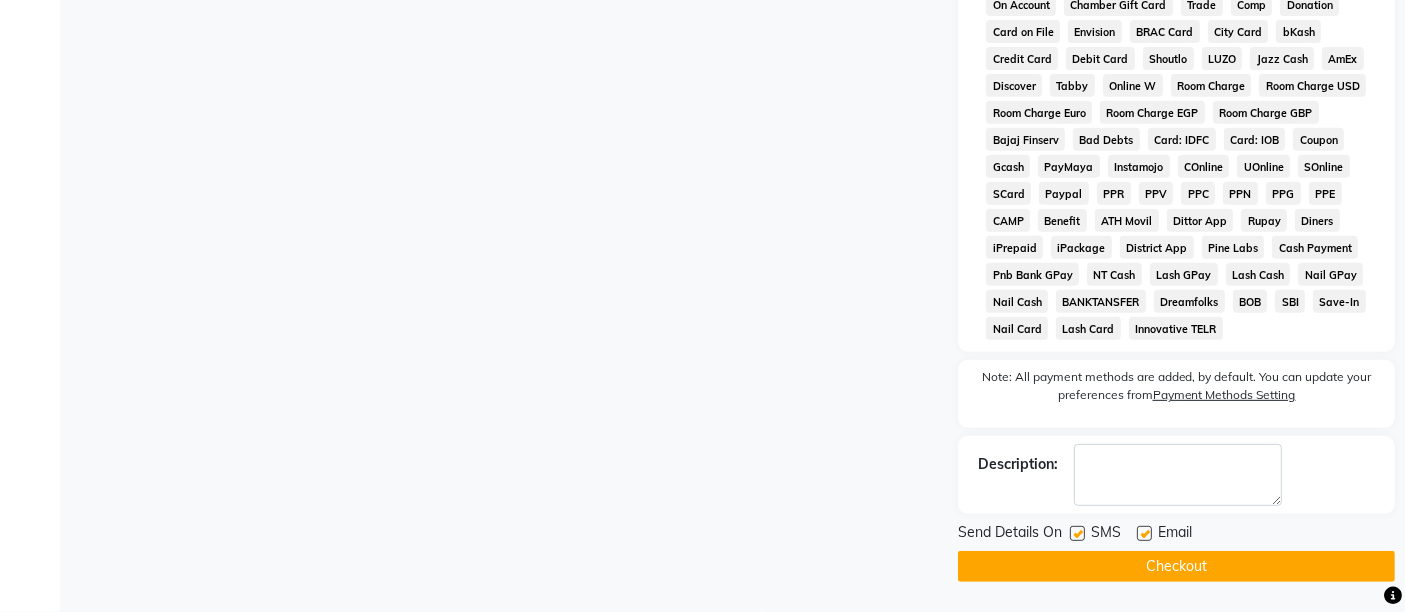 drag, startPoint x: 1144, startPoint y: 535, endPoint x: 1078, endPoint y: 543, distance: 66.48308 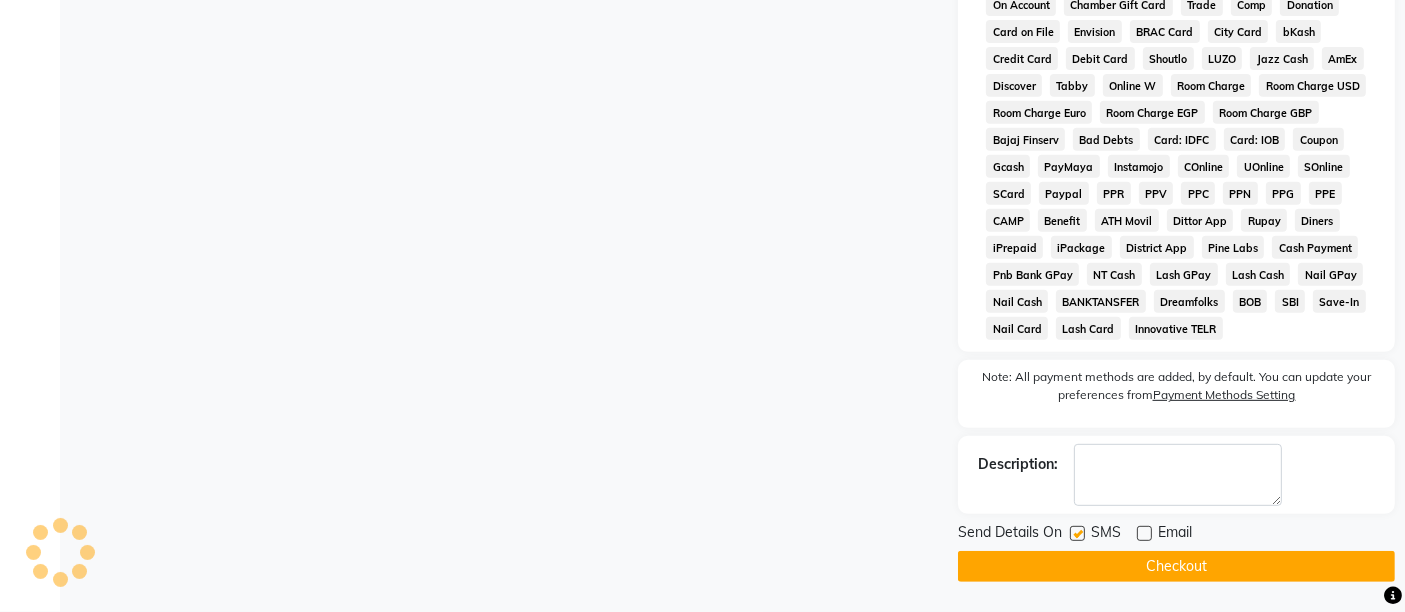 click 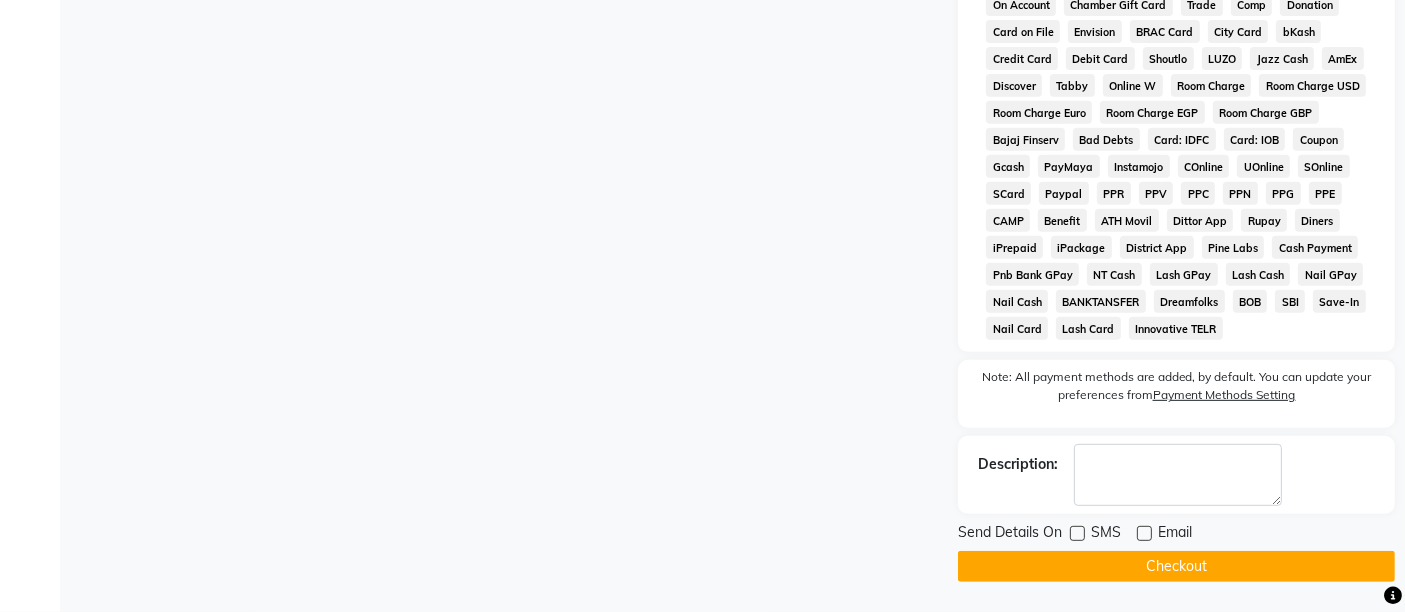 click on "Checkout" 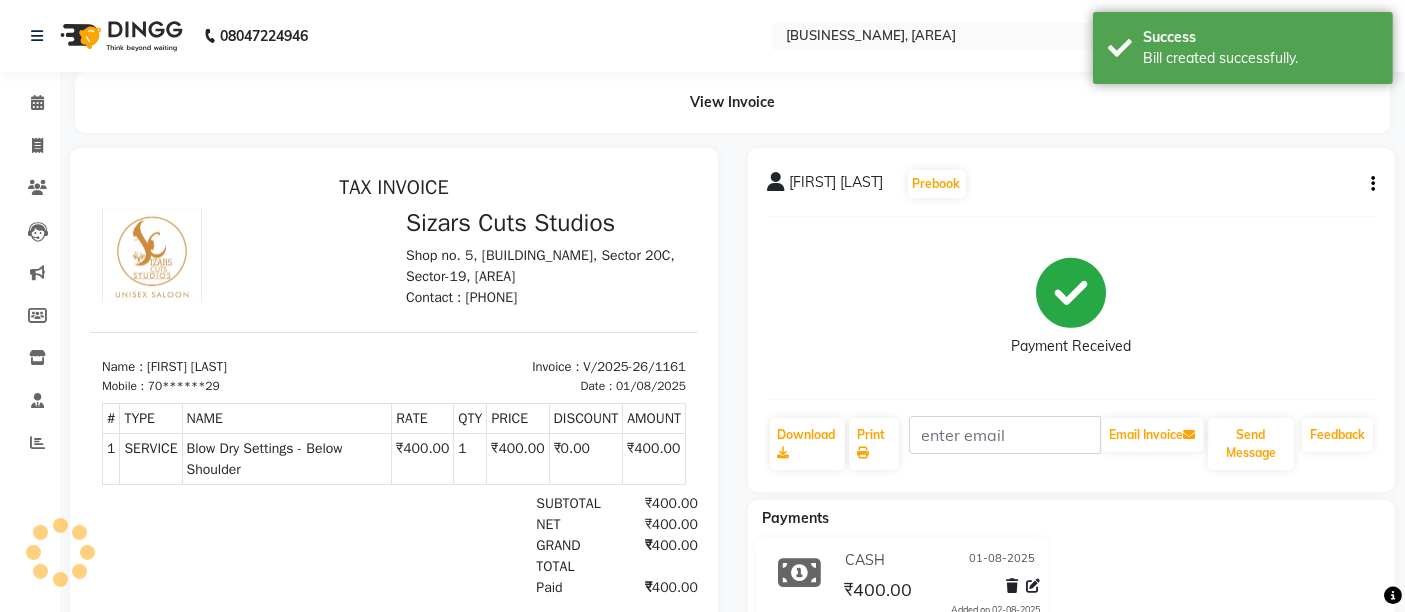 scroll, scrollTop: 0, scrollLeft: 0, axis: both 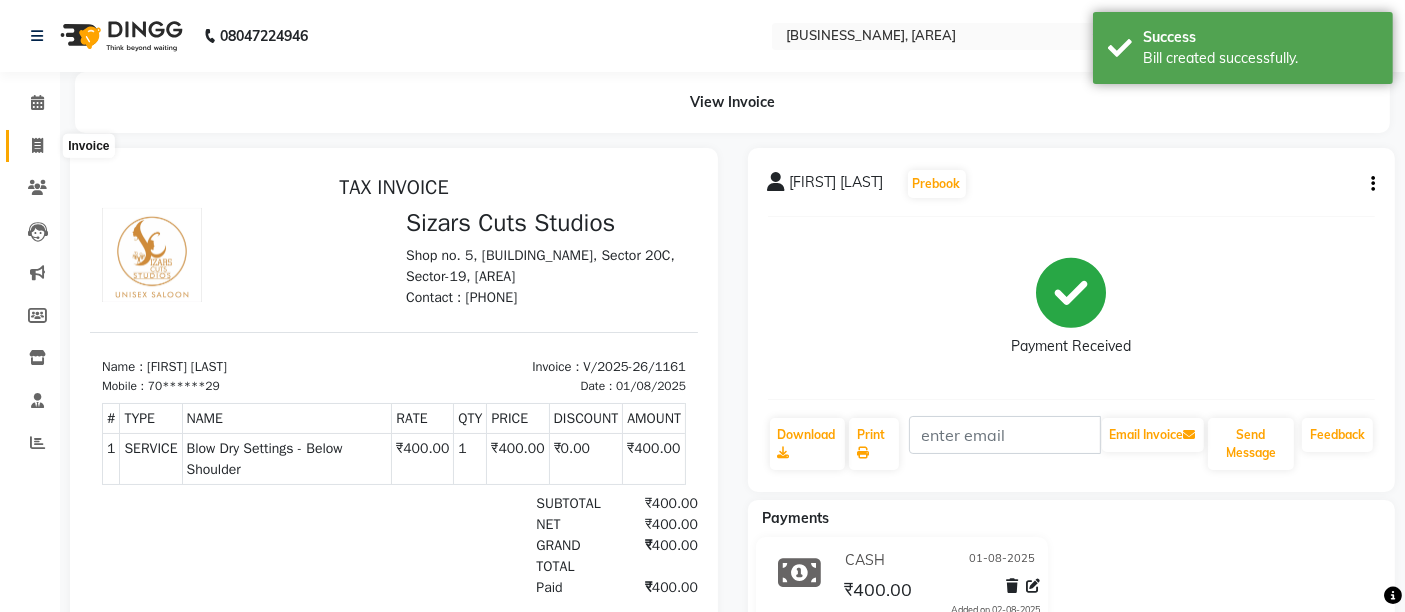 click 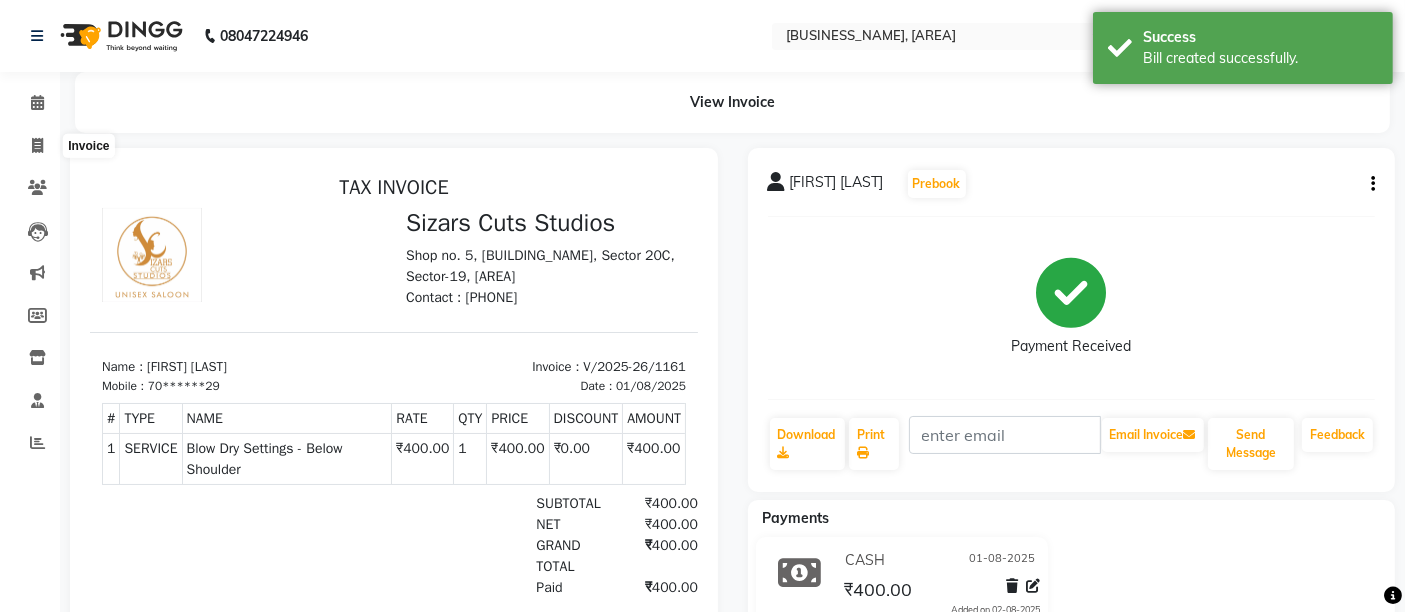 select on "5579" 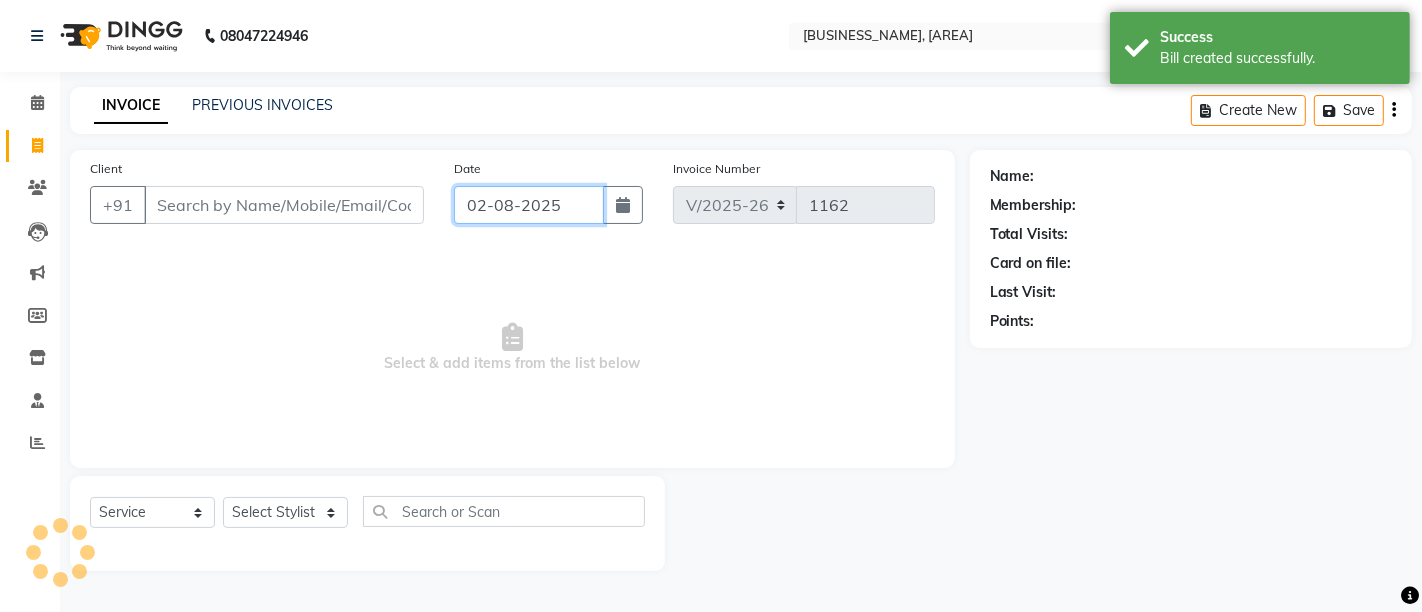 click on "02-08-2025" 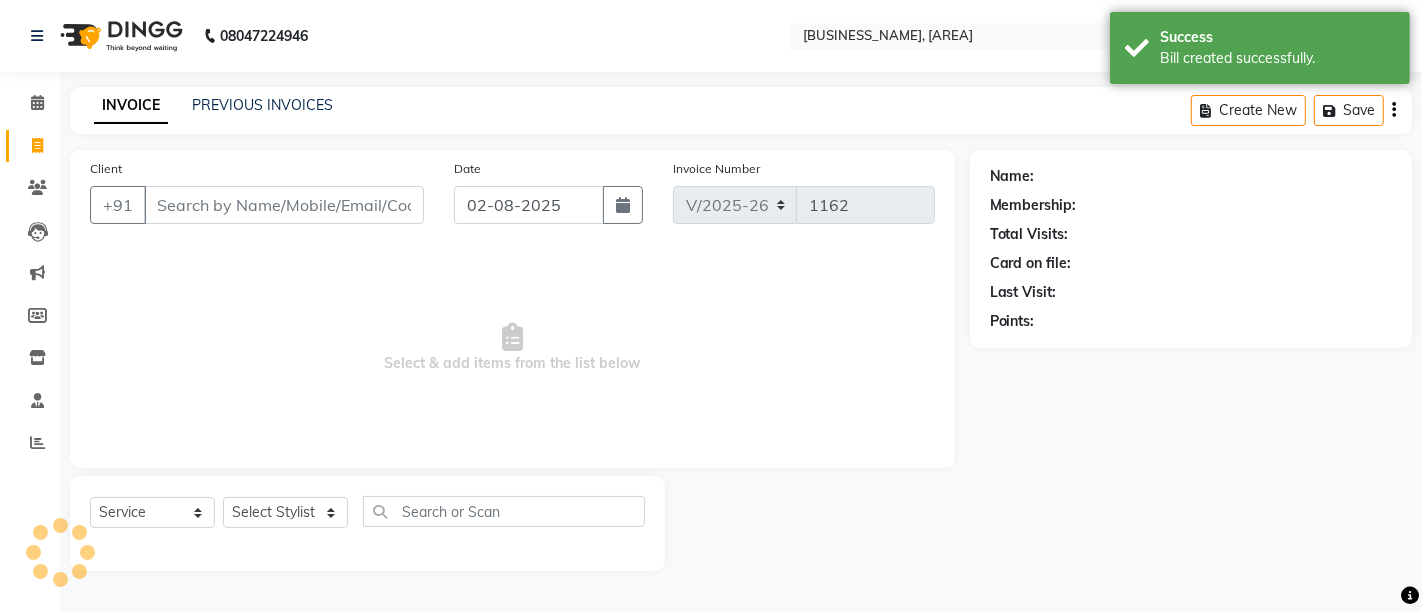 select on "8" 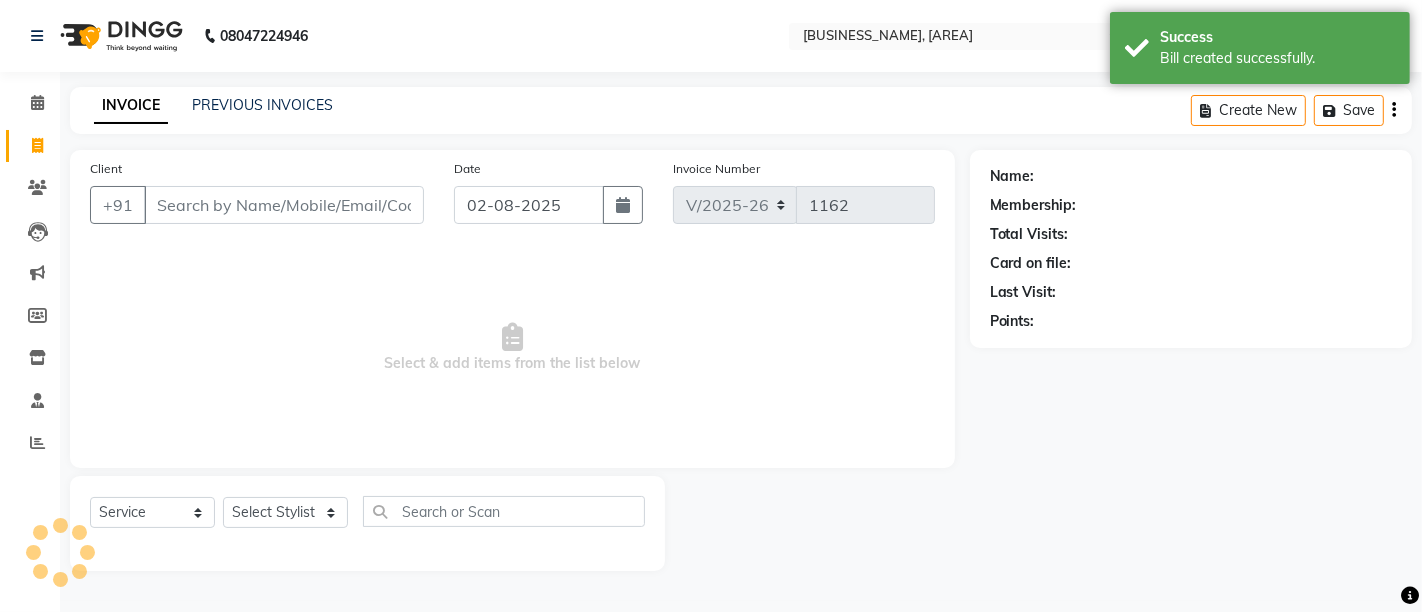 select on "2025" 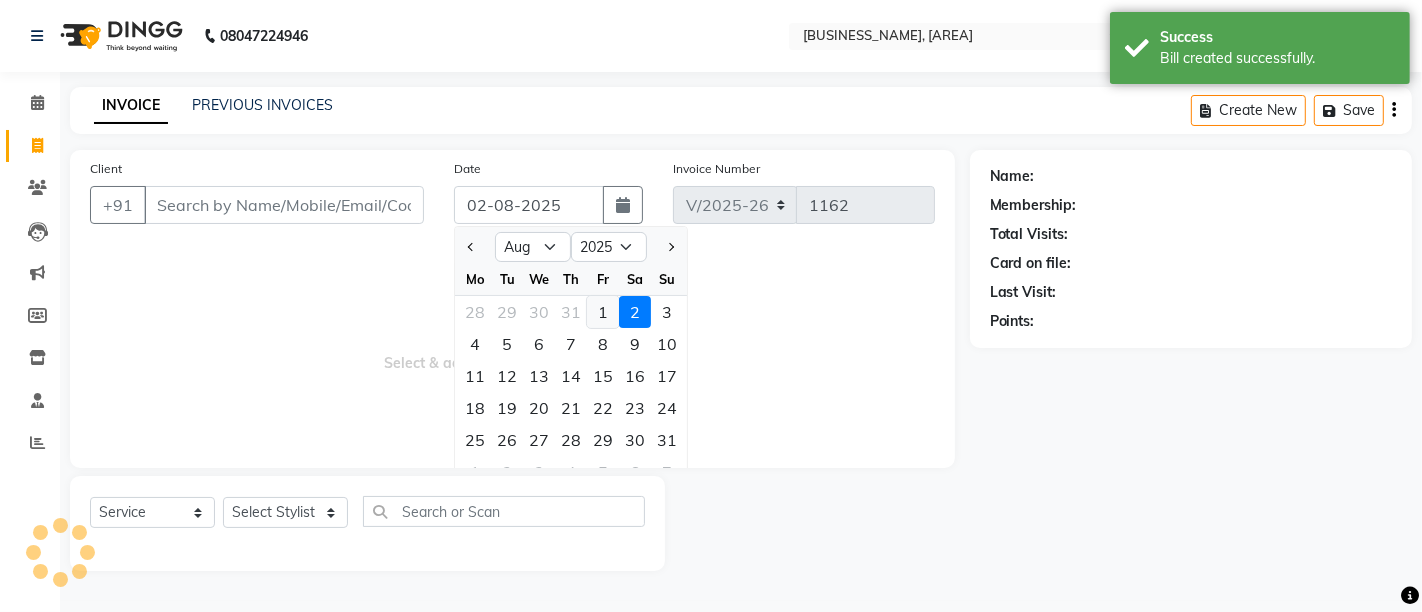 click on "1" 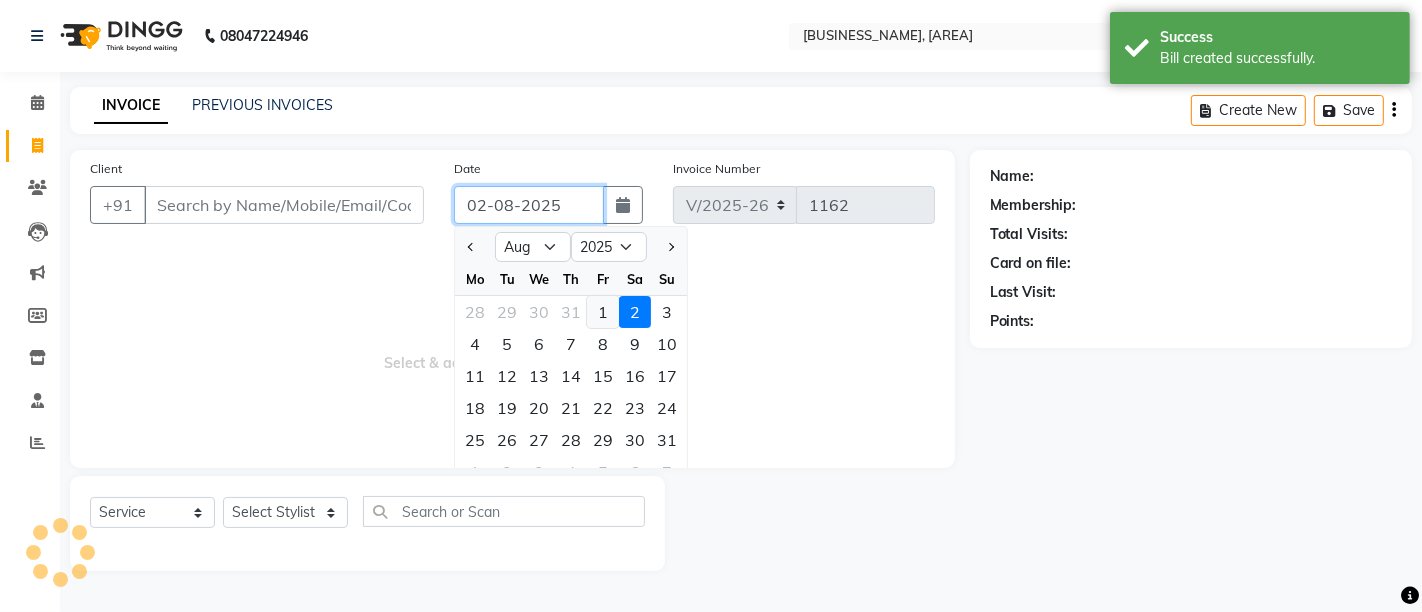 type on "01-08-2025" 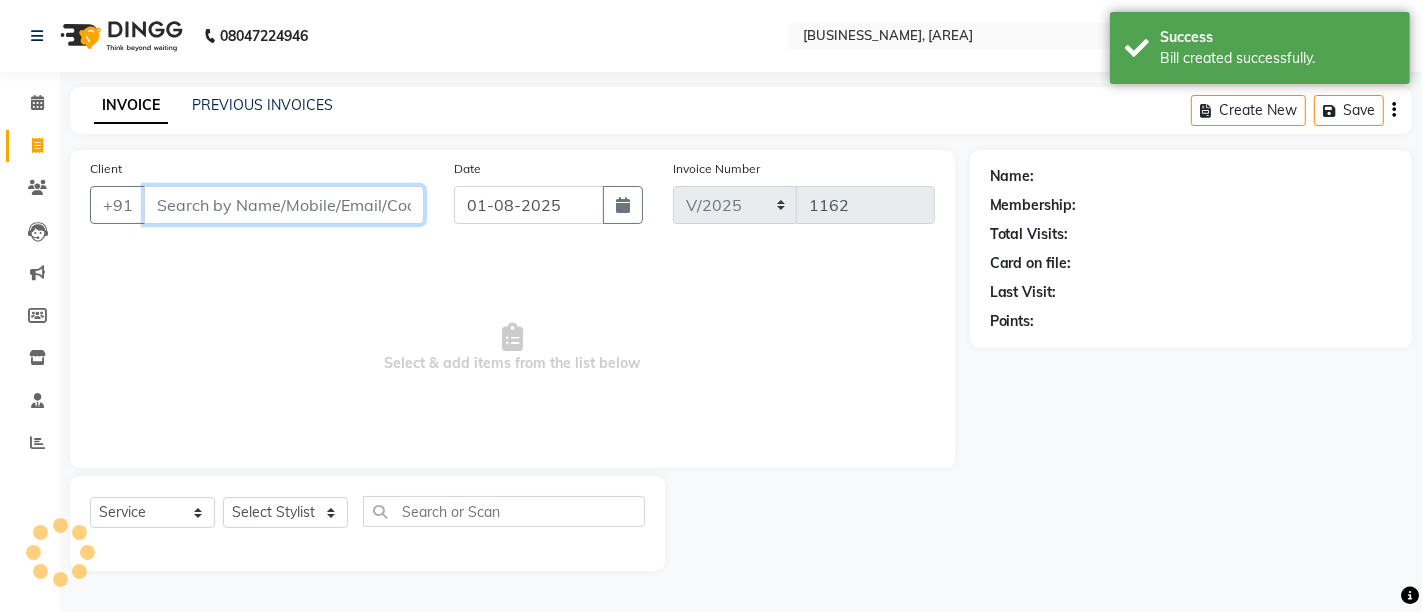 click on "Client" at bounding box center [284, 205] 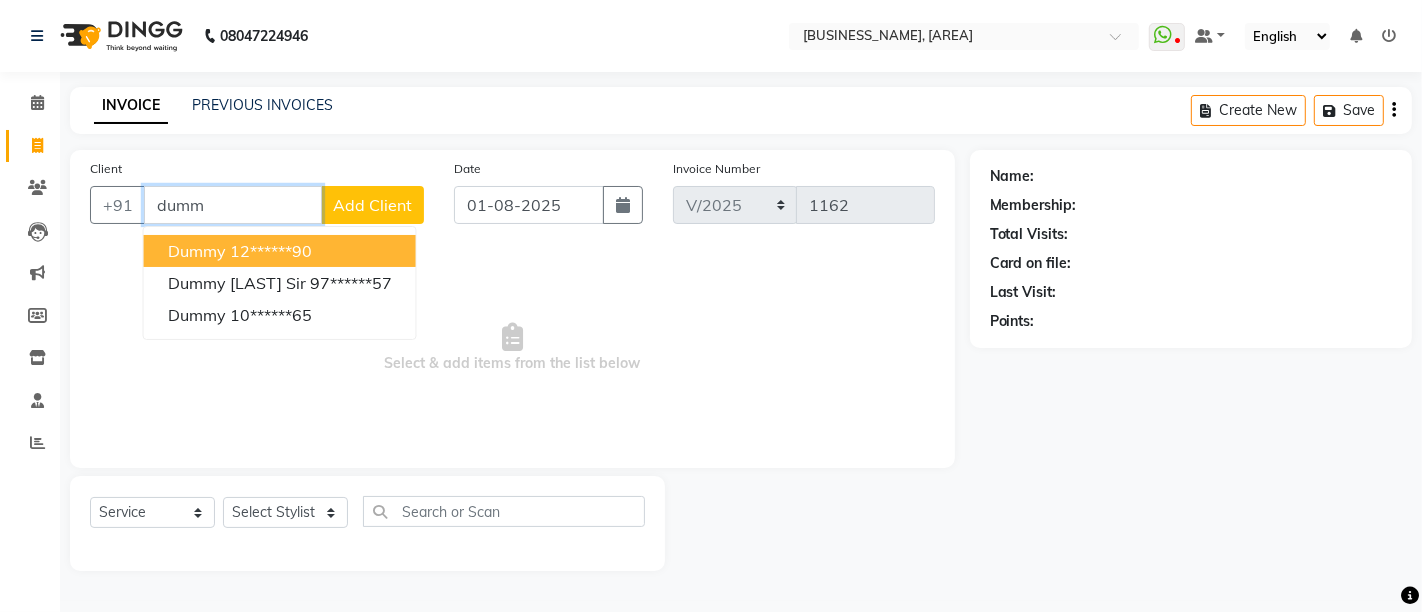 click on "Dummy [PHONE]" at bounding box center [280, 251] 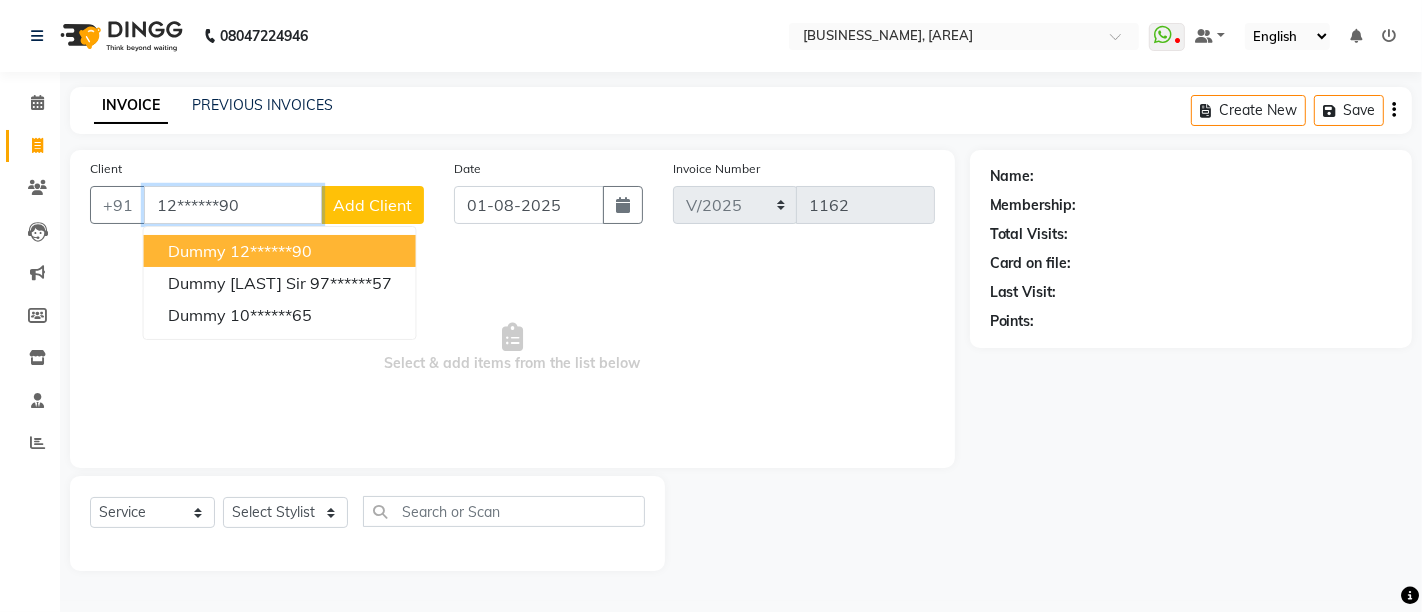 type on "12******90" 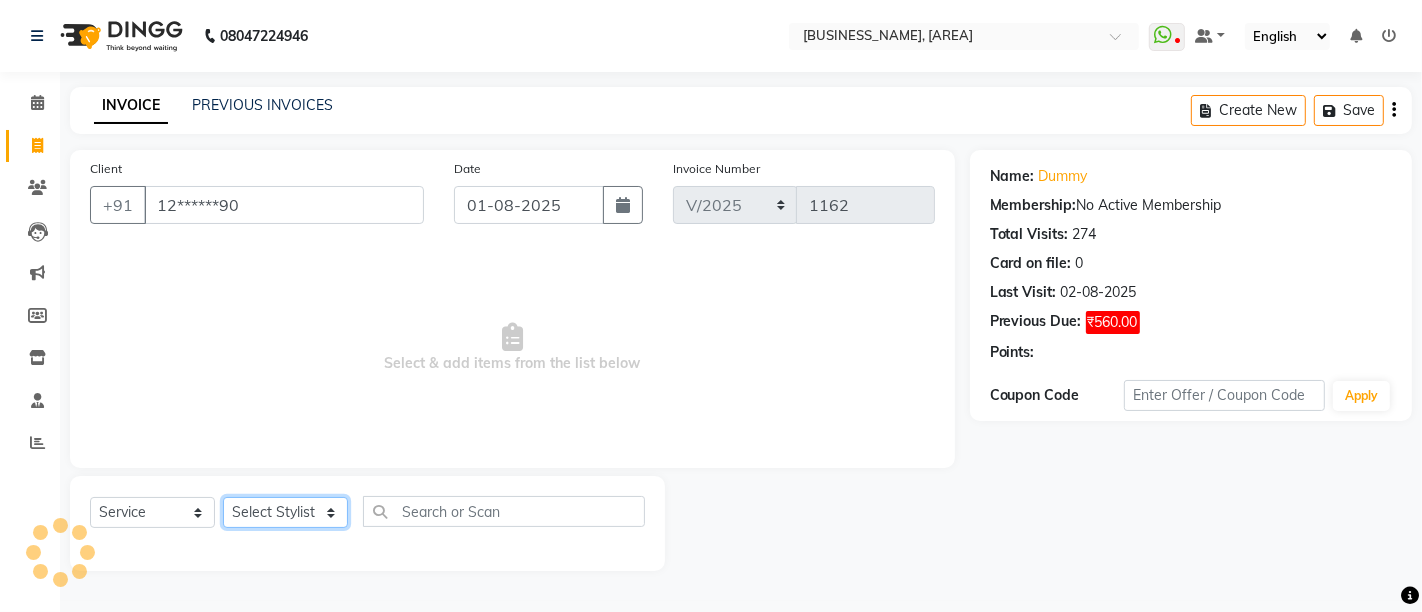 click on "Select Stylist Admin [FIRST] [LAST]  [FIRST] [LAST] [FIRST] [LAST] [FIRST] [LAST] [FIRST] [LAST]" 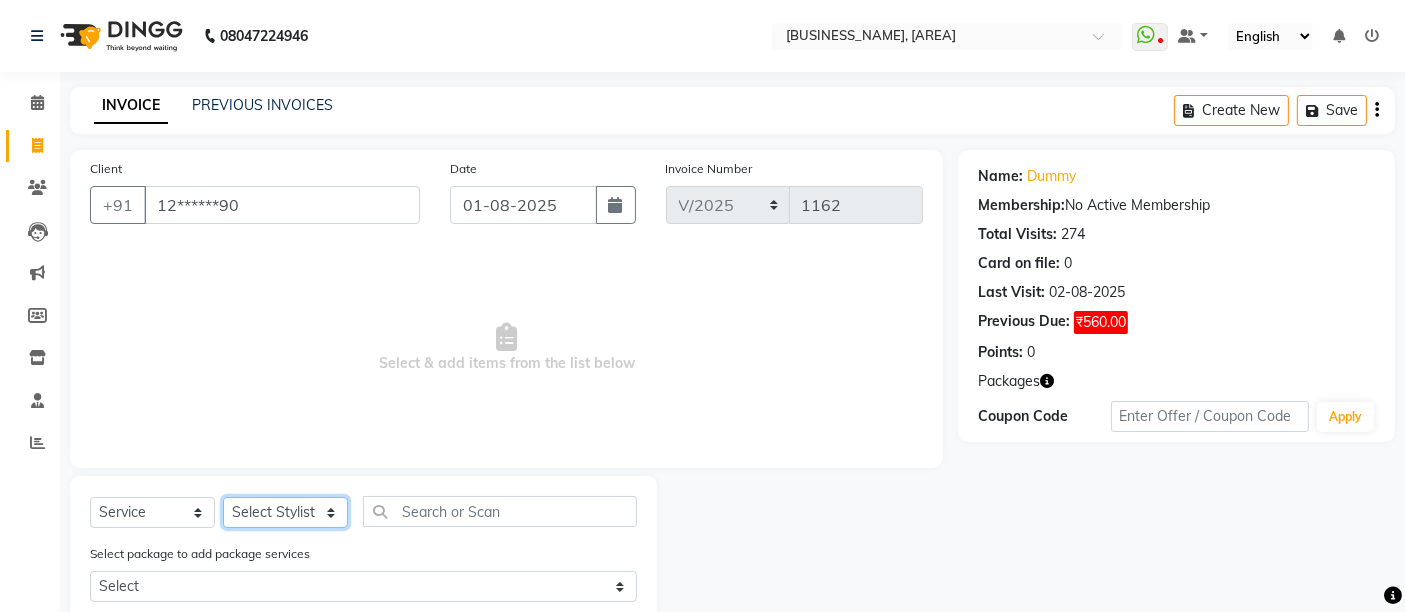 select on "37987" 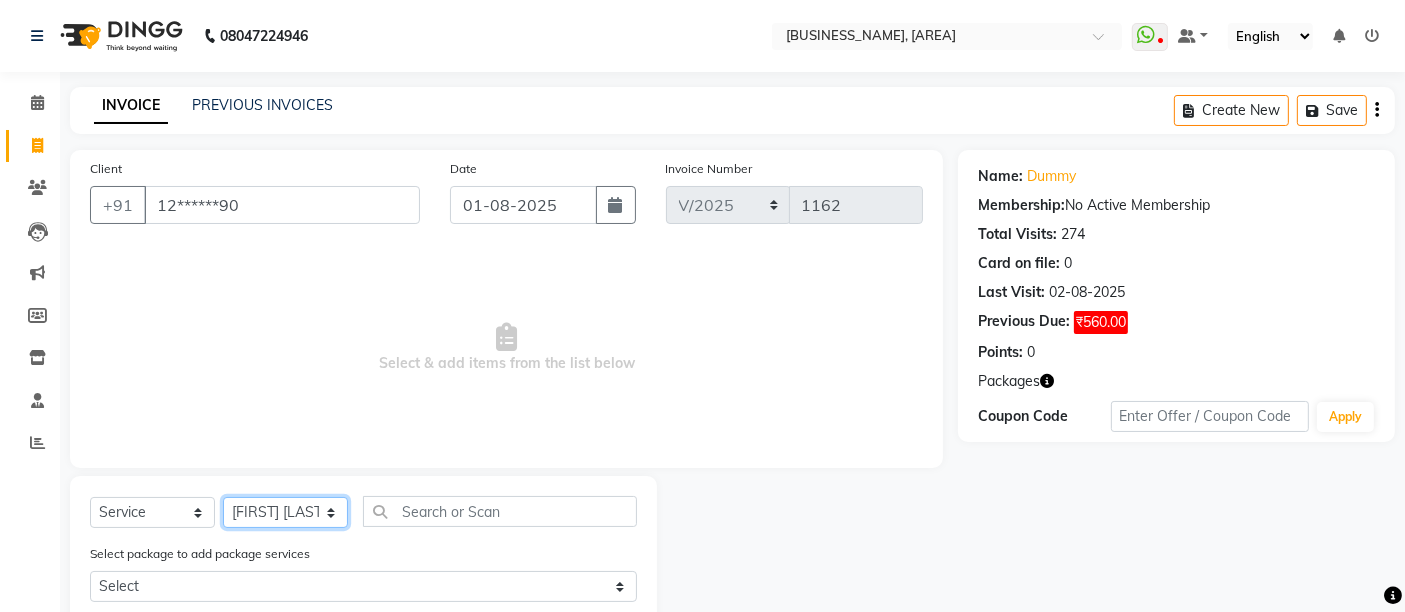 click on "Select Stylist Admin [FIRST] [LAST]  [FIRST] [LAST] [FIRST] [LAST] [FIRST] [LAST] [FIRST] [LAST]" 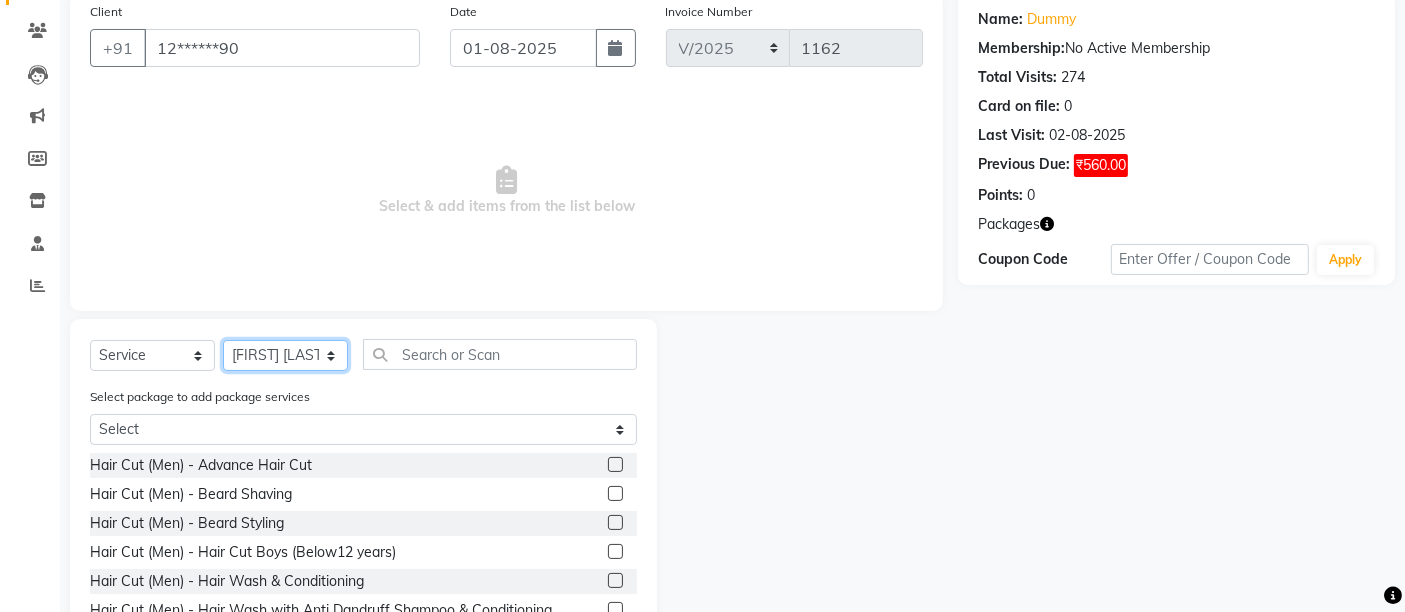 scroll, scrollTop: 255, scrollLeft: 0, axis: vertical 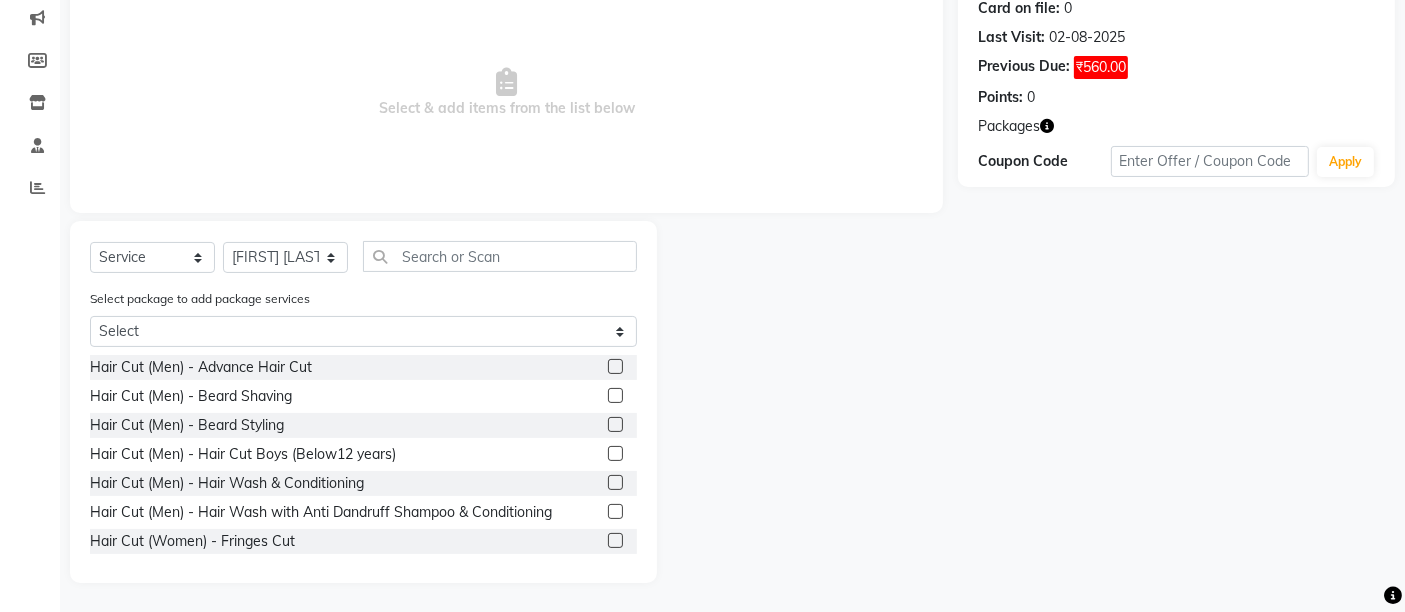 click 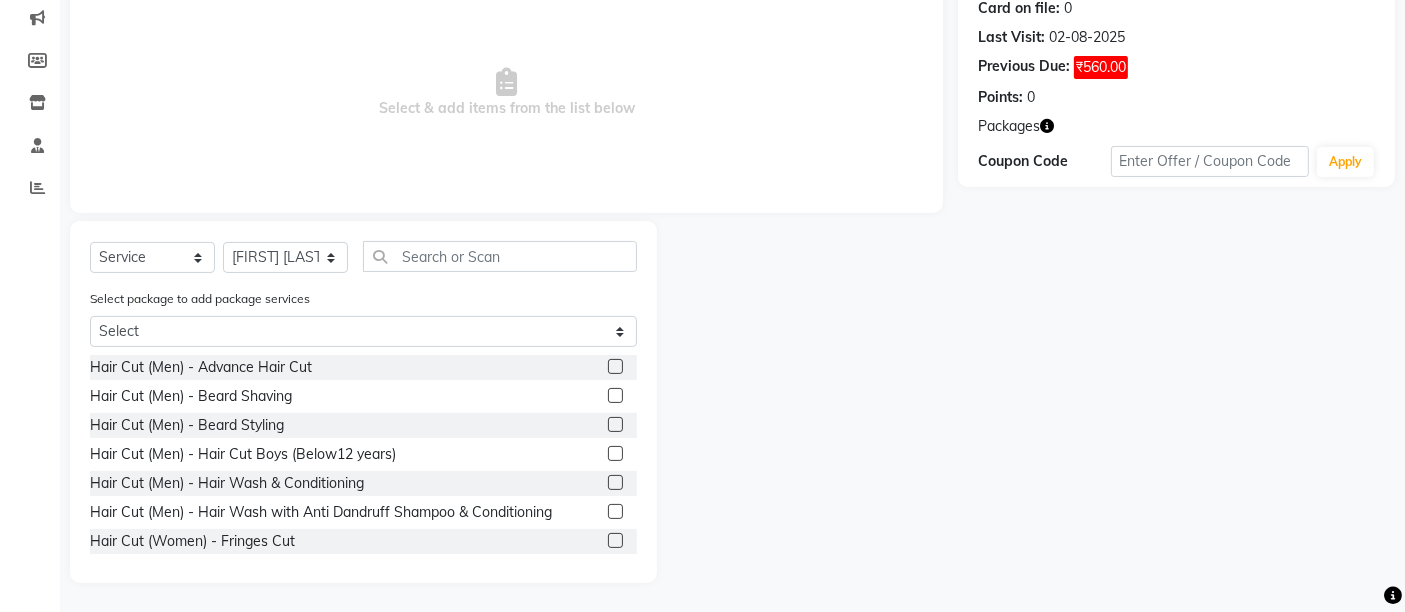 click 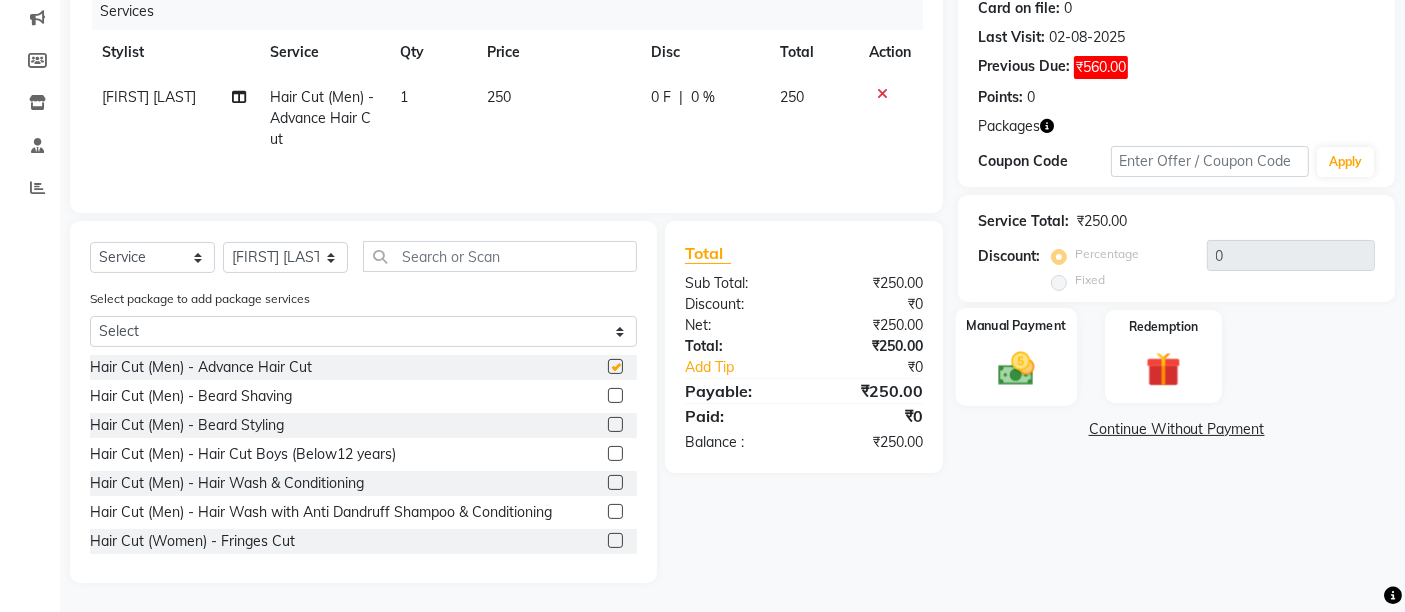 checkbox on "false" 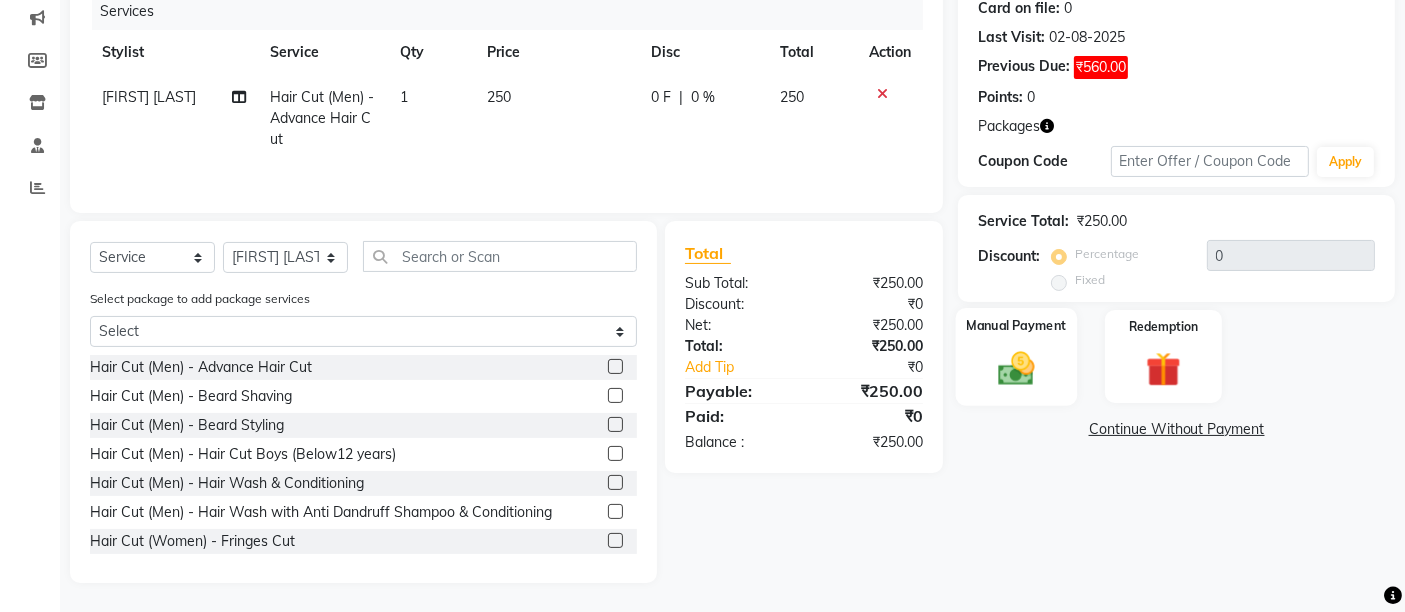 click on "Manual Payment" 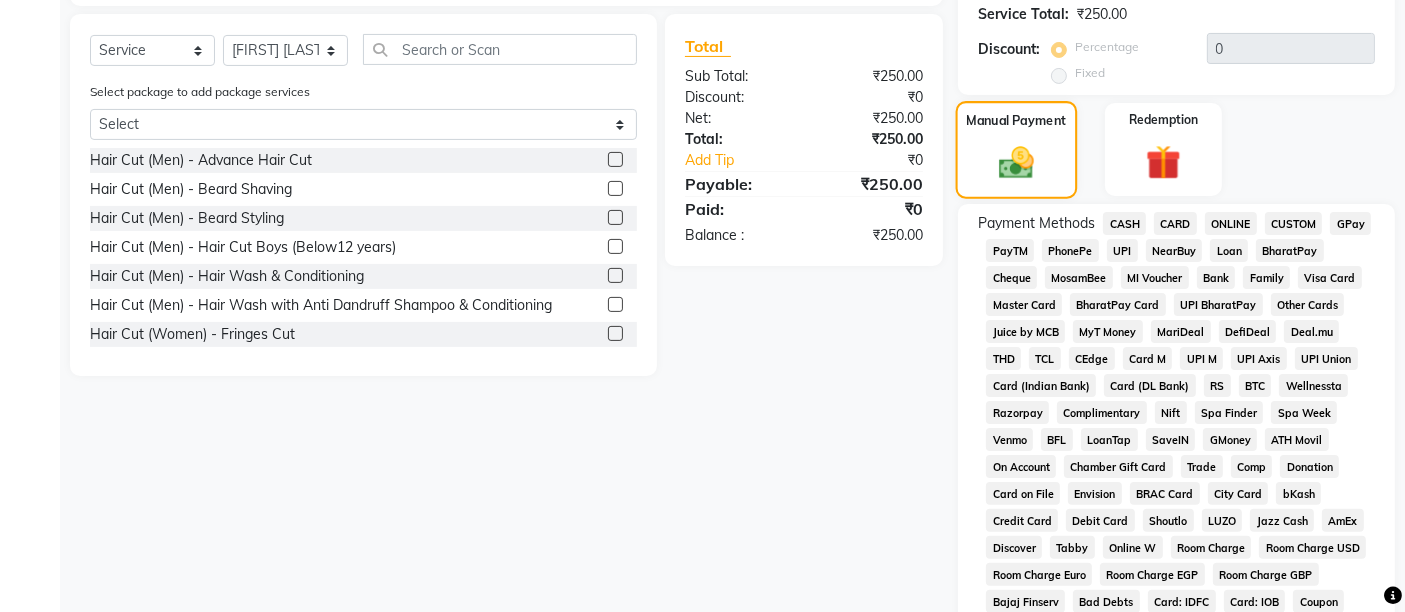 scroll, scrollTop: 477, scrollLeft: 0, axis: vertical 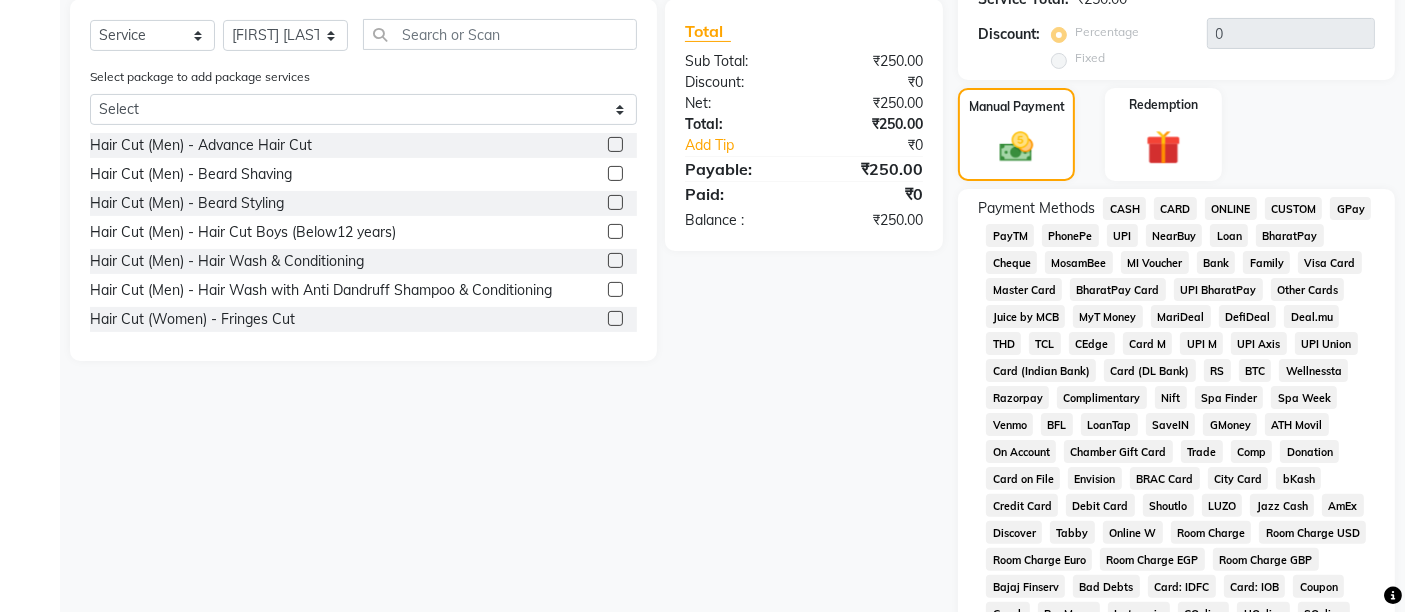 click on "CASH" 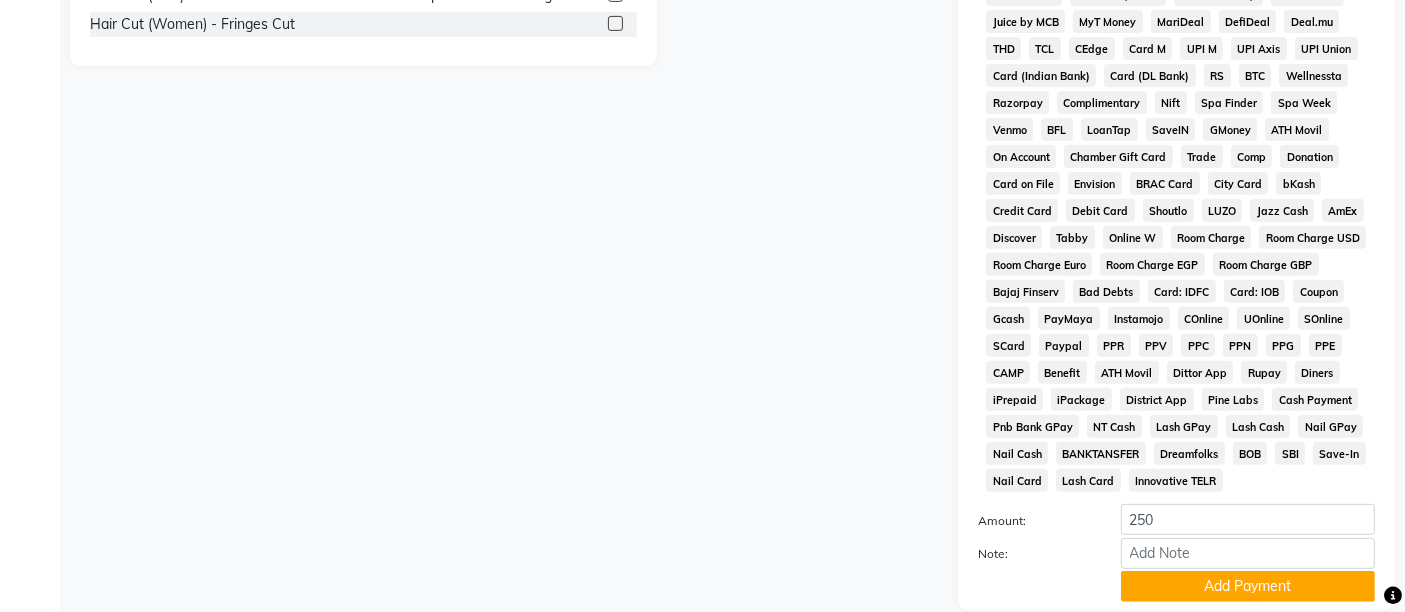 scroll, scrollTop: 921, scrollLeft: 0, axis: vertical 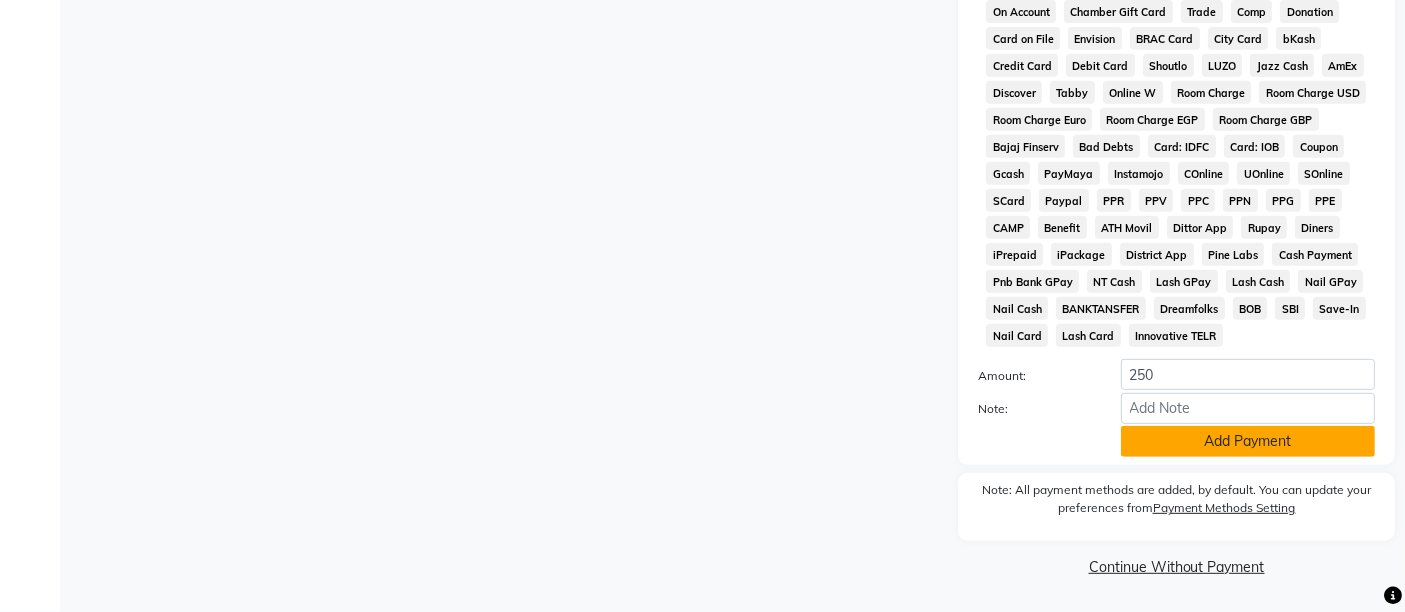 click on "Add Payment" 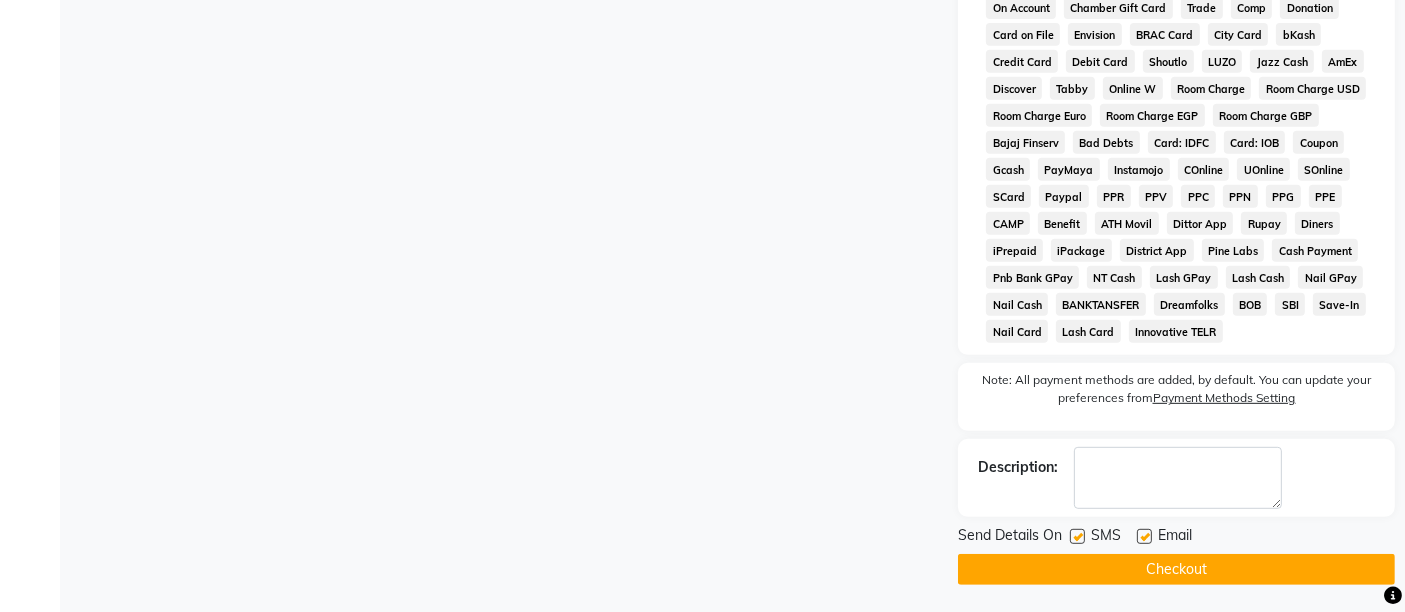 click 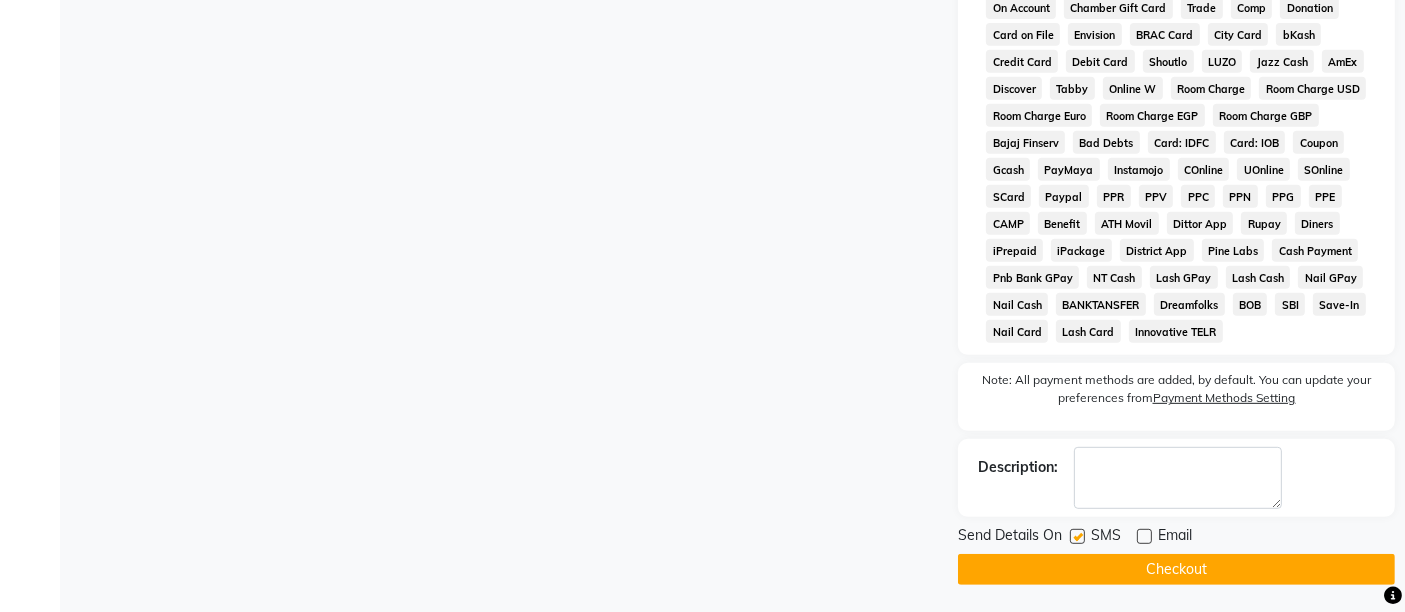 click 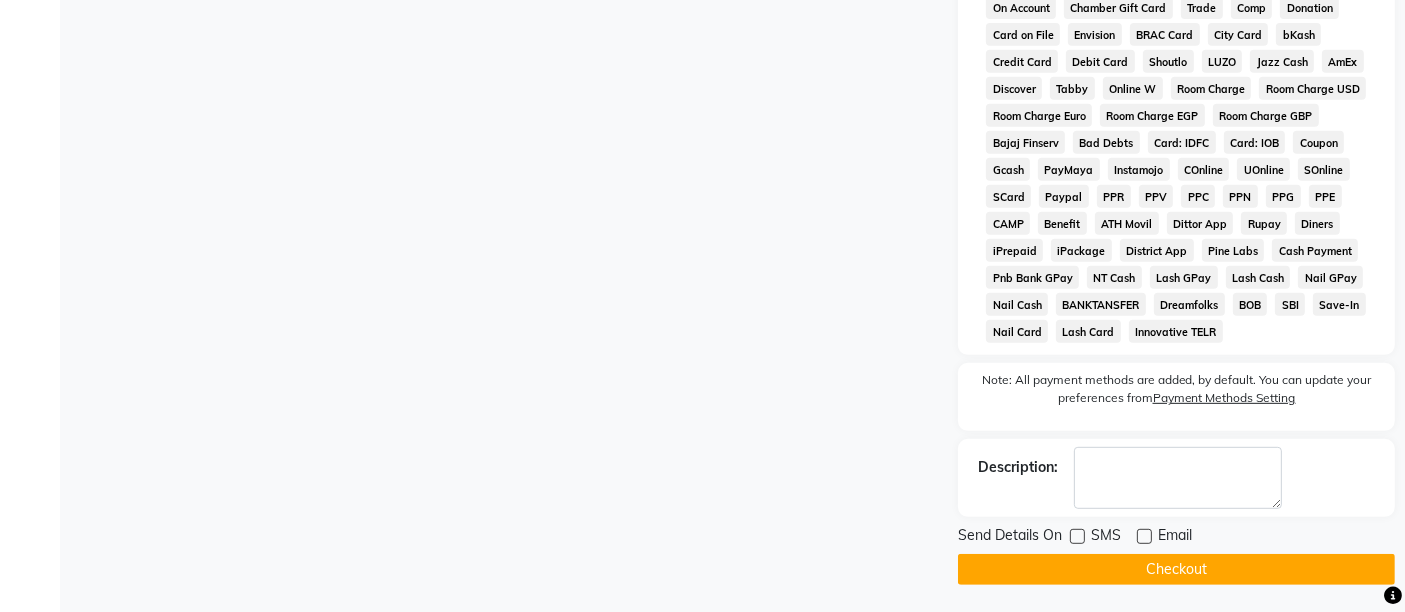 click on "Send Details On SMS Email  Checkout" 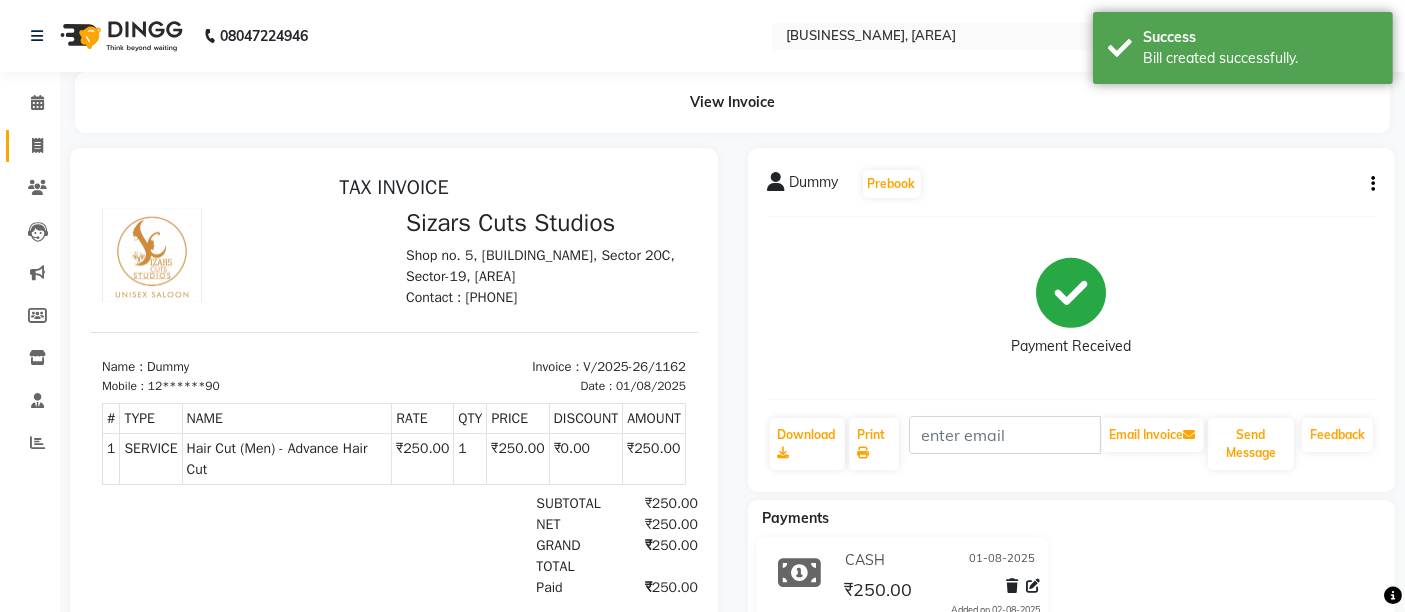 scroll, scrollTop: 0, scrollLeft: 0, axis: both 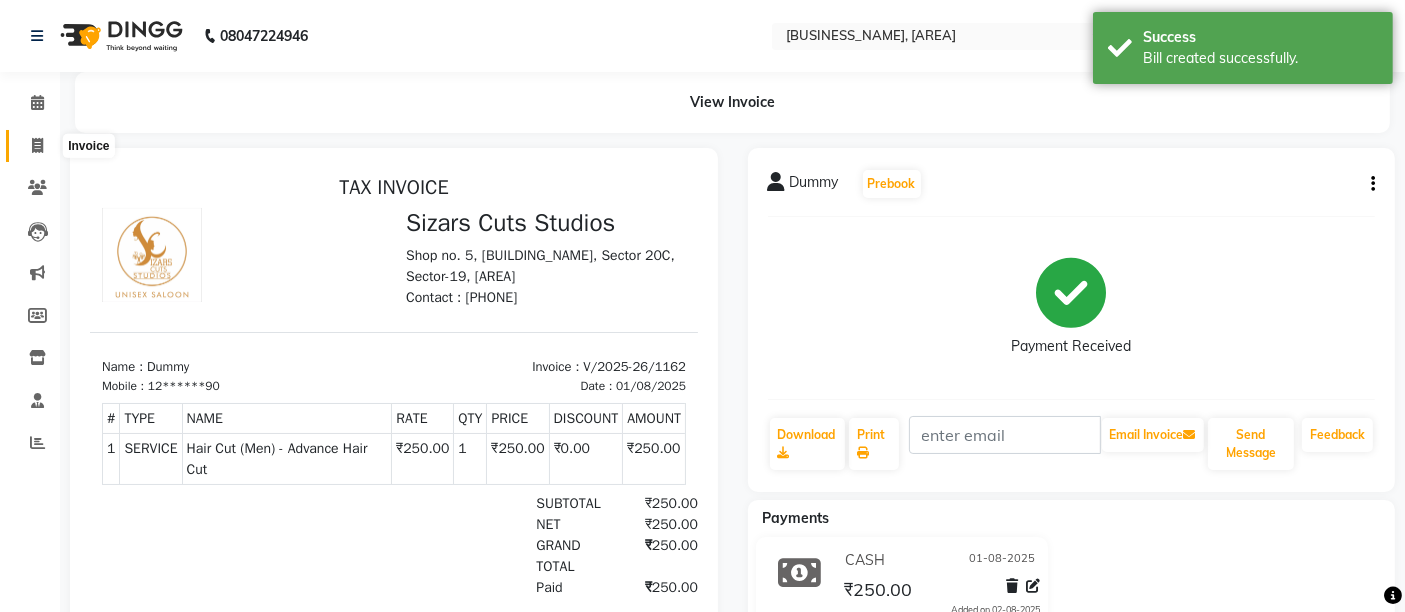 click 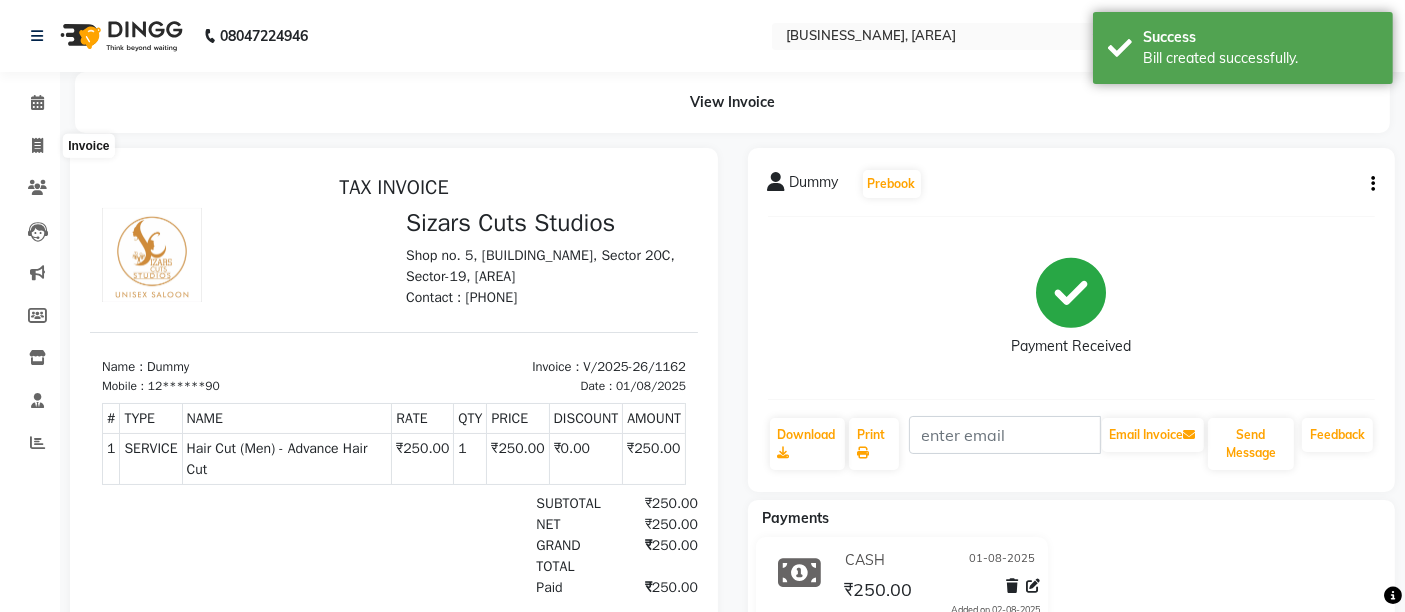 select on "service" 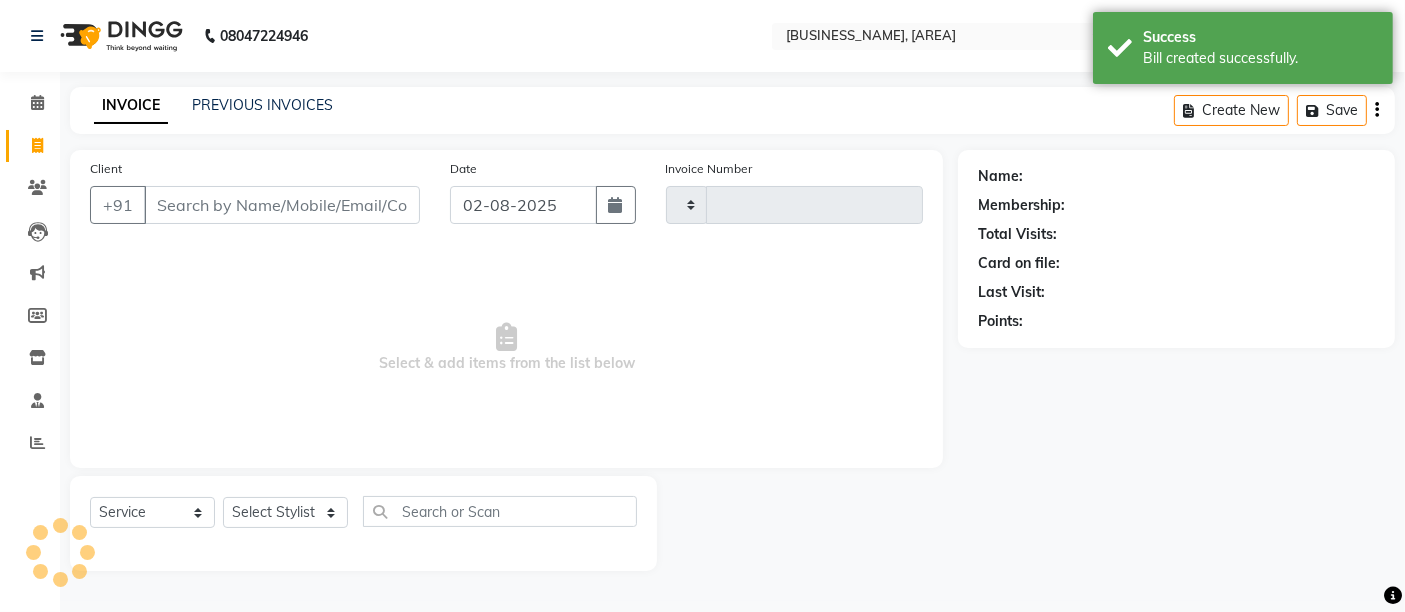 type on "1163" 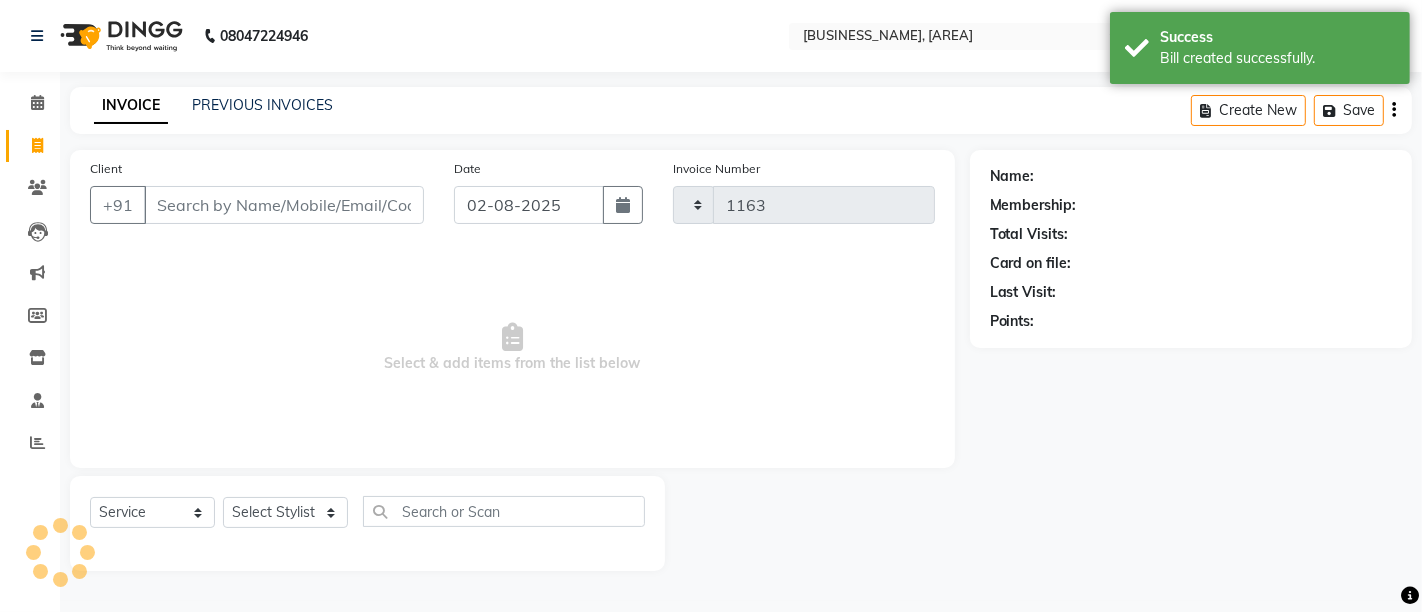 select on "5579" 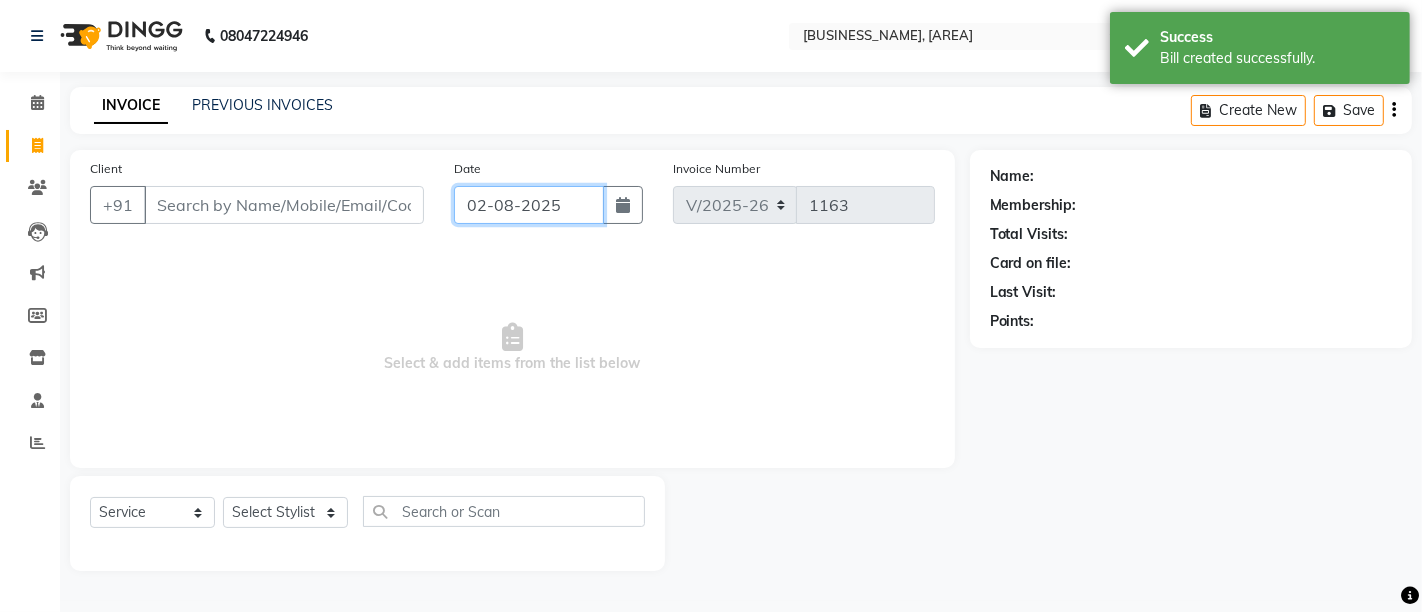 click on "02-08-2025" 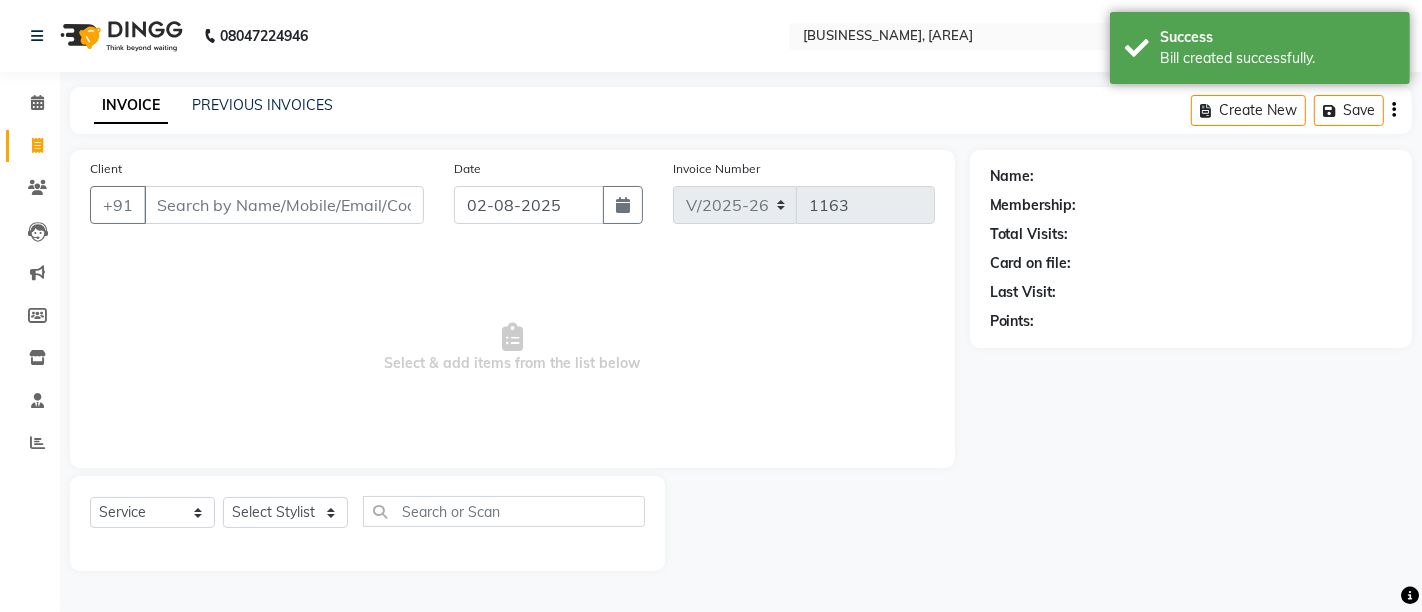 select on "8" 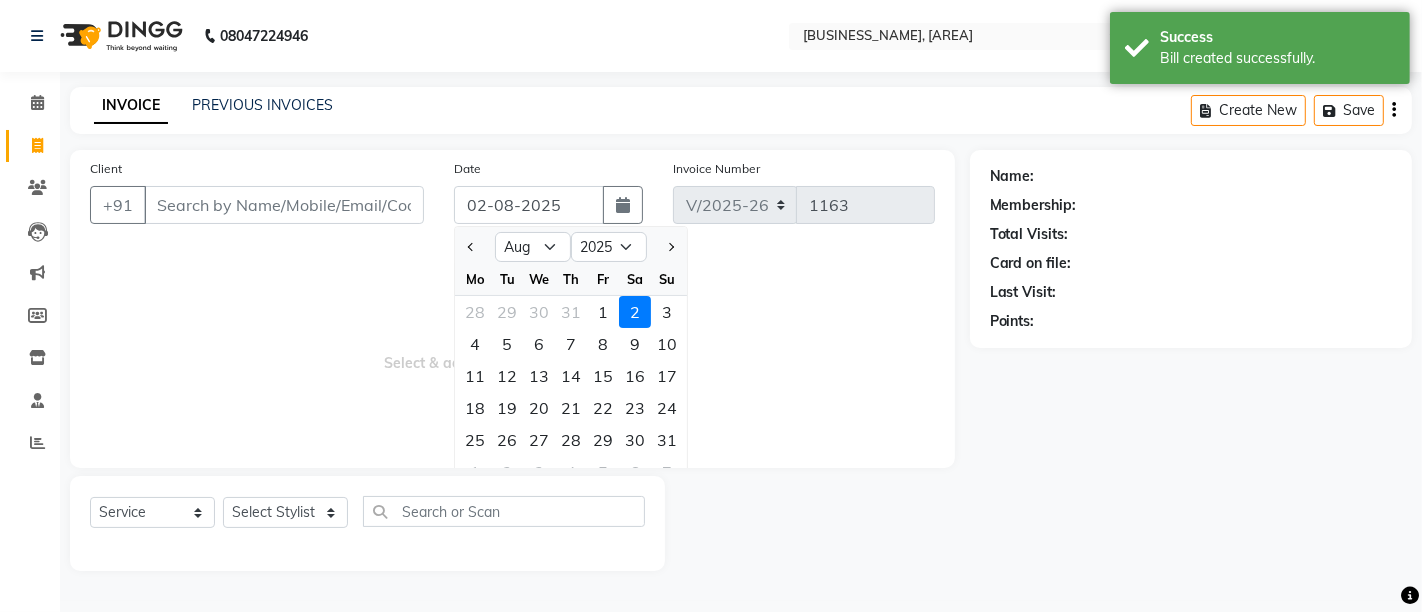drag, startPoint x: 605, startPoint y: 311, endPoint x: 561, endPoint y: 294, distance: 47.169907 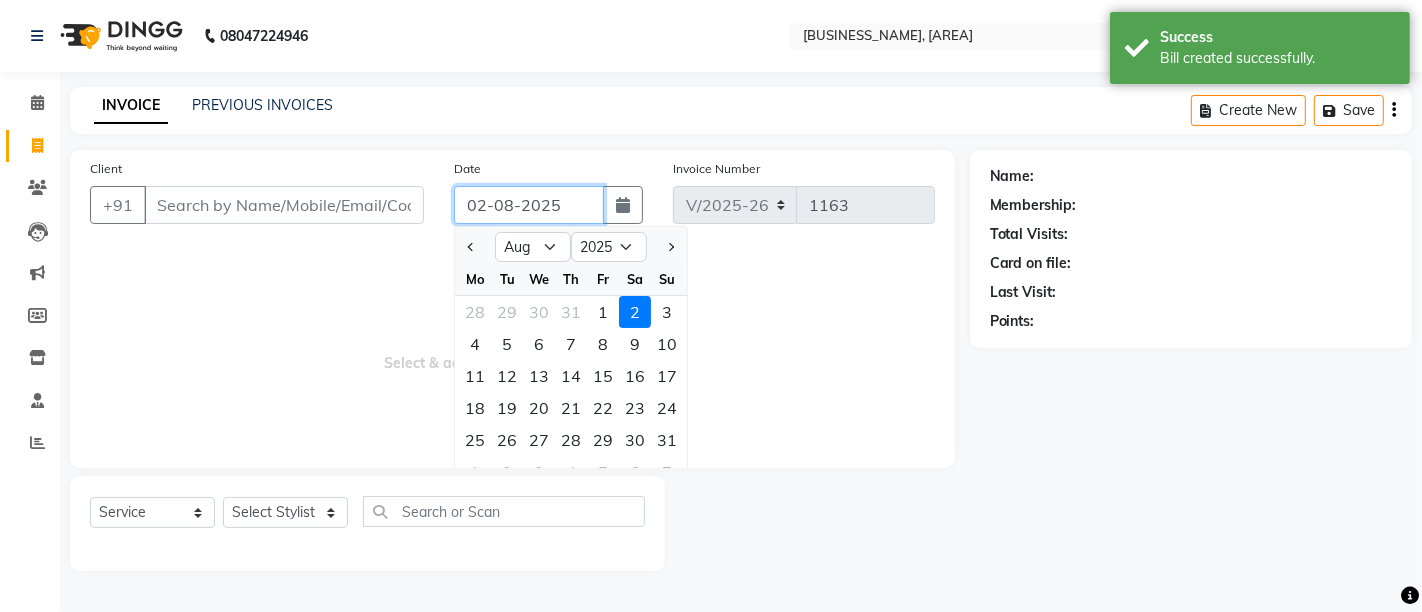 type on "01-08-2025" 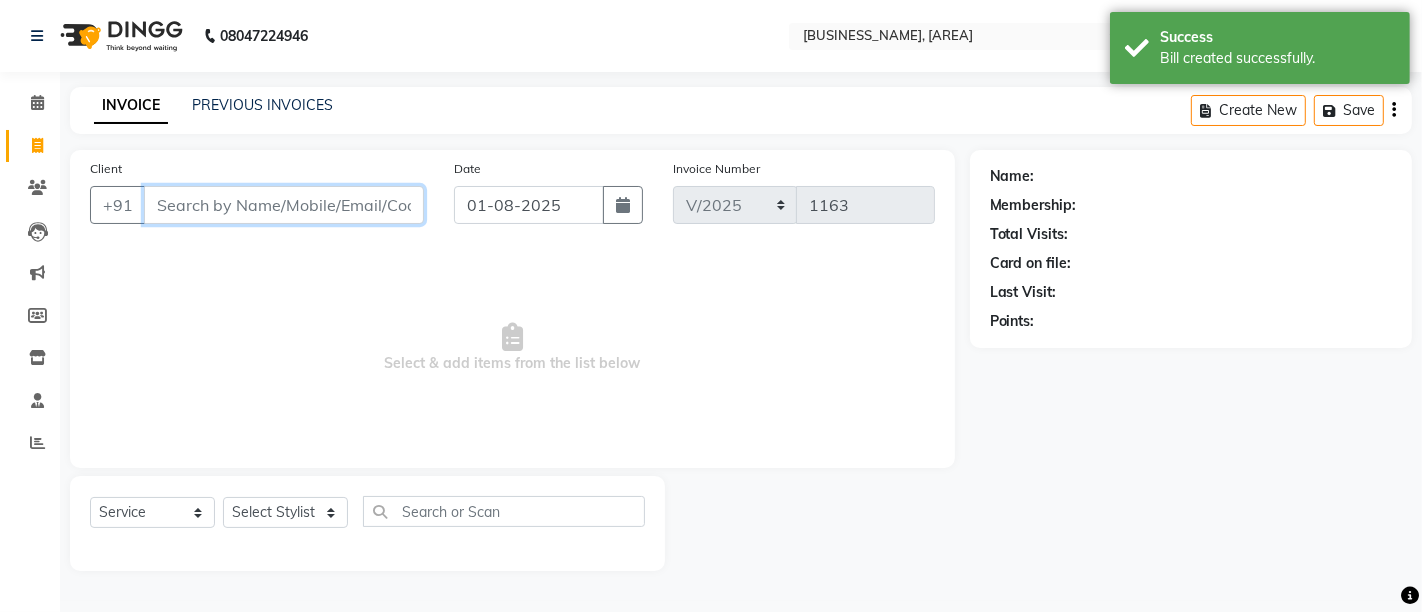 click on "Client" at bounding box center (284, 205) 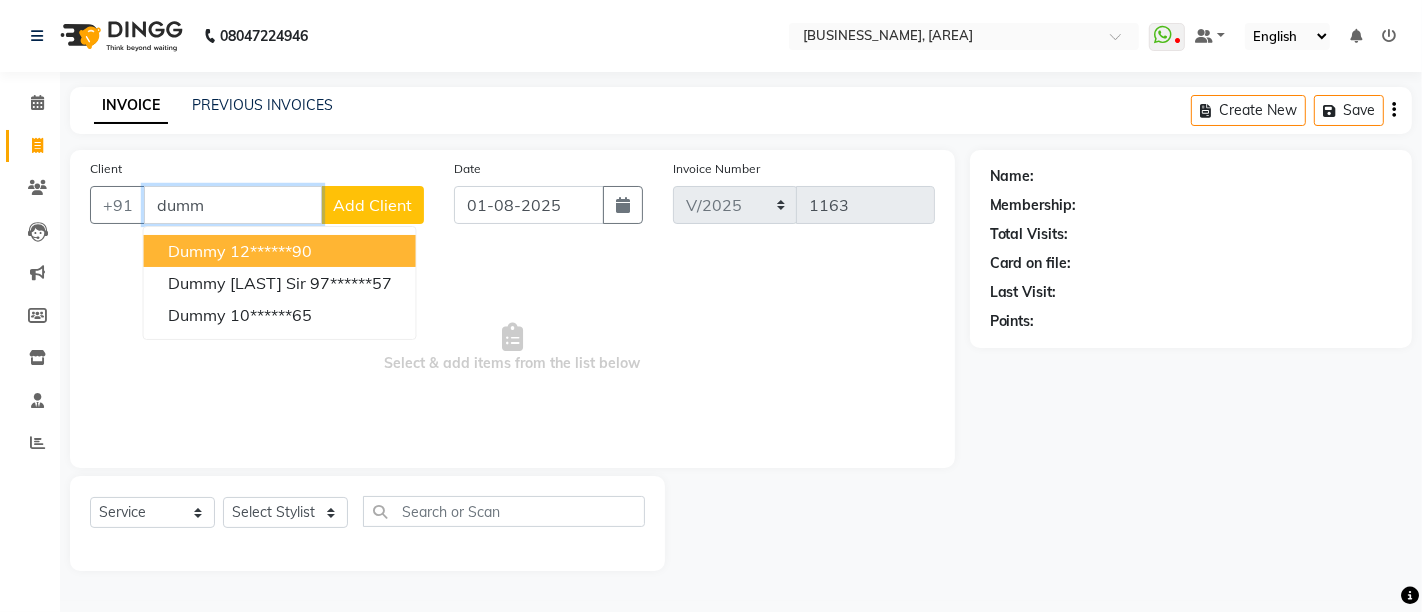 click on "Dummy [PHONE]" at bounding box center (280, 251) 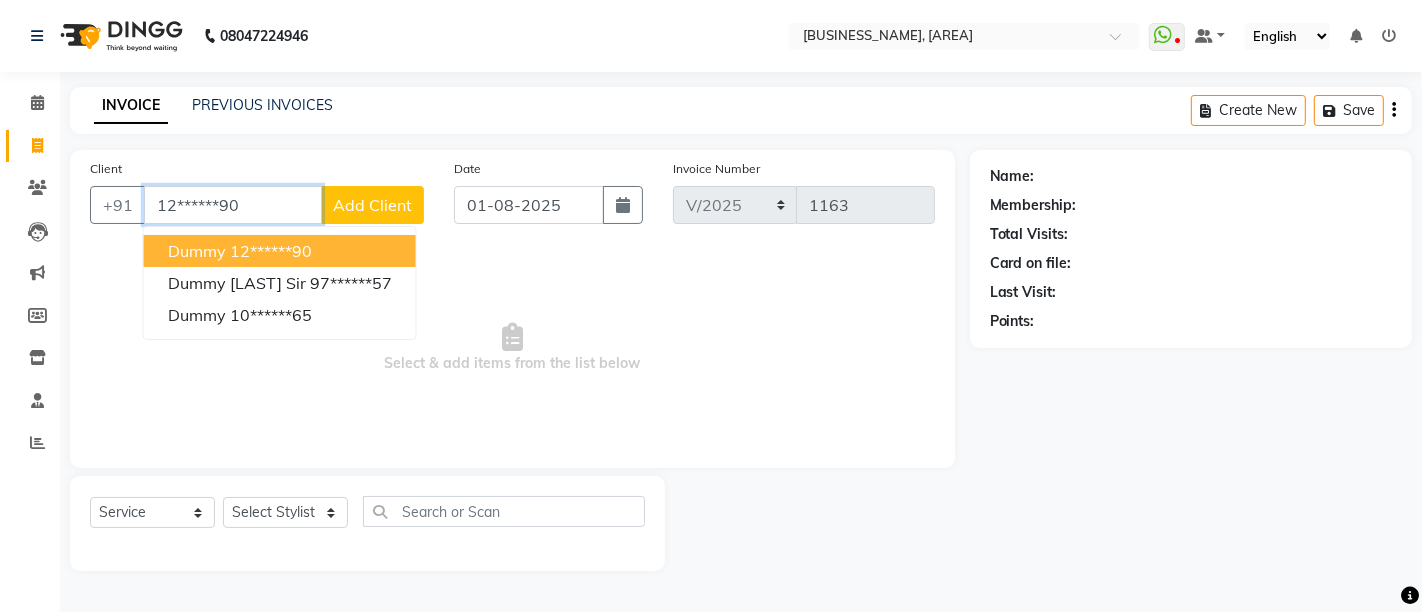 type on "12******90" 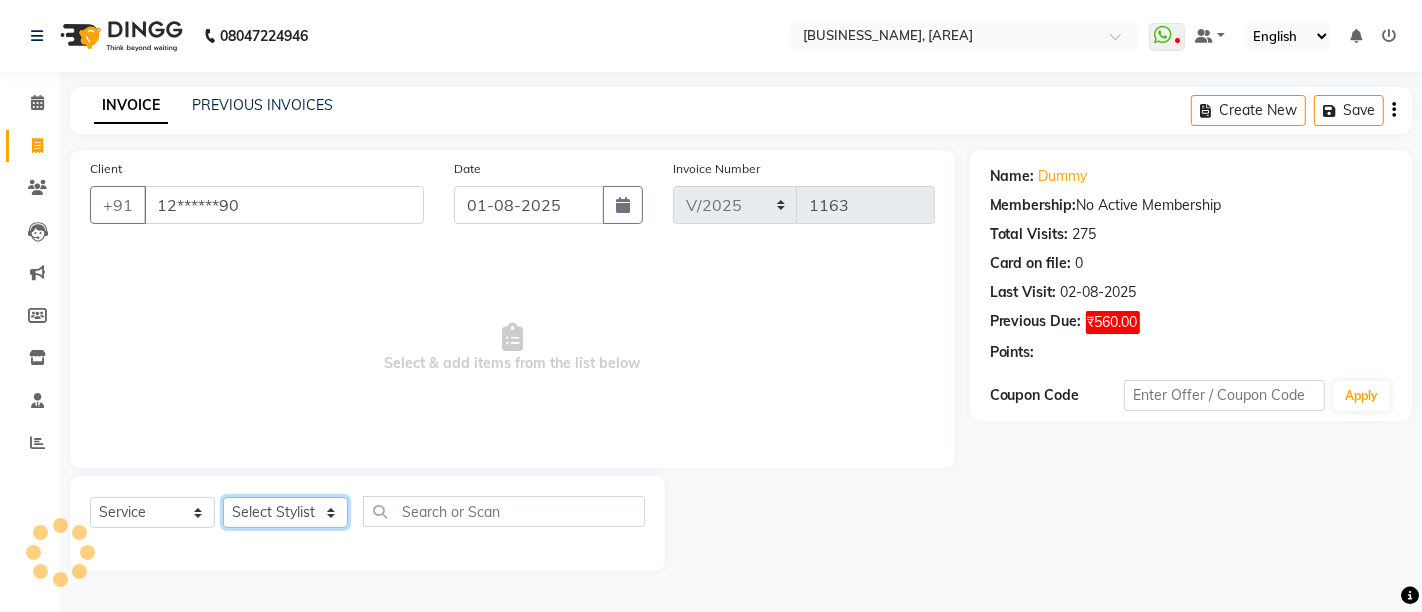 click on "Select Stylist Admin [FIRST] [LAST]  [FIRST] [LAST] [FIRST] [LAST] [FIRST] [LAST] [FIRST] [LAST]" 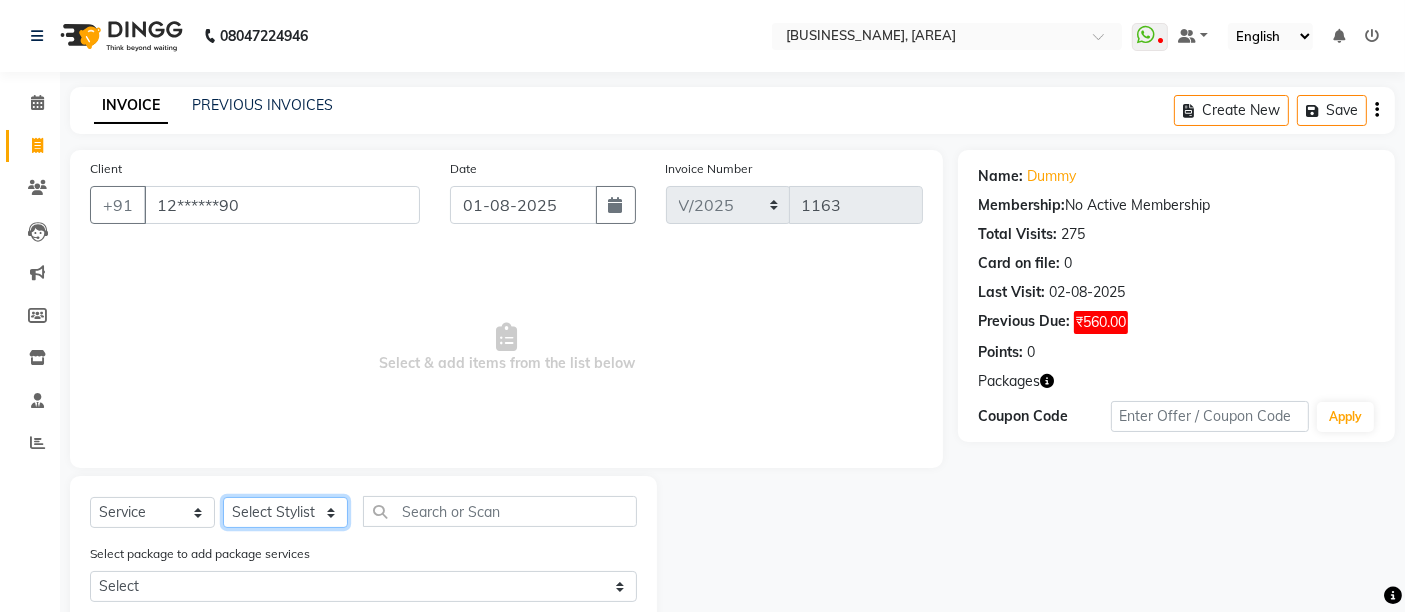 select on "37987" 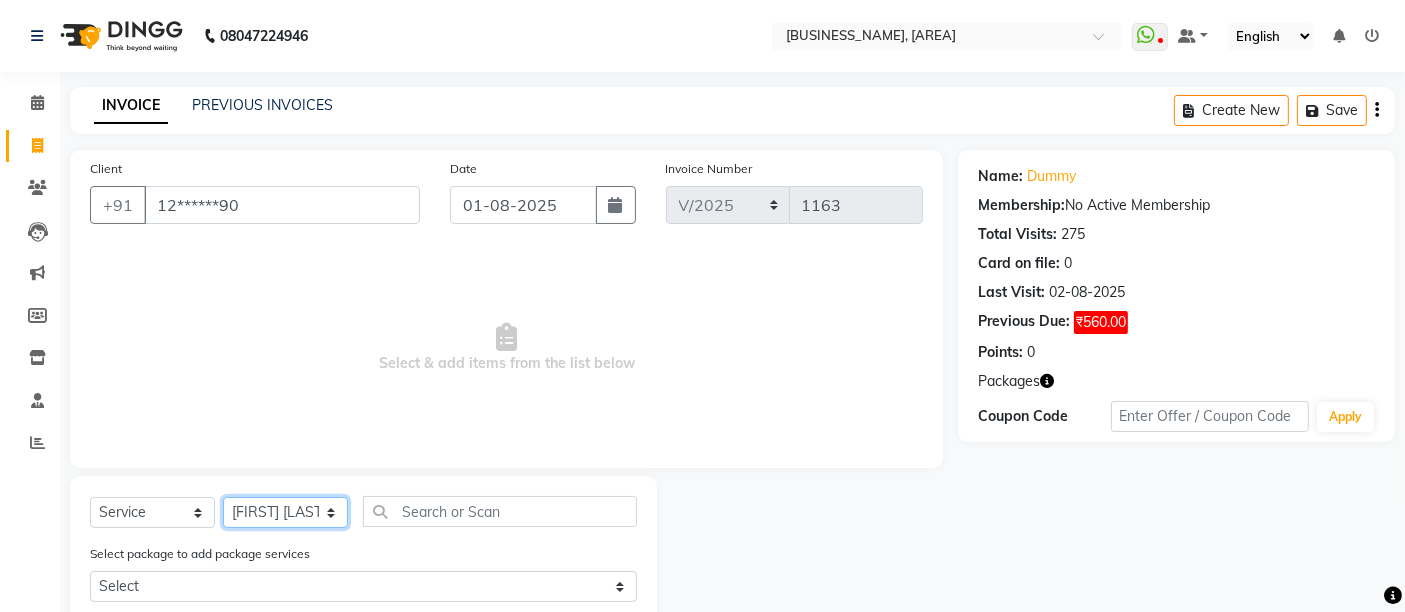 click on "Select Stylist Admin [FIRST] [LAST]  [FIRST] [LAST] [FIRST] [LAST] [FIRST] [LAST] [FIRST] [LAST]" 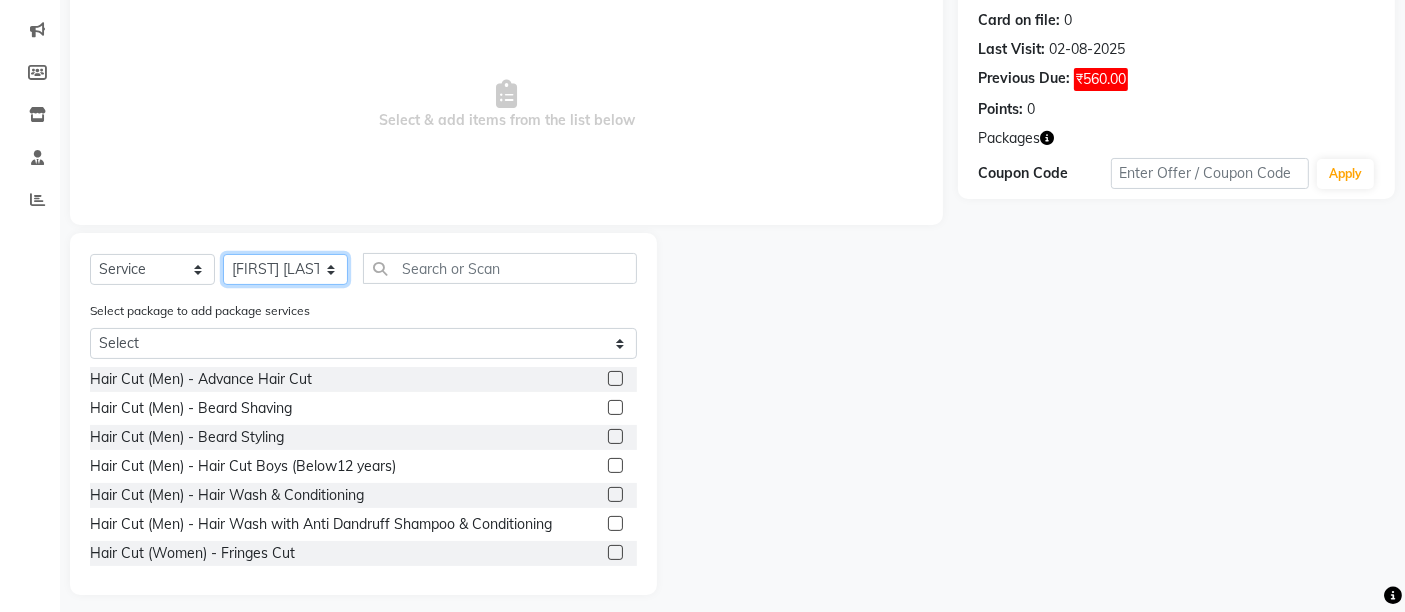 scroll, scrollTop: 255, scrollLeft: 0, axis: vertical 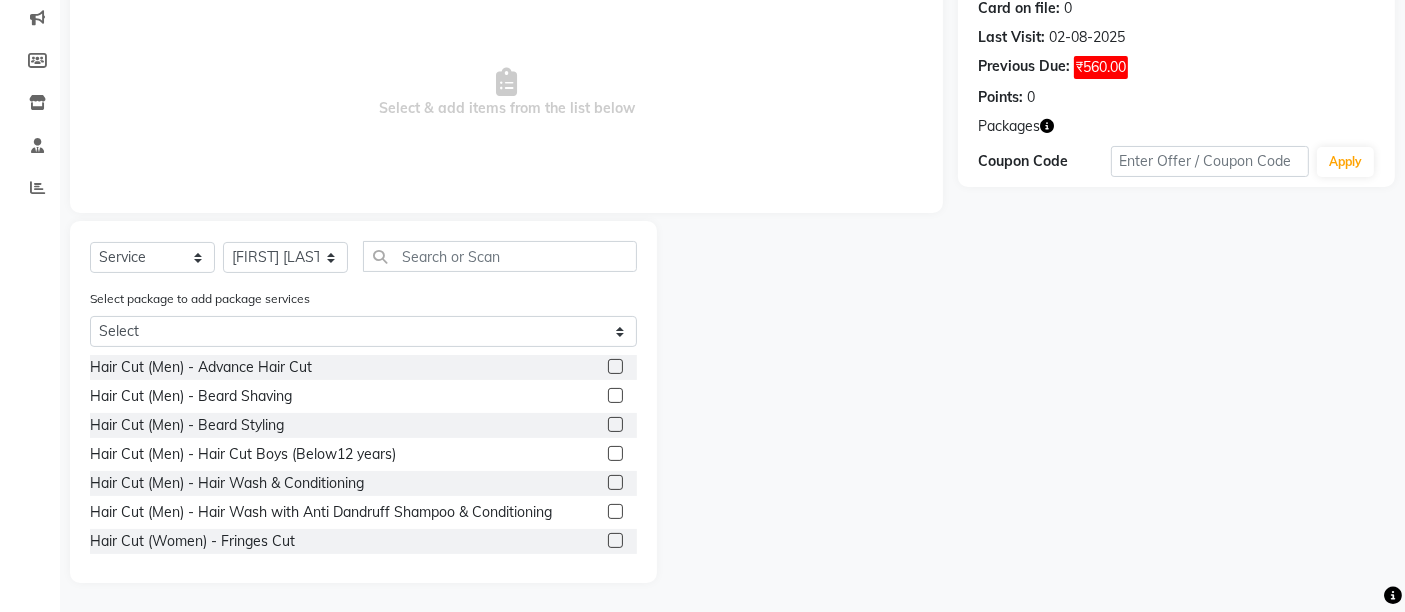 click 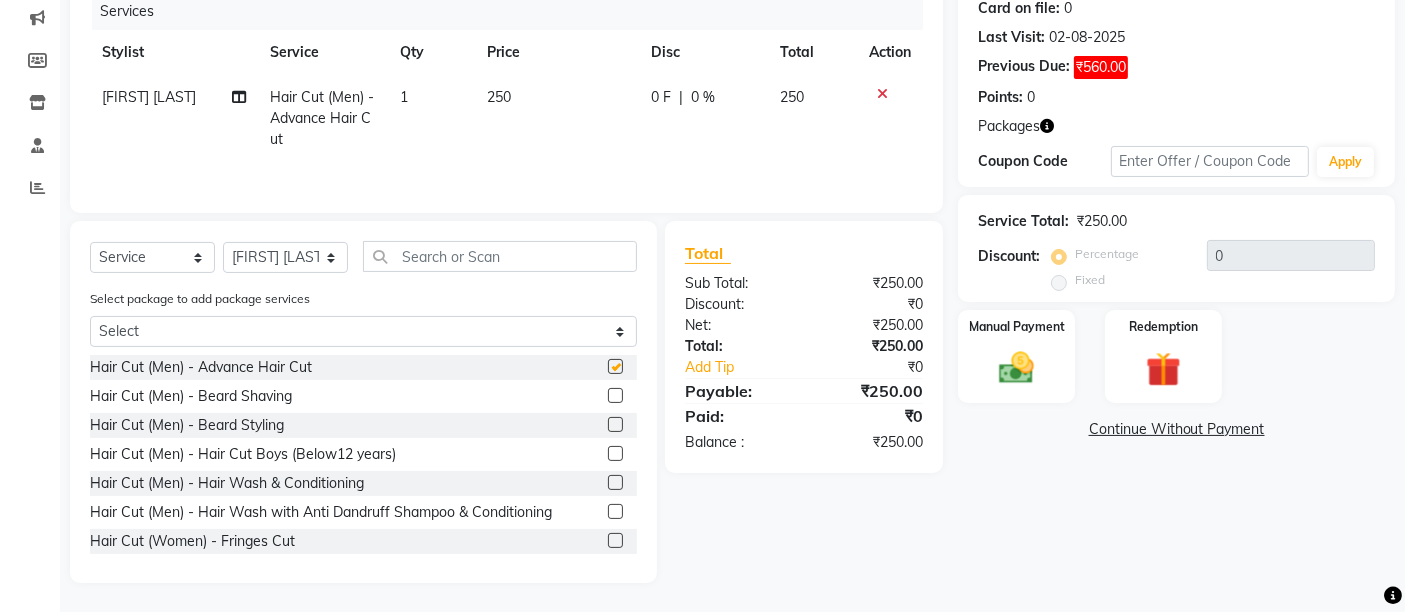 checkbox on "false" 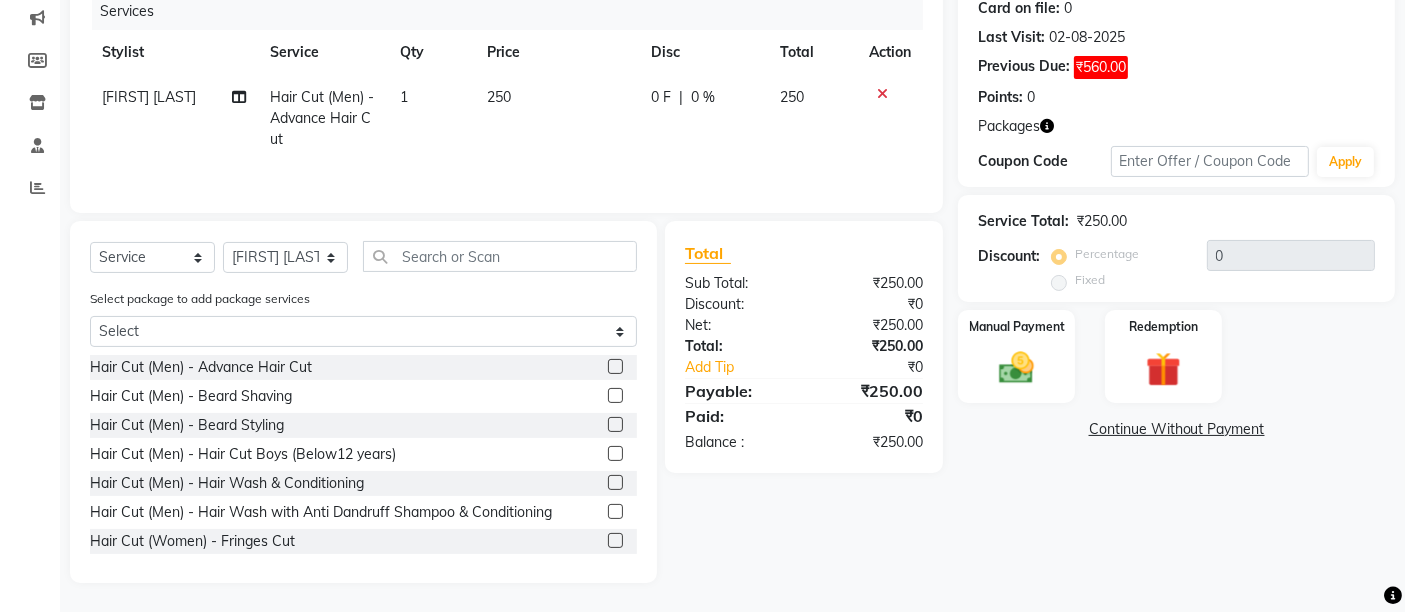 click 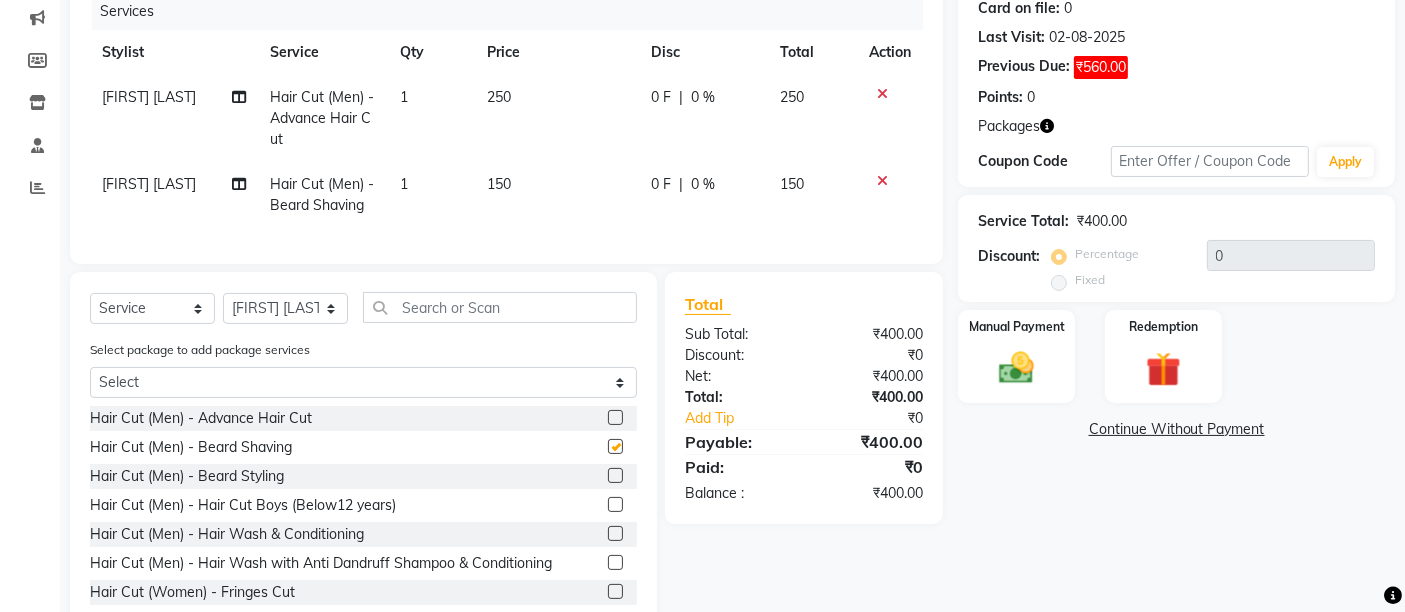 checkbox on "false" 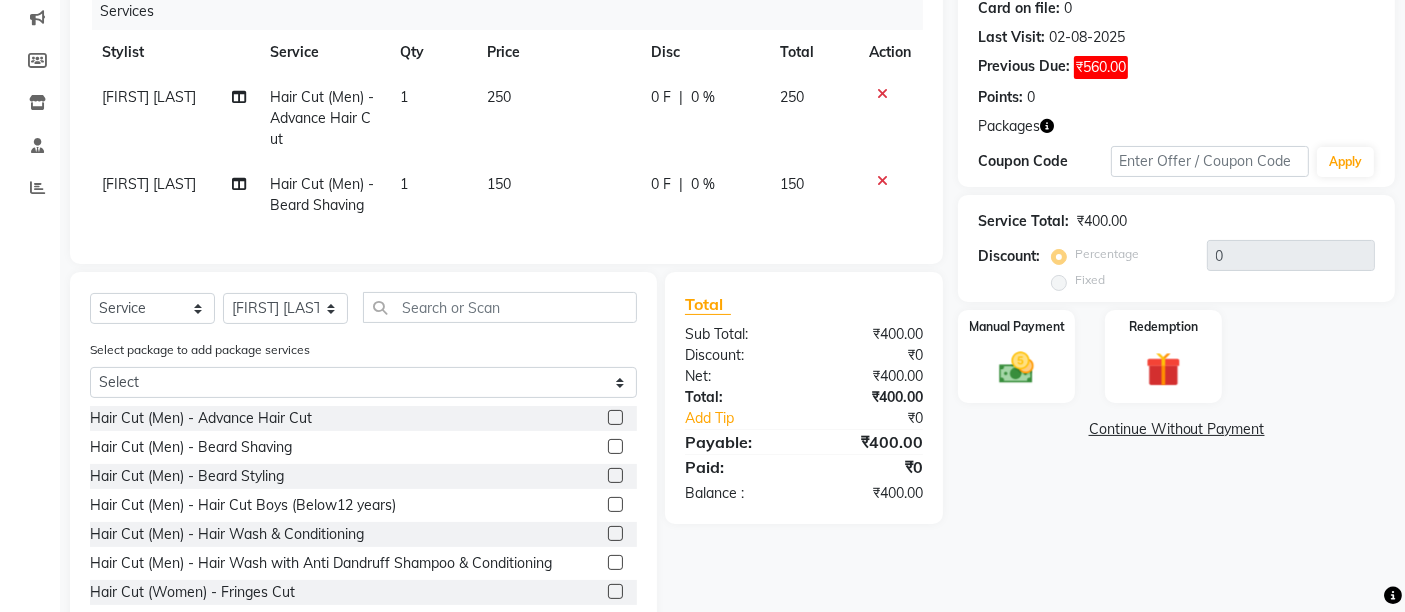 click on "250" 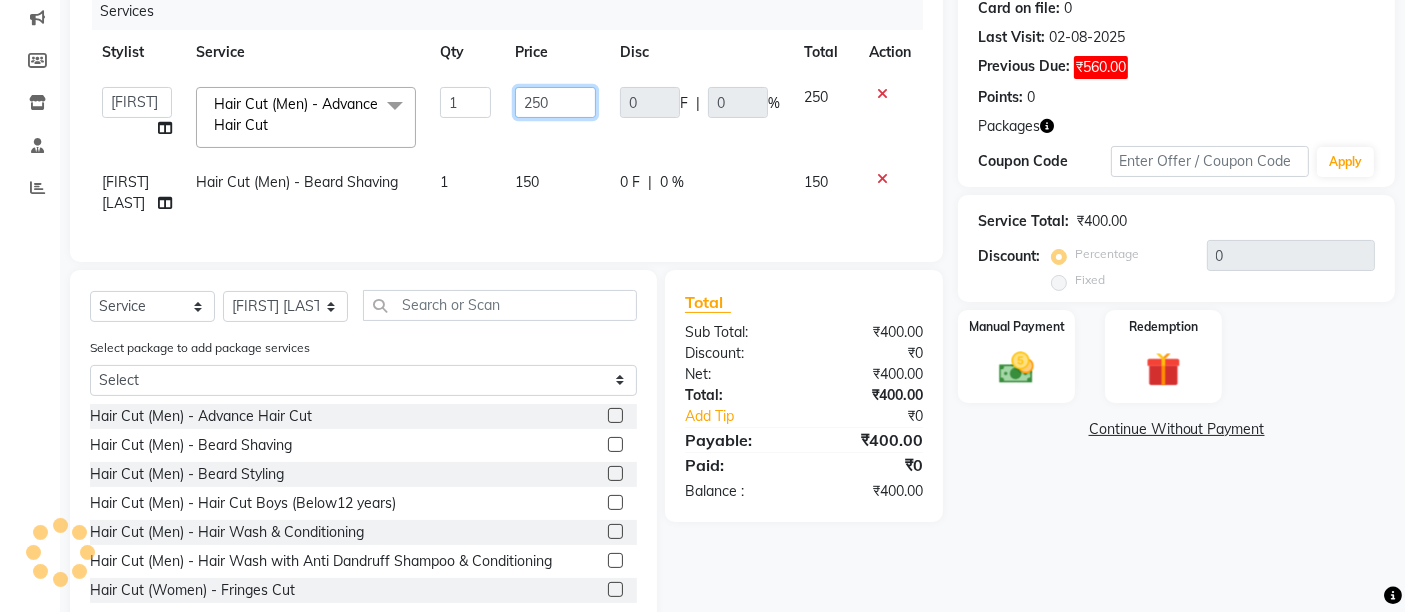 click on "250" 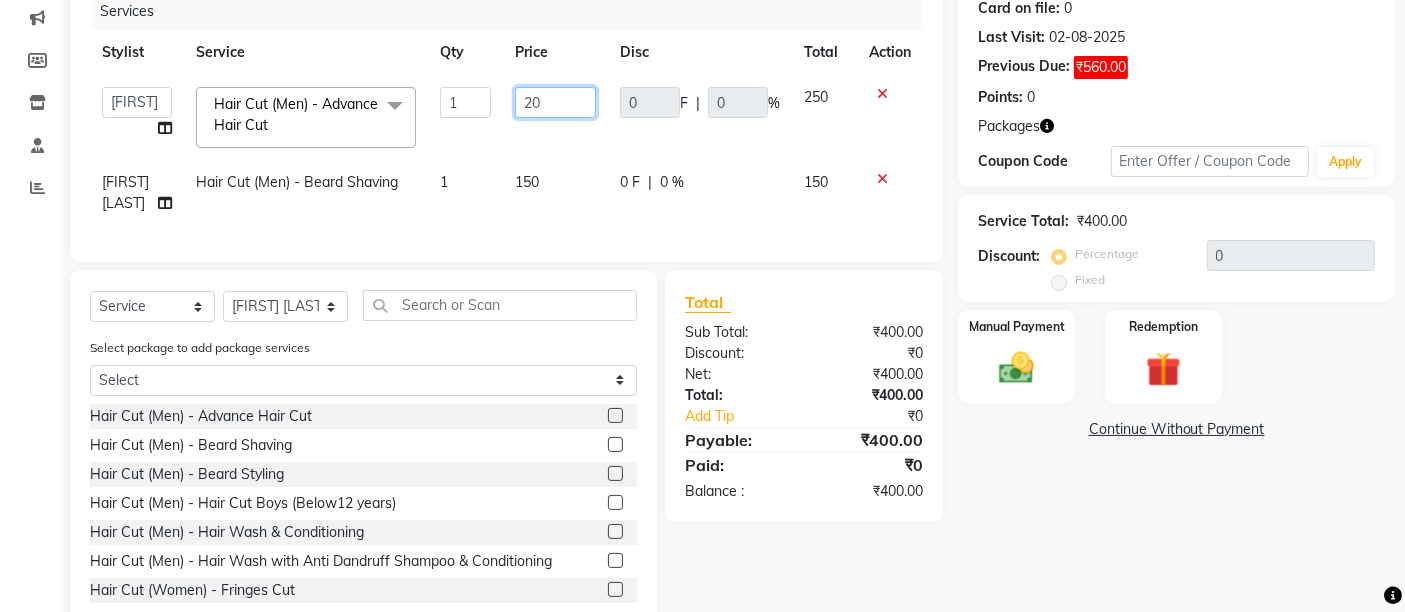 type on "200" 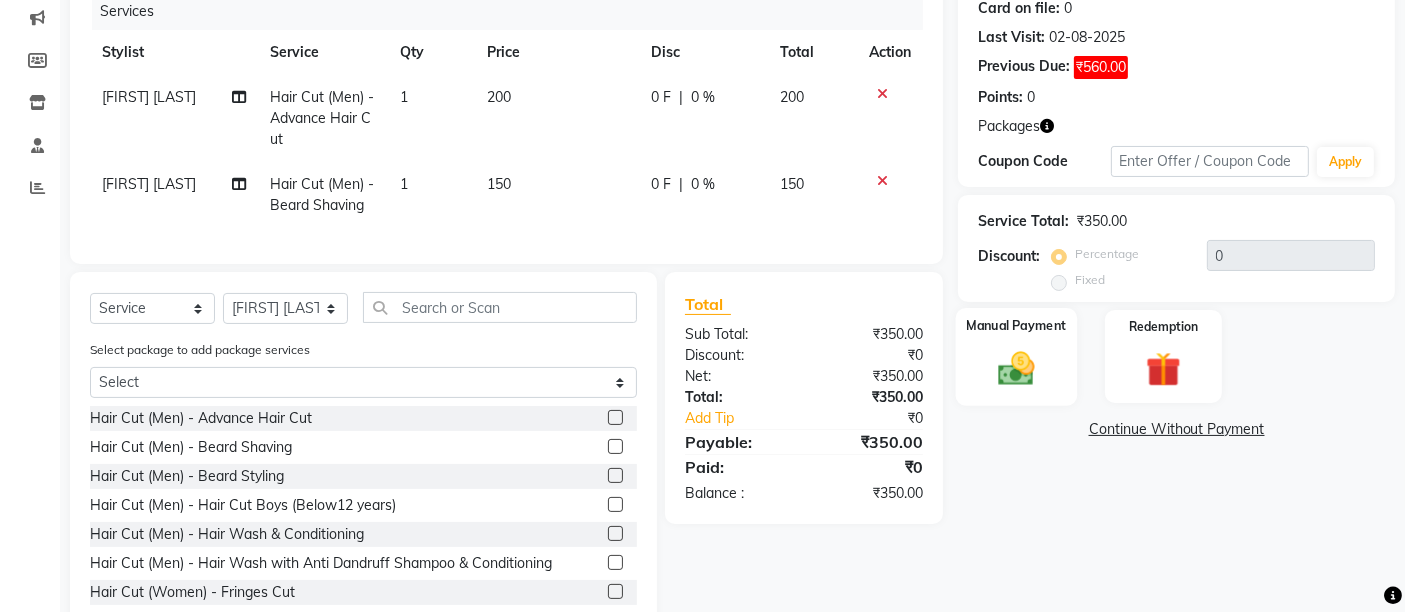click on "Manual Payment" 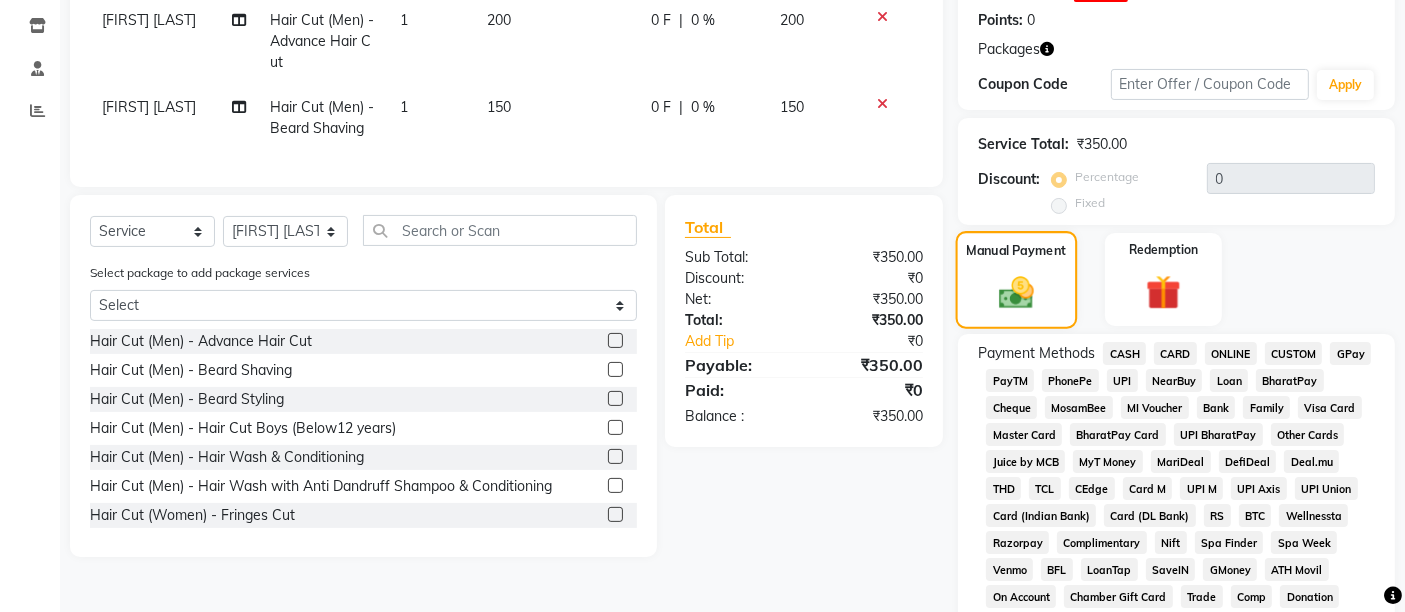 scroll, scrollTop: 366, scrollLeft: 0, axis: vertical 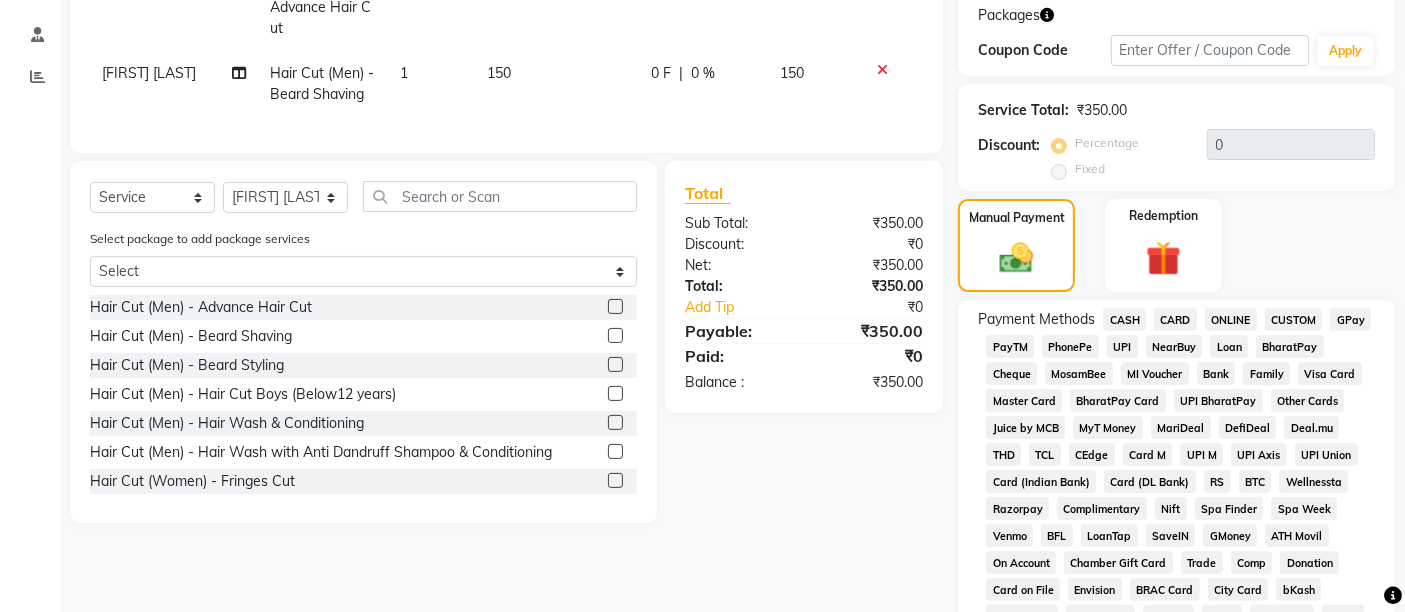 click on "UPI" 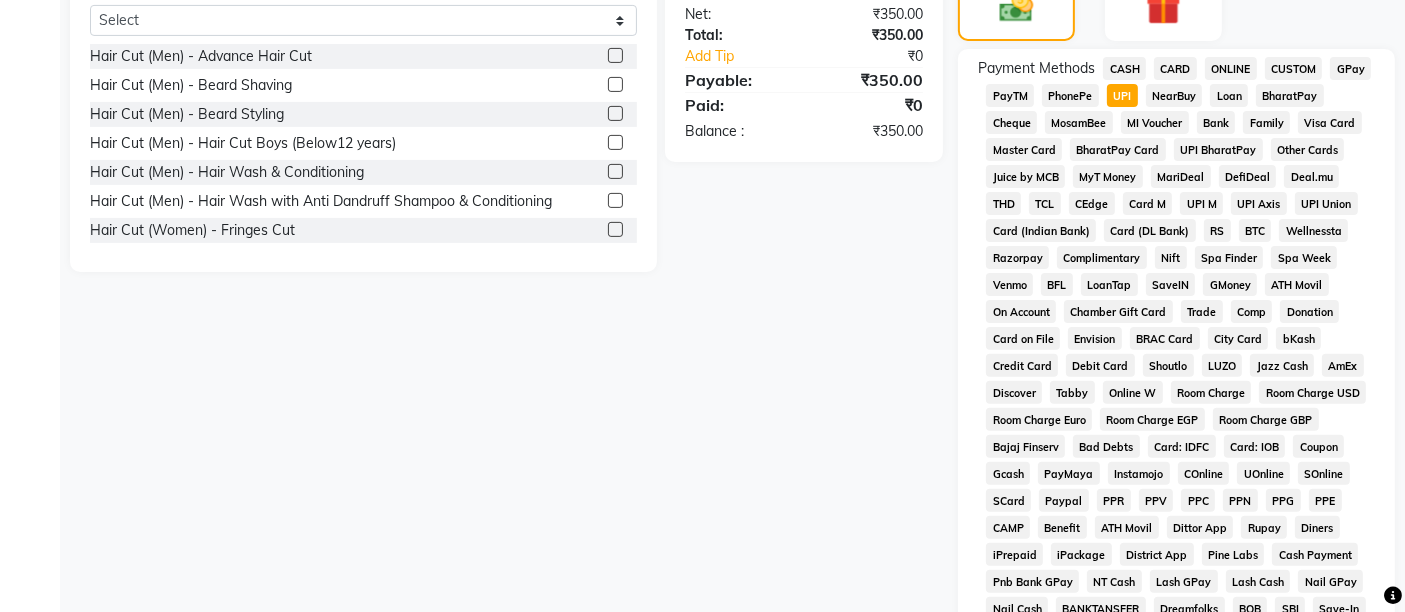 scroll, scrollTop: 921, scrollLeft: 0, axis: vertical 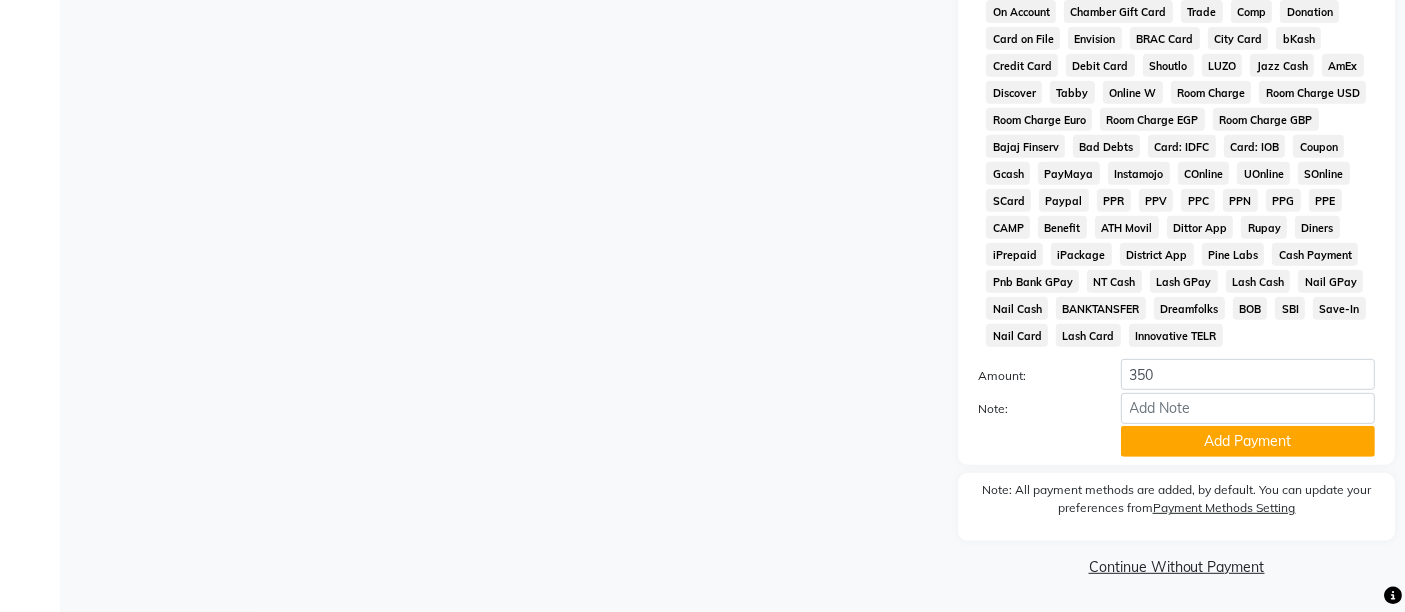 click on "Payment Methods  CASH   CARD   ONLINE   CUSTOM   GPay   PayTM   PhonePe   UPI   NearBuy   Loan   BharatPay   Cheque   MosamBee   MI Voucher   Bank   Family   Visa Card   Master Card   BharatPay Card   UPI BharatPay   Other Cards   Juice by MCB   MyT Money   MariDeal   DefiDeal   Deal.mu   THD   TCL   CEdge   Card M   UPI M   UPI Axis   UPI Union   Card (Indian Bank)   Card (DL Bank)   RS   BTC   Wellnessta   Razorpay   Complimentary   Nift   Spa Finder   Spa Week   Venmo   BFL   LoanTap   SaveIN   GMoney   ATH Movil   On Account   Chamber Gift Card   Trade   Comp   Donation   Card on File   Envision   BRAC Card   City Card   bKash   Credit Card   Debit Card   Shoutlo   LUZO   Jazz Cash   AmEx   Discover   Tabby   Online W   Room Charge   Room Charge USD   Room Charge Euro   Room Charge EGP   Room Charge GBP   Bajaj Finserv   Bad Debts   Card: IDFC   Card: IOB   Coupon   Gcash   PayMaya   Instamojo   COnline   UOnline   SOnline   SCard   Paypal   PPR   PPV   PPC   PPN   PPG   PPE   CAMP   Benefit   ATH Movil" 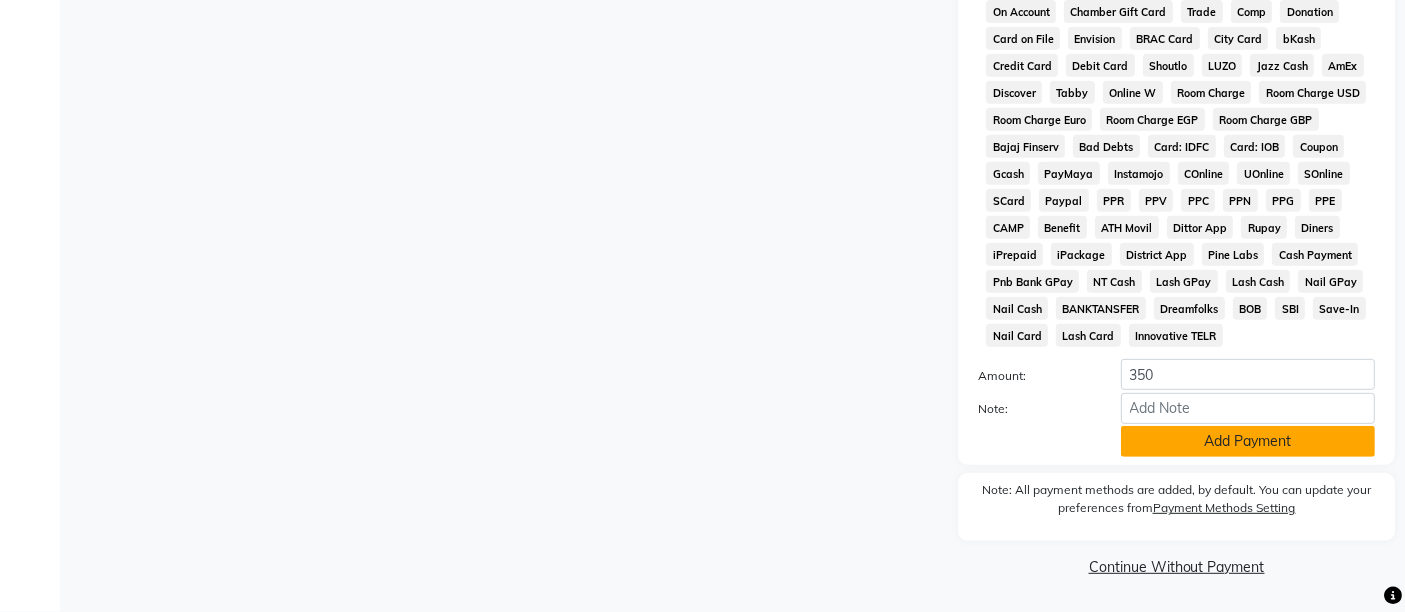 click on "Add Payment" 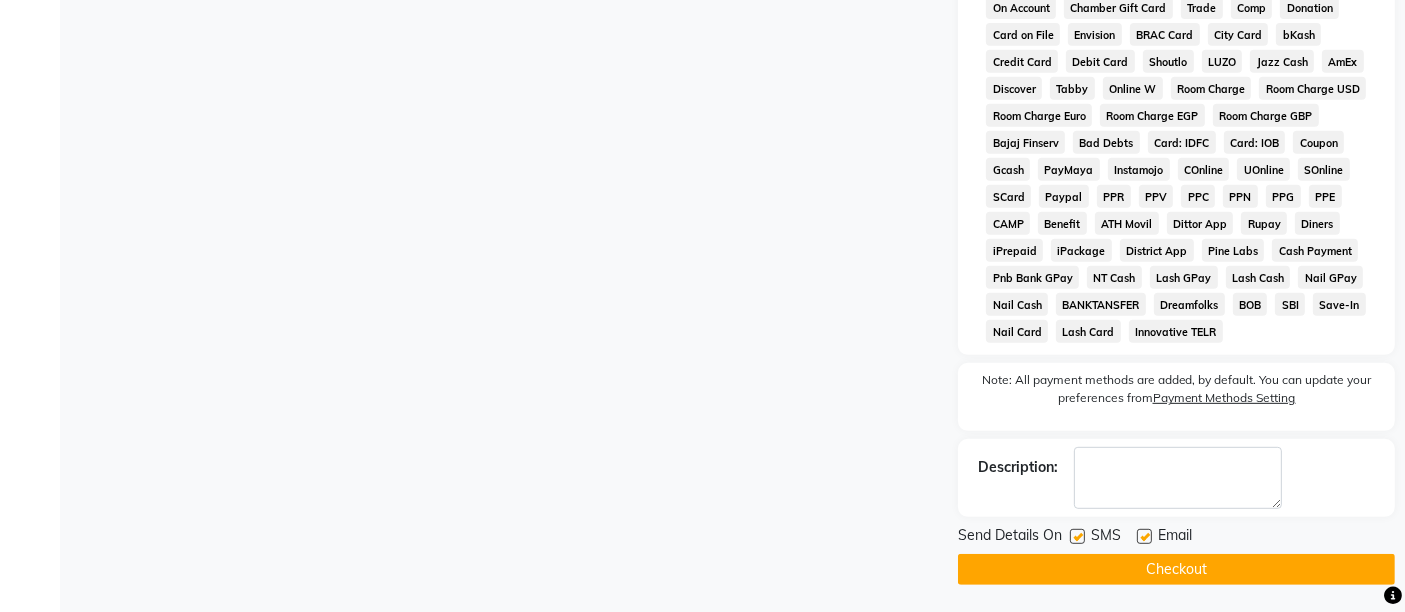 click 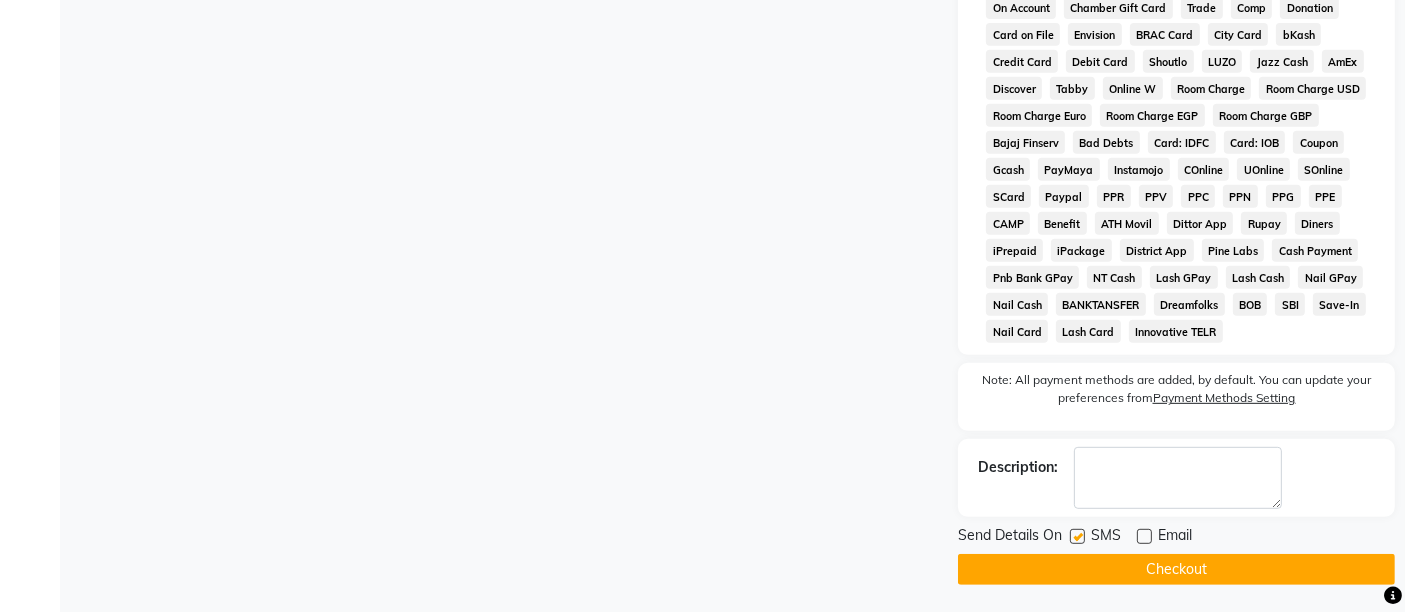 click 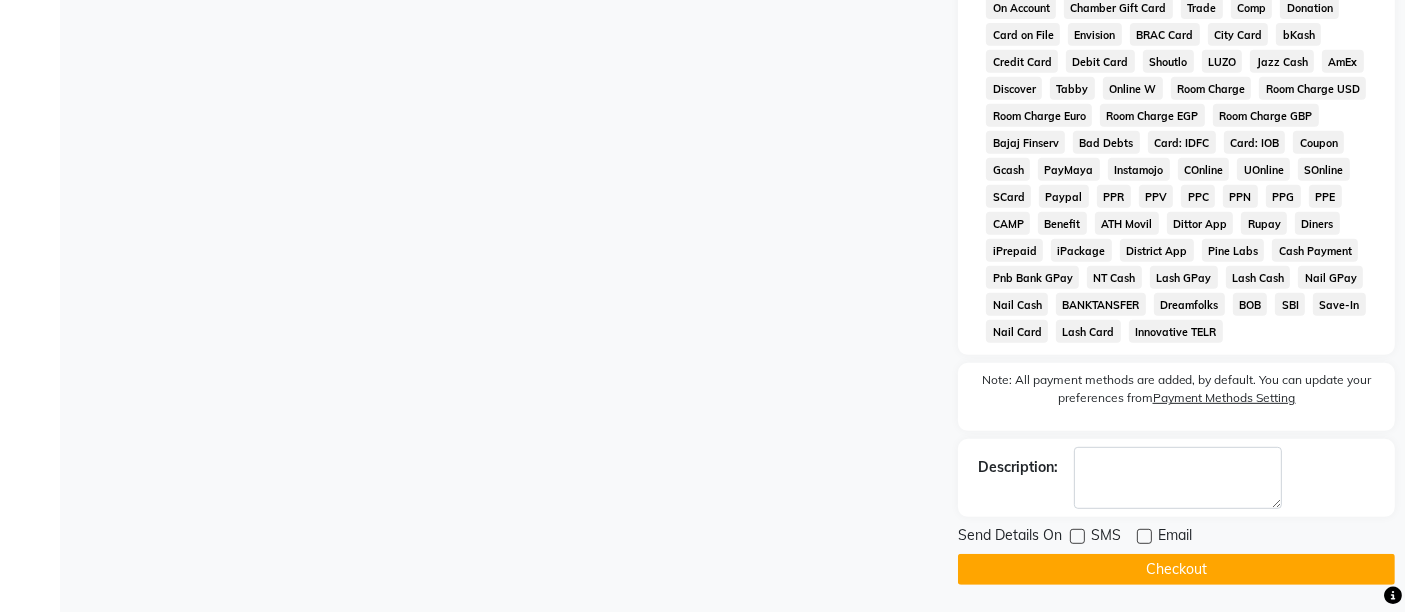 drag, startPoint x: 1077, startPoint y: 572, endPoint x: 1057, endPoint y: 539, distance: 38.587563 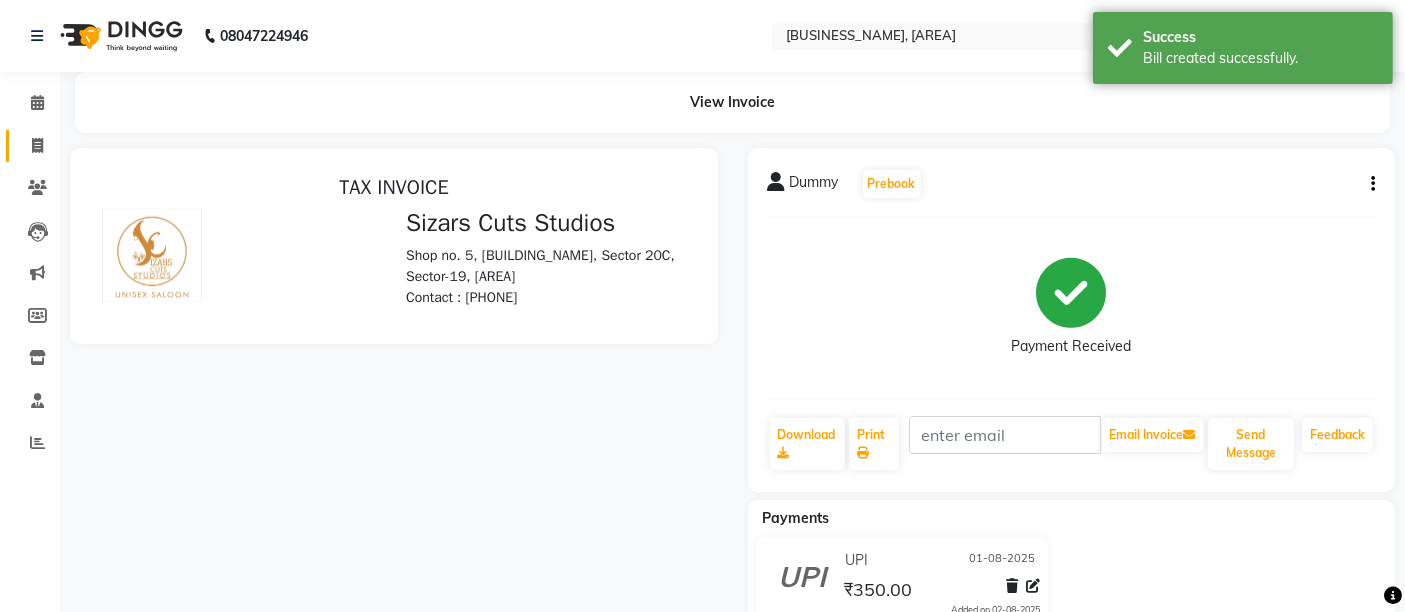scroll, scrollTop: 0, scrollLeft: 0, axis: both 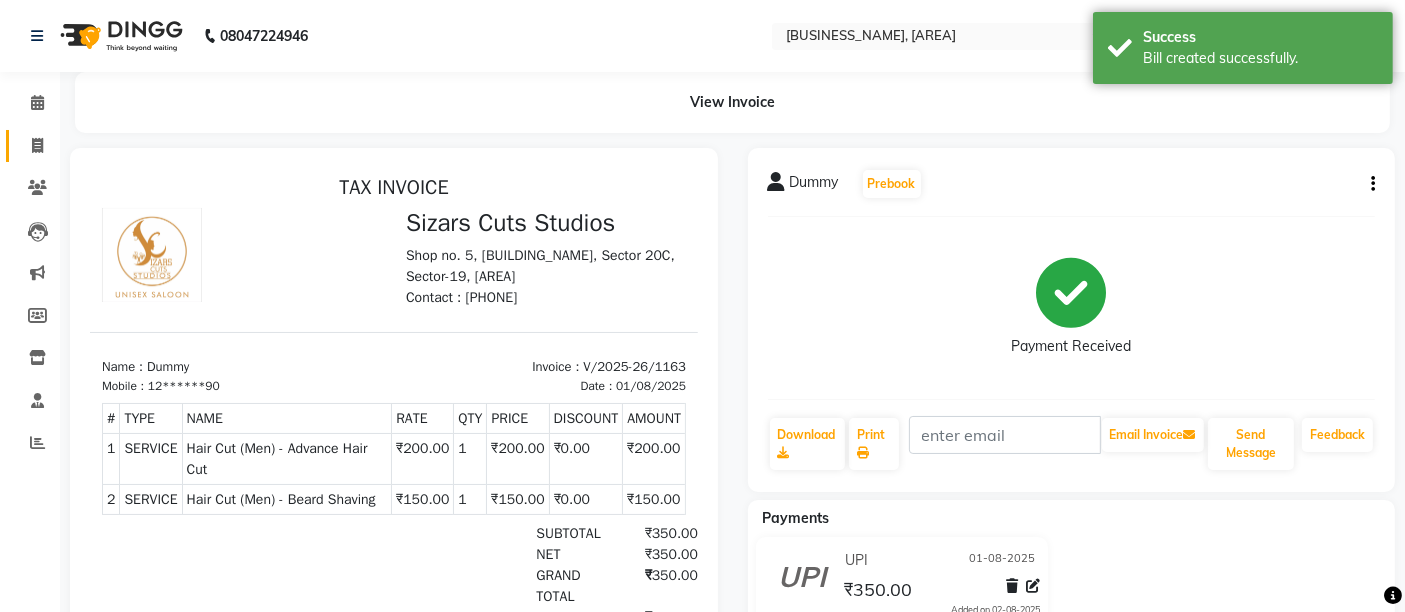click on "Invoice" 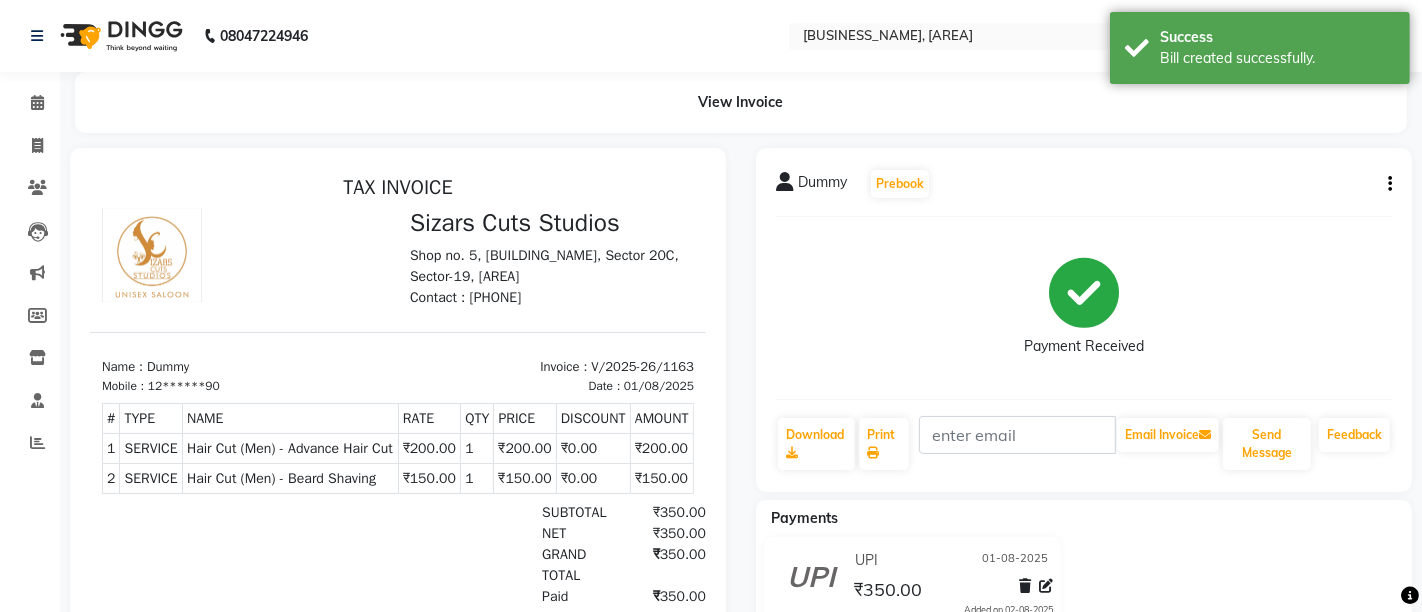 select on "5579" 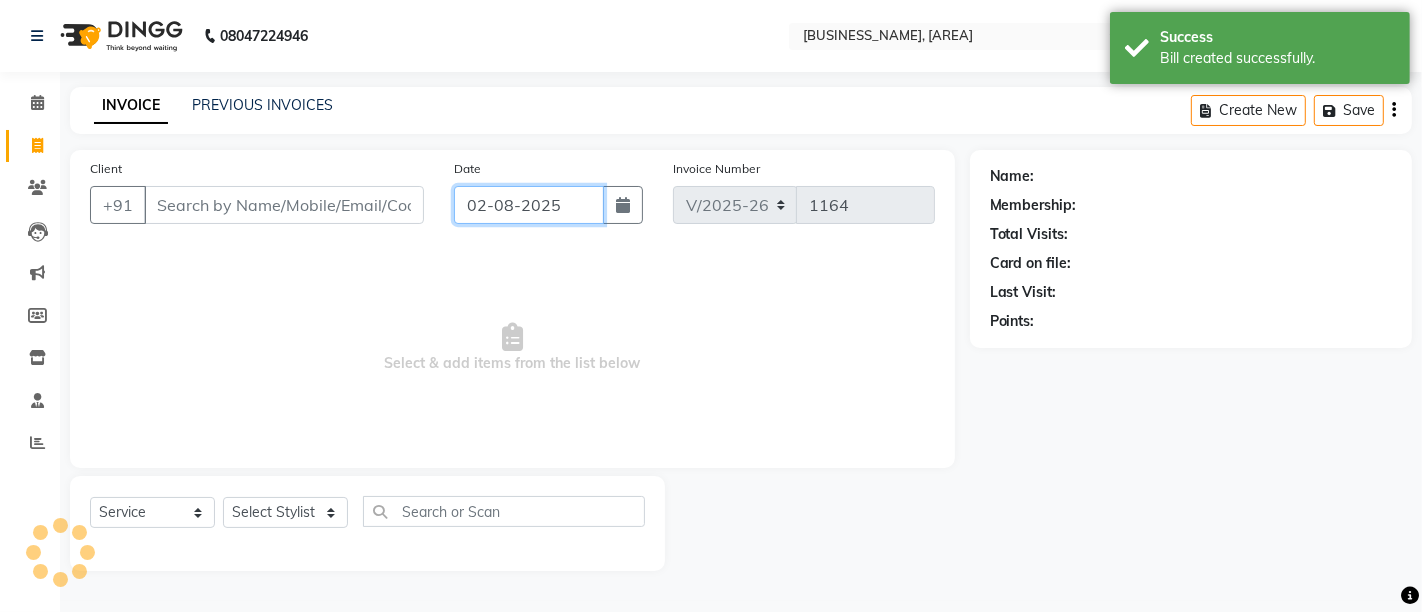 click on "02-08-2025" 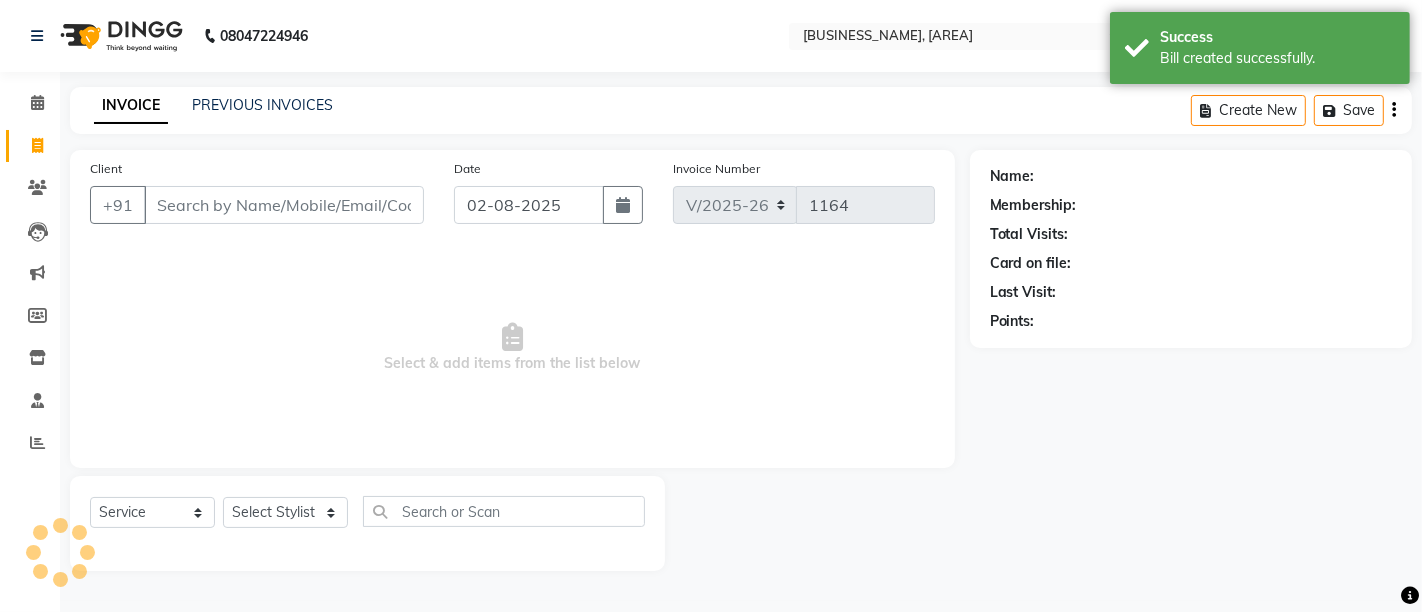 select on "8" 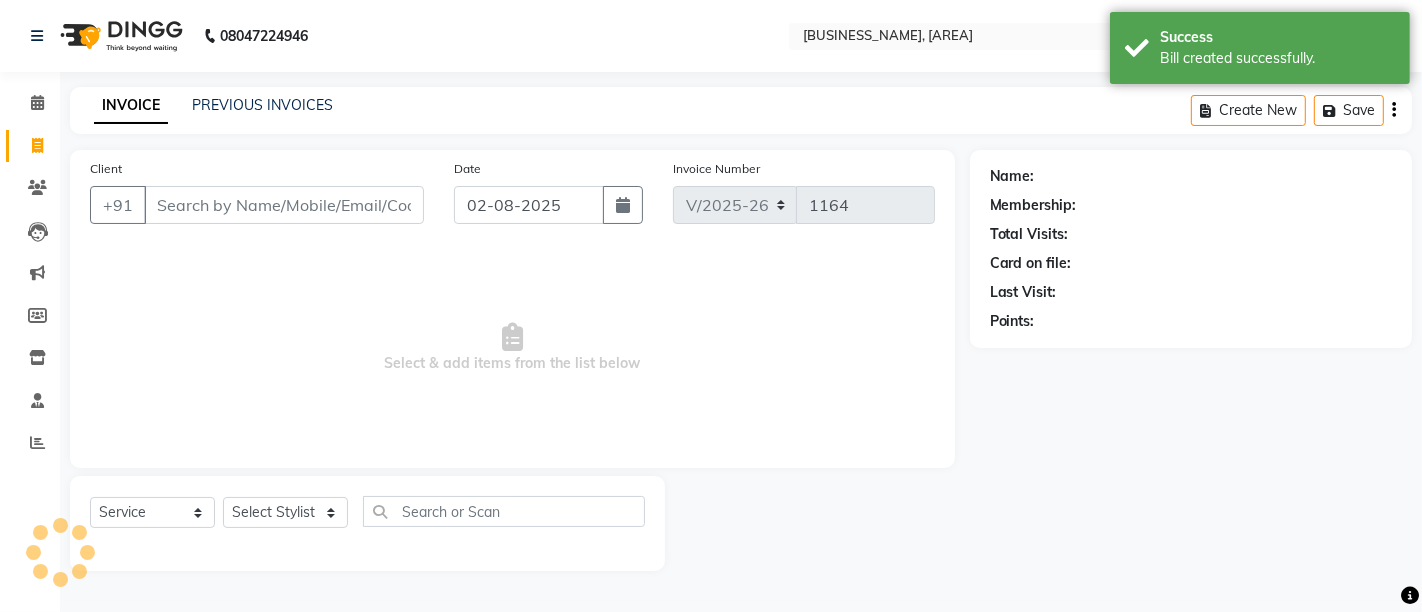 select on "2025" 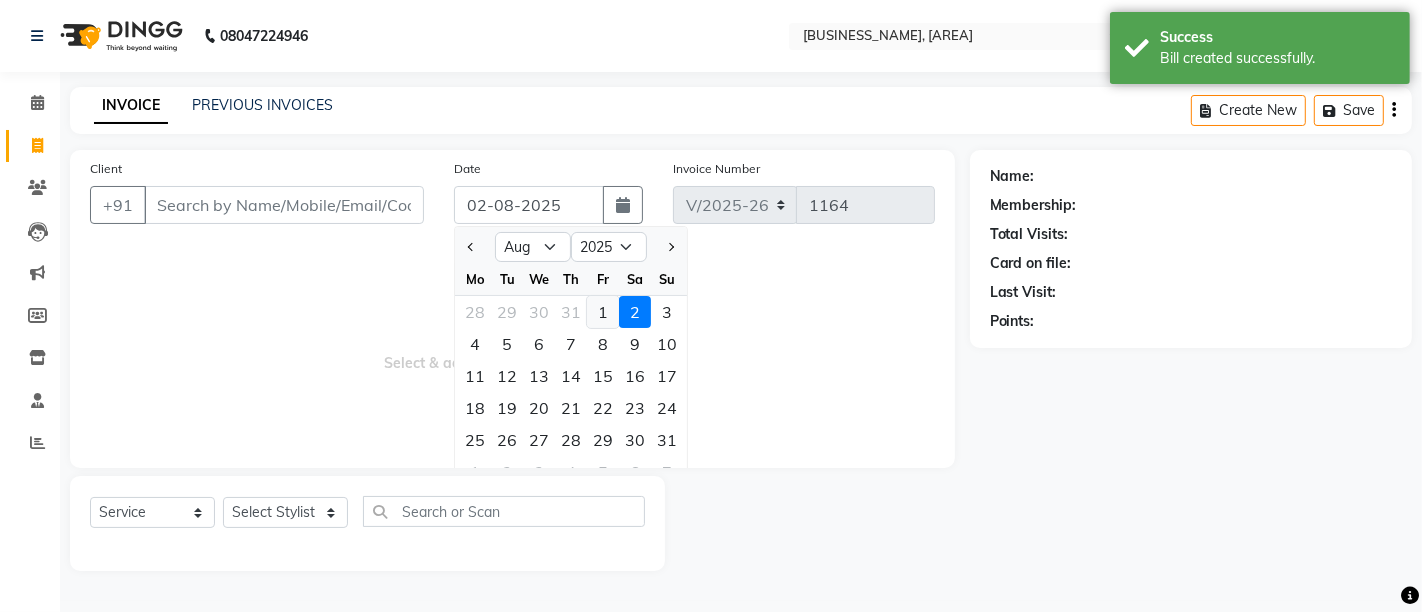 click on "1" 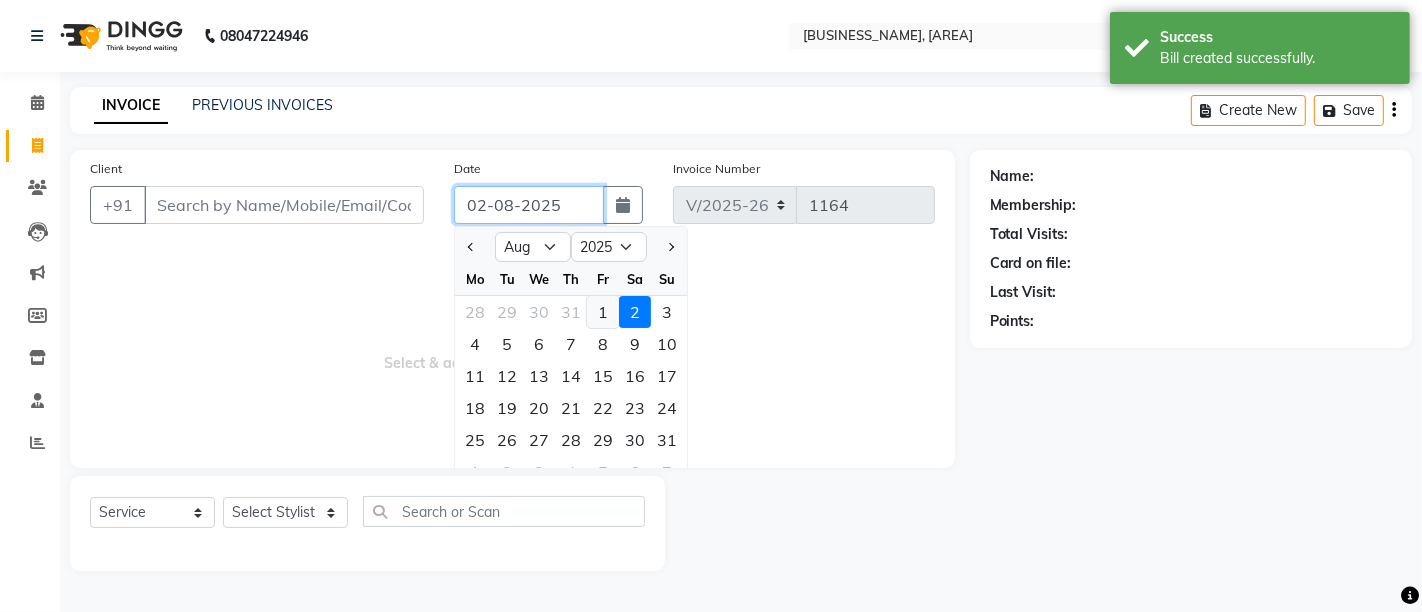 type on "01-08-2025" 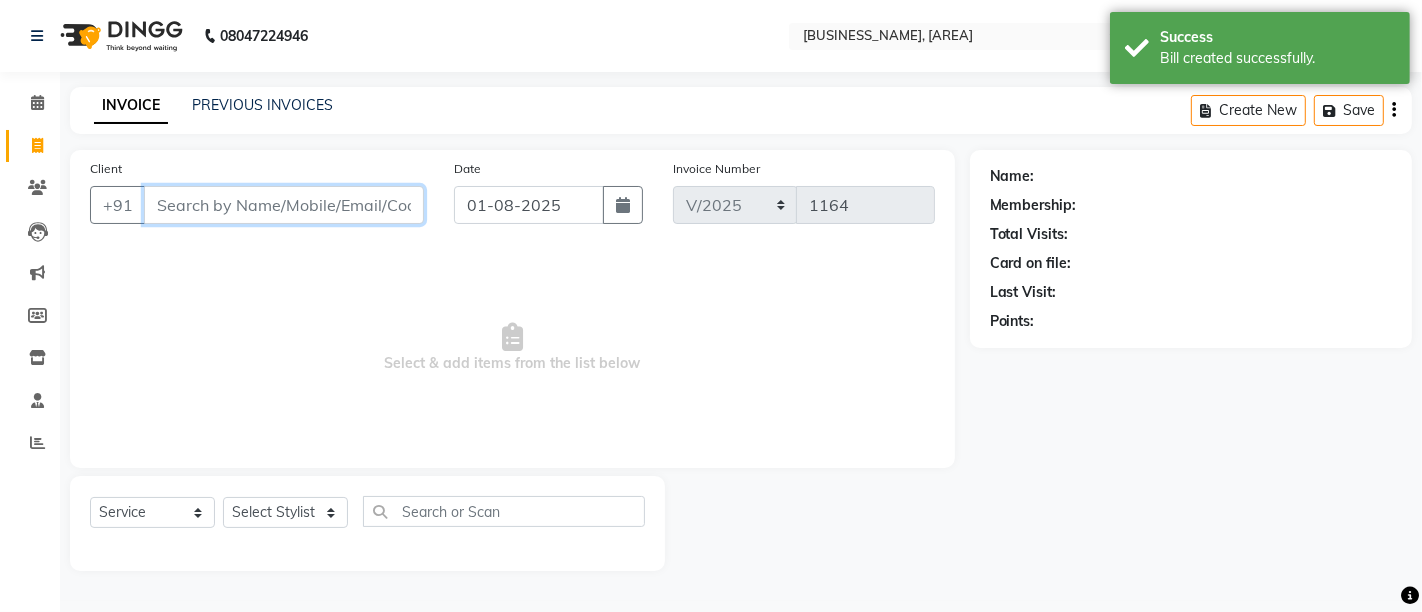 click on "Client" at bounding box center [284, 205] 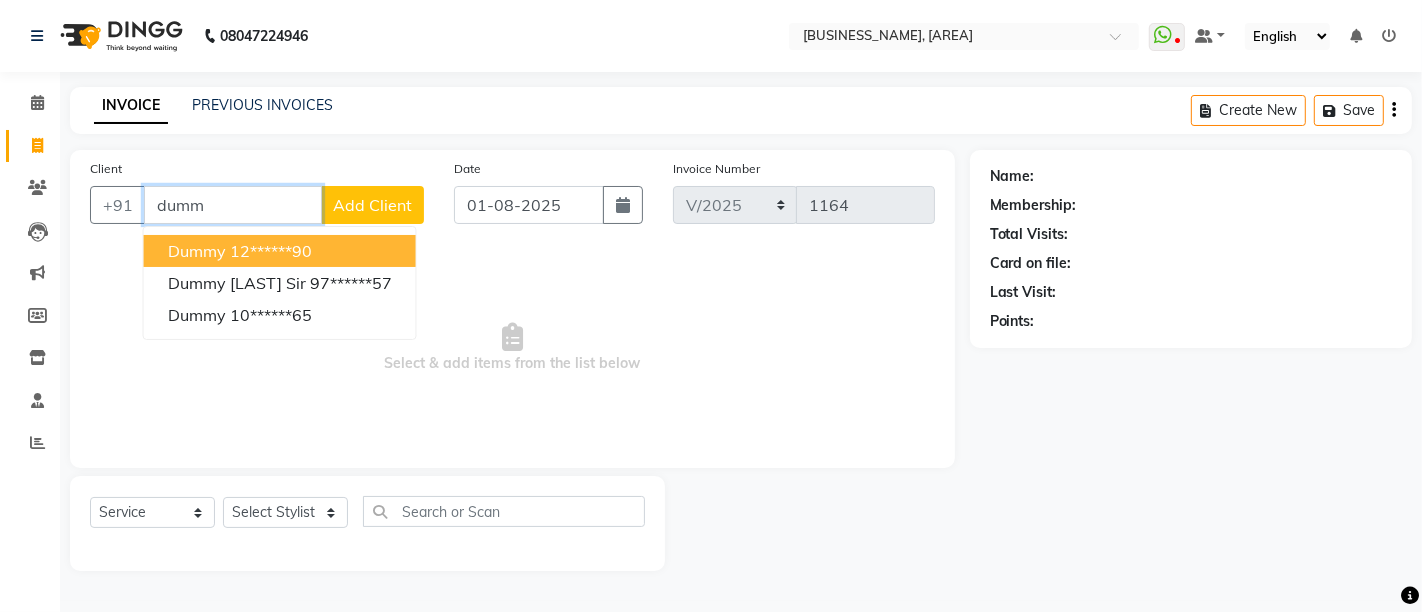click on "Dummy [PHONE]" at bounding box center [280, 251] 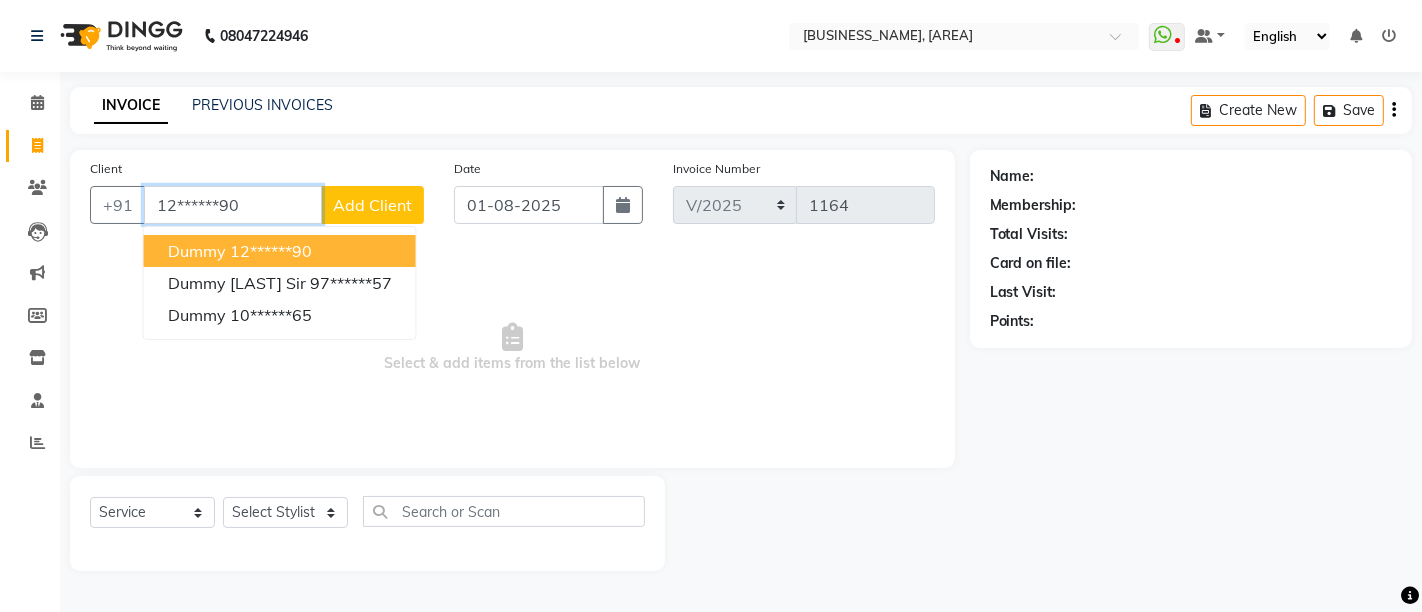 type on "12******90" 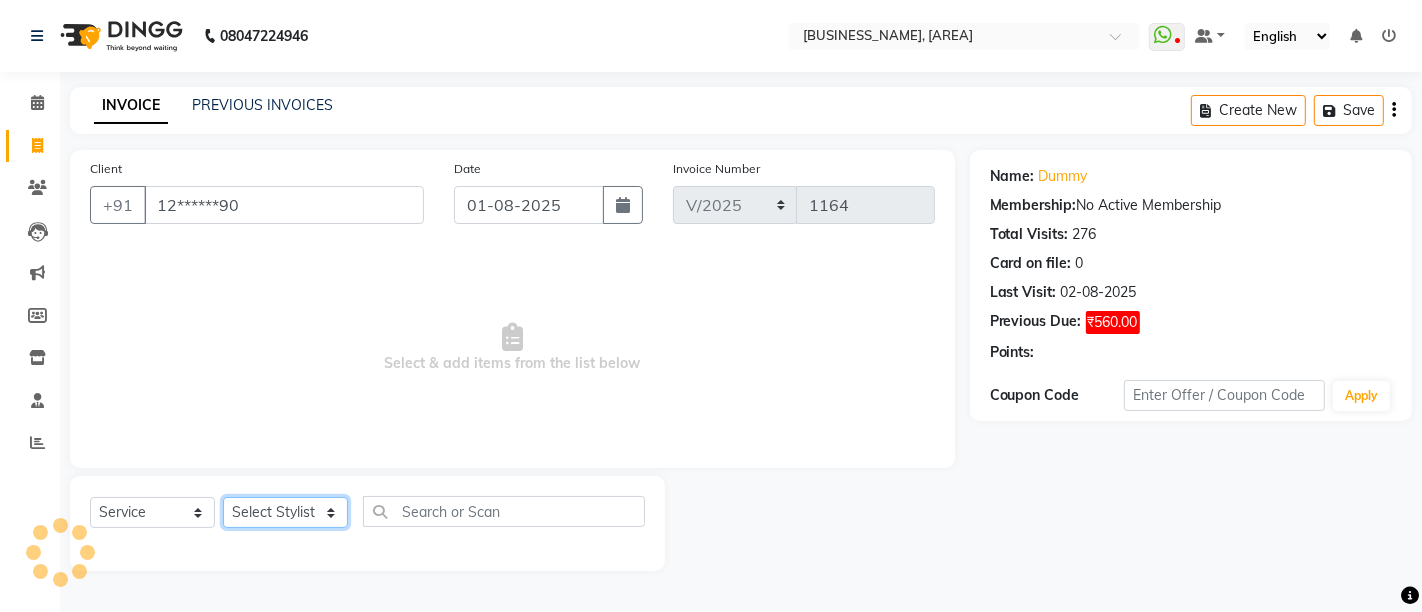 click on "Select Stylist Admin [FIRST] [LAST]  [FIRST] [LAST] [FIRST] [LAST] [FIRST] [LAST] [FIRST] [LAST]" 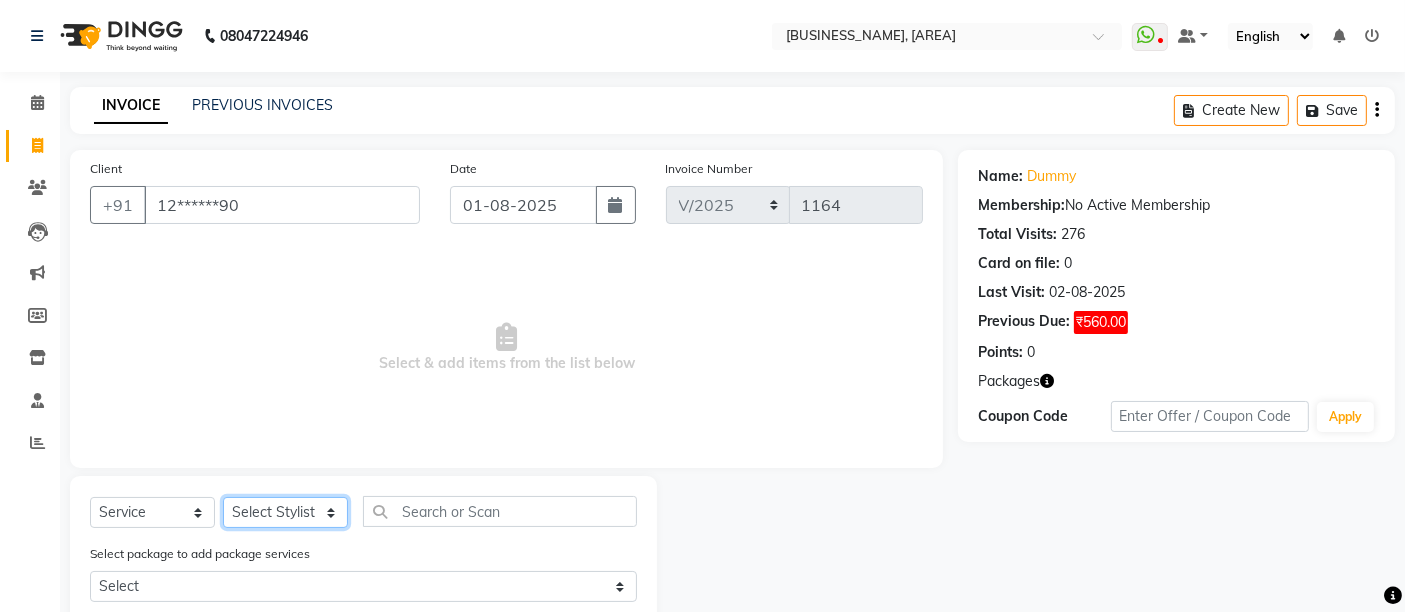select on "37989" 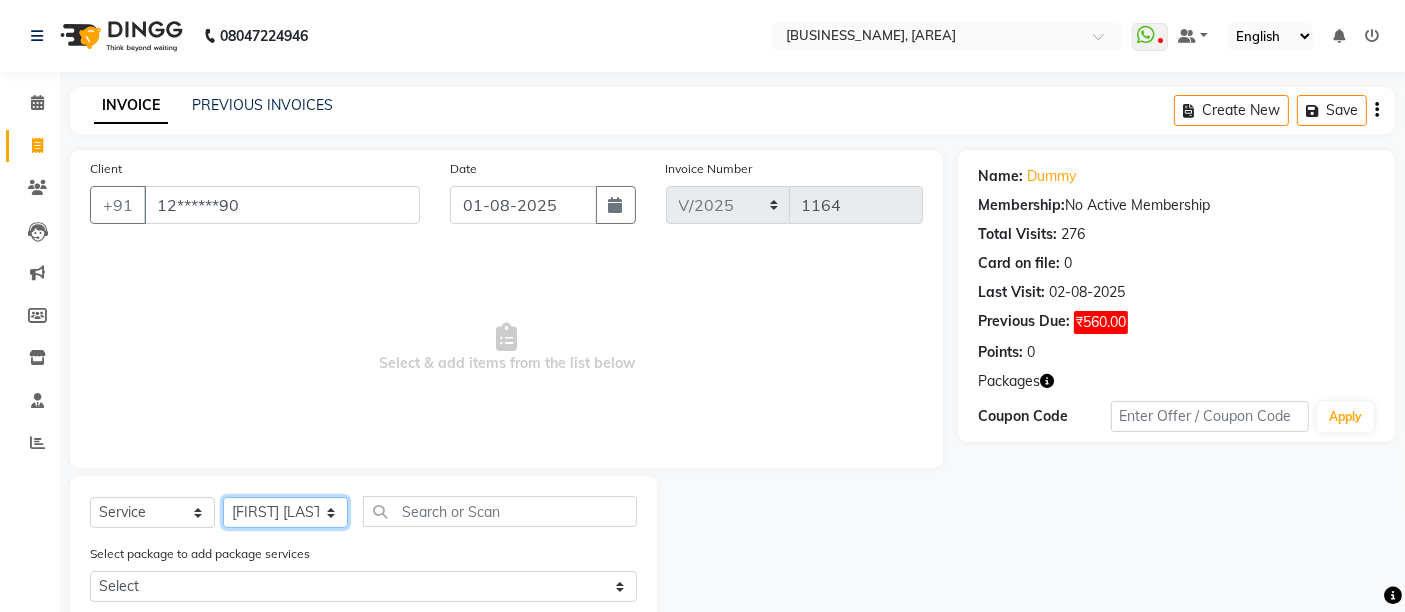 click on "Select Stylist Admin [FIRST] [LAST]  [FIRST] [LAST] [FIRST] [LAST] [FIRST] [LAST] [FIRST] [LAST]" 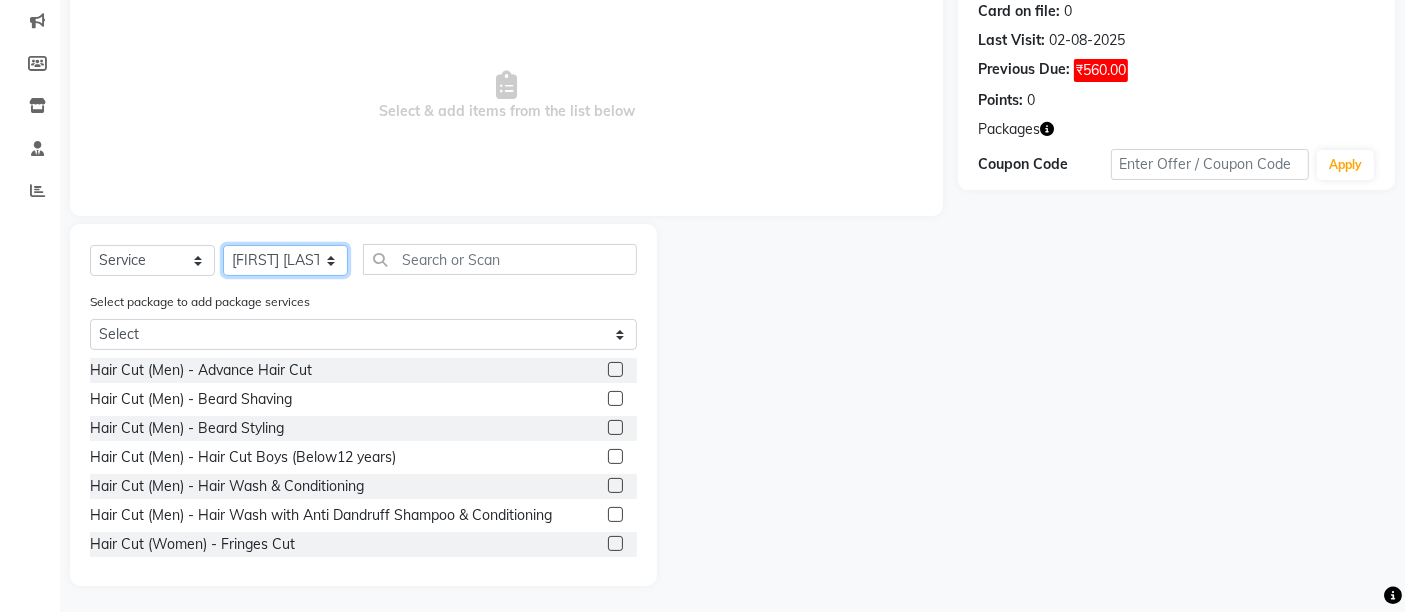 scroll, scrollTop: 255, scrollLeft: 0, axis: vertical 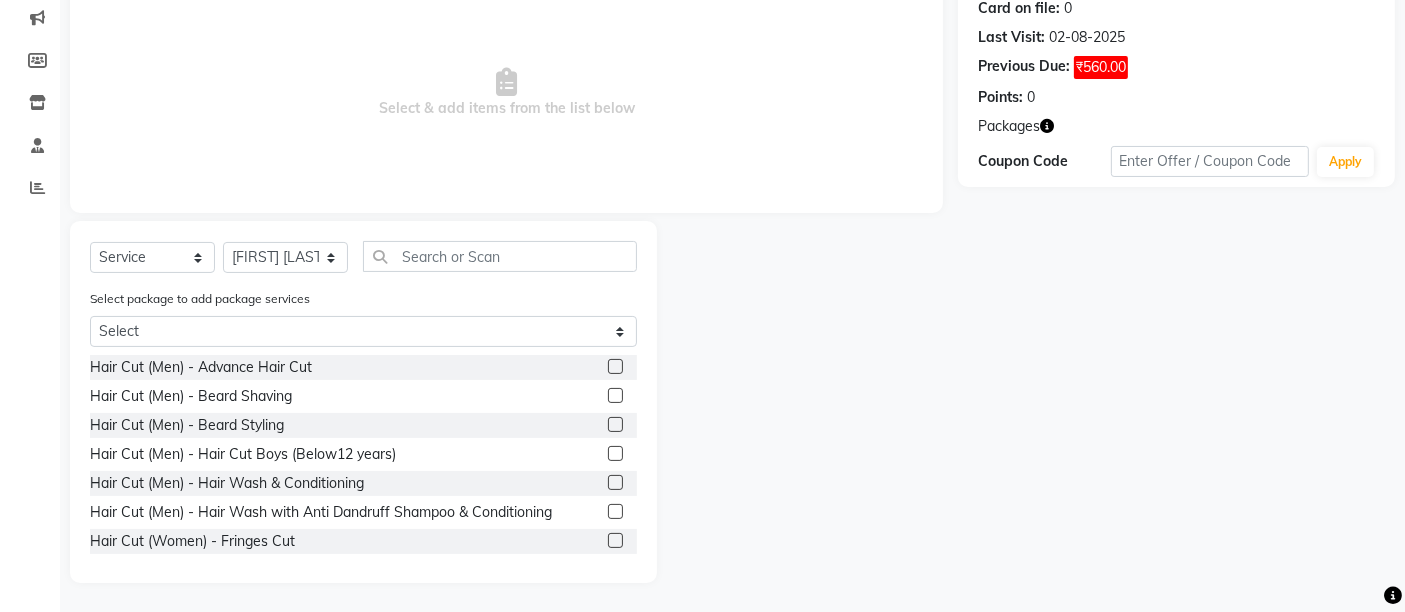 click 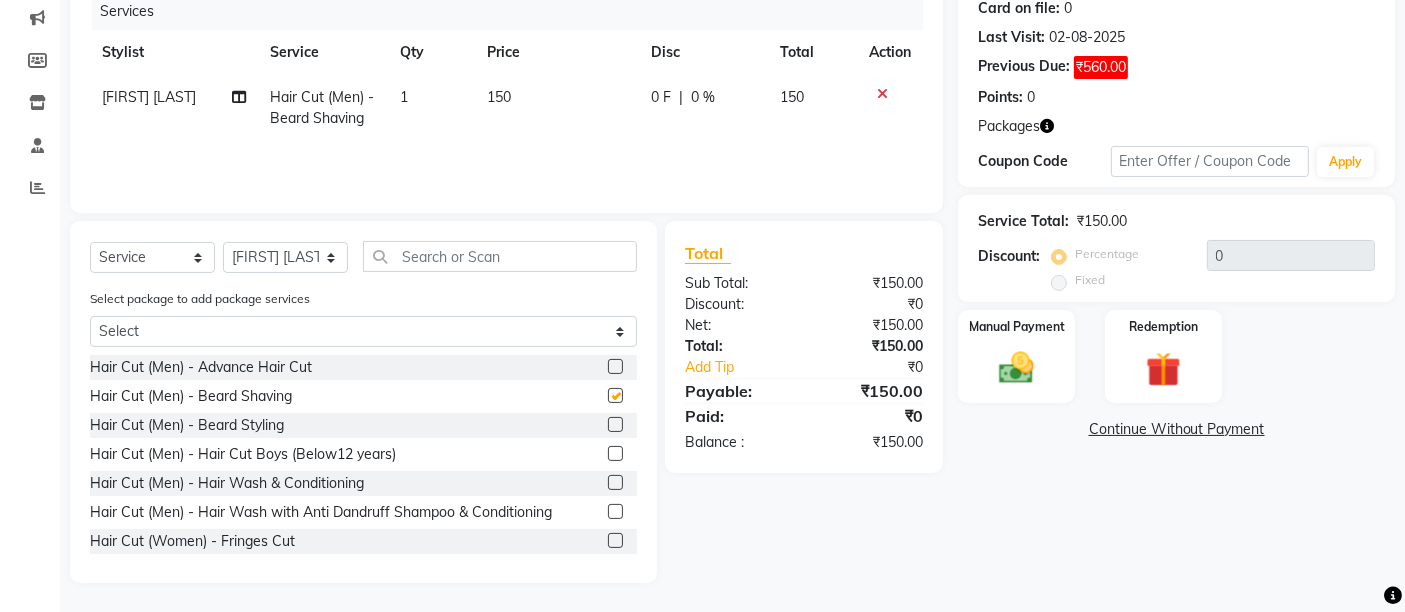 checkbox on "false" 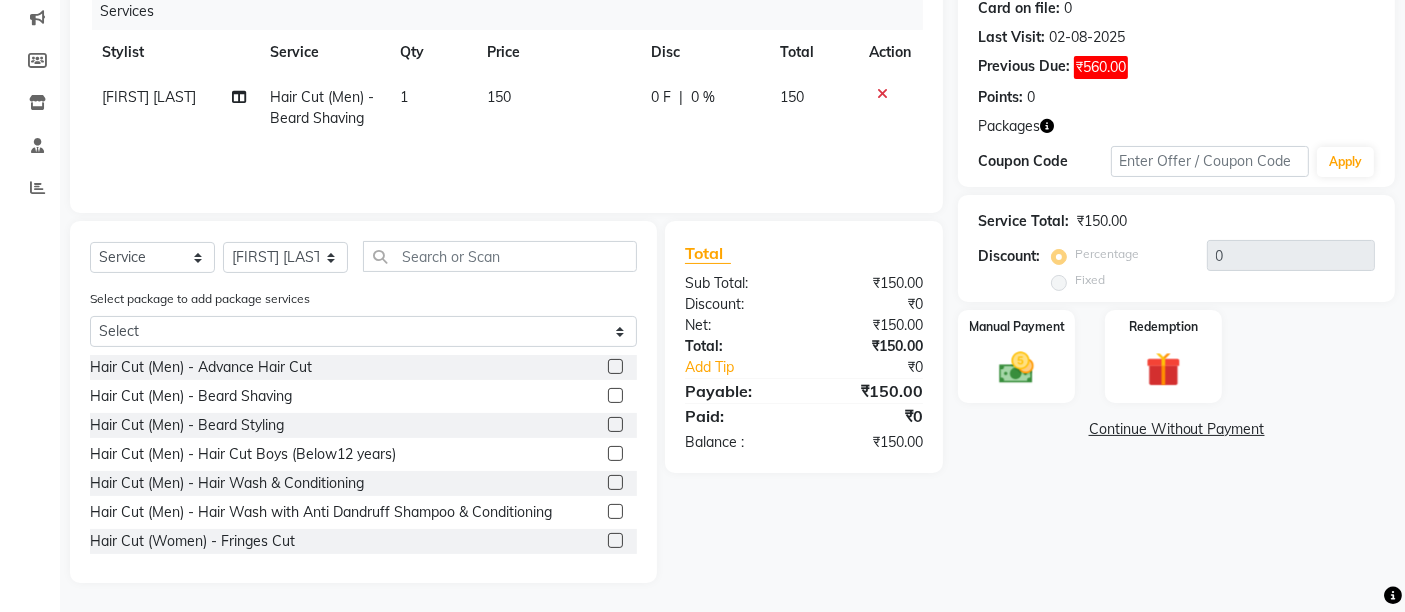 click on "150" 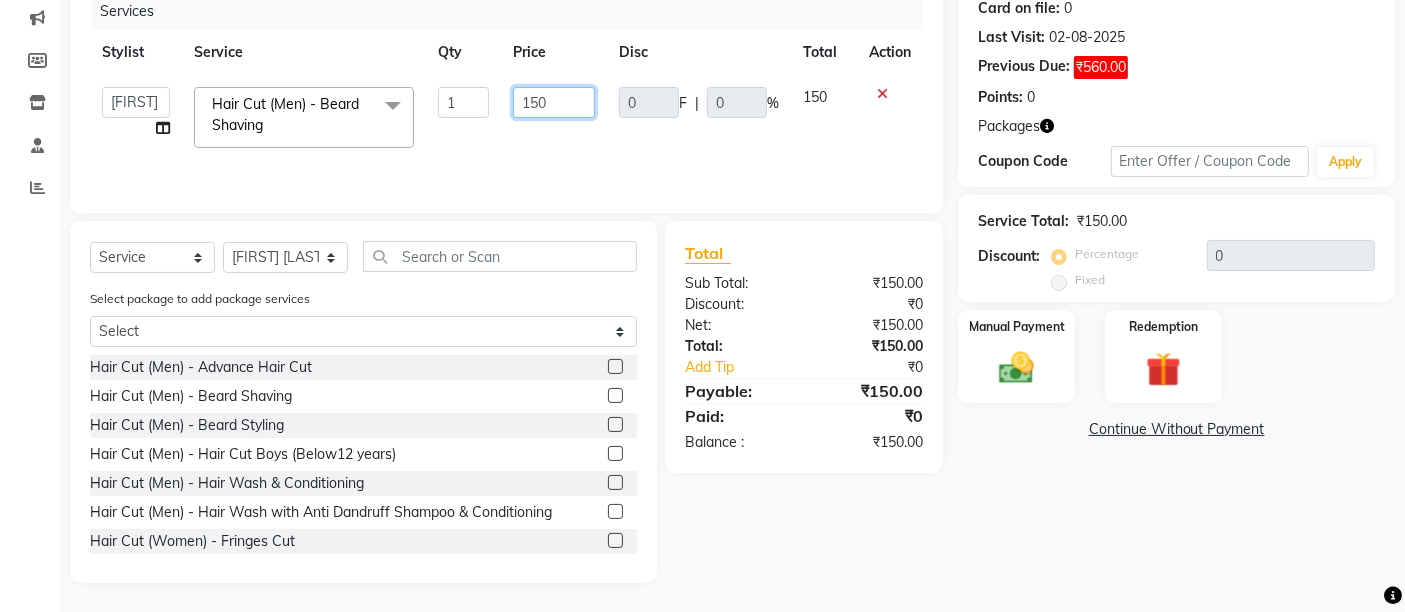 click on "150" 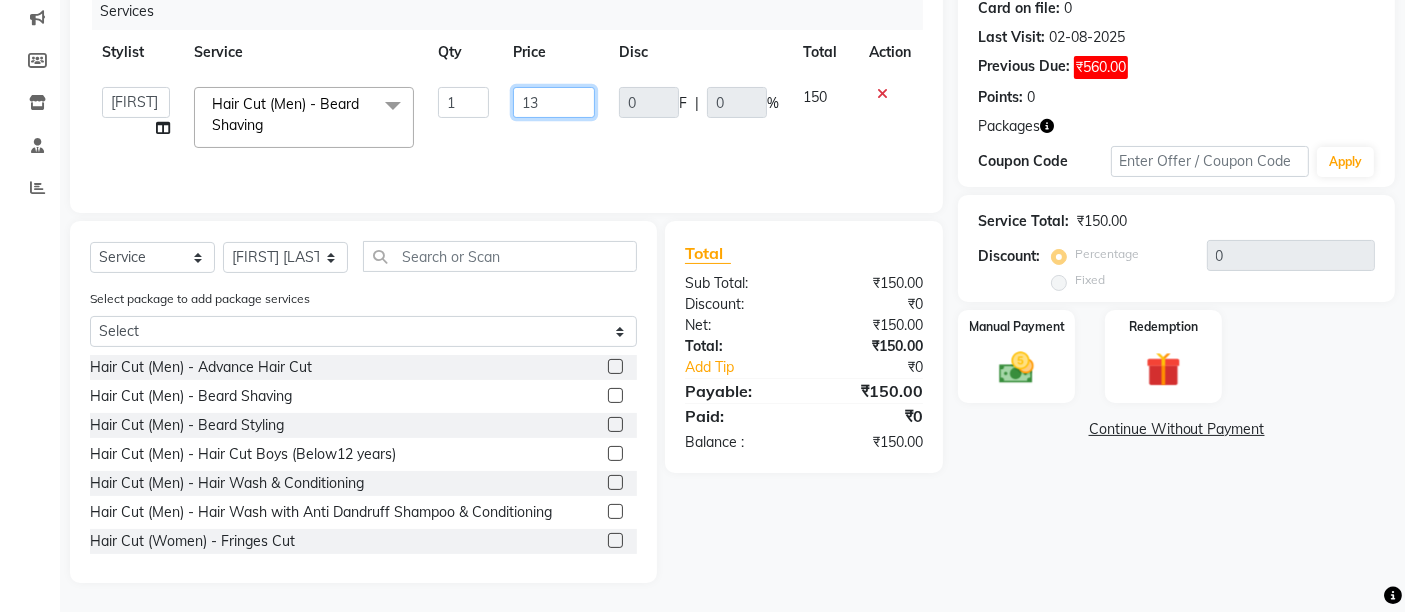 type on "135" 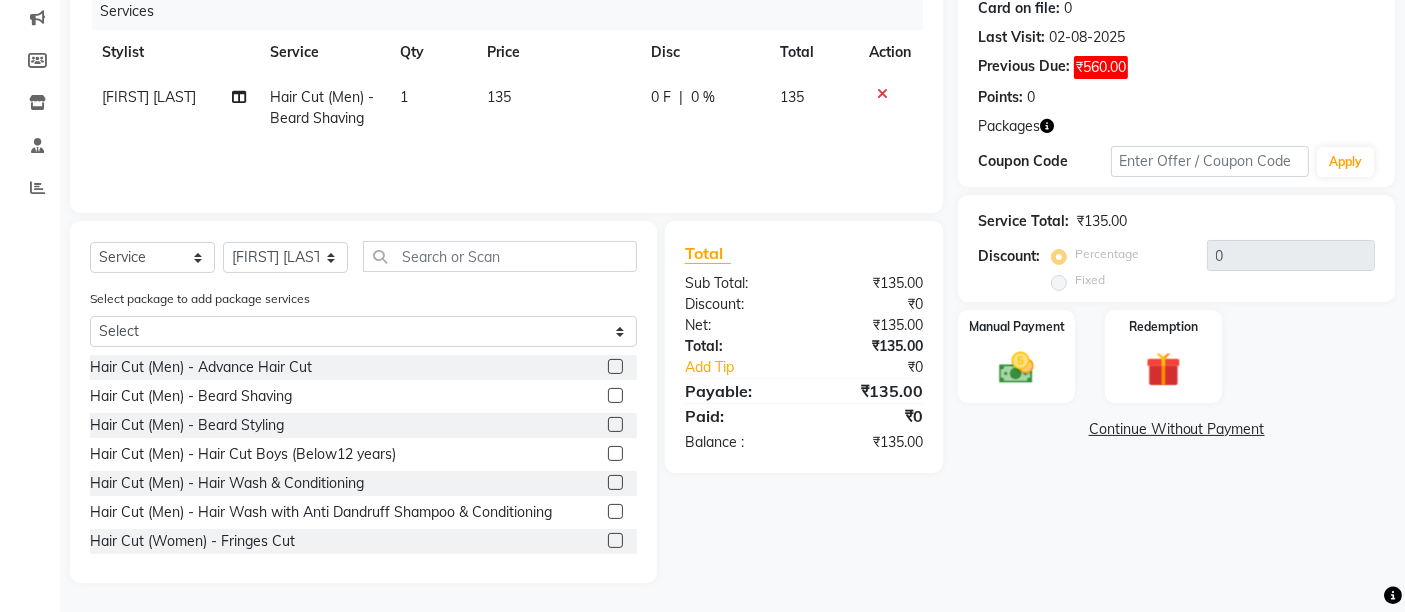click on "[FIRST] [LAST] Hair Cut (Men) - Beard Shaving 1 135 0 F | 0 % 135" 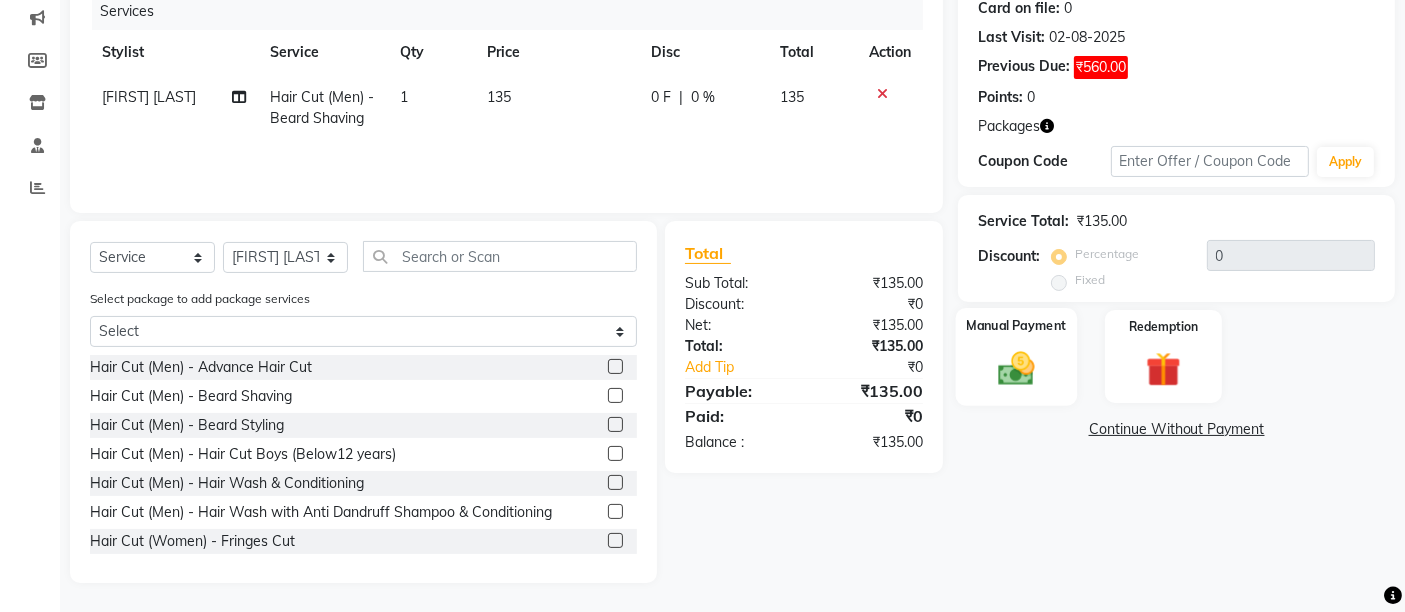 click 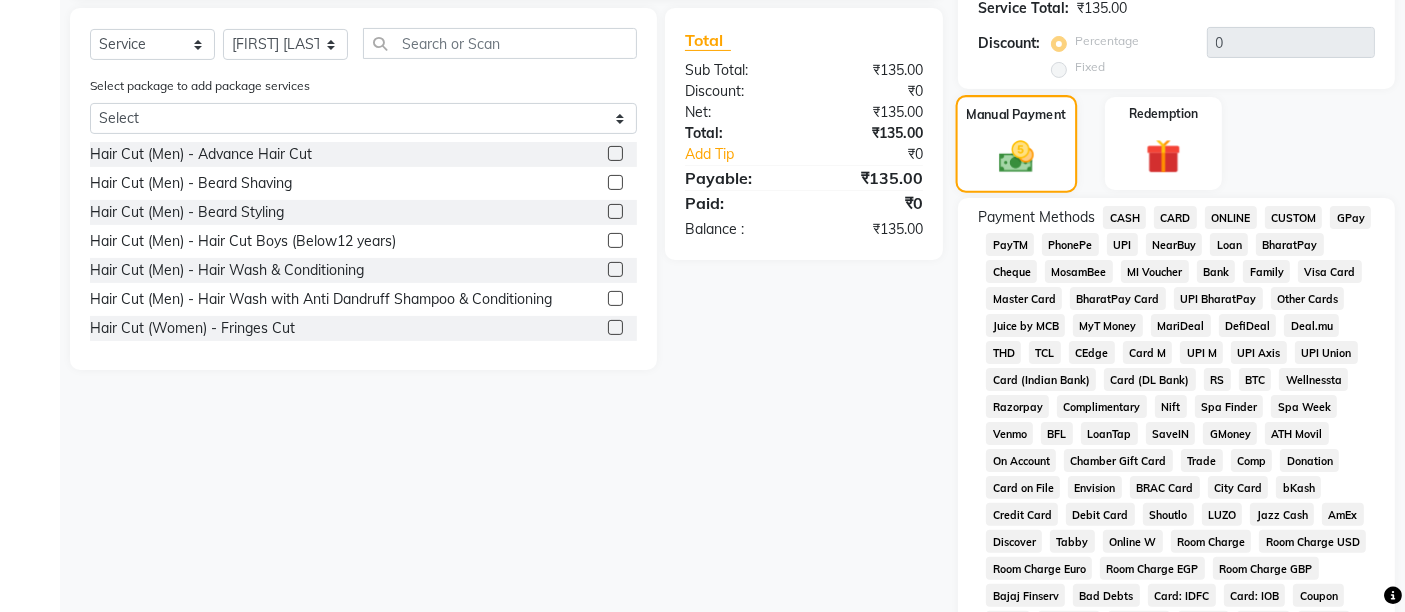 scroll, scrollTop: 477, scrollLeft: 0, axis: vertical 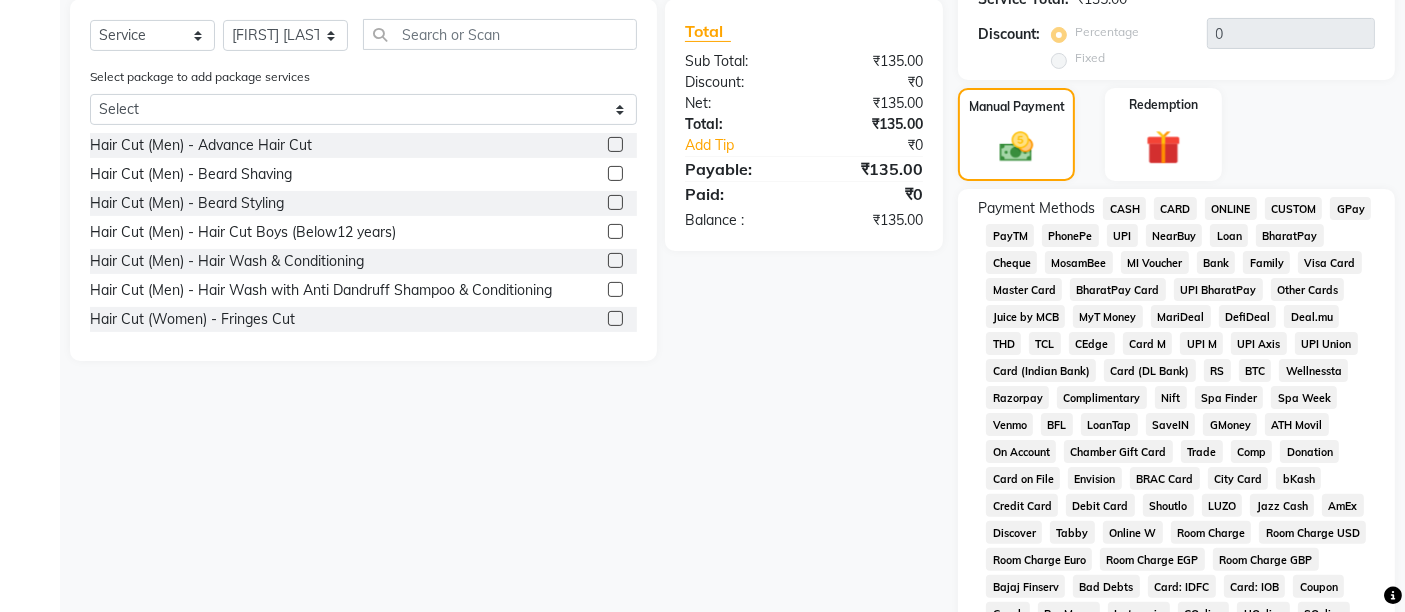 click on "CASH" 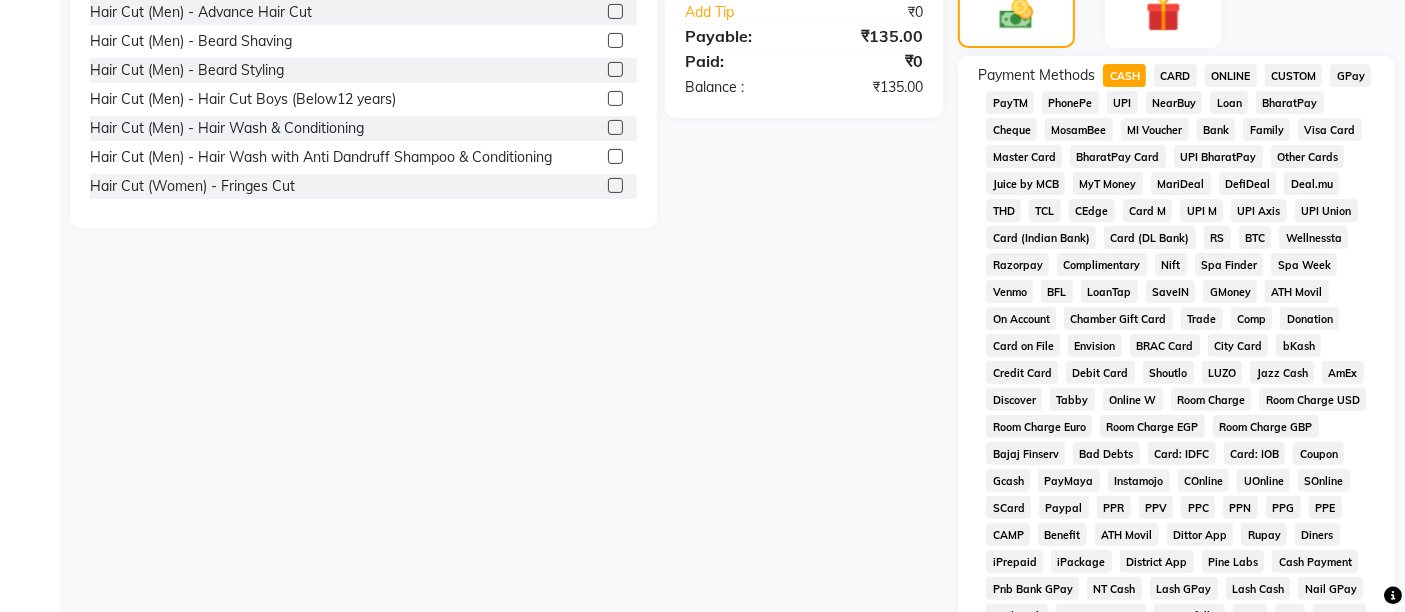 scroll, scrollTop: 921, scrollLeft: 0, axis: vertical 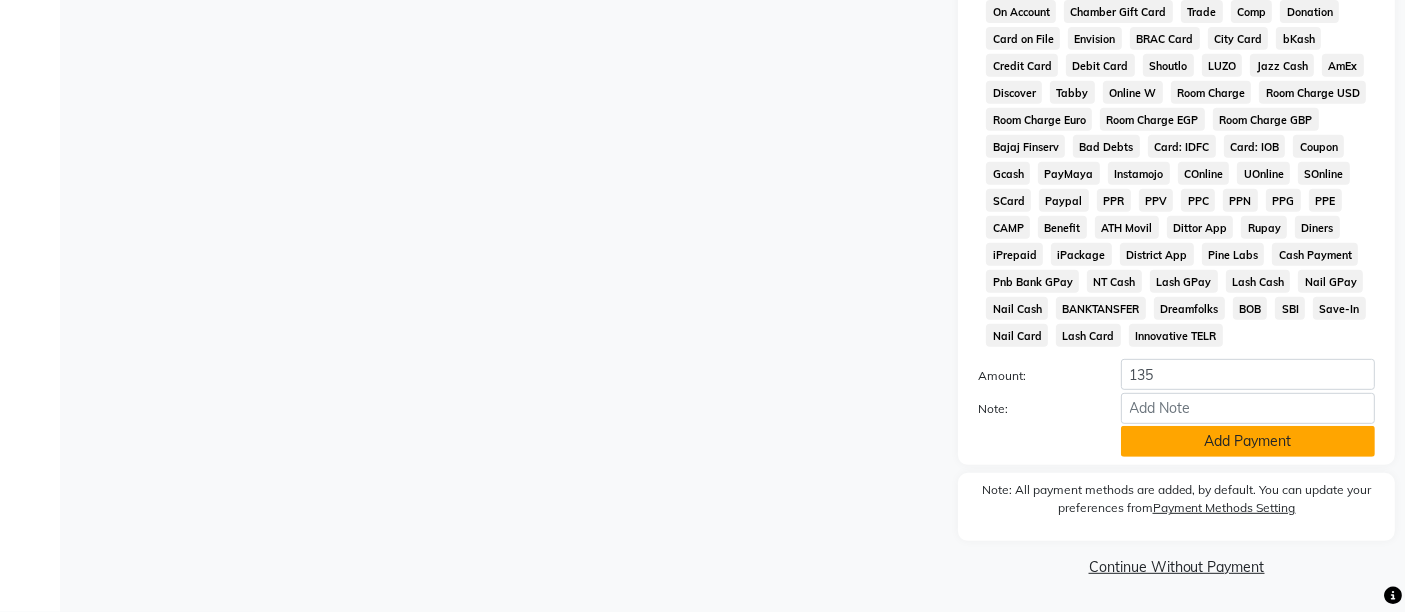 click on "Add Payment" 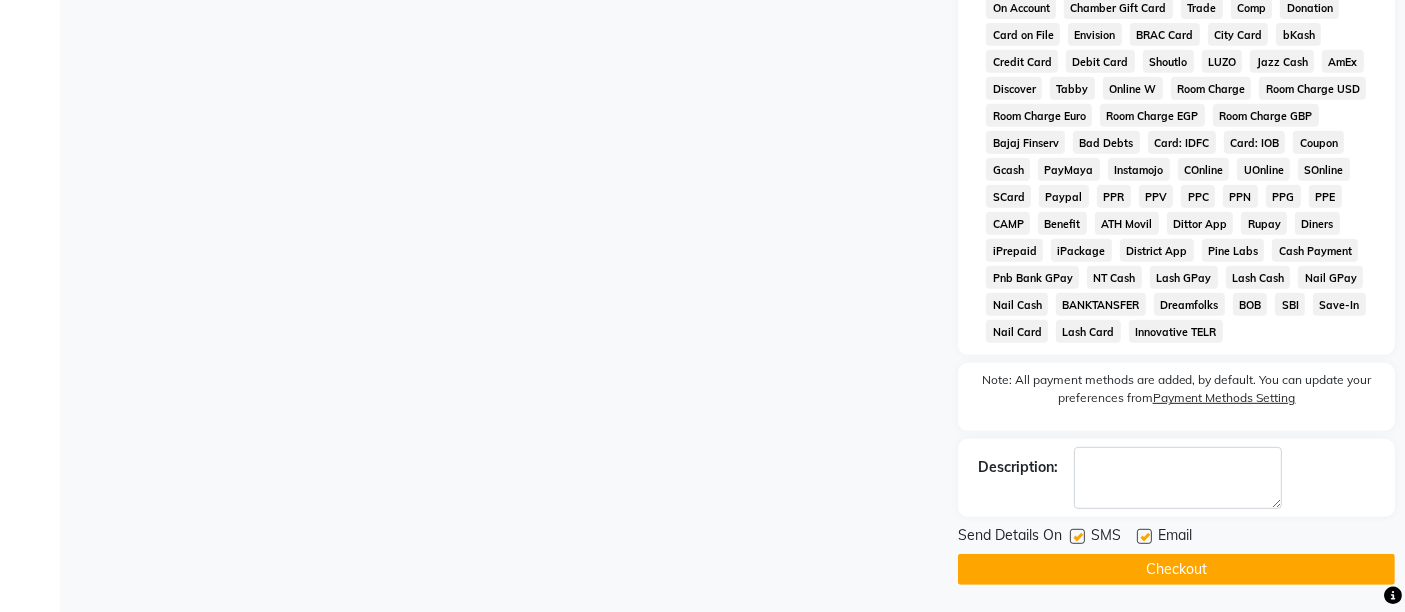 click 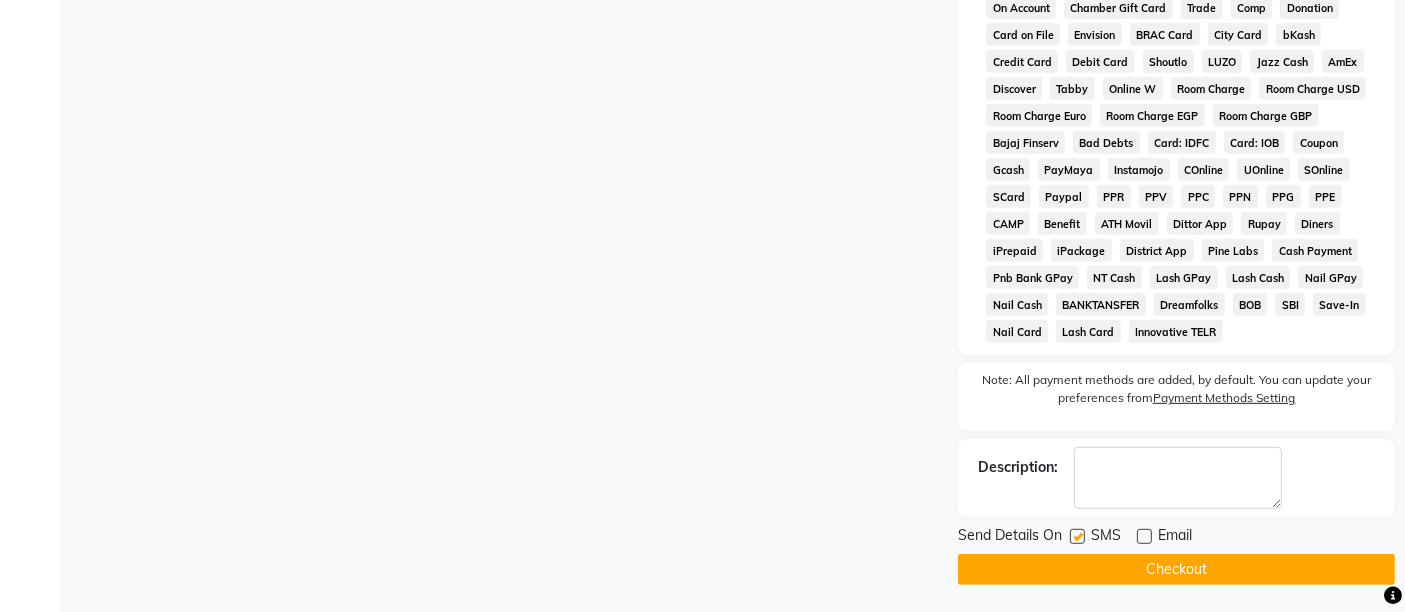 click 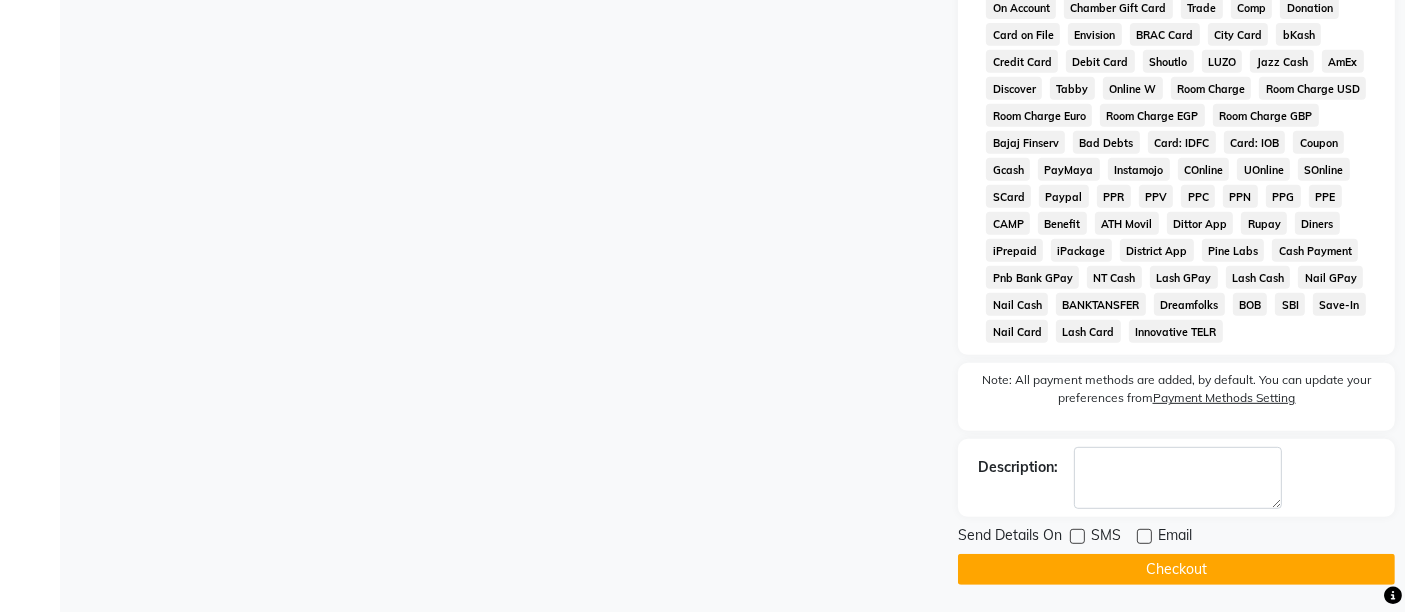 click on "Checkout" 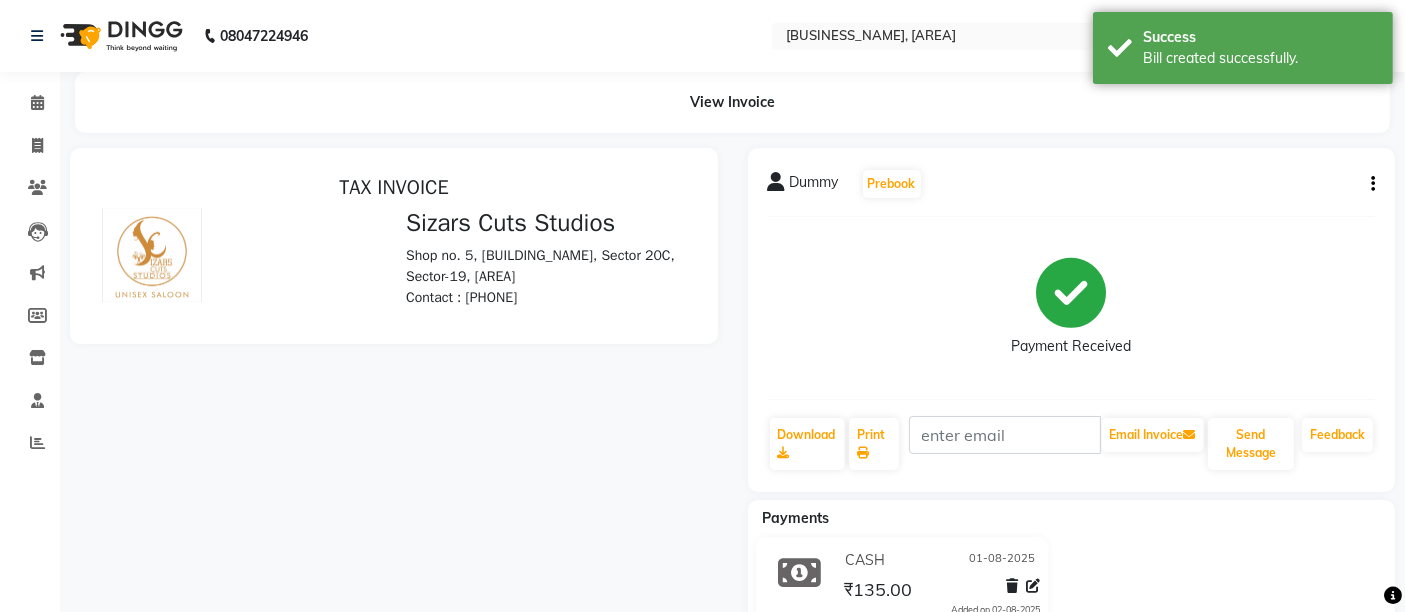 scroll, scrollTop: 0, scrollLeft: 0, axis: both 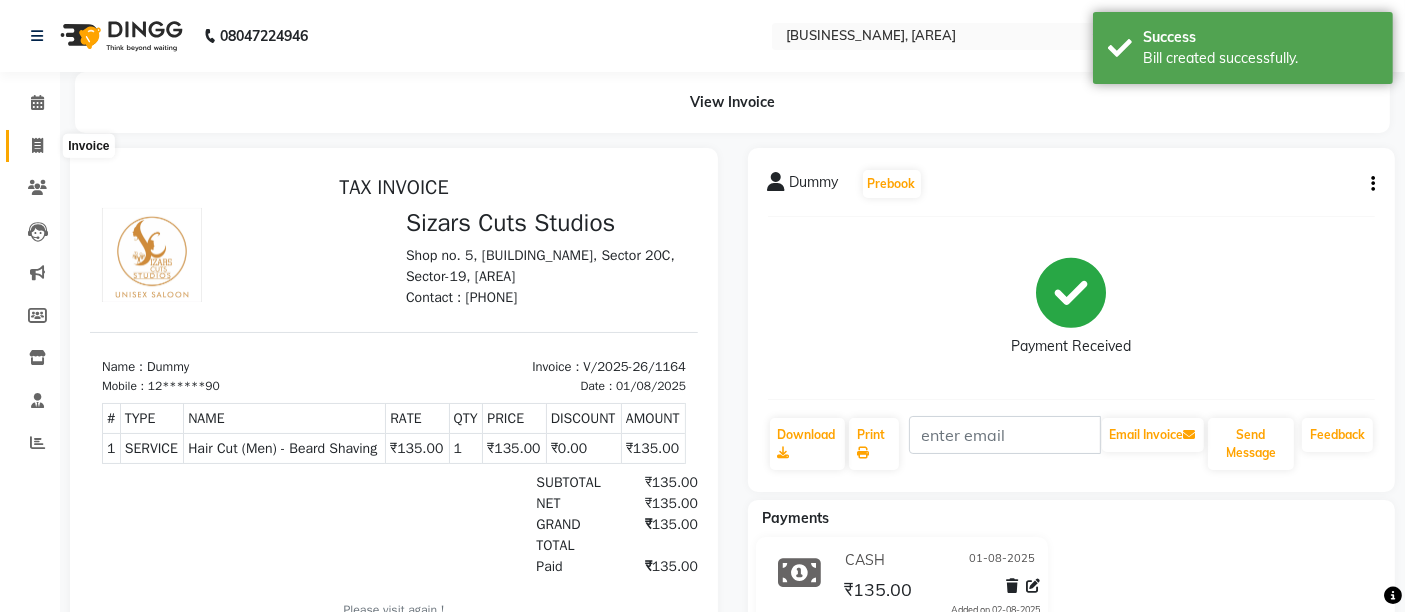 click 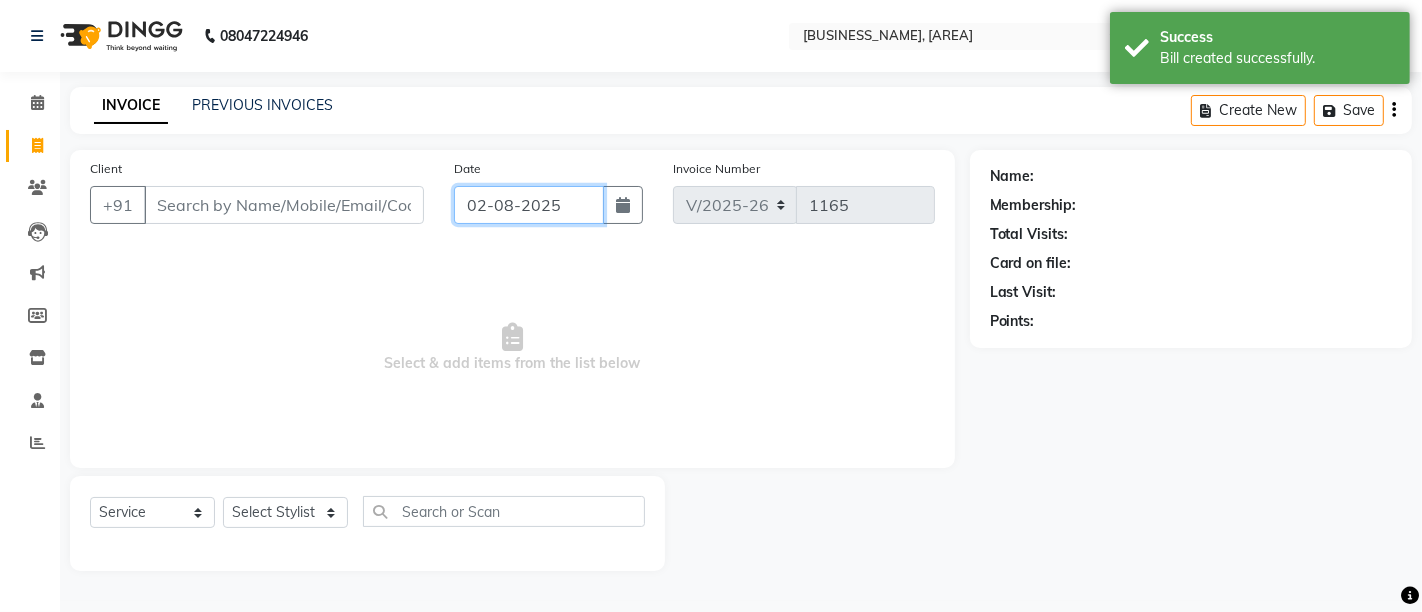 click on "02-08-2025" 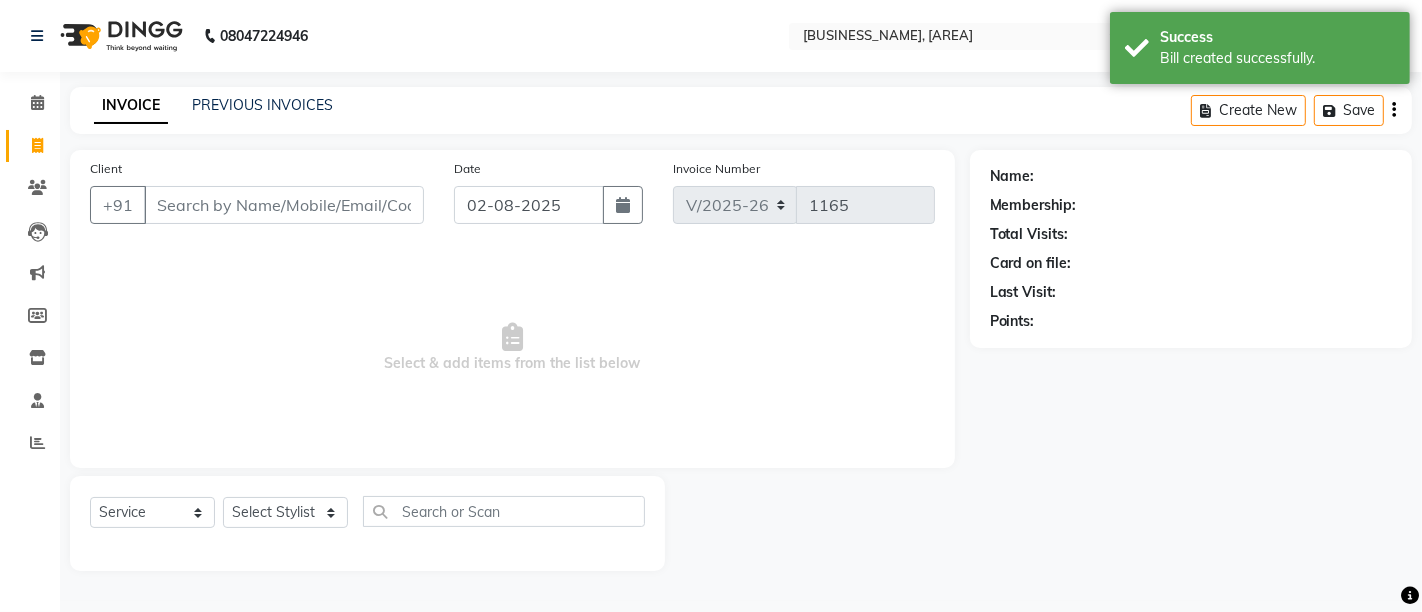 select on "8" 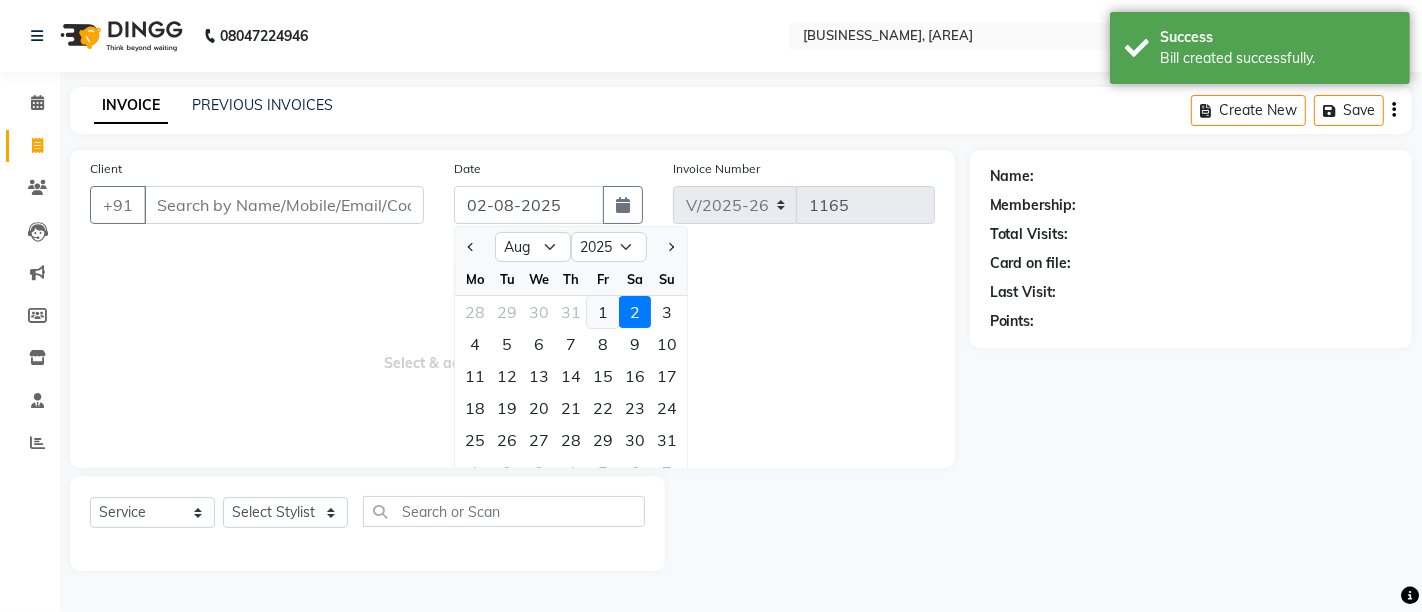 click on "1" 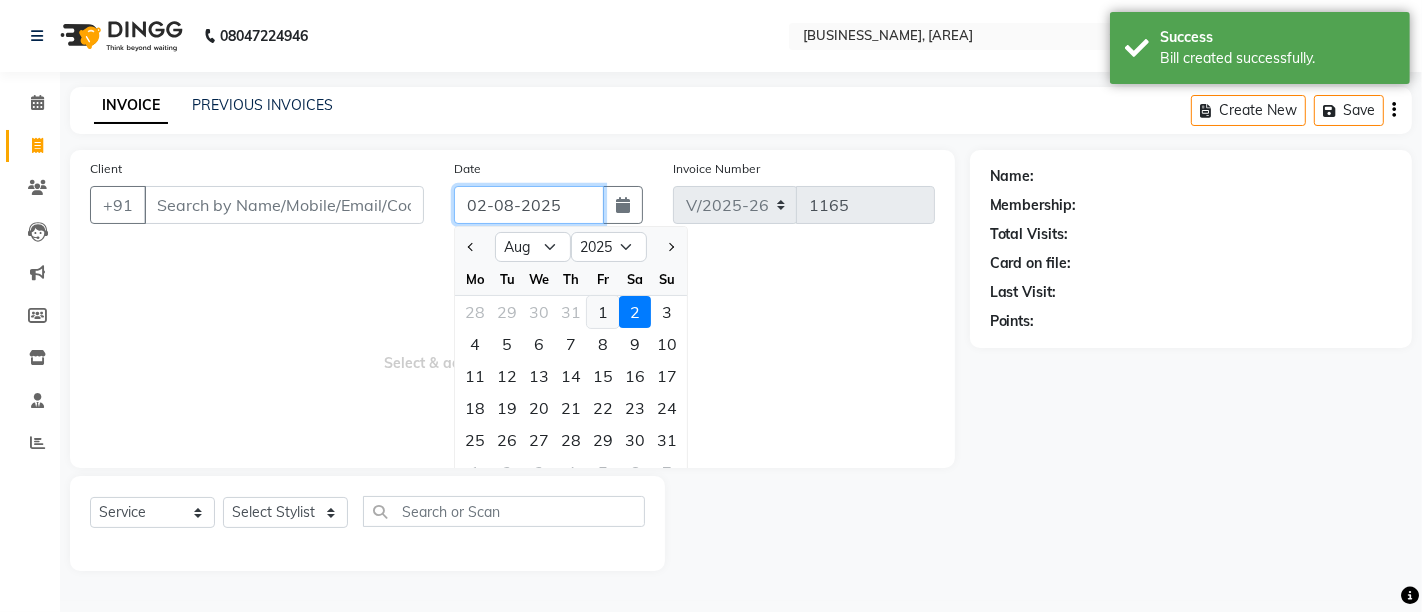 type on "01-08-2025" 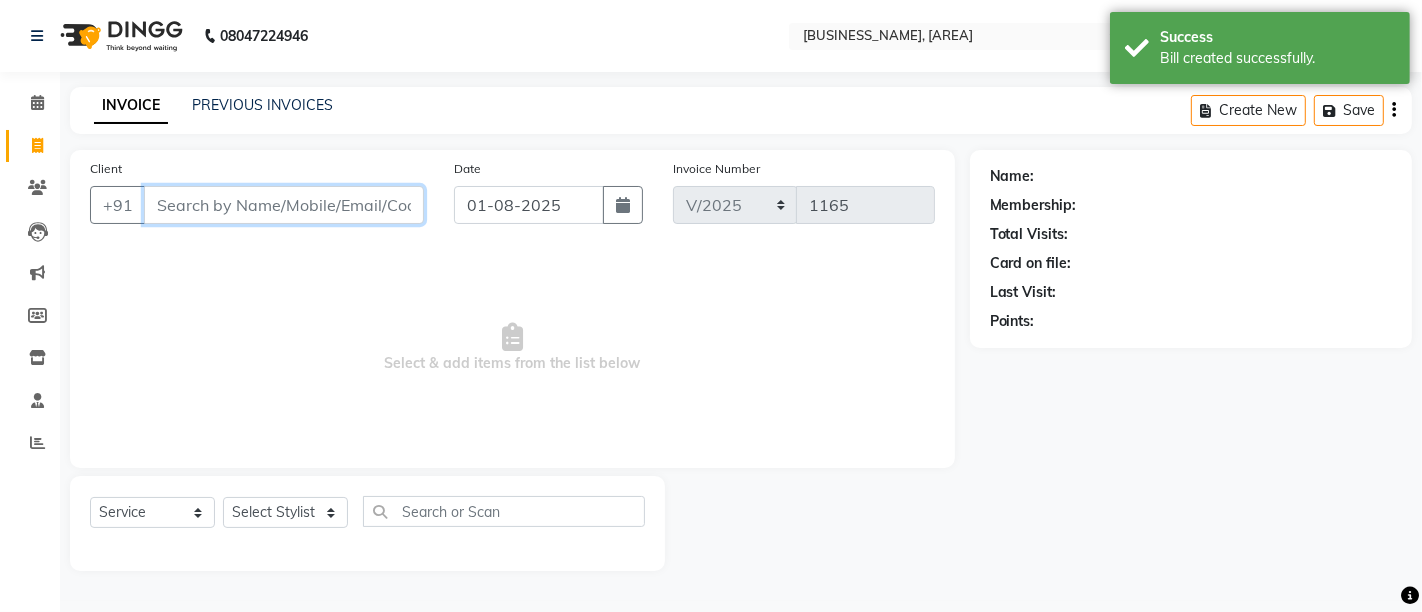click on "Client" at bounding box center [284, 205] 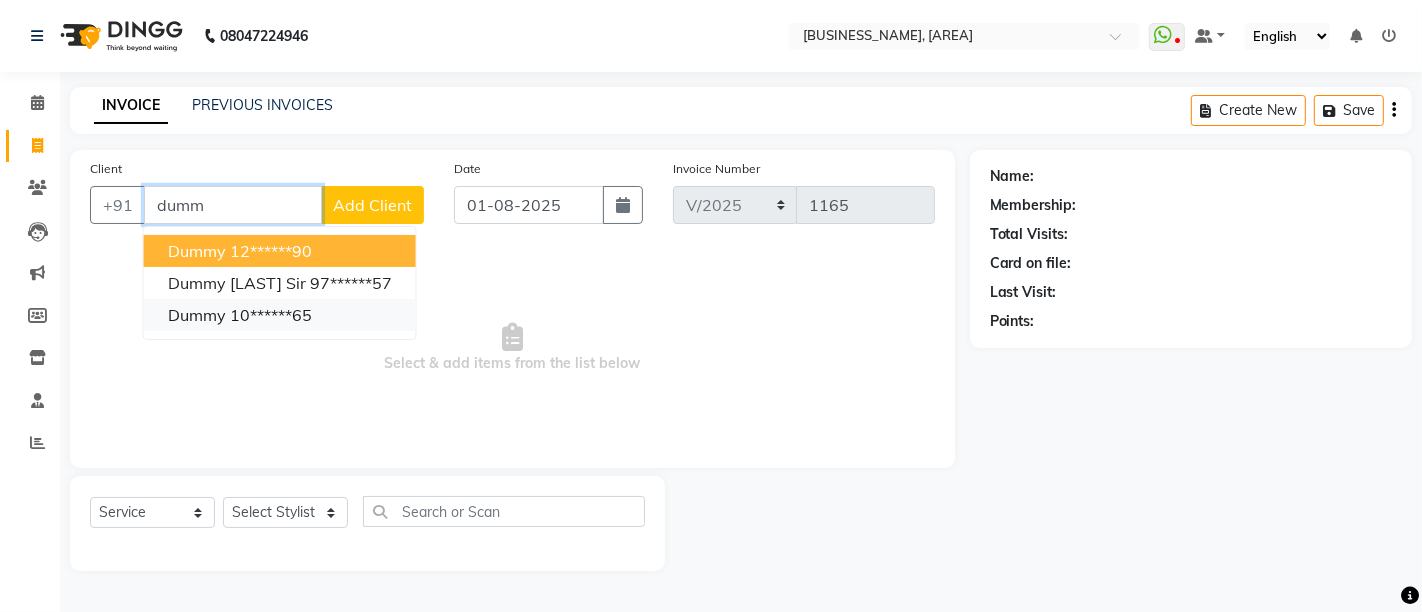 drag, startPoint x: 297, startPoint y: 257, endPoint x: 301, endPoint y: 314, distance: 57.14018 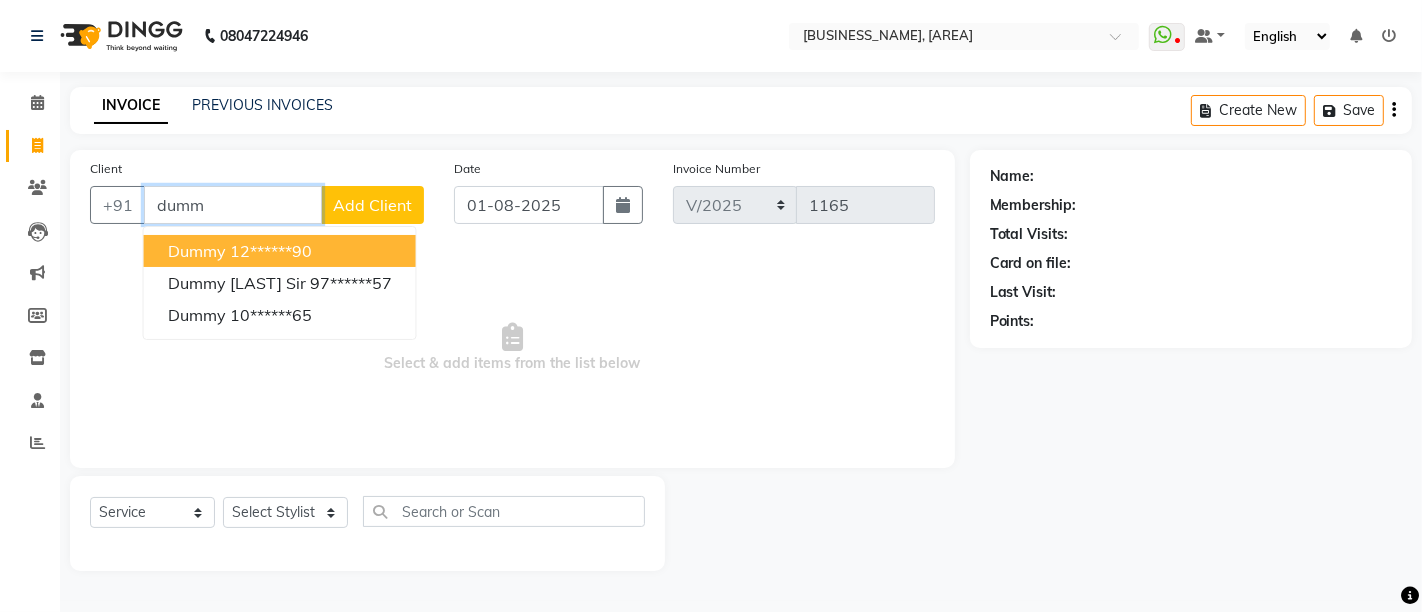 drag, startPoint x: 317, startPoint y: 240, endPoint x: 291, endPoint y: 370, distance: 132.57451 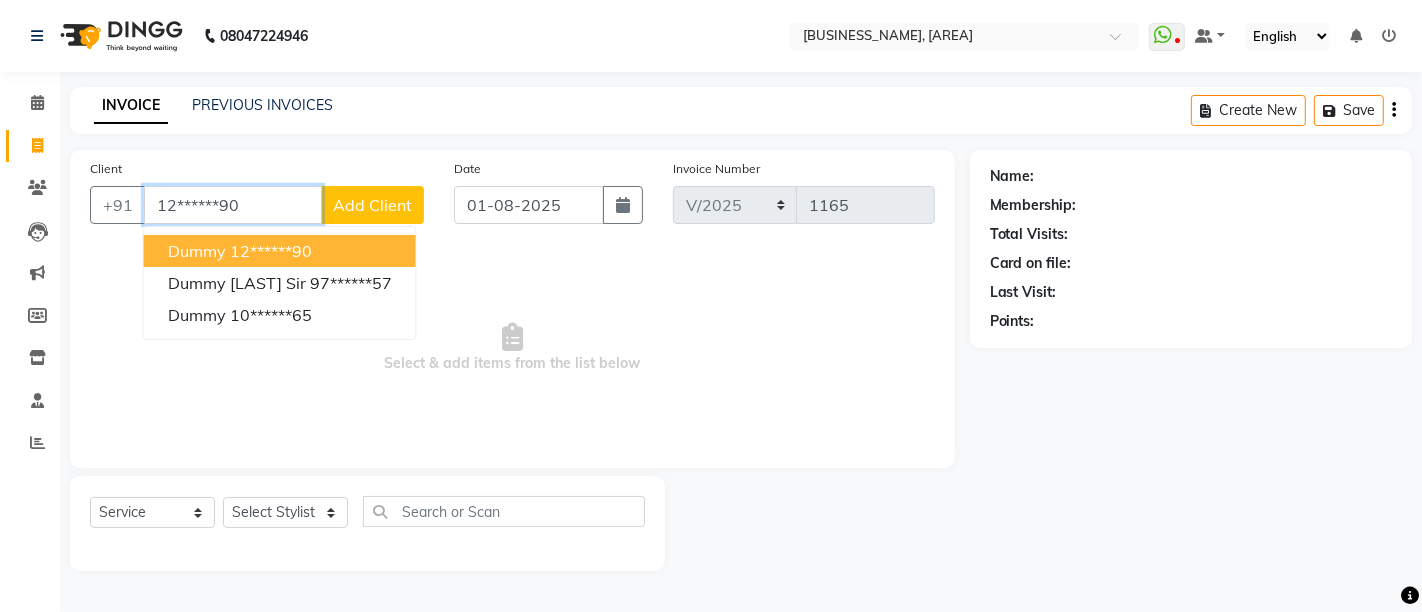 type on "12******90" 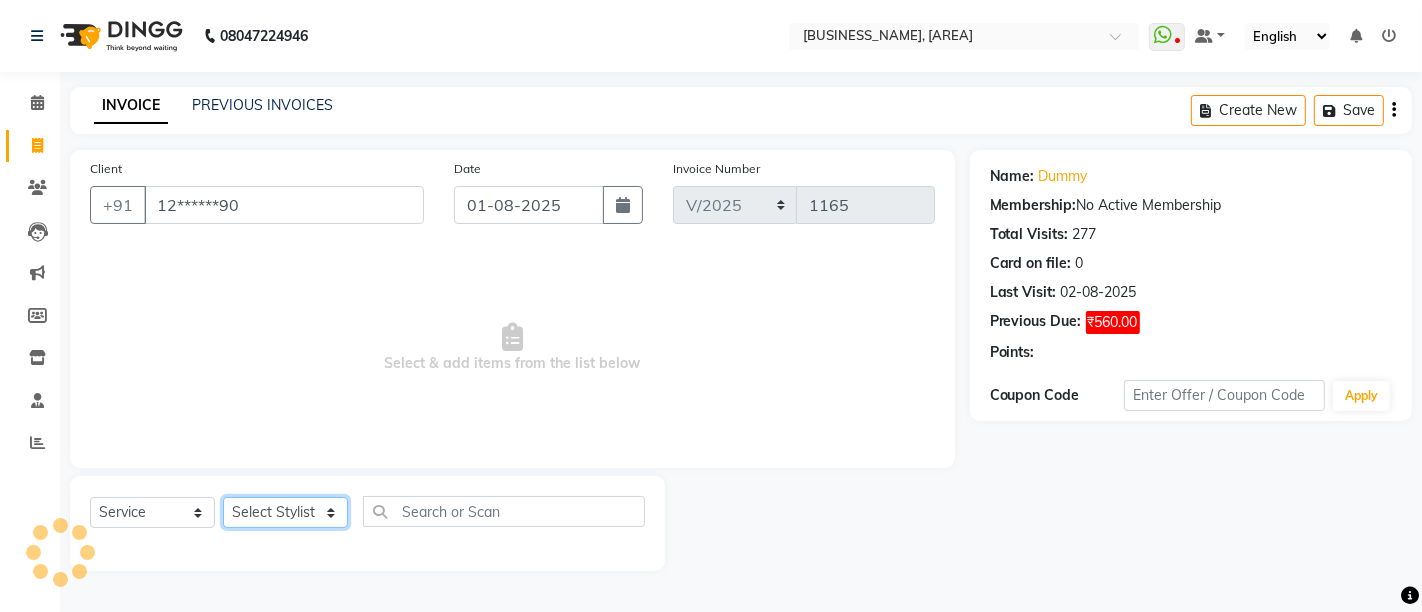 click on "Select Stylist Admin [FIRST] [LAST]  [FIRST] [LAST] [FIRST] [LAST] [FIRST] [LAST] [FIRST] [LAST]" 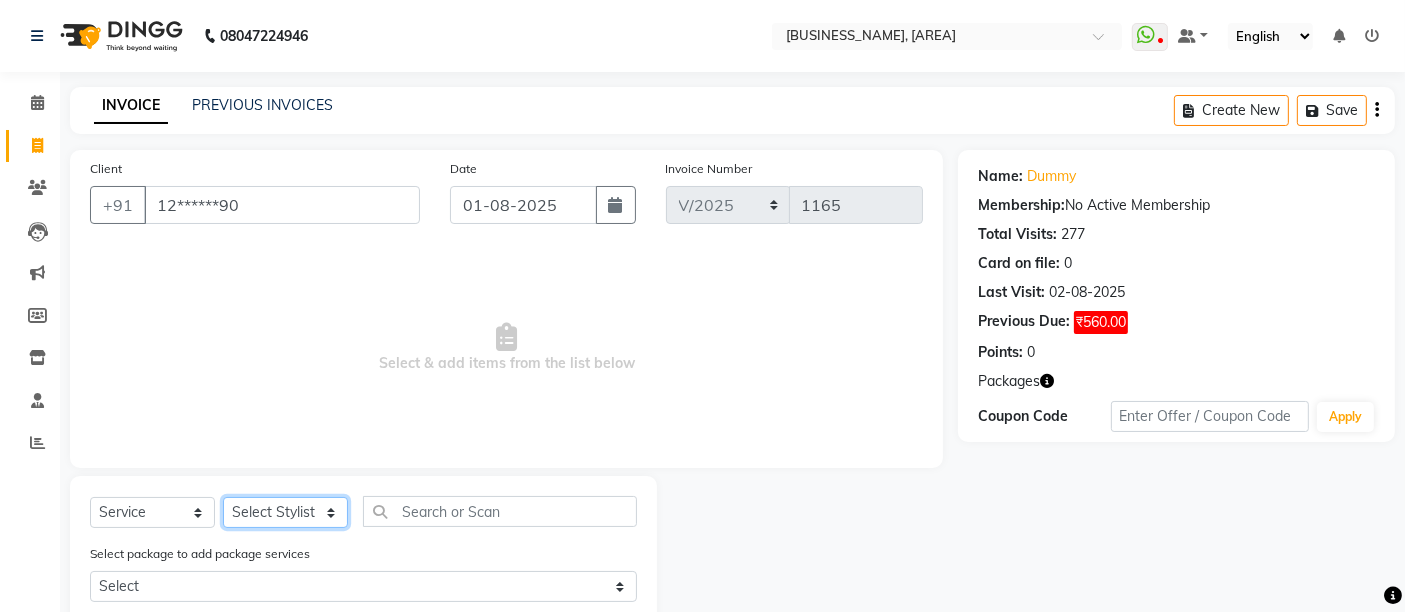select on "37987" 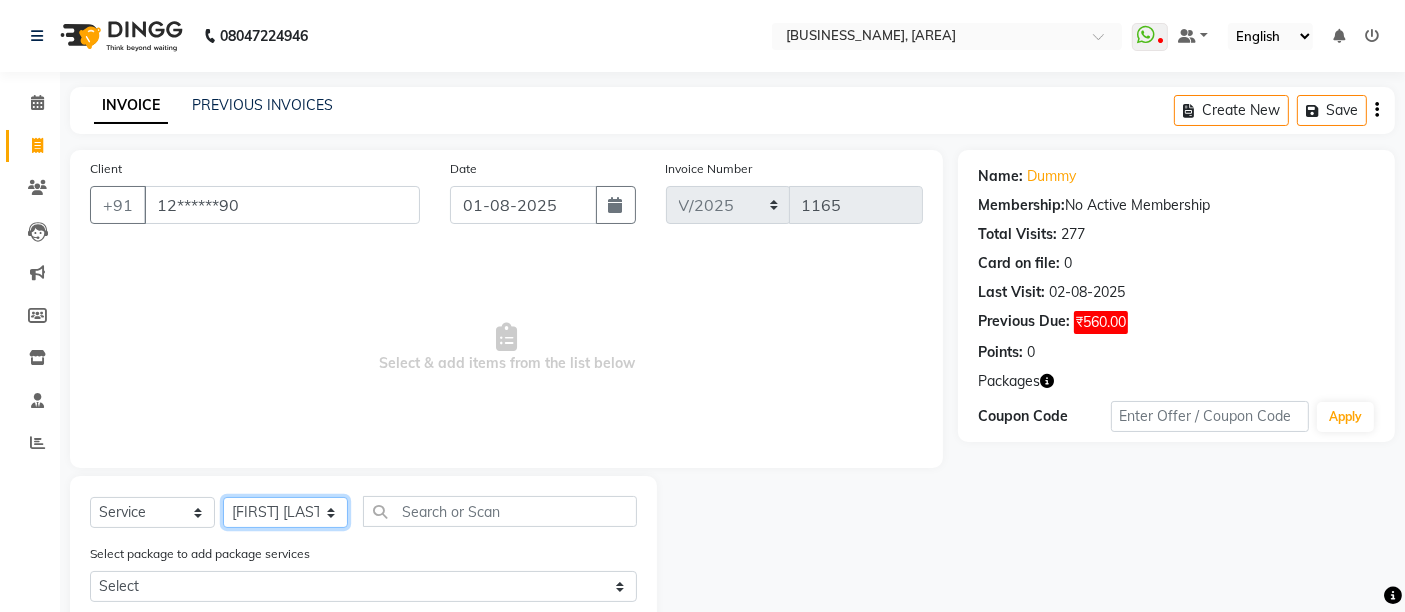click on "Select Stylist Admin [FIRST] [LAST]  [FIRST] [LAST] [FIRST] [LAST] [FIRST] [LAST] [FIRST] [LAST]" 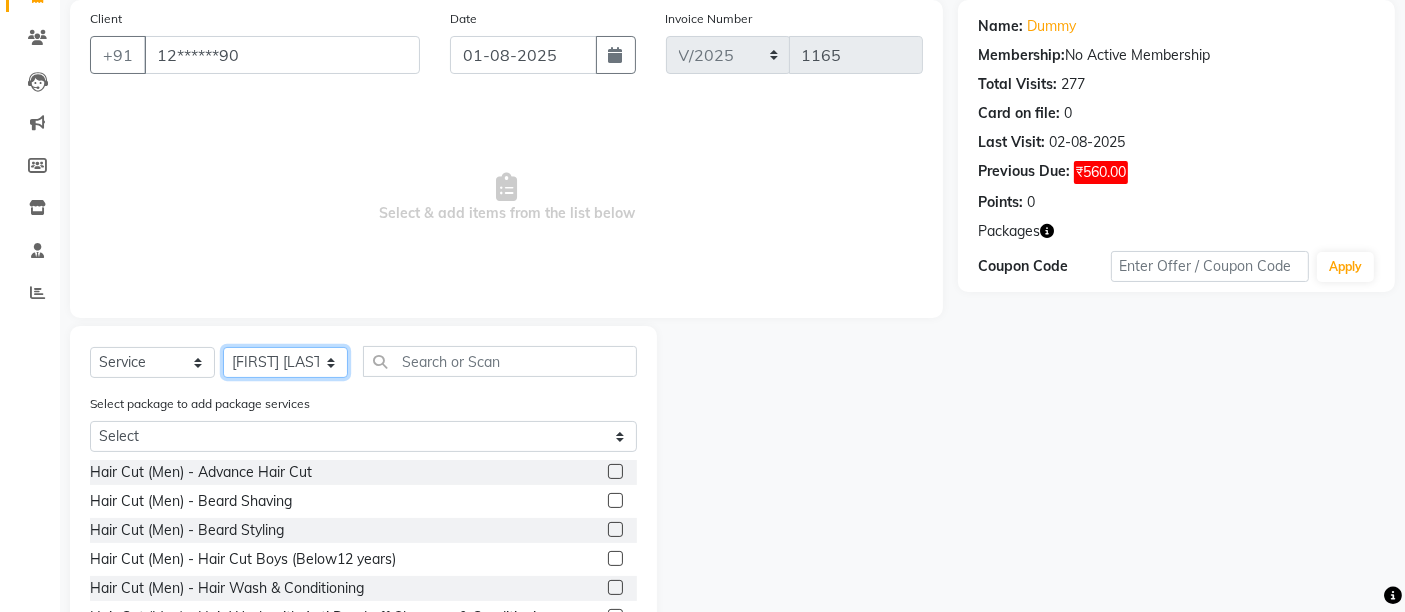 scroll, scrollTop: 255, scrollLeft: 0, axis: vertical 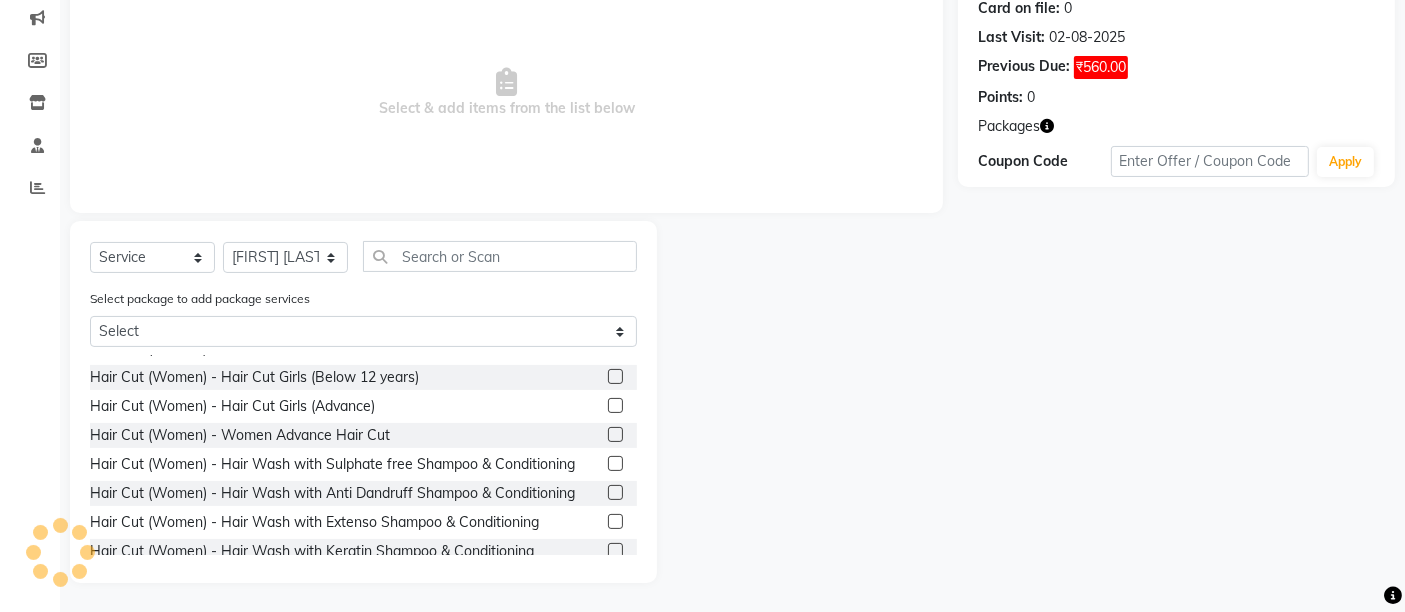 click 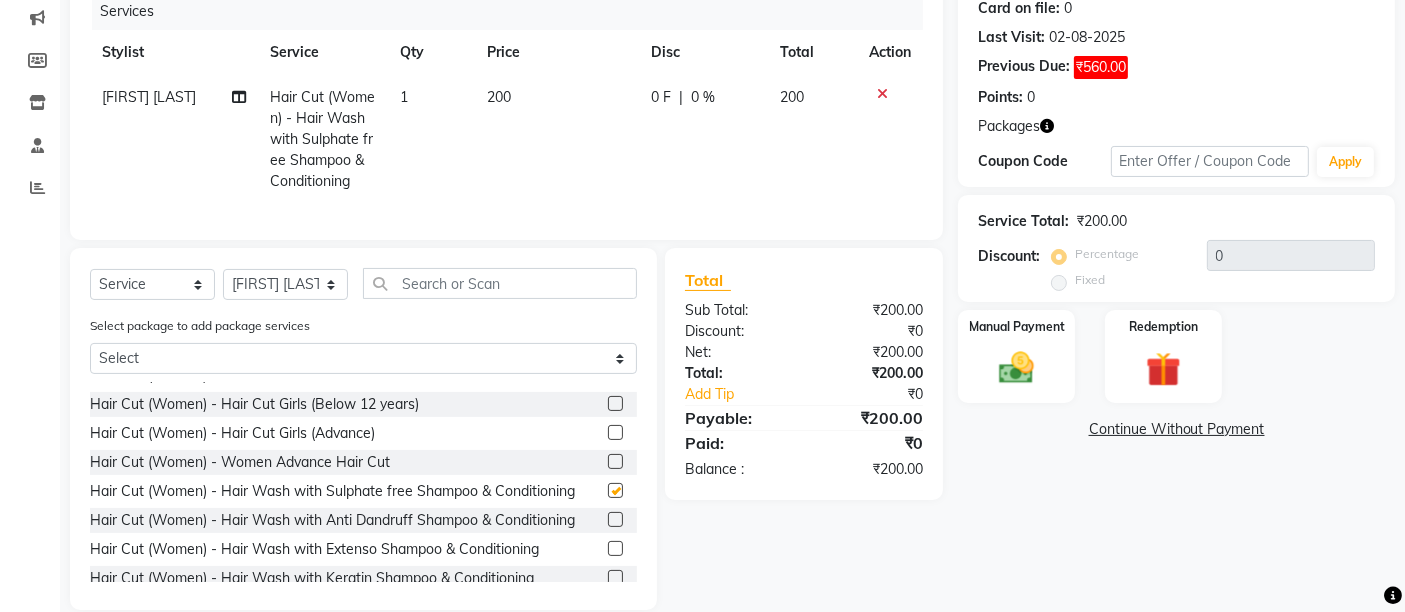 checkbox on "false" 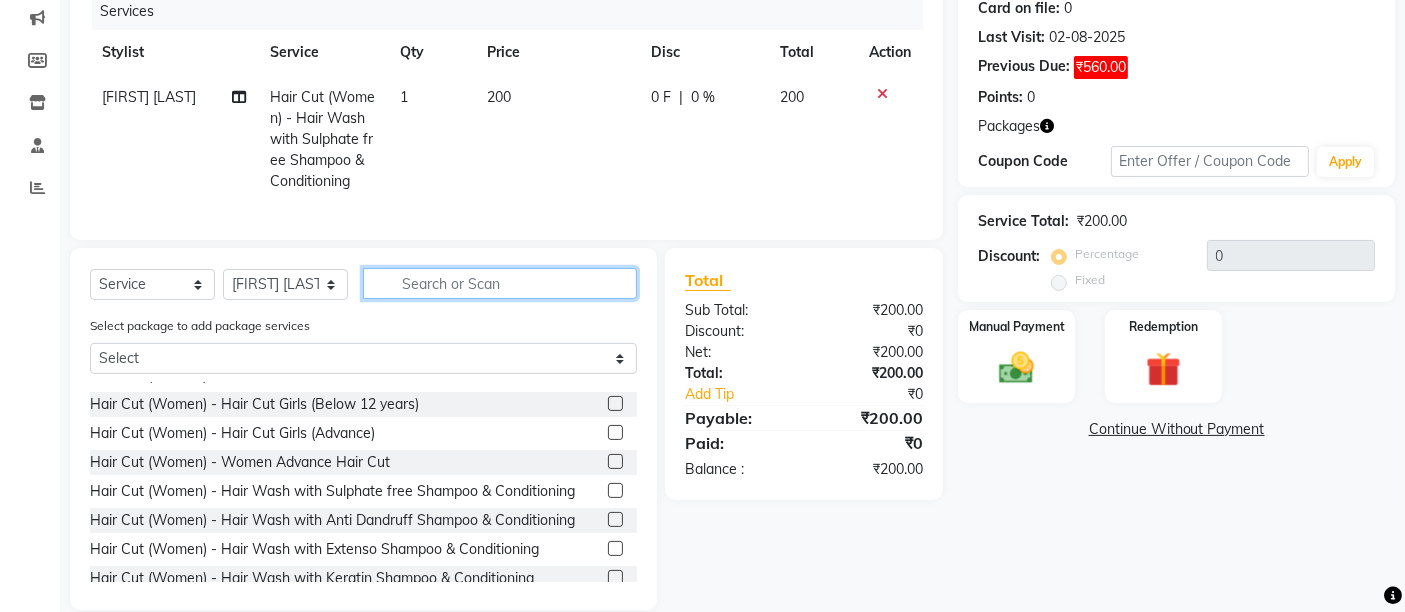 click 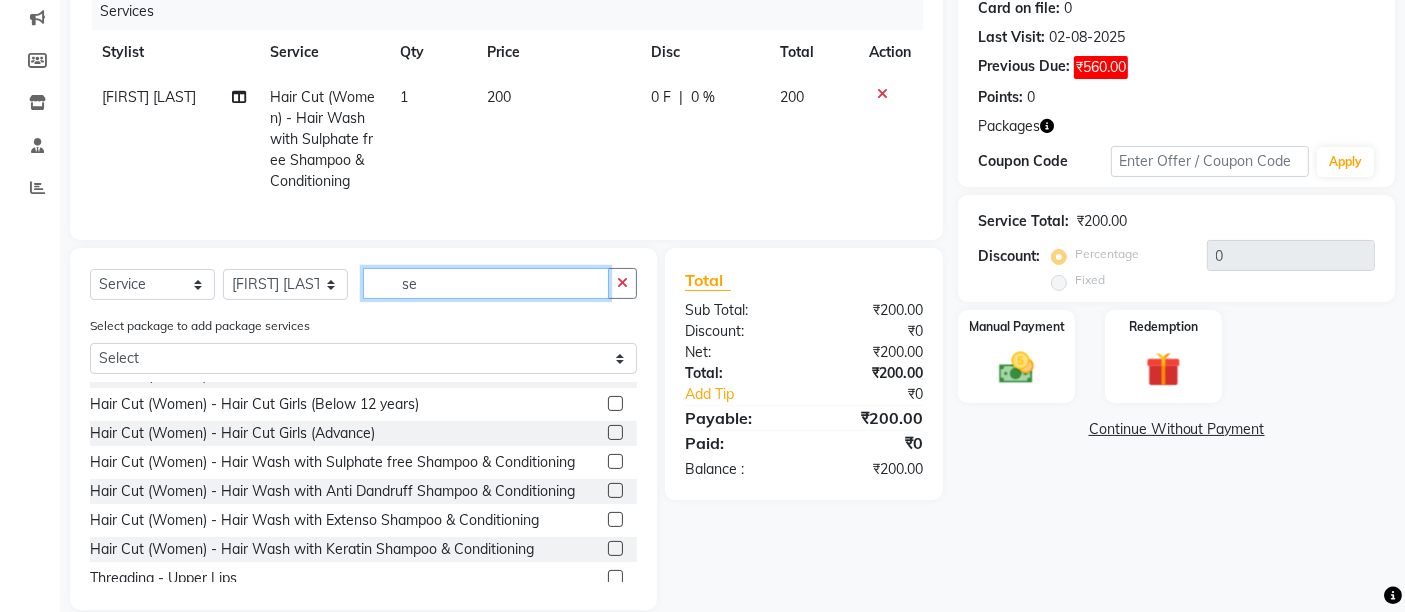 scroll, scrollTop: 0, scrollLeft: 0, axis: both 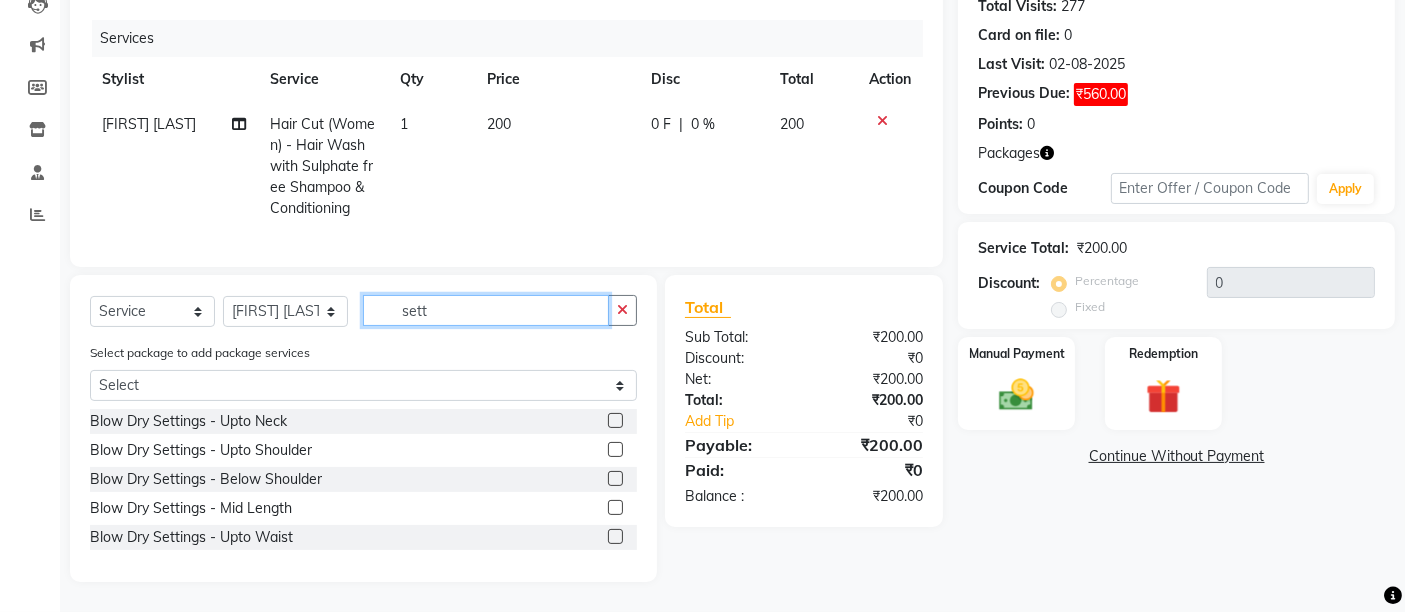 type on "sett" 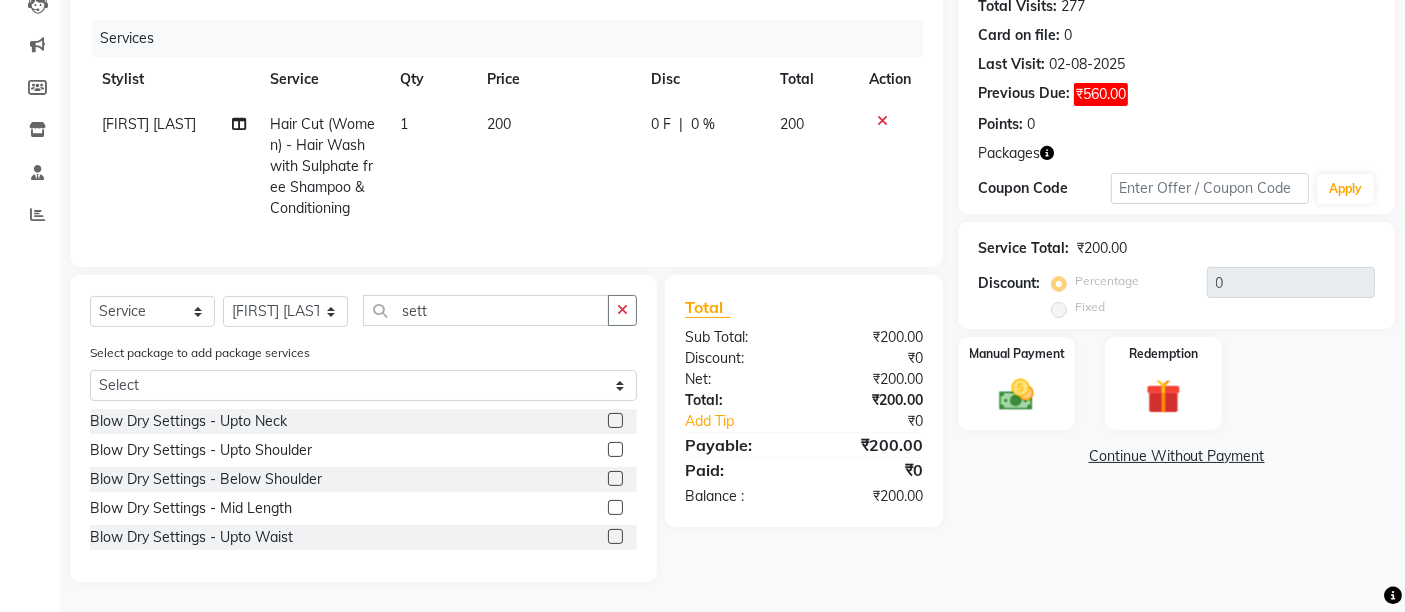 click 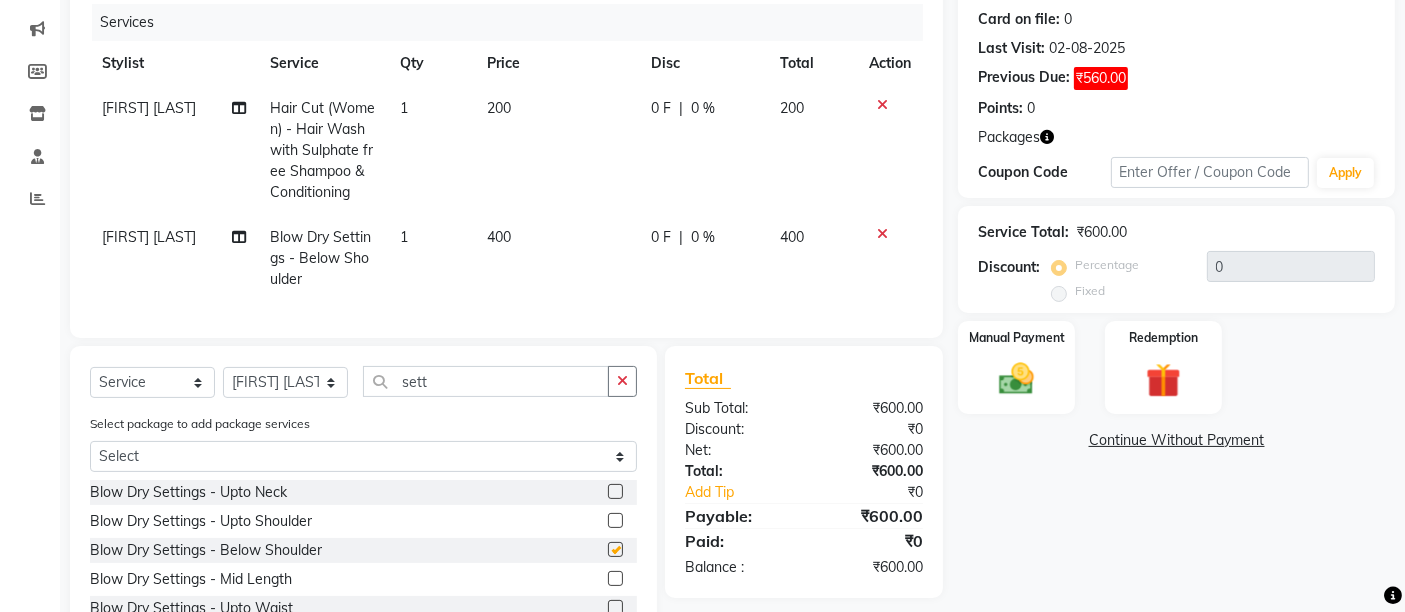 checkbox on "false" 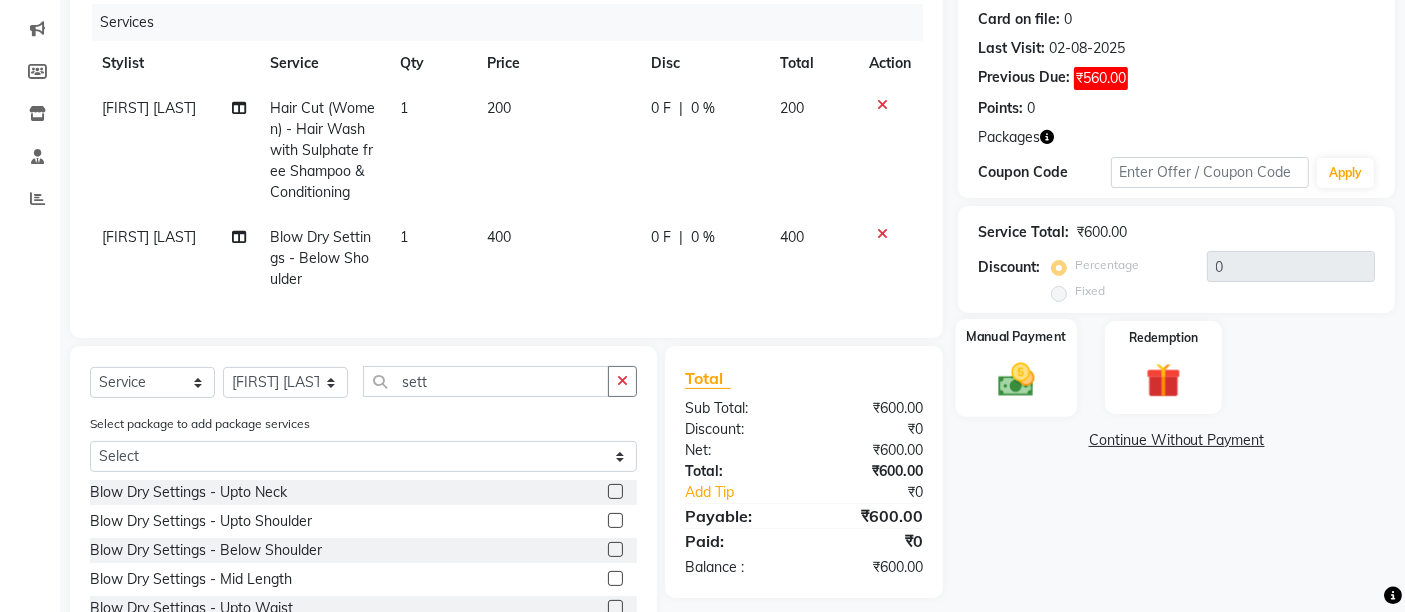 click on "Manual Payment" 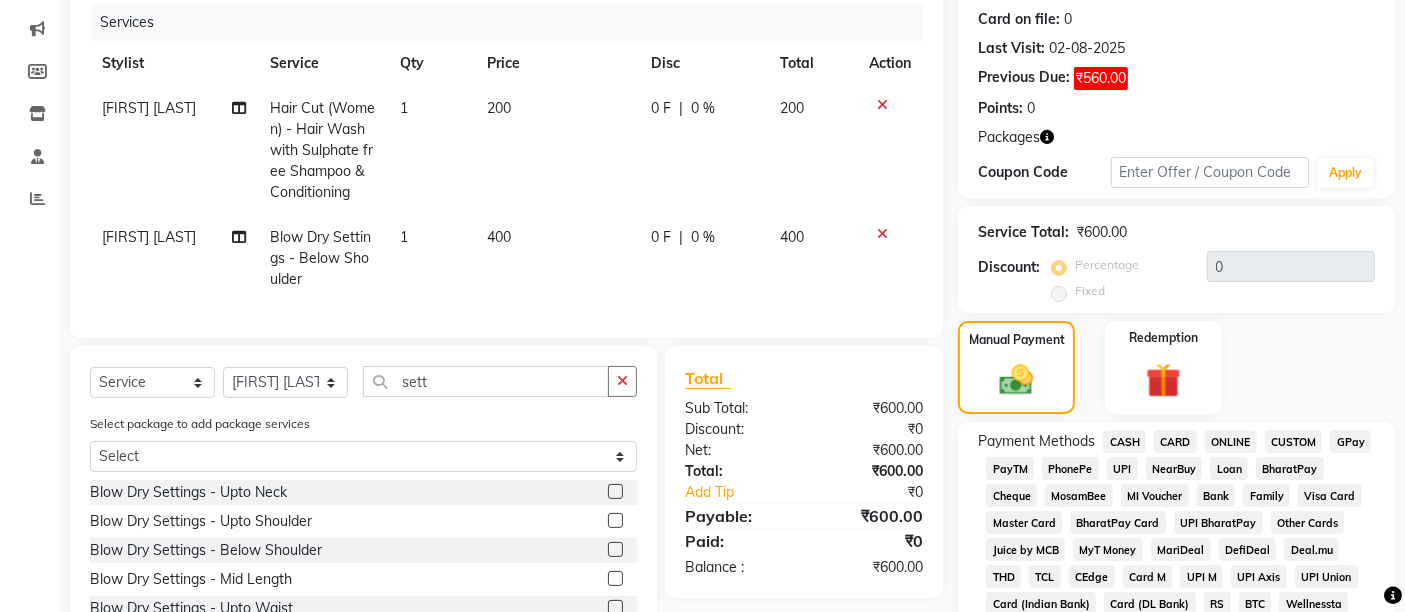 click on "UPI" 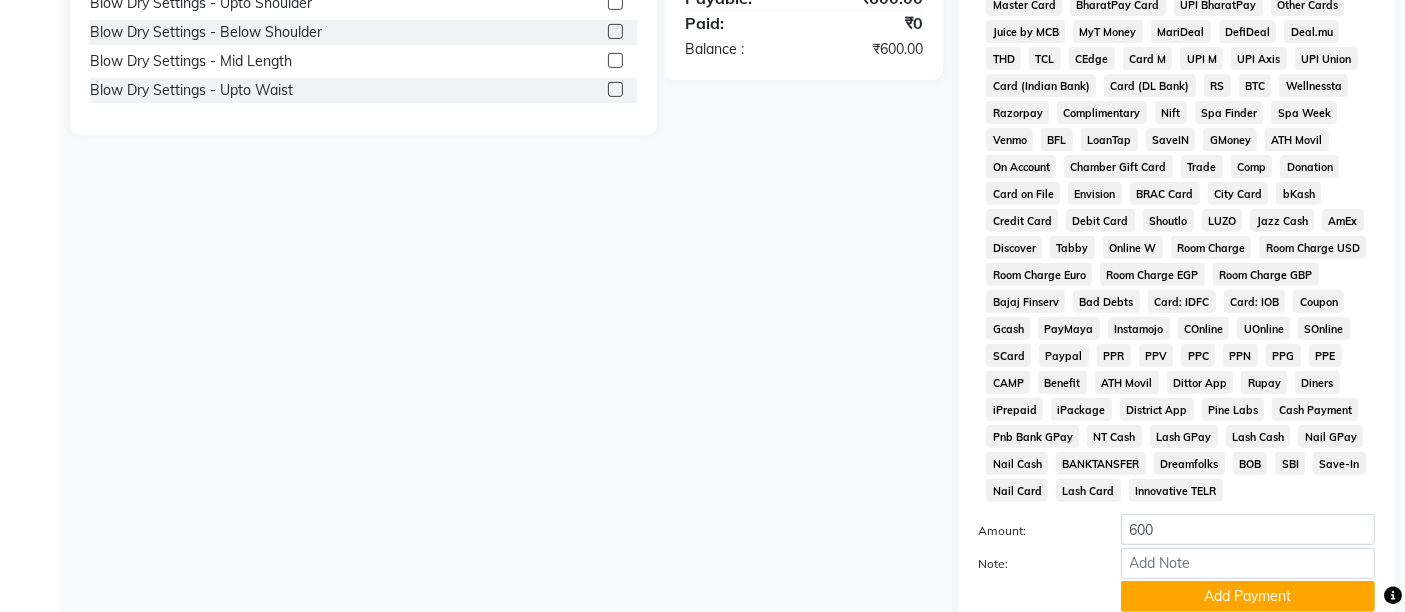 scroll, scrollTop: 921, scrollLeft: 0, axis: vertical 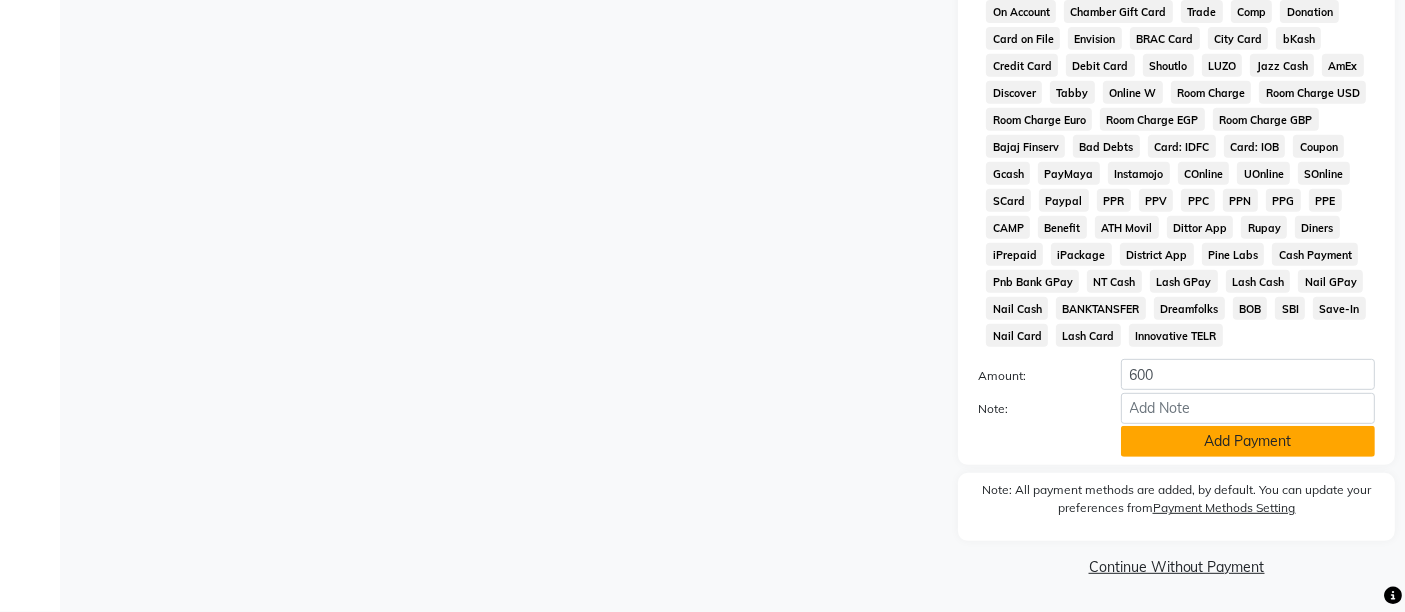 click on "Add Payment" 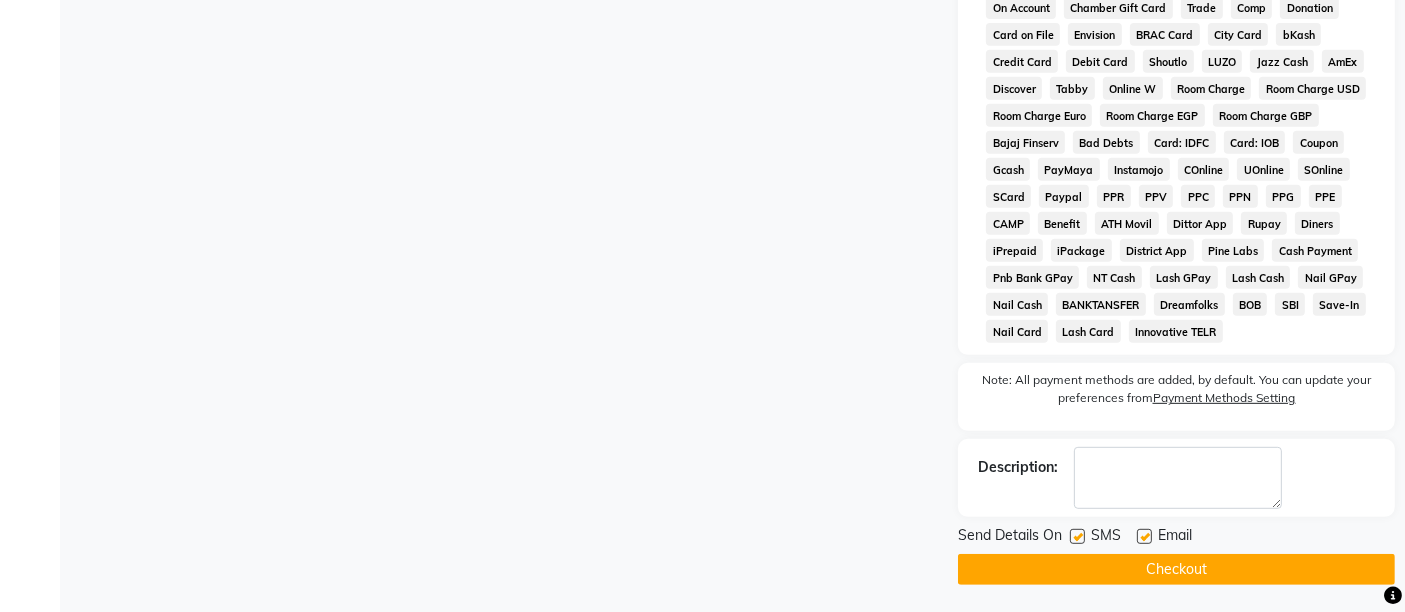 click 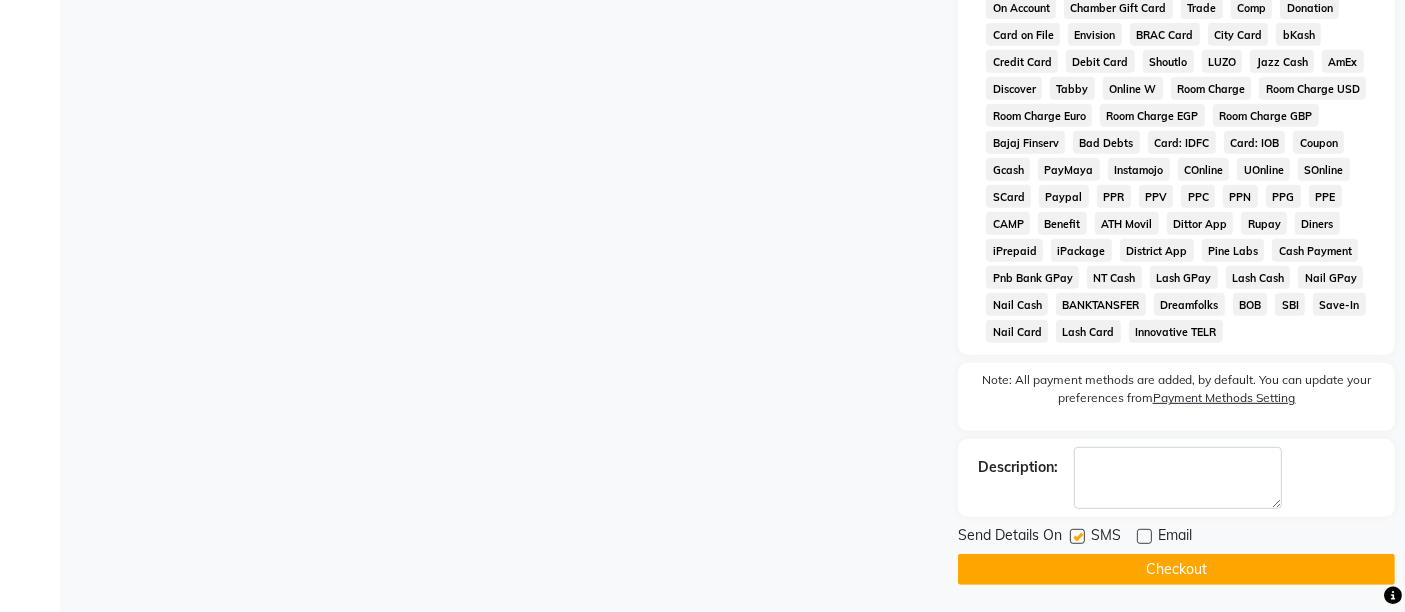 click 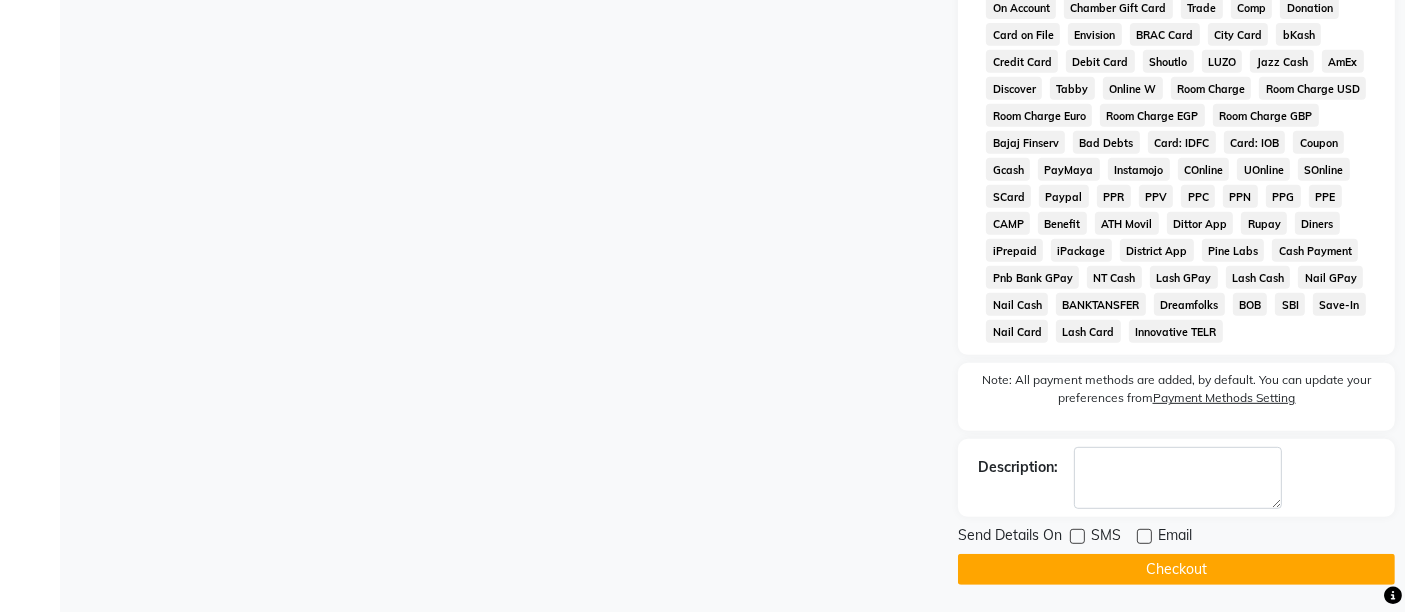 click on "Checkout" 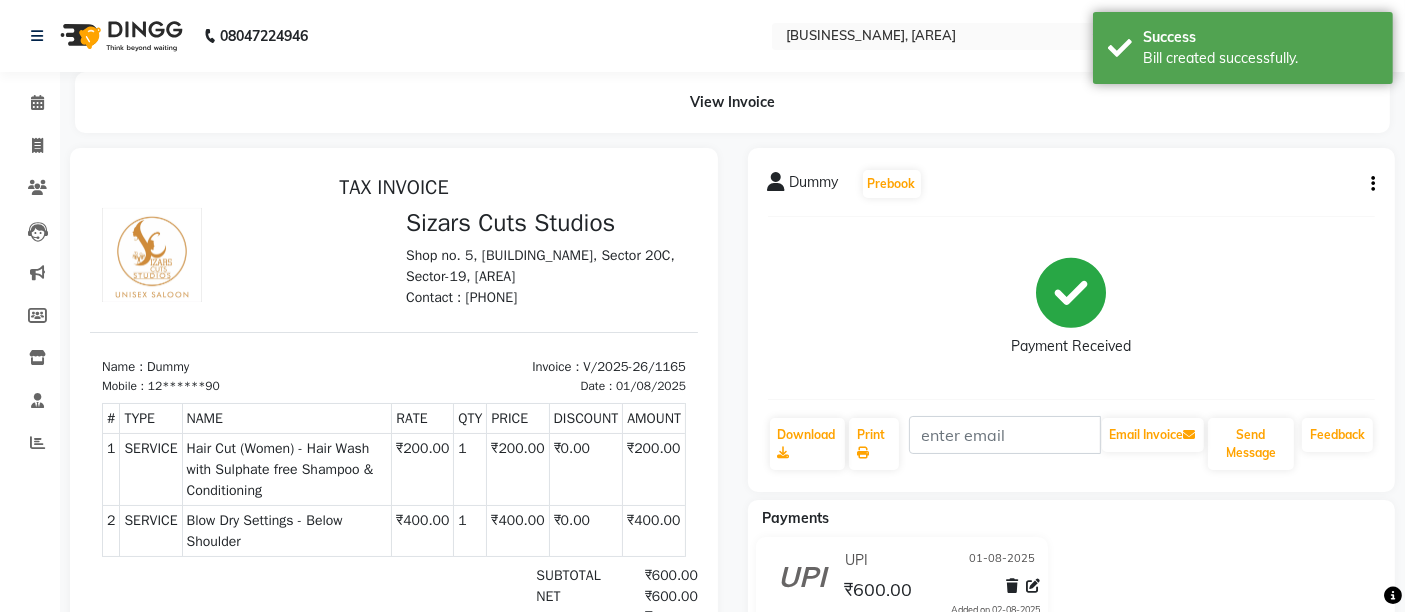 scroll, scrollTop: 0, scrollLeft: 0, axis: both 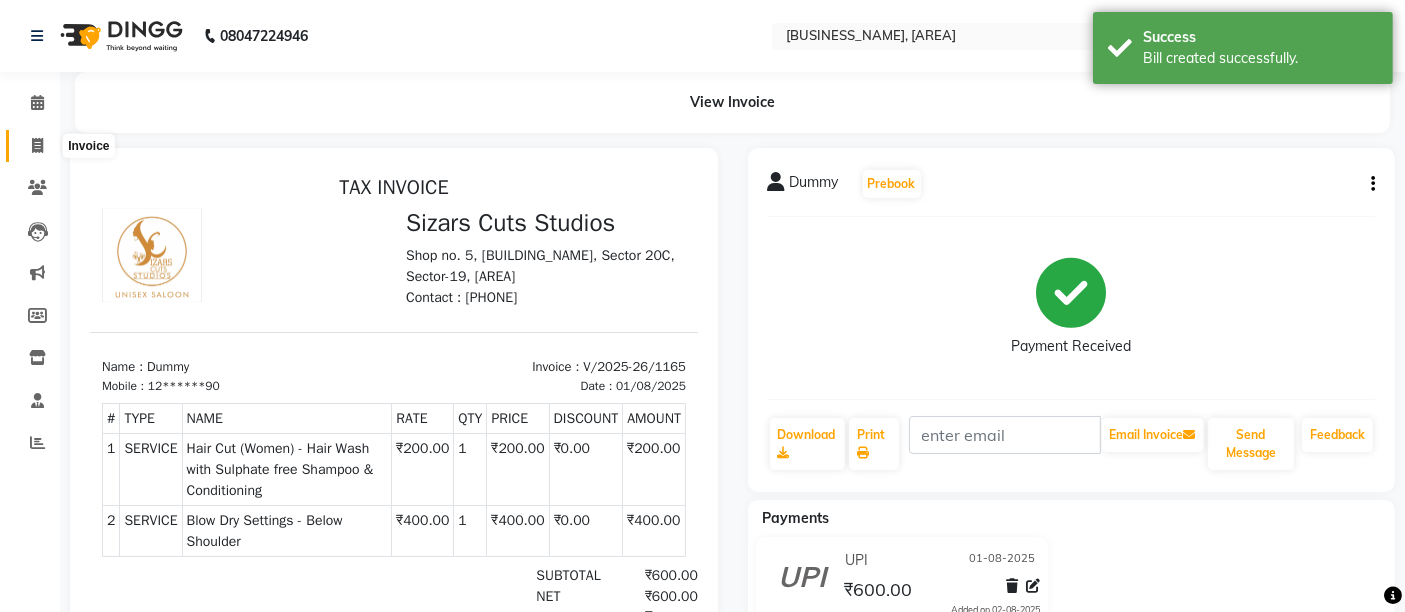 click 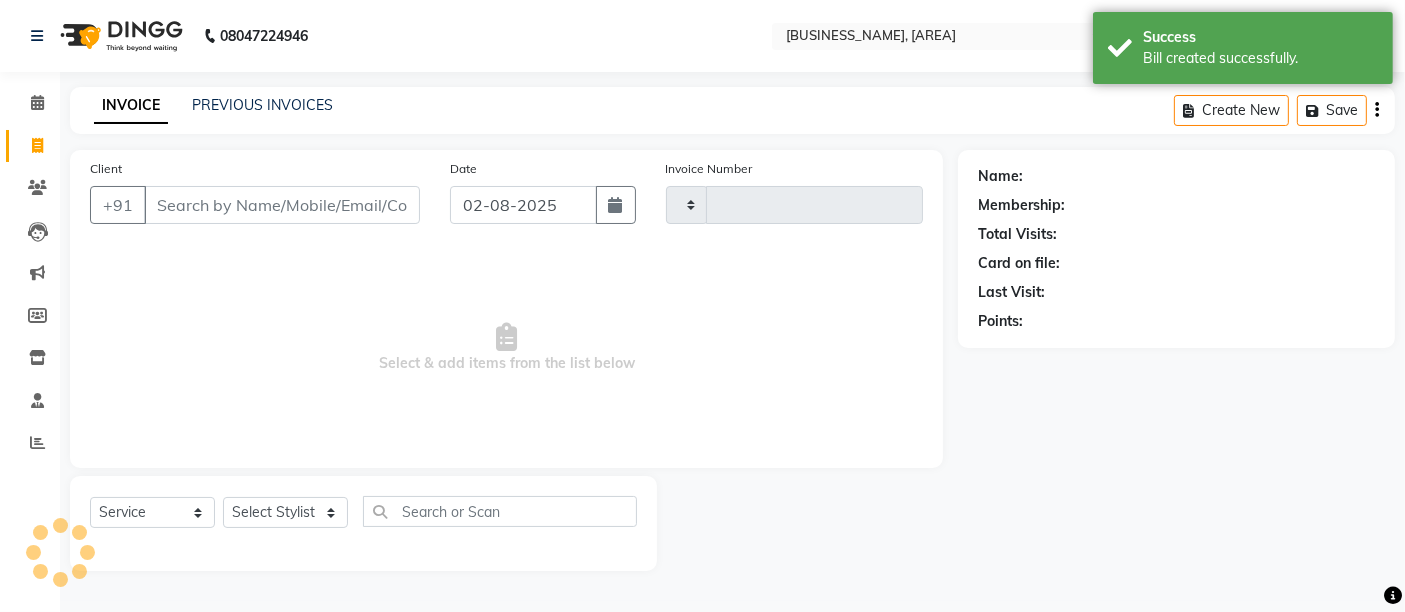 type on "1166" 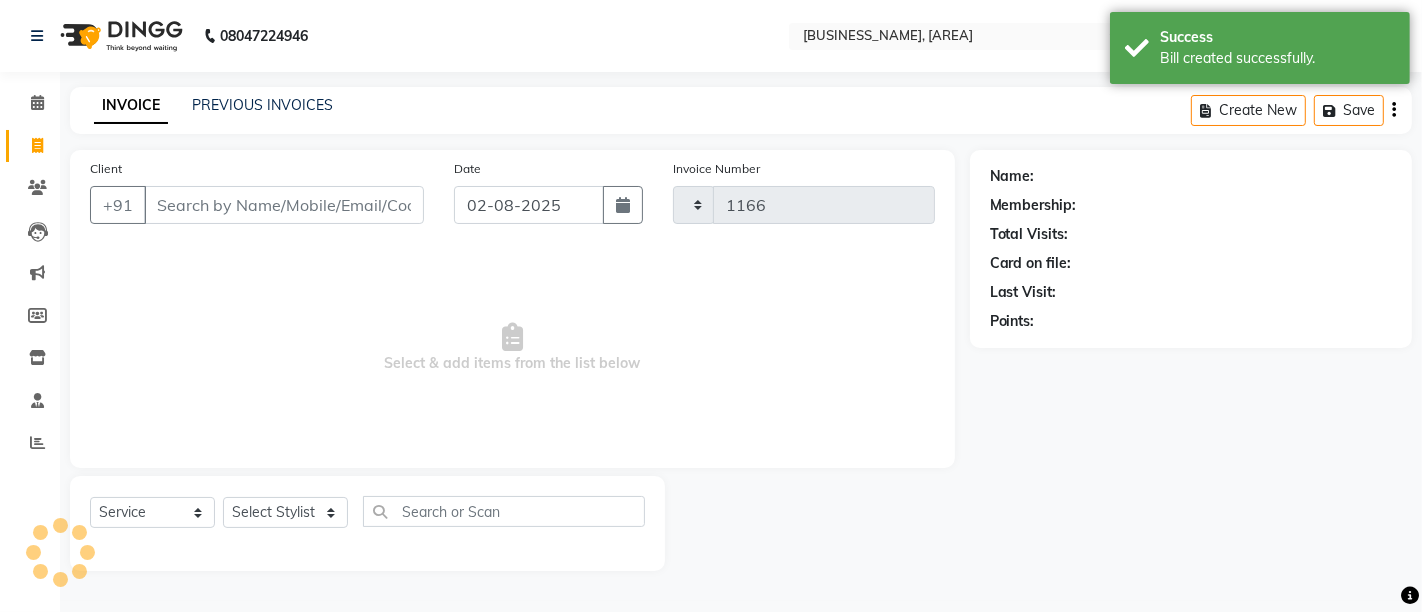 select on "5579" 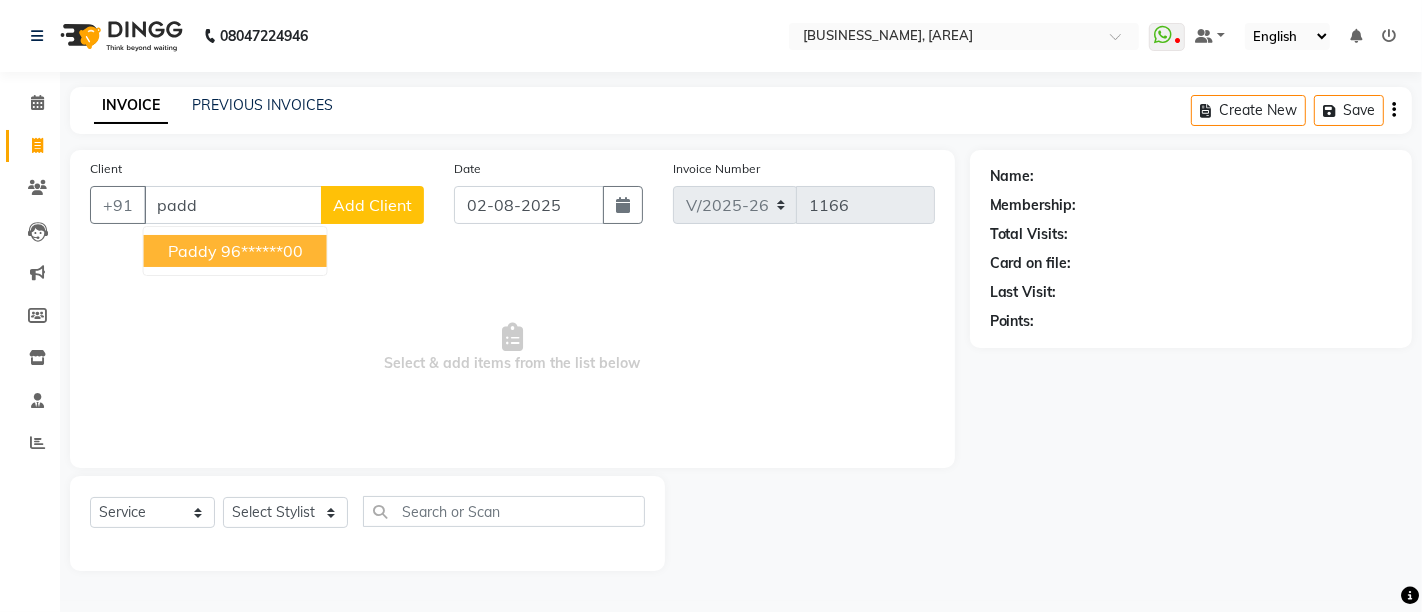 click on "96******00" at bounding box center (262, 251) 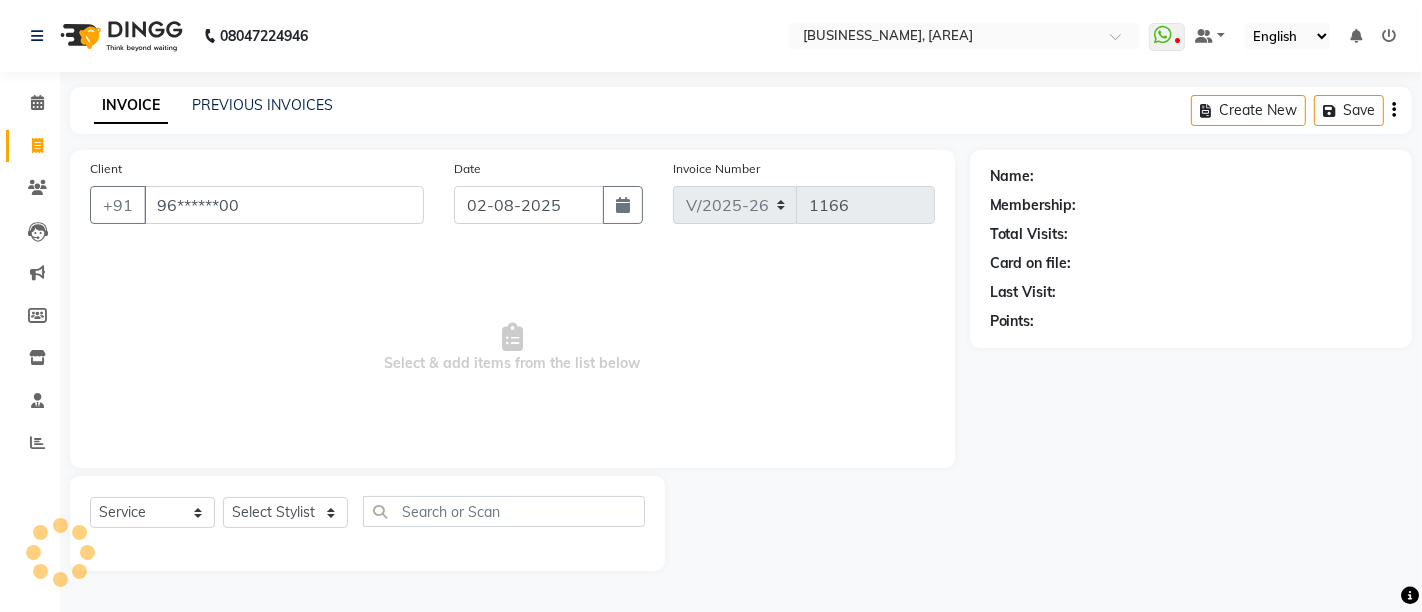type on "96******00" 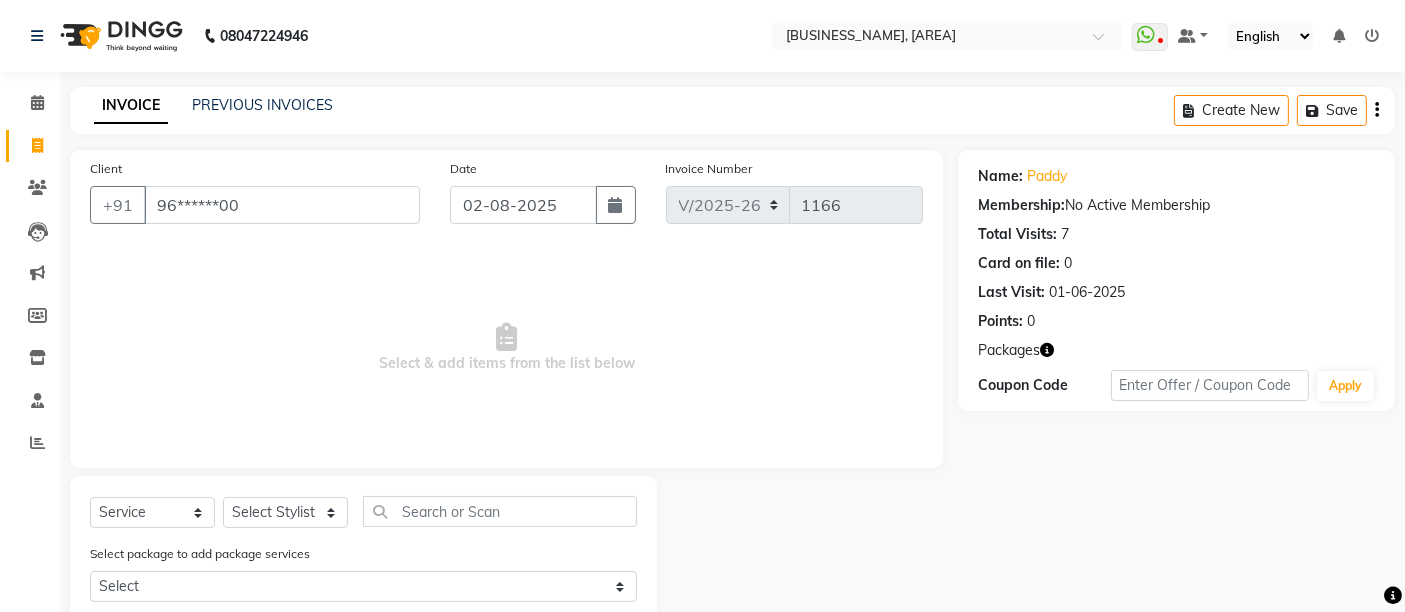 click on "Select  Service  Product  Membership  Package Voucher Prepaid Gift Card  Select Stylist Admin [FIRST] [LAST]  [FIRST] [LAST] [FIRST] [LAST] [FIRST] [LAST] [FIRST] [LAST] [FIRST] [LAST]" 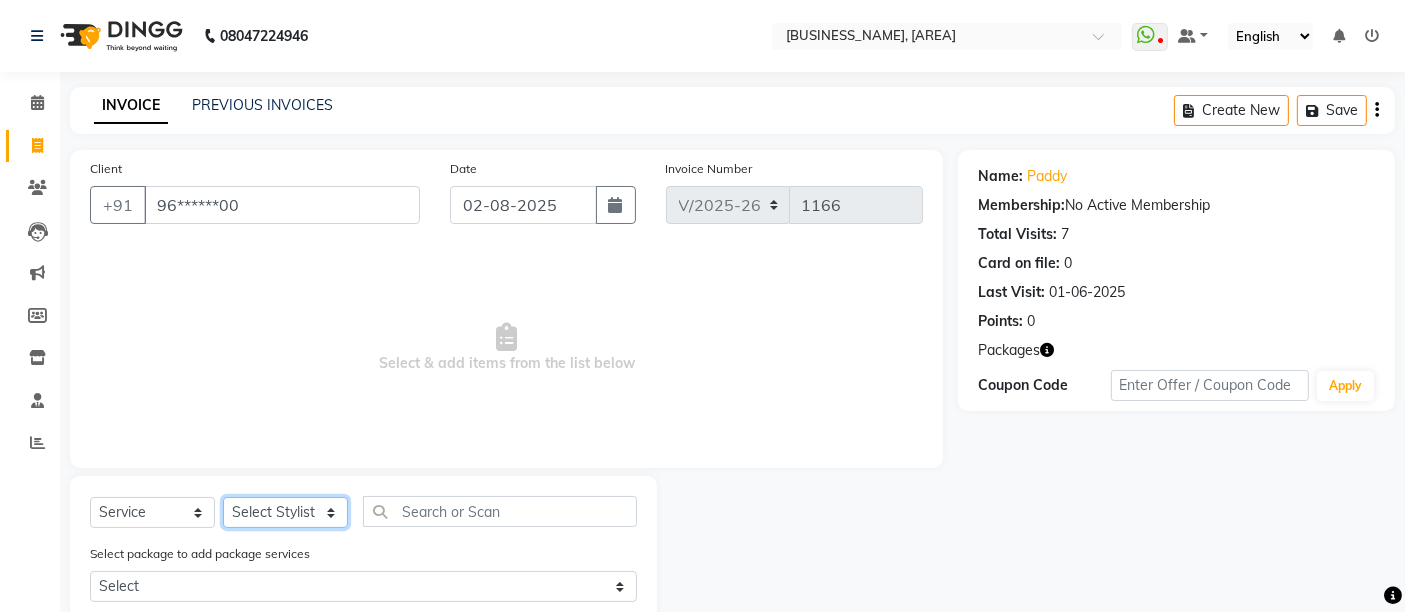 click on "Select Stylist Admin [FIRST] [LAST]  [FIRST] [LAST] [FIRST] [LAST] [FIRST] [LAST] [FIRST] [LAST]" 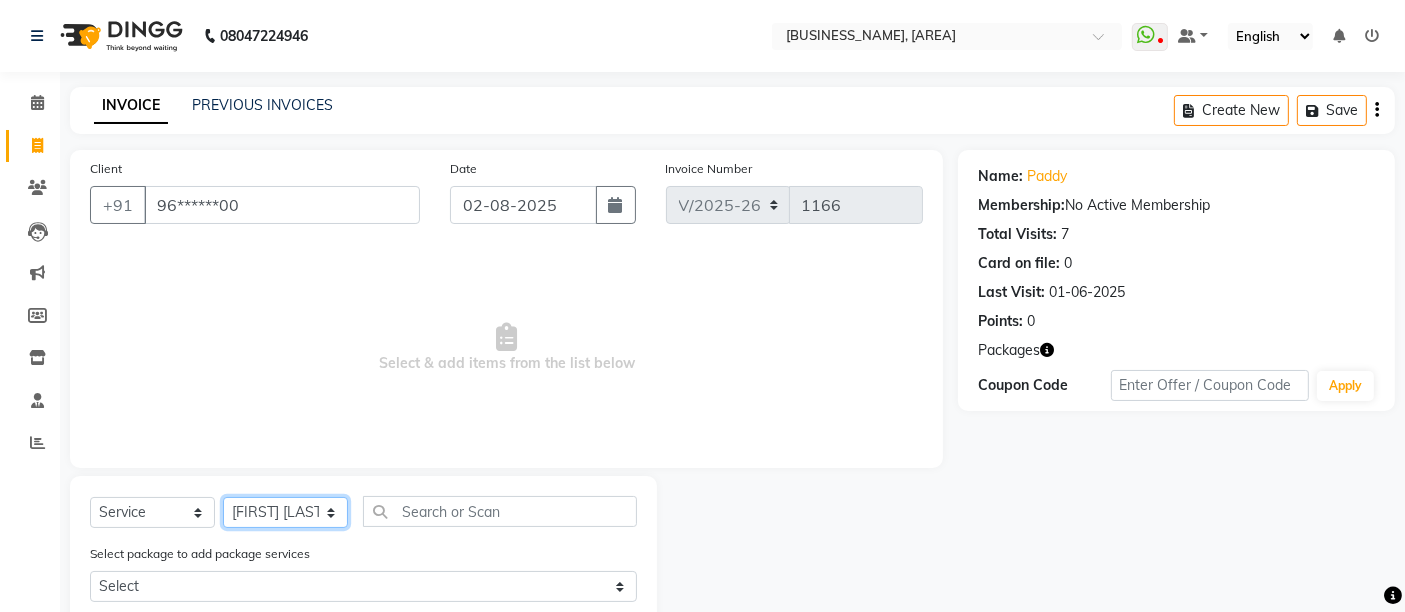 click on "Select Stylist Admin [FIRST] [LAST]  [FIRST] [LAST] [FIRST] [LAST] [FIRST] [LAST] [FIRST] [LAST]" 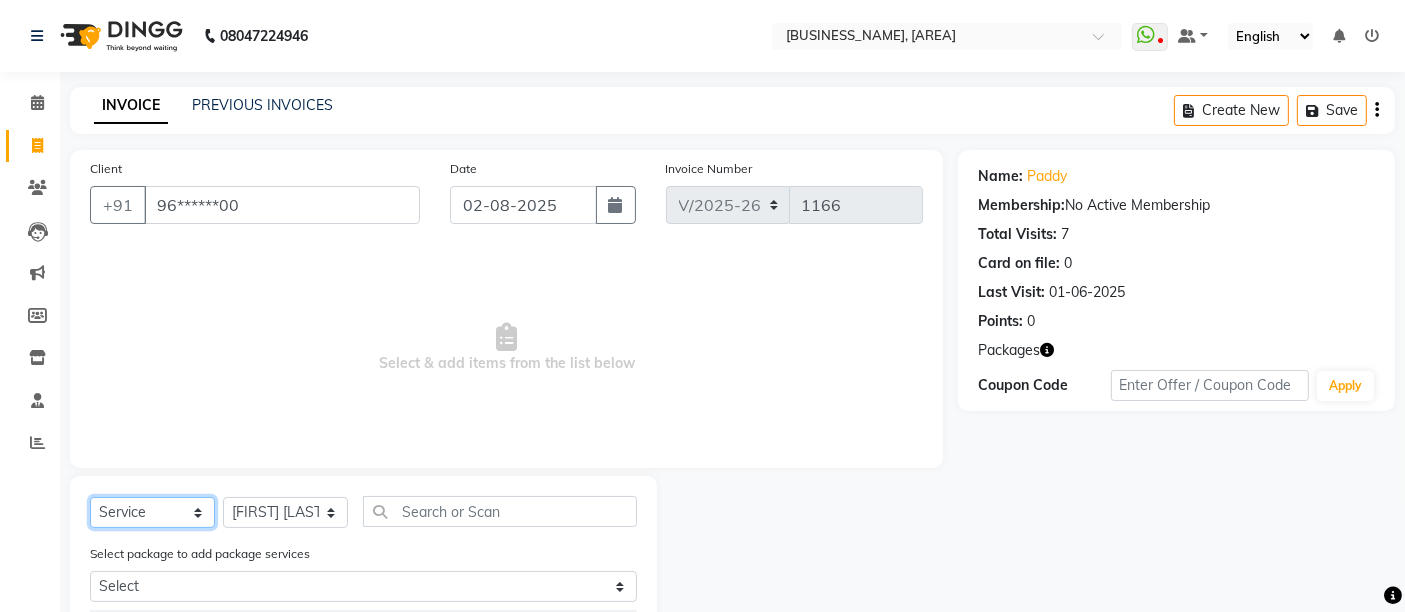 drag, startPoint x: 150, startPoint y: 519, endPoint x: 154, endPoint y: 503, distance: 16.492422 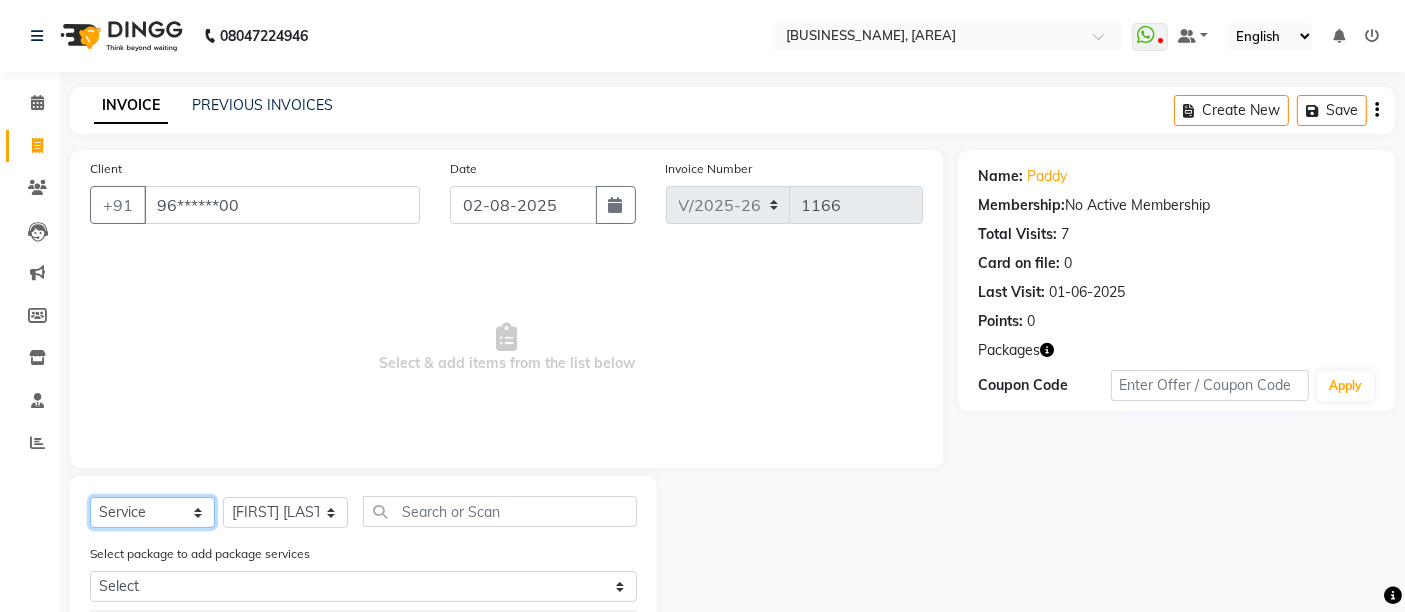 select on "package" 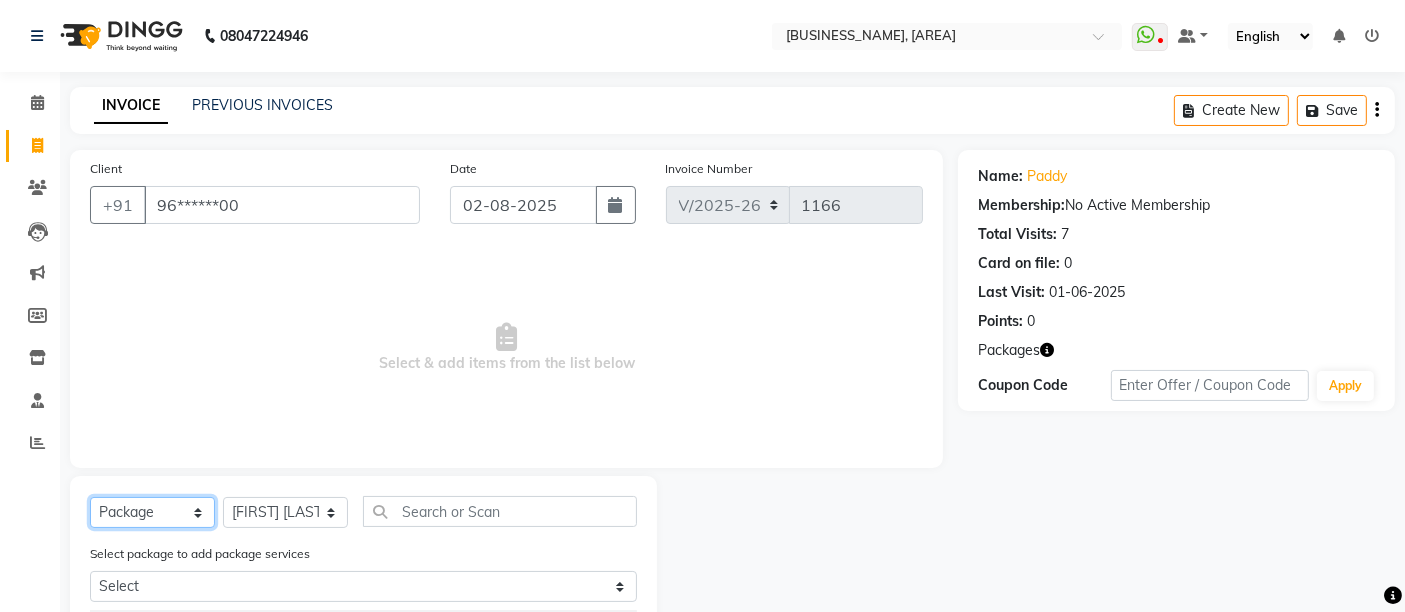 click on "Select  Service  Product  Membership  Package Voucher Prepaid Gift Card" 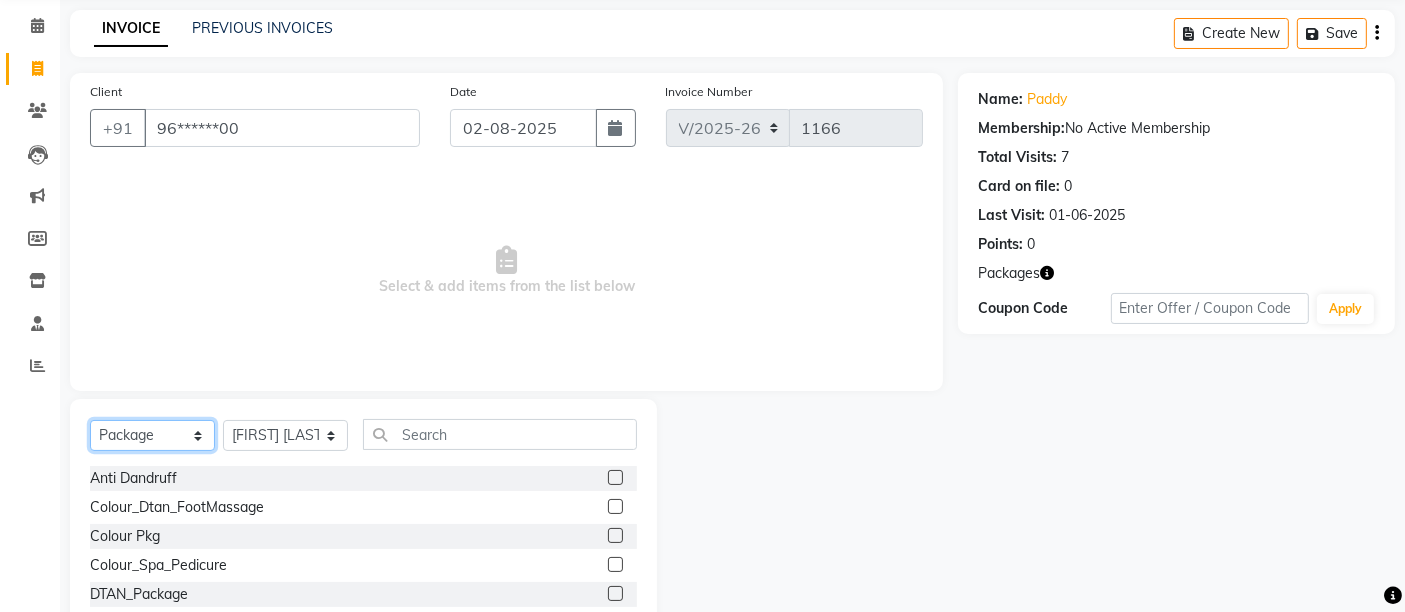 scroll, scrollTop: 111, scrollLeft: 0, axis: vertical 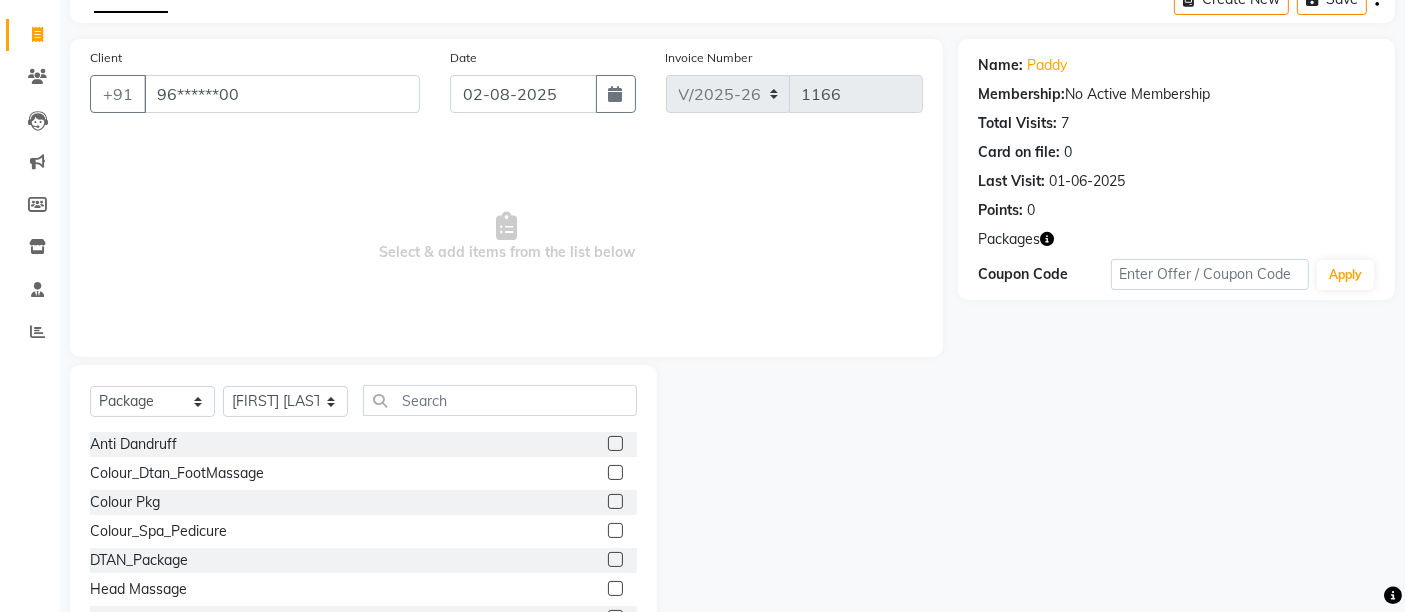 click 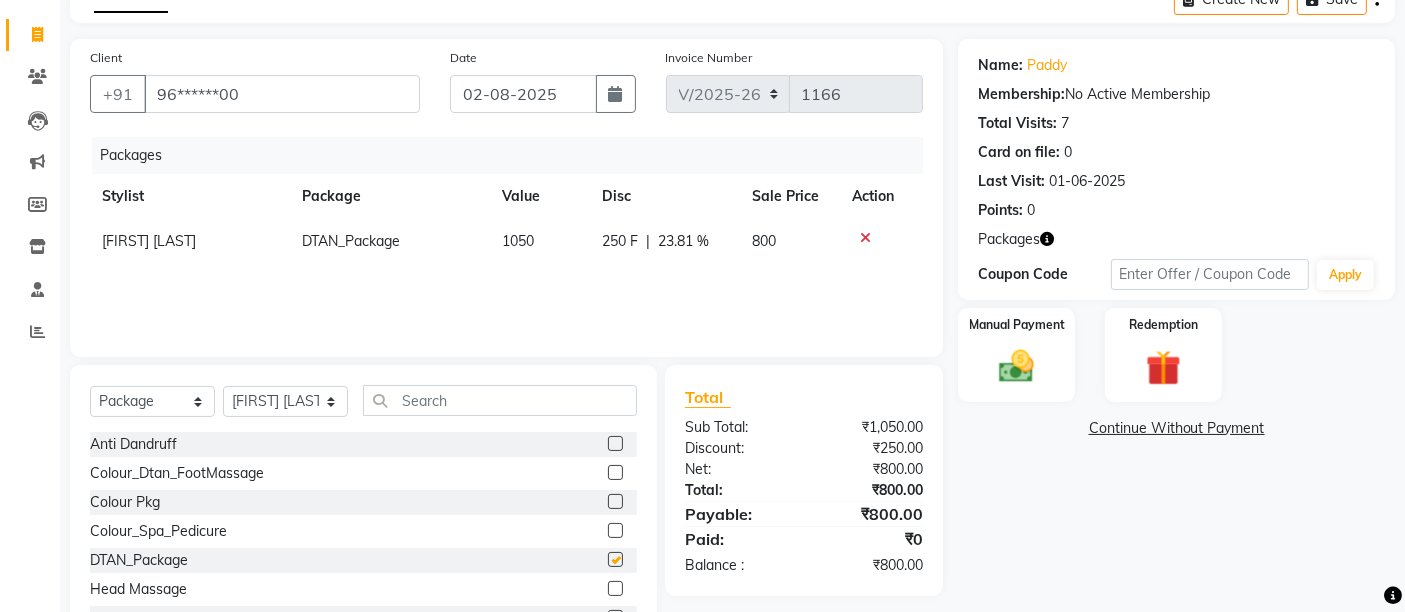 checkbox on "false" 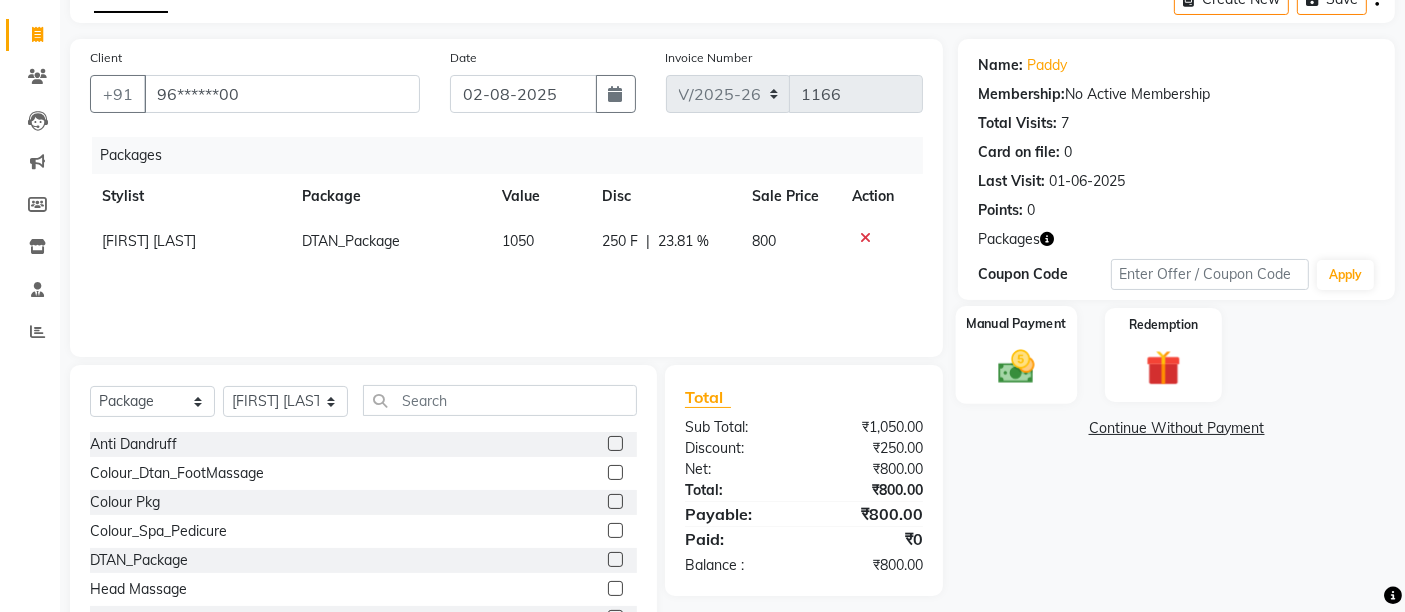 click 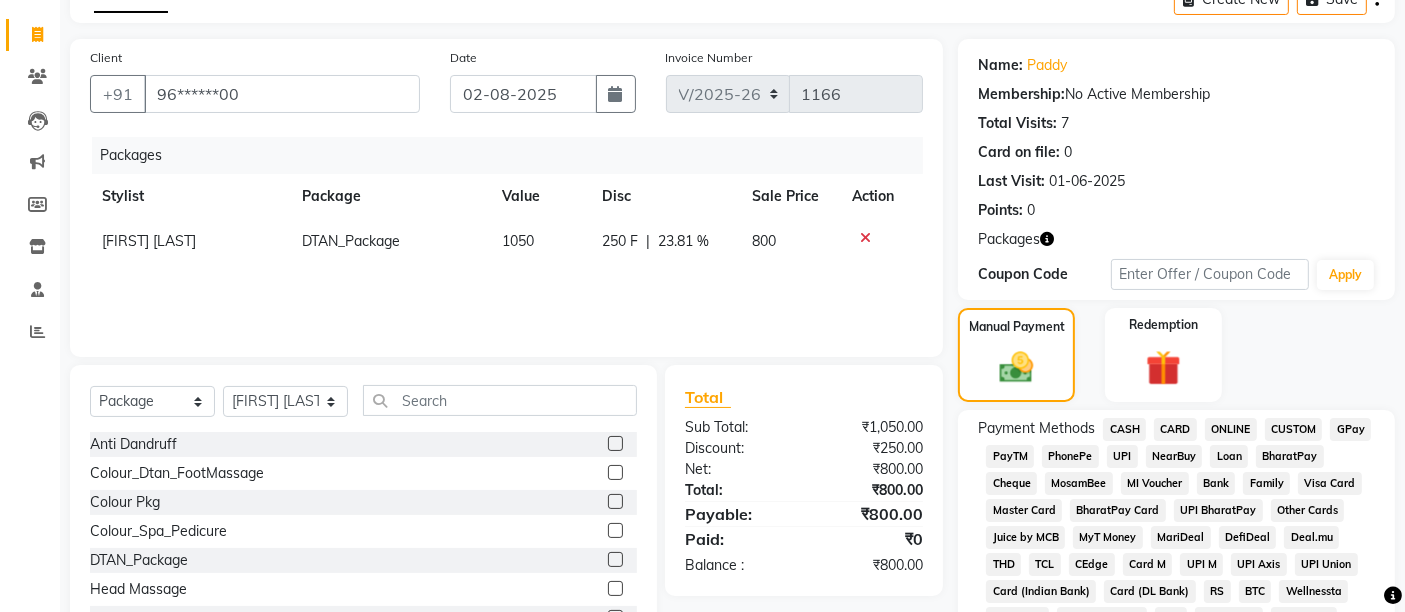 click on "UPI" 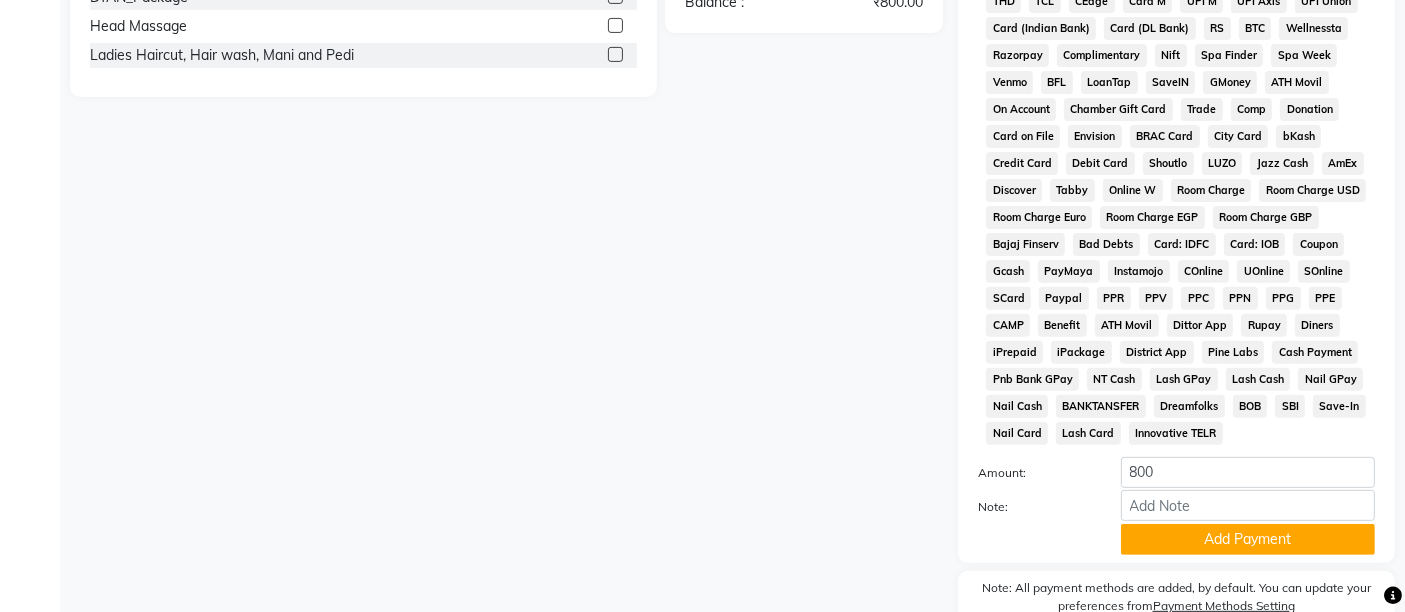 scroll, scrollTop: 775, scrollLeft: 0, axis: vertical 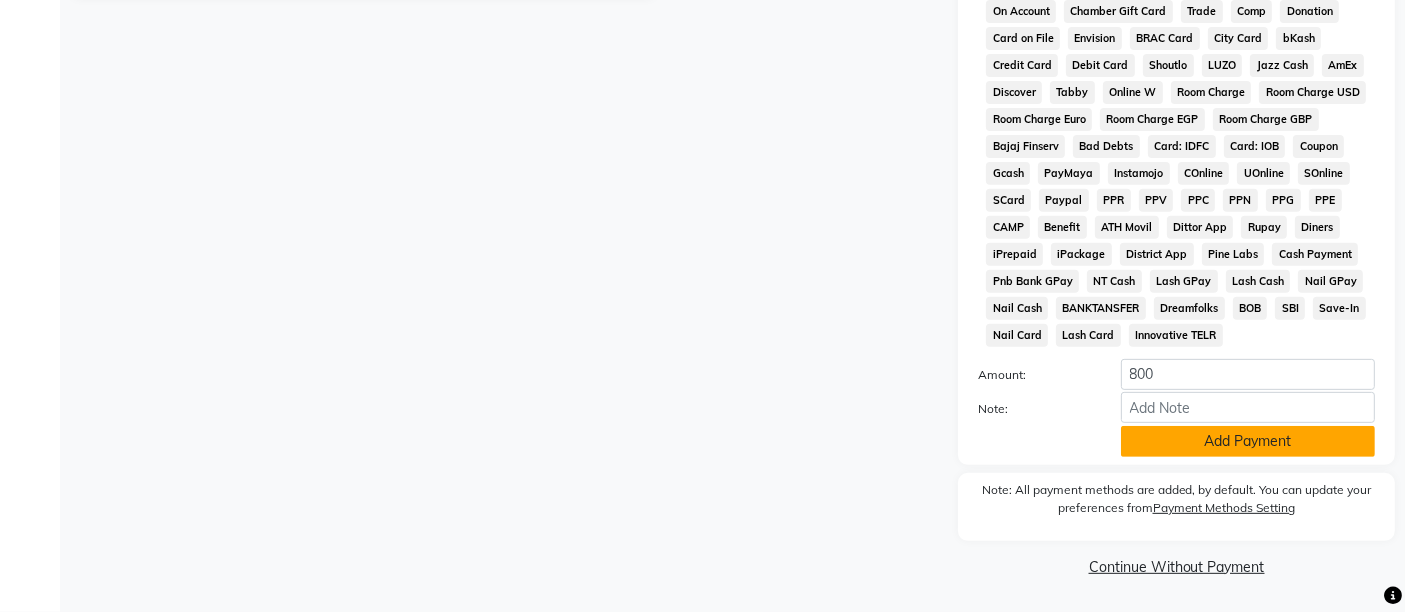 click on "Add Payment" 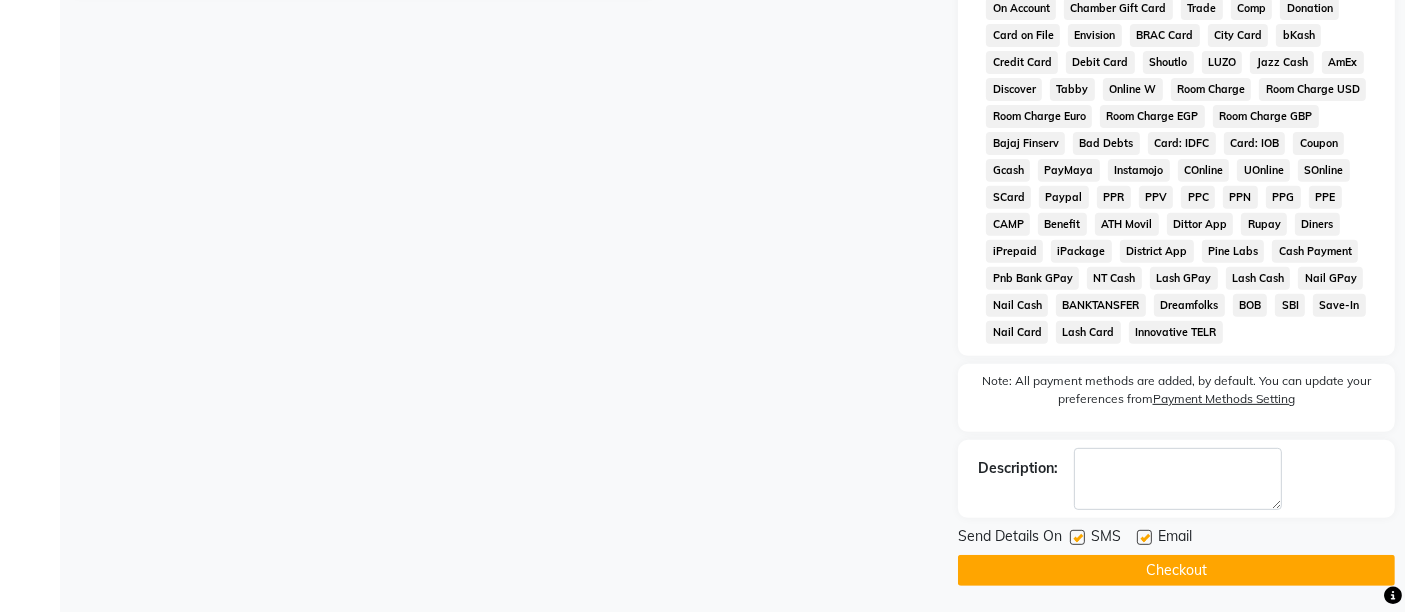 click on "Checkout" 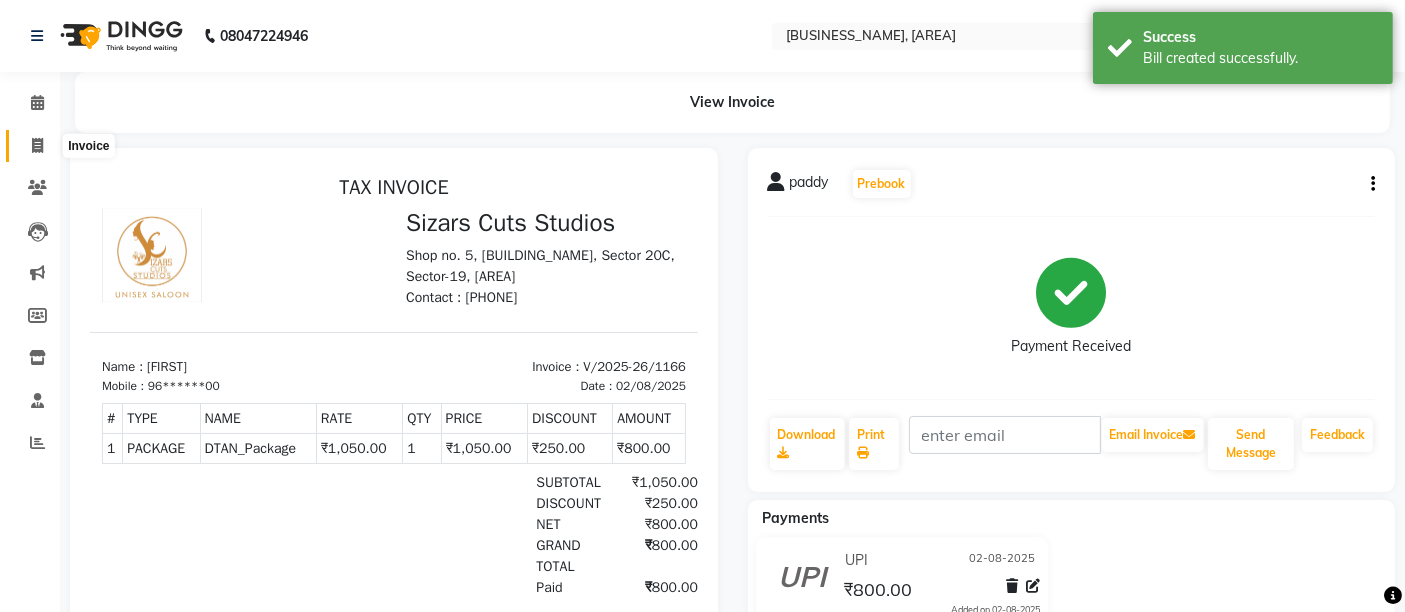 scroll, scrollTop: 0, scrollLeft: 0, axis: both 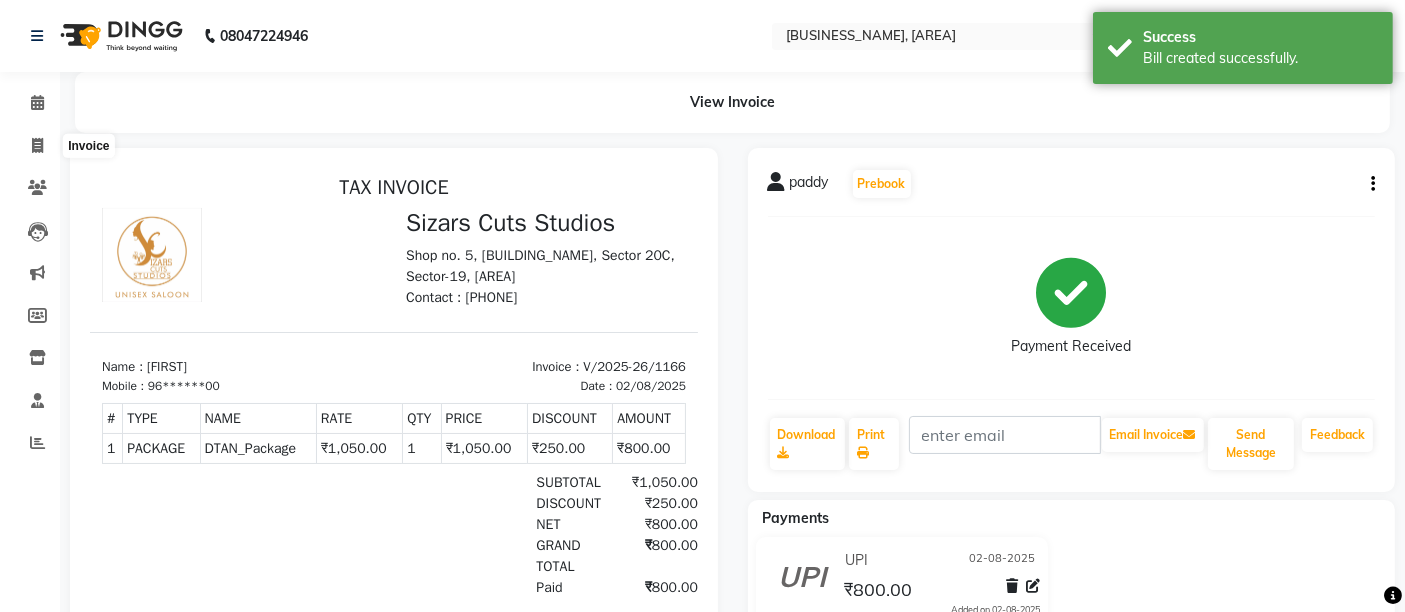 select on "service" 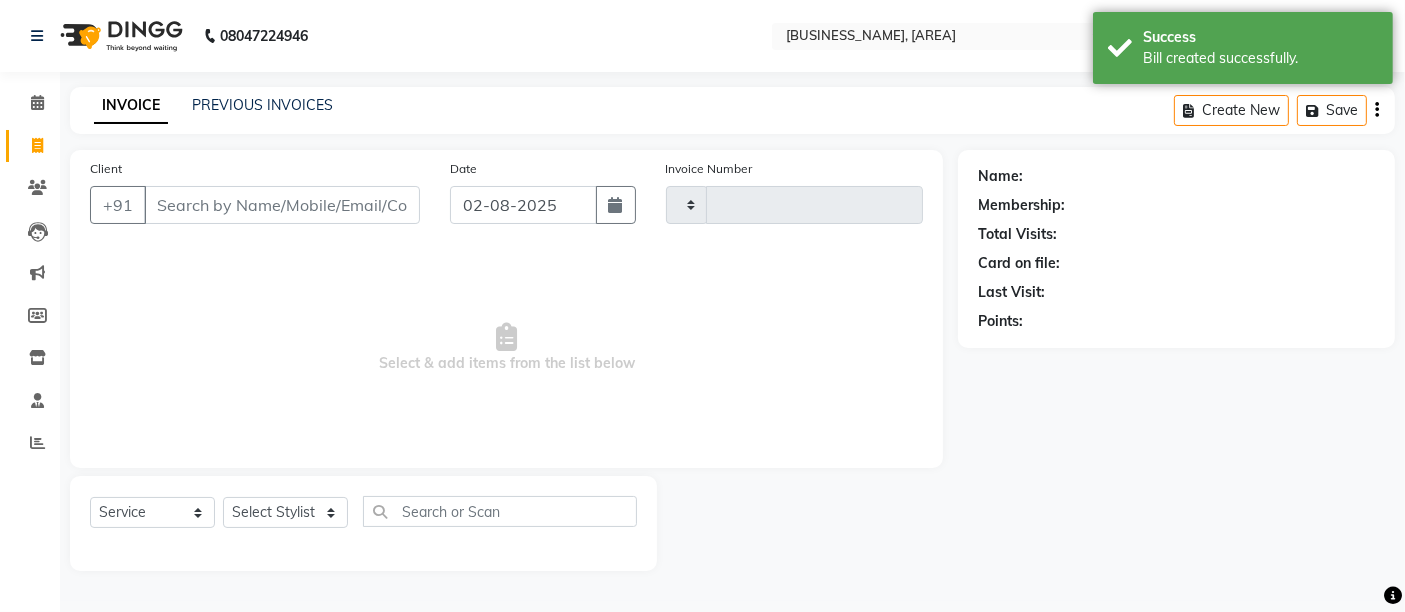 type on "1167" 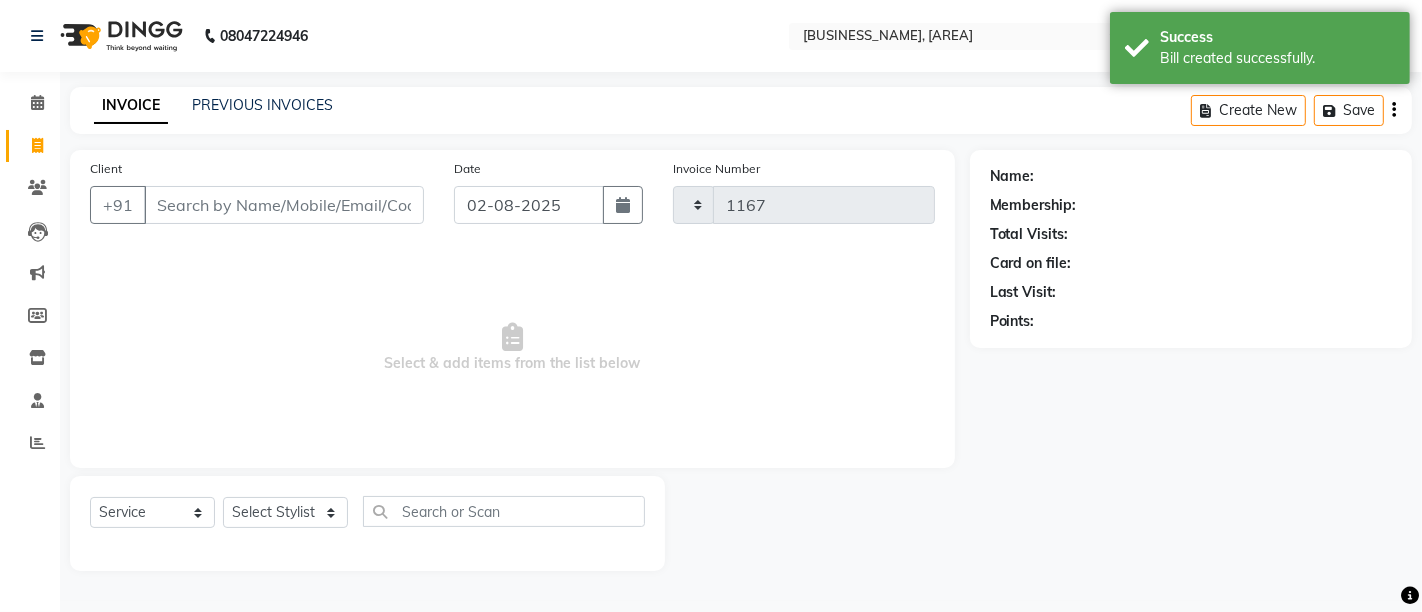 select on "5579" 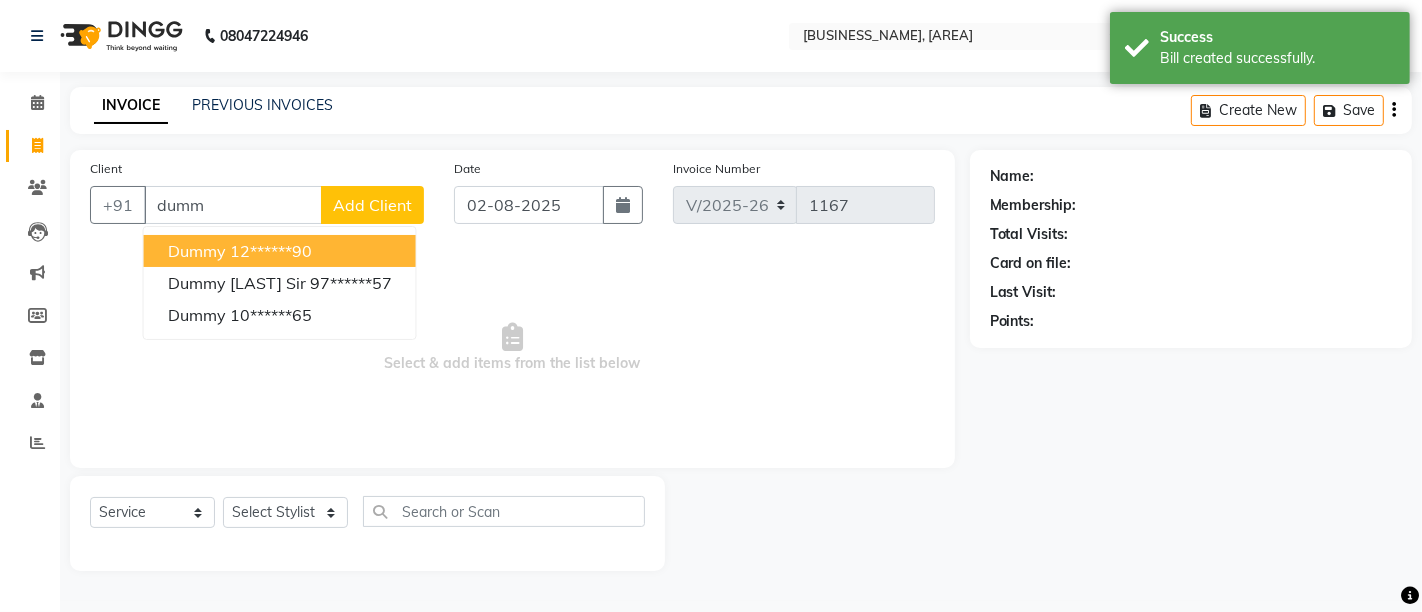 click on "12******90" at bounding box center [271, 251] 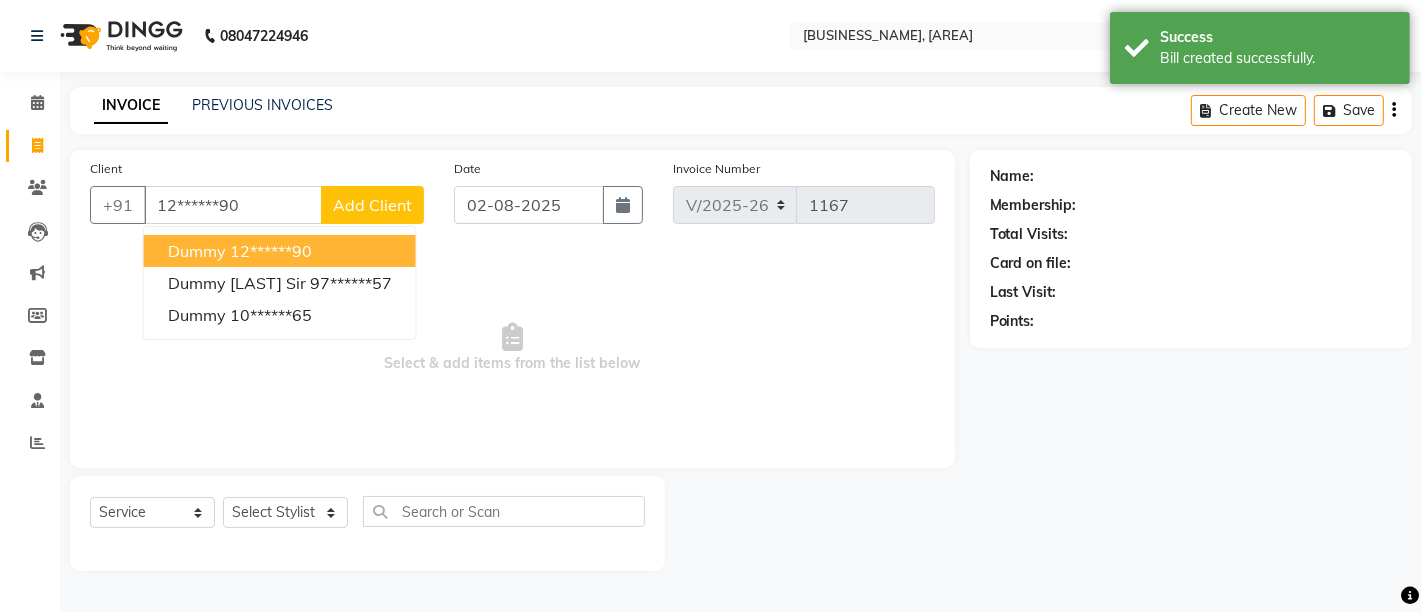 type on "12******90" 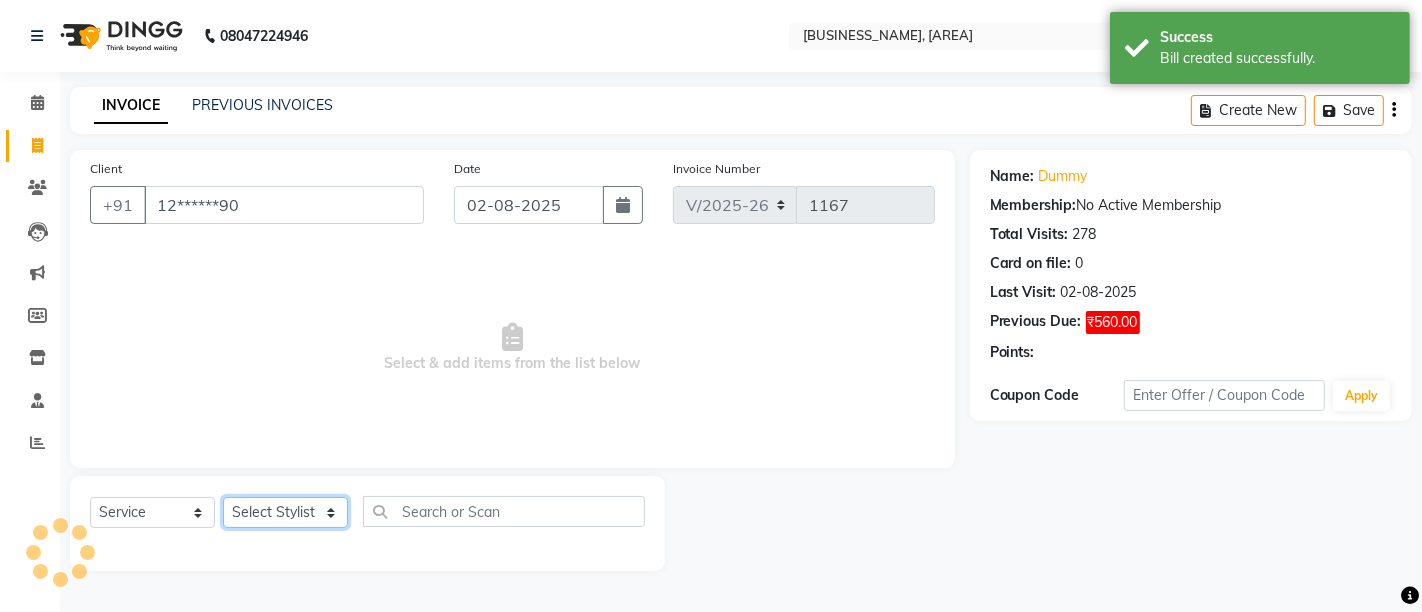 click on "Select Stylist Admin [FIRST] [LAST]  [FIRST] [LAST] [FIRST] [LAST] [FIRST] [LAST] [FIRST] [LAST]" 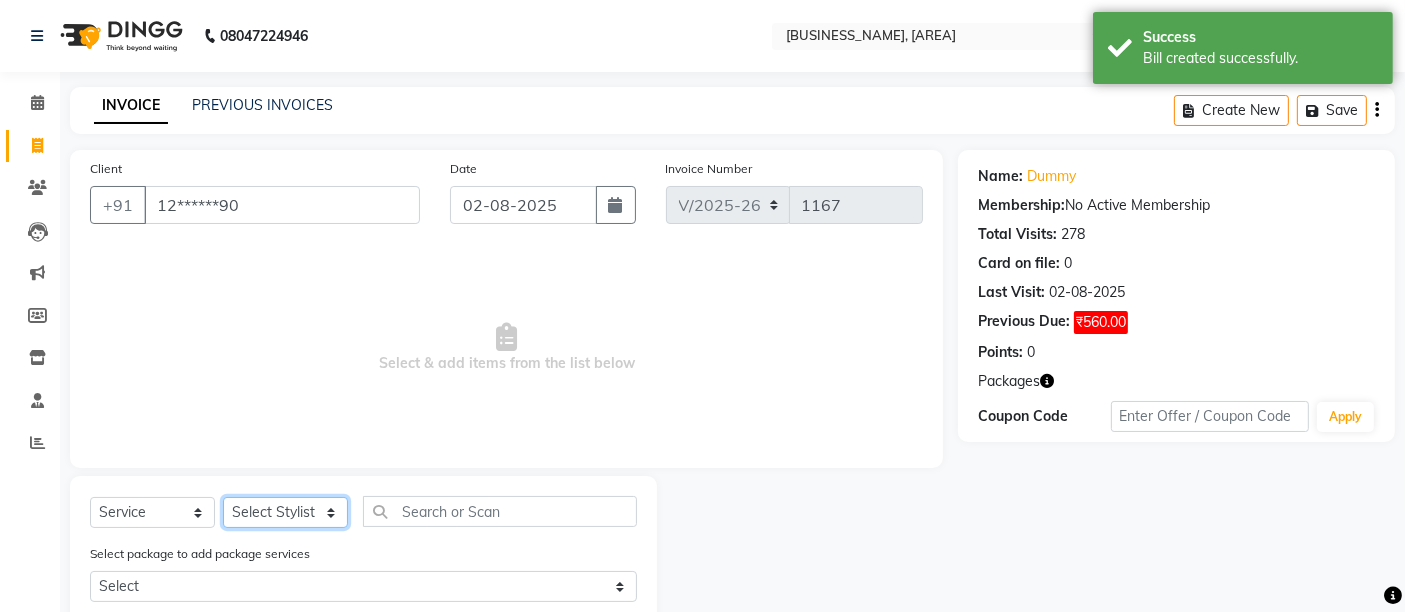 select on "37987" 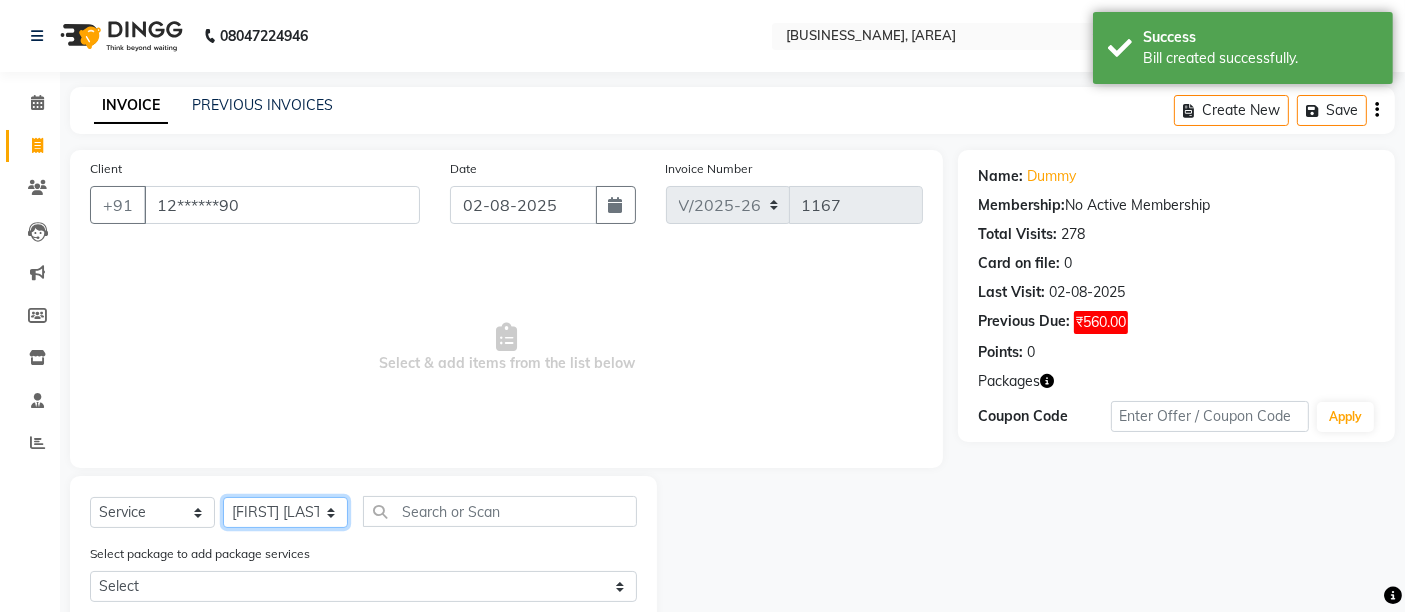 click on "Select Stylist Admin [FIRST] [LAST]  [FIRST] [LAST] [FIRST] [LAST] [FIRST] [LAST] [FIRST] [LAST]" 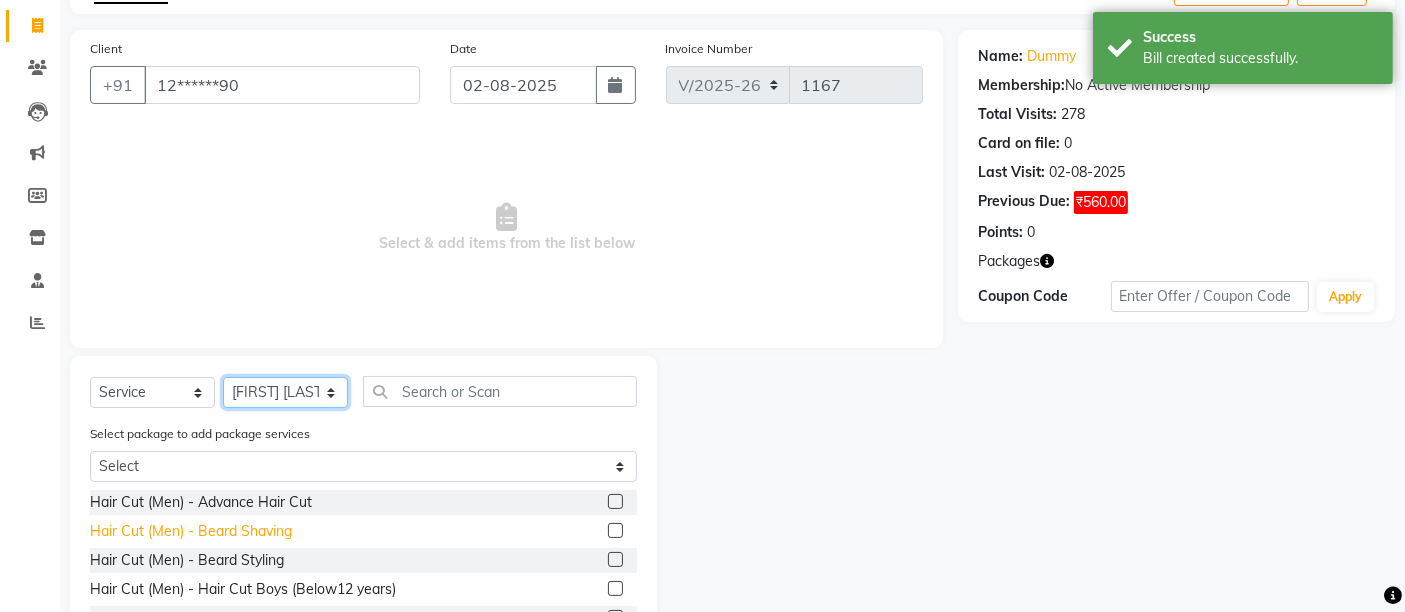 scroll, scrollTop: 255, scrollLeft: 0, axis: vertical 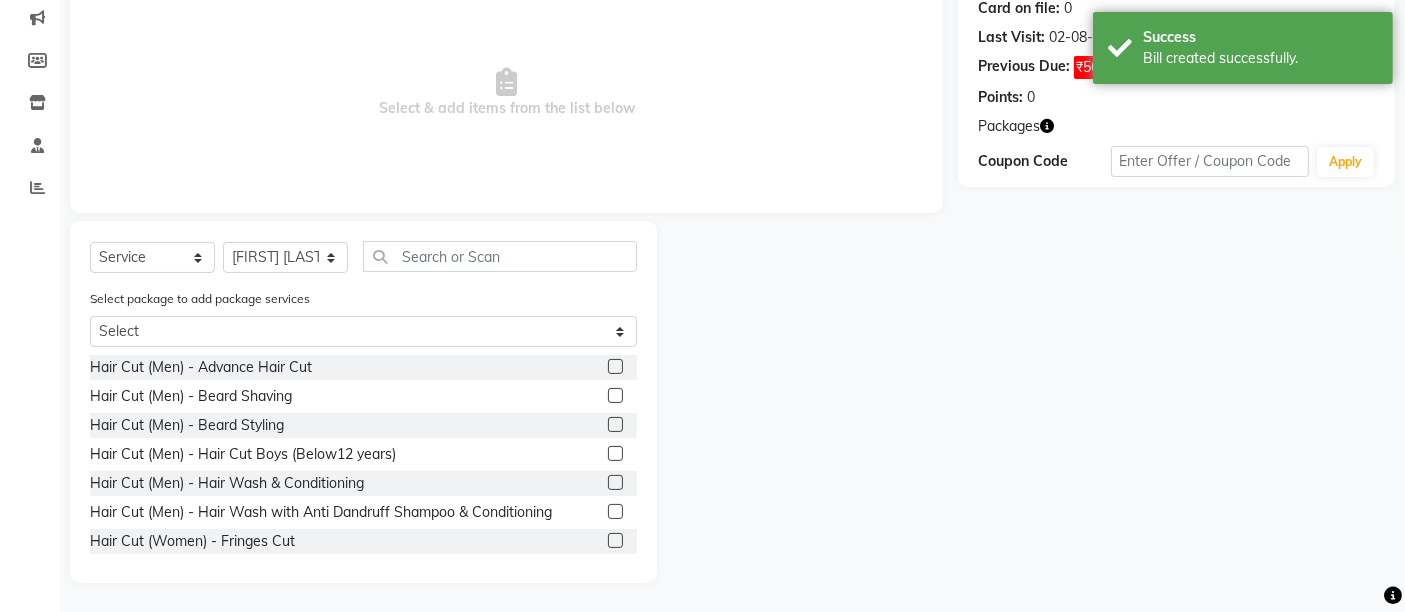 click 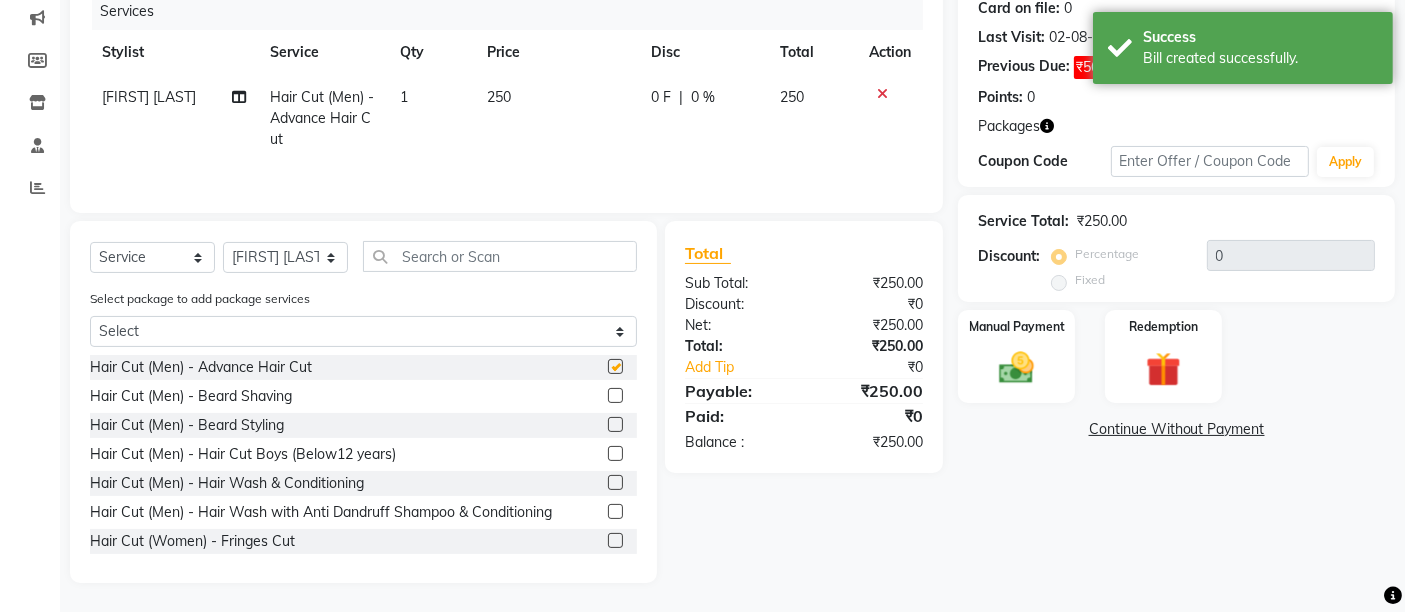 checkbox on "false" 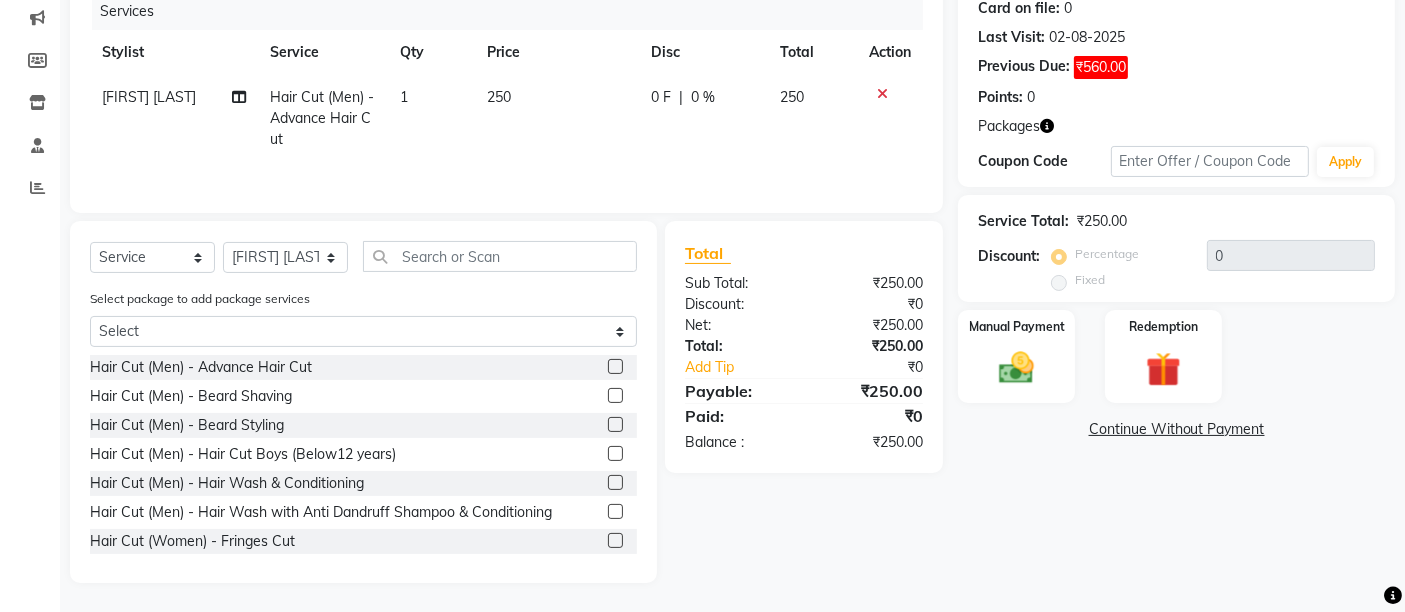 click 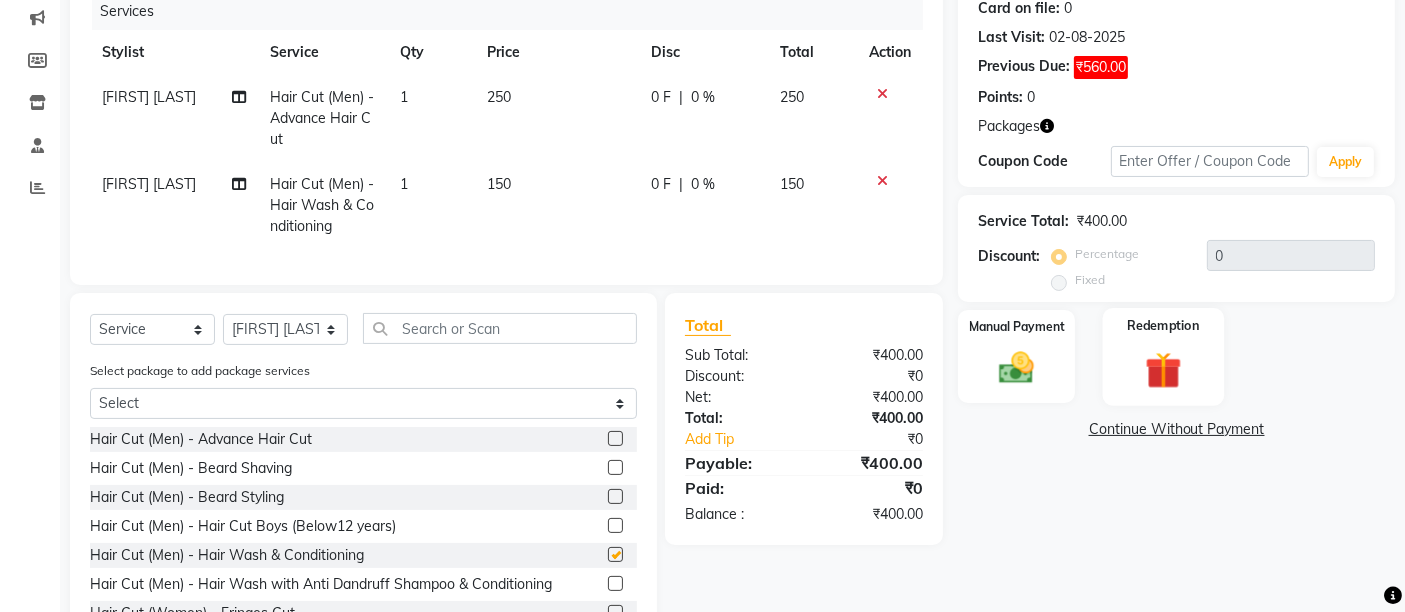 checkbox on "false" 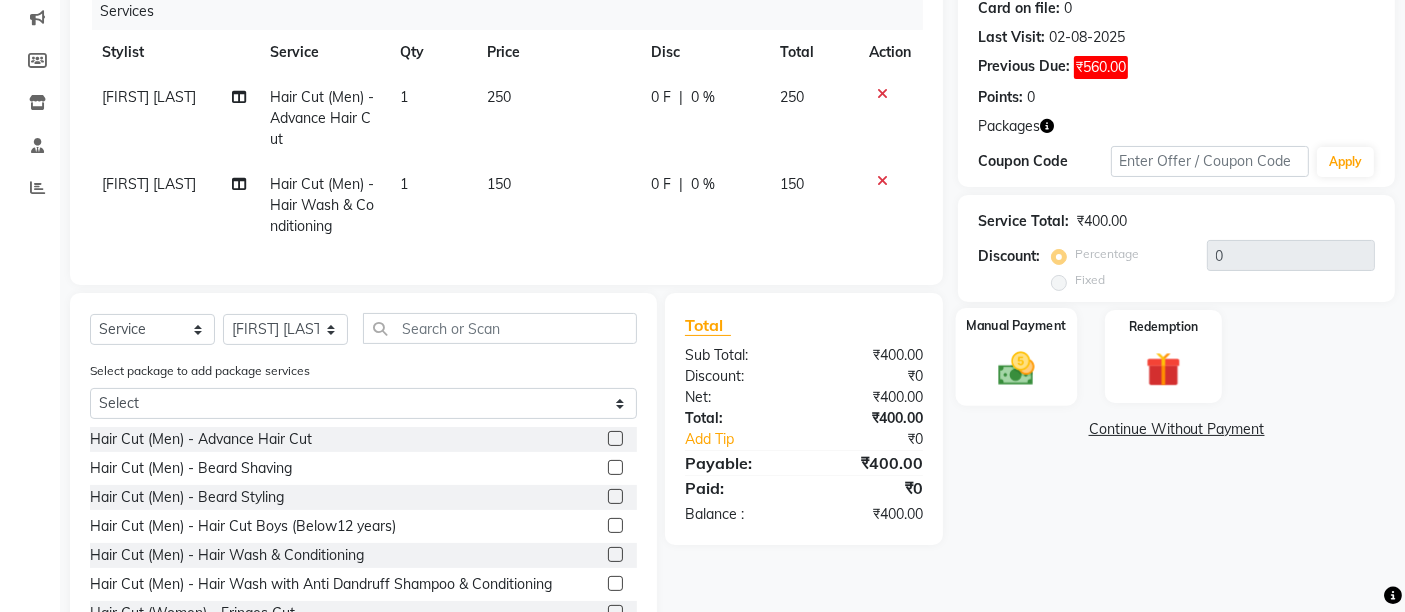click on "Manual Payment" 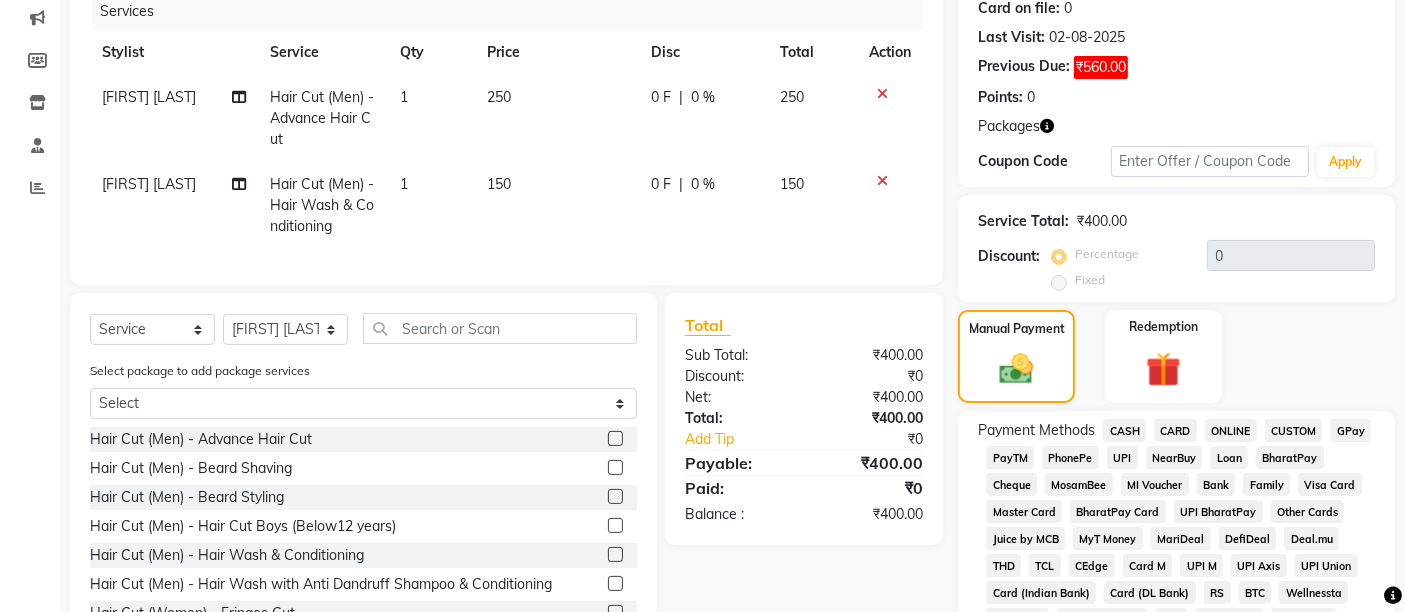 click on "UPI" 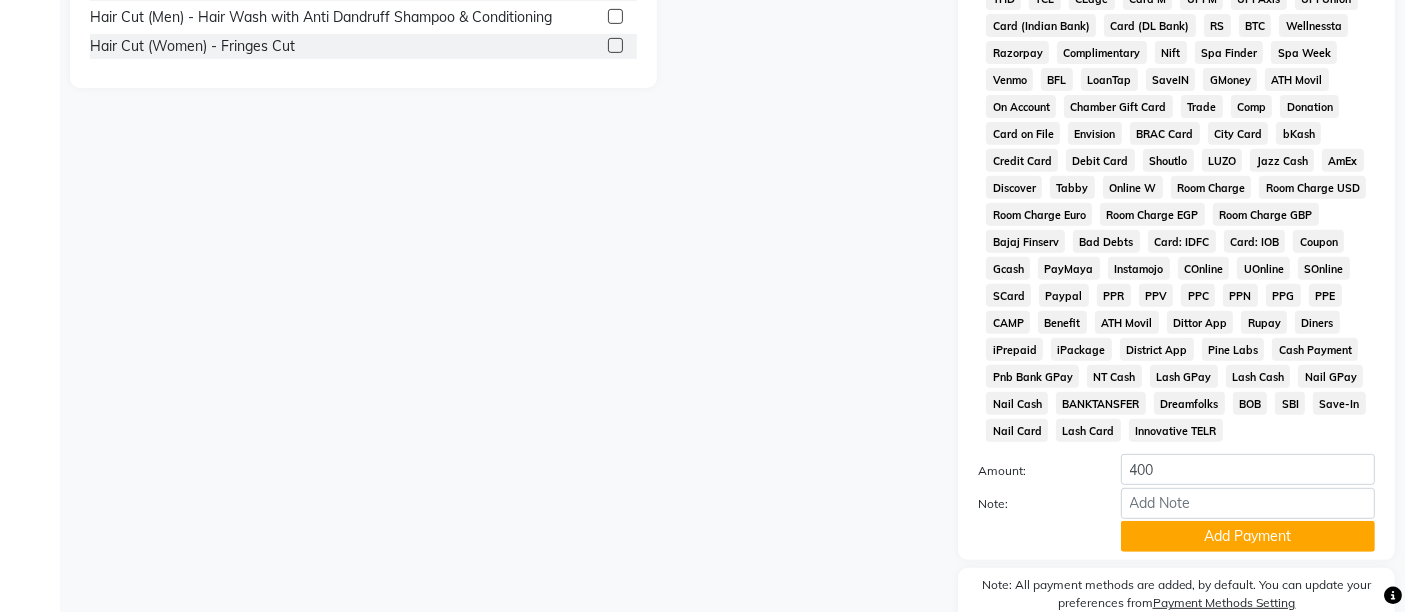 scroll, scrollTop: 921, scrollLeft: 0, axis: vertical 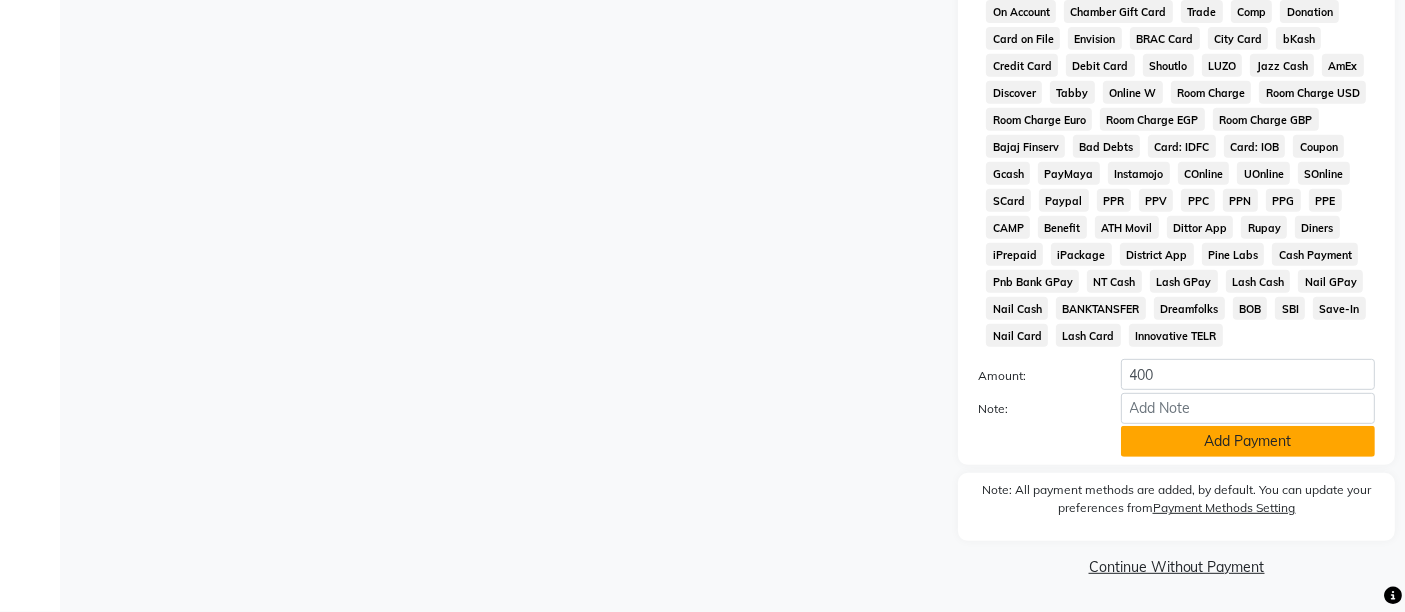 click on "Add Payment" 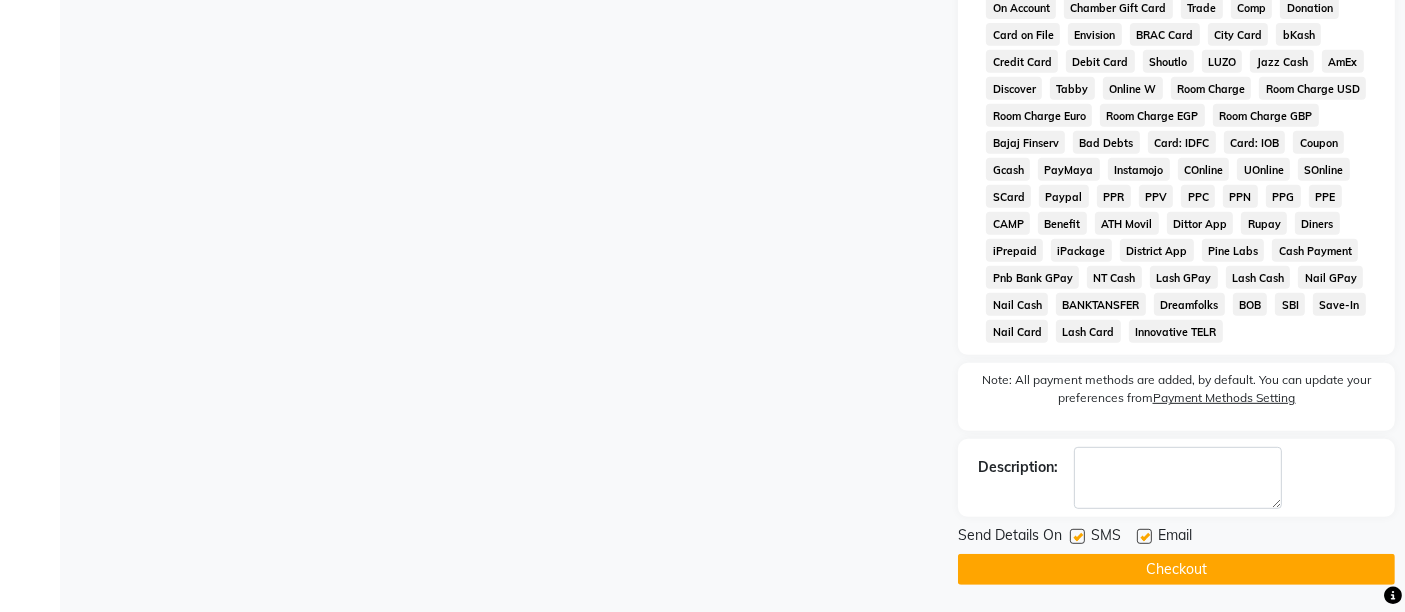 click on "Checkout" 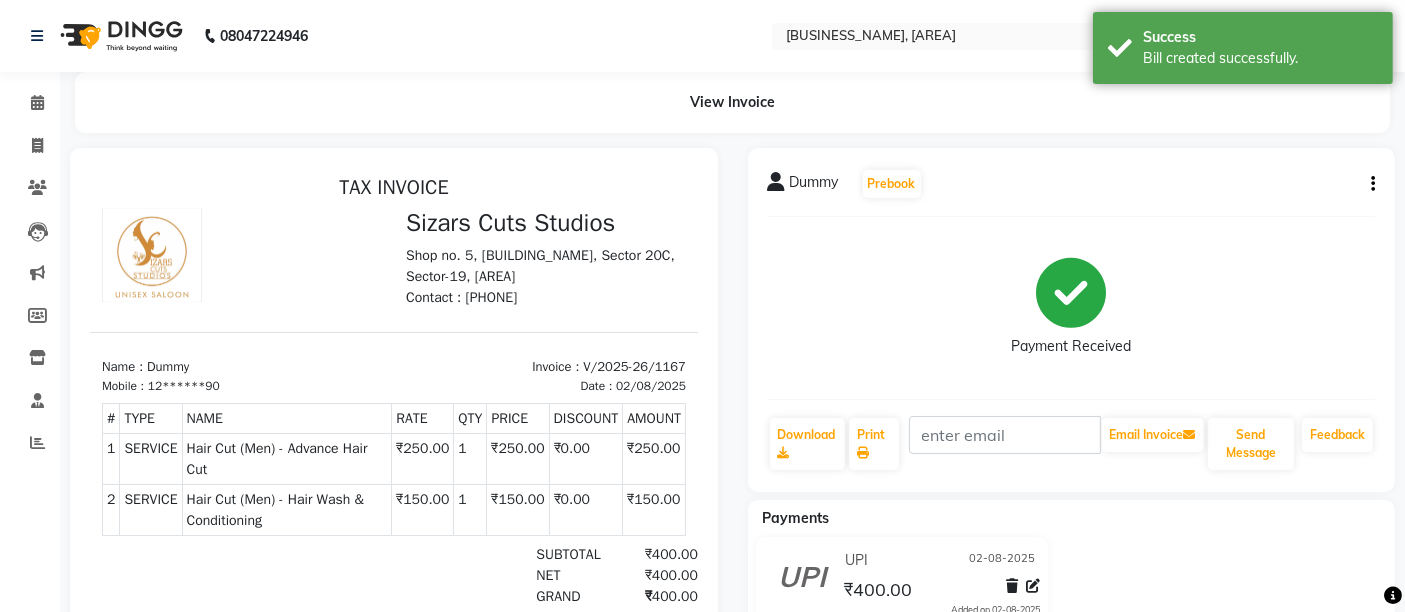 scroll, scrollTop: 0, scrollLeft: 0, axis: both 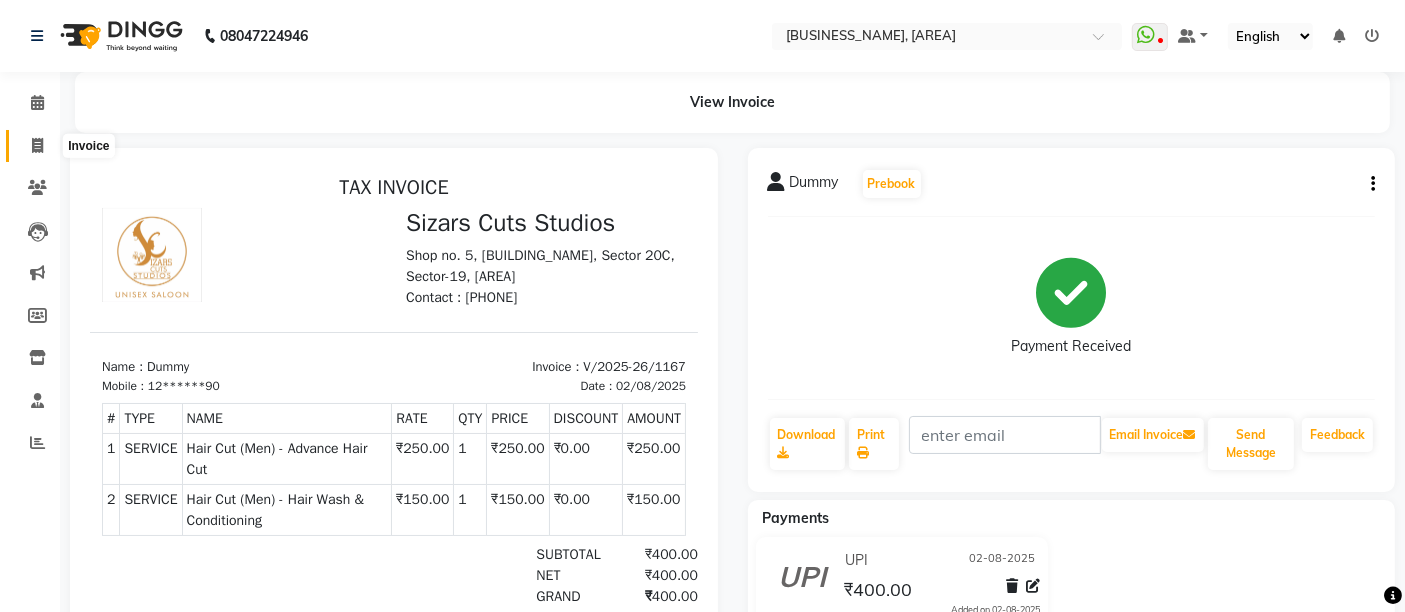 click 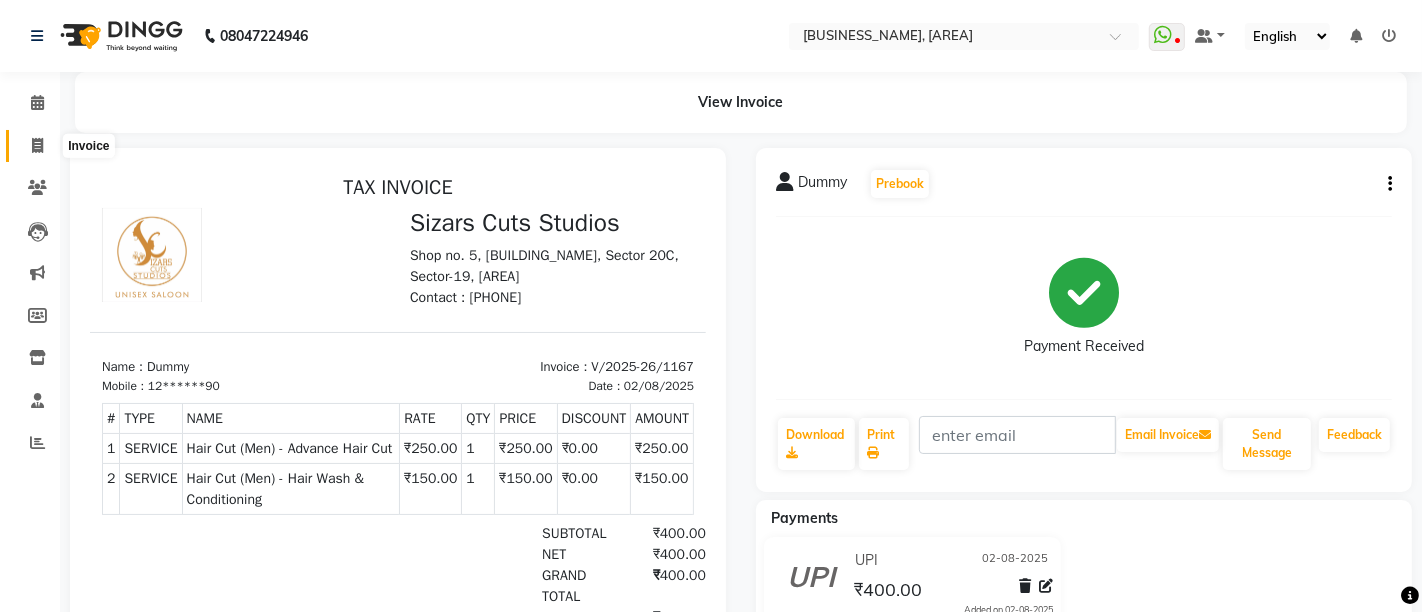 select on "5579" 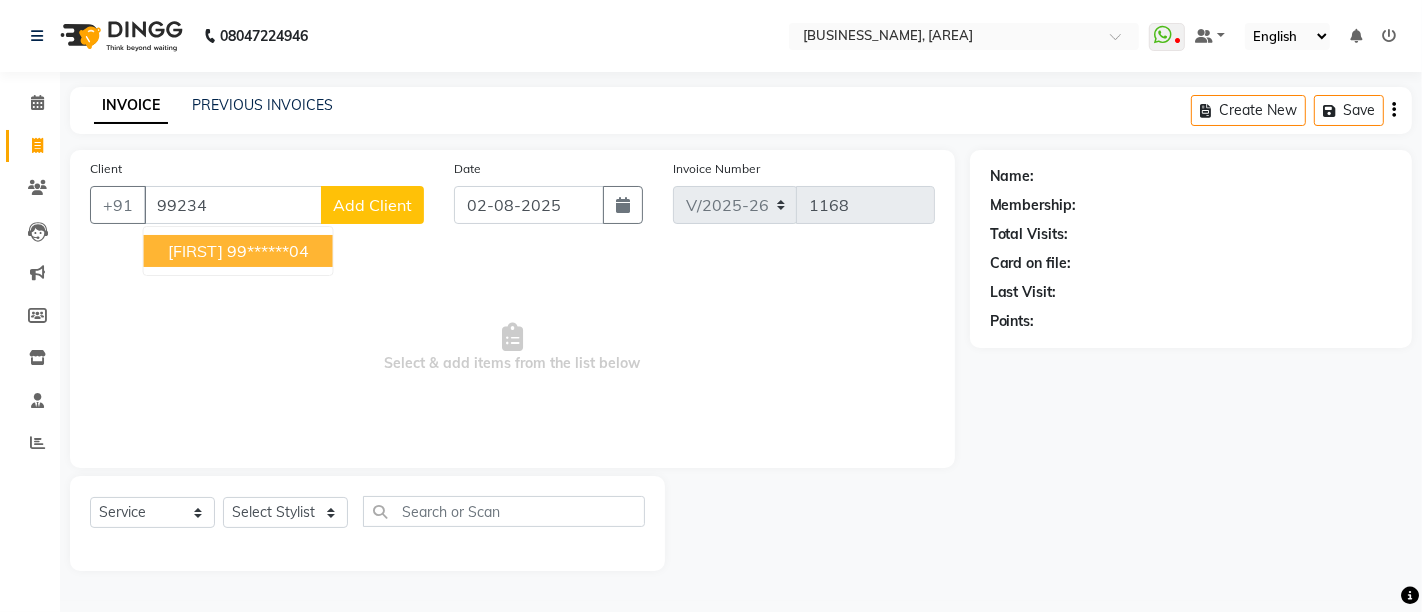 click on "[FIRST]" at bounding box center (195, 251) 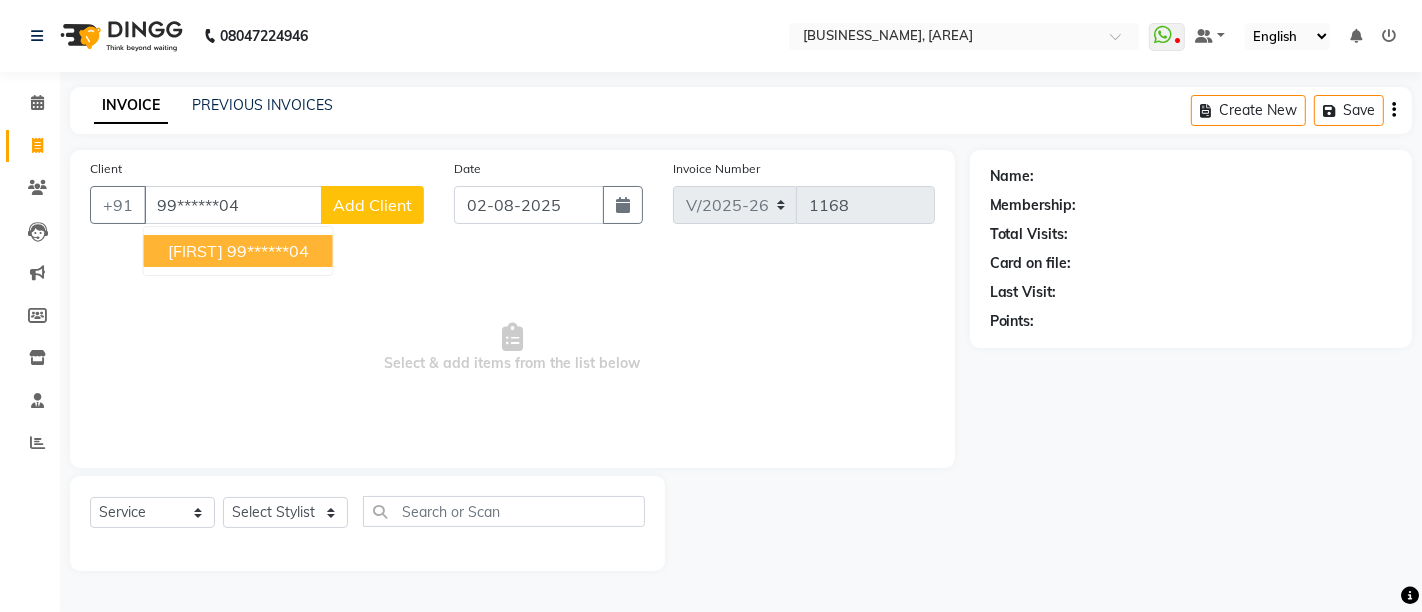 type on "99******04" 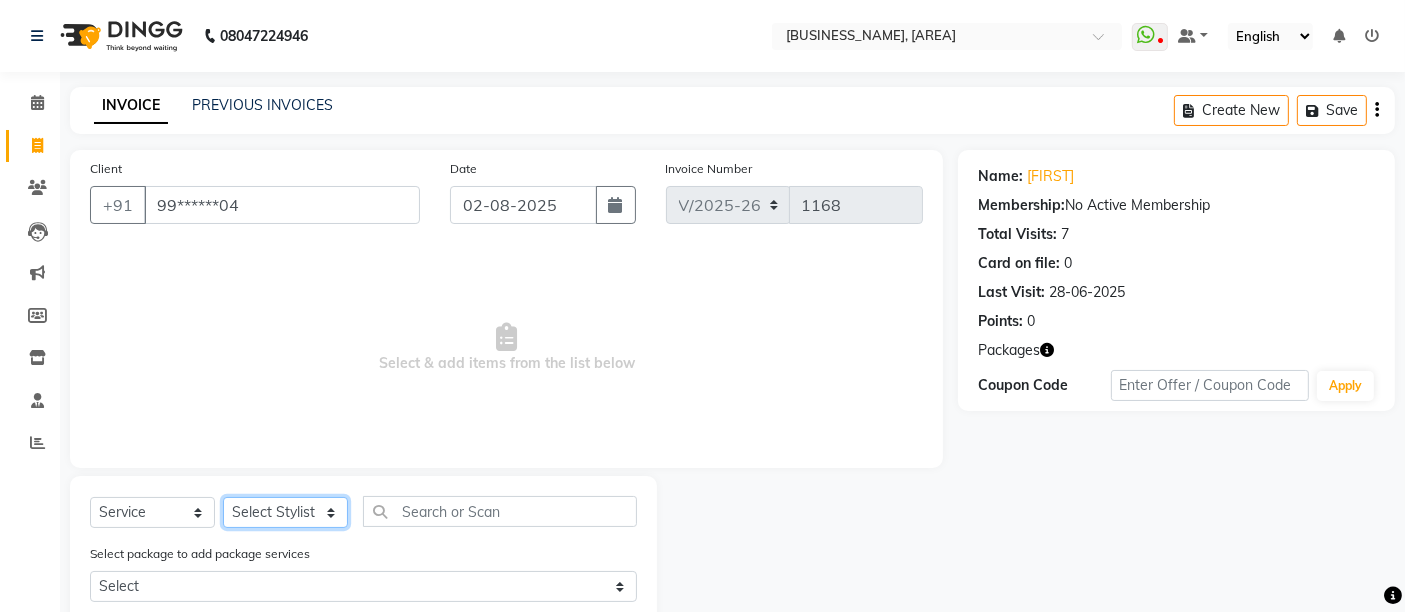 click on "Select Stylist Admin [FIRST] [LAST]  [FIRST] [LAST] [FIRST] [LAST] [FIRST] [LAST] [FIRST] [LAST]" 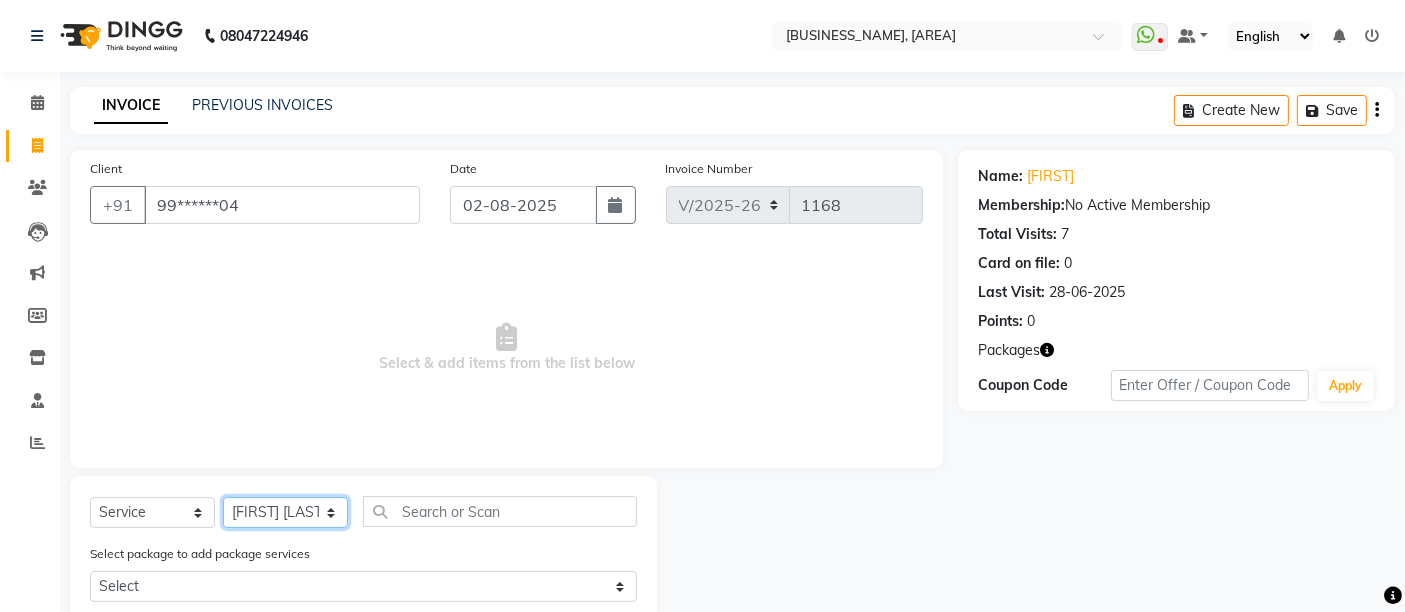 click on "Select Stylist Admin [FIRST] [LAST]  [FIRST] [LAST] [FIRST] [LAST] [FIRST] [LAST] [FIRST] [LAST]" 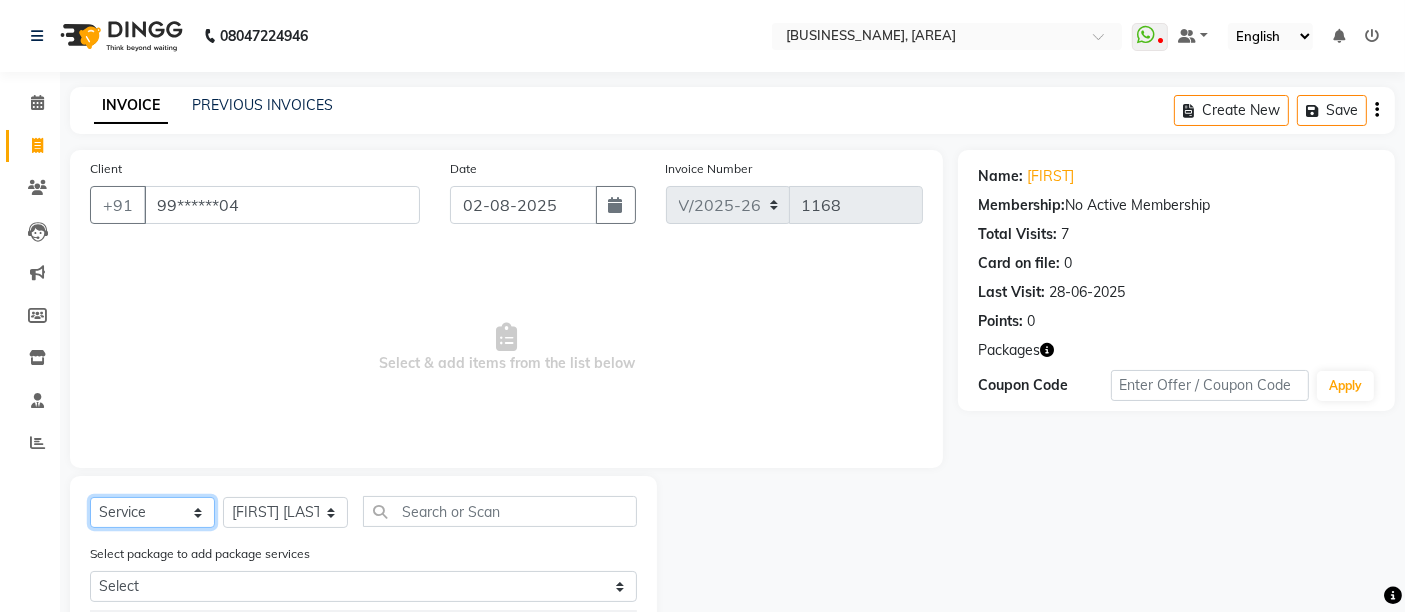 click on "Select  Service  Product  Membership  Package Voucher Prepaid Gift Card" 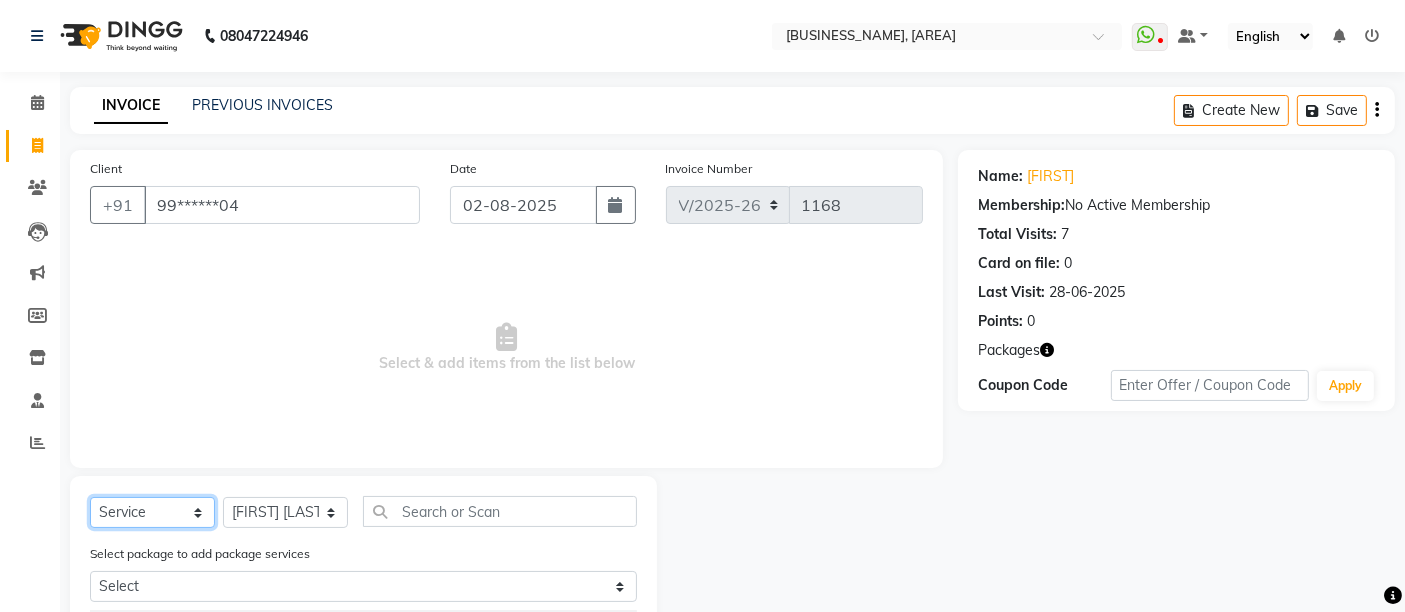 select on "package" 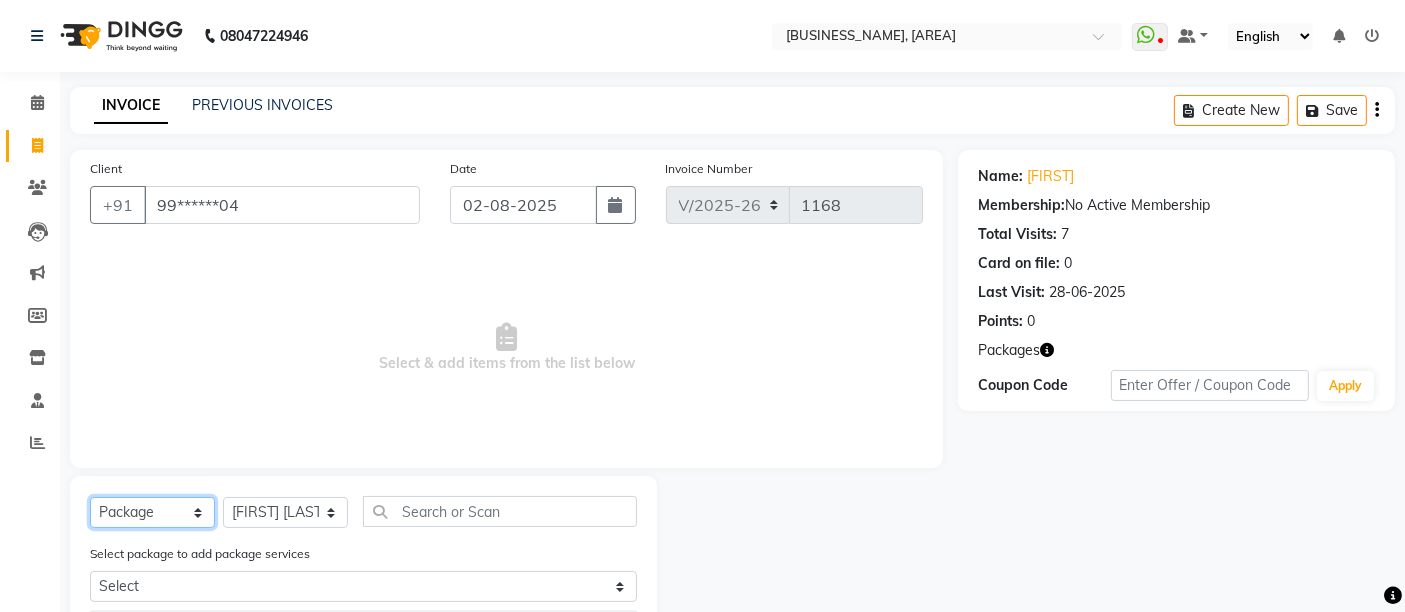 click on "Select  Service  Product  Membership  Package Voucher Prepaid Gift Card" 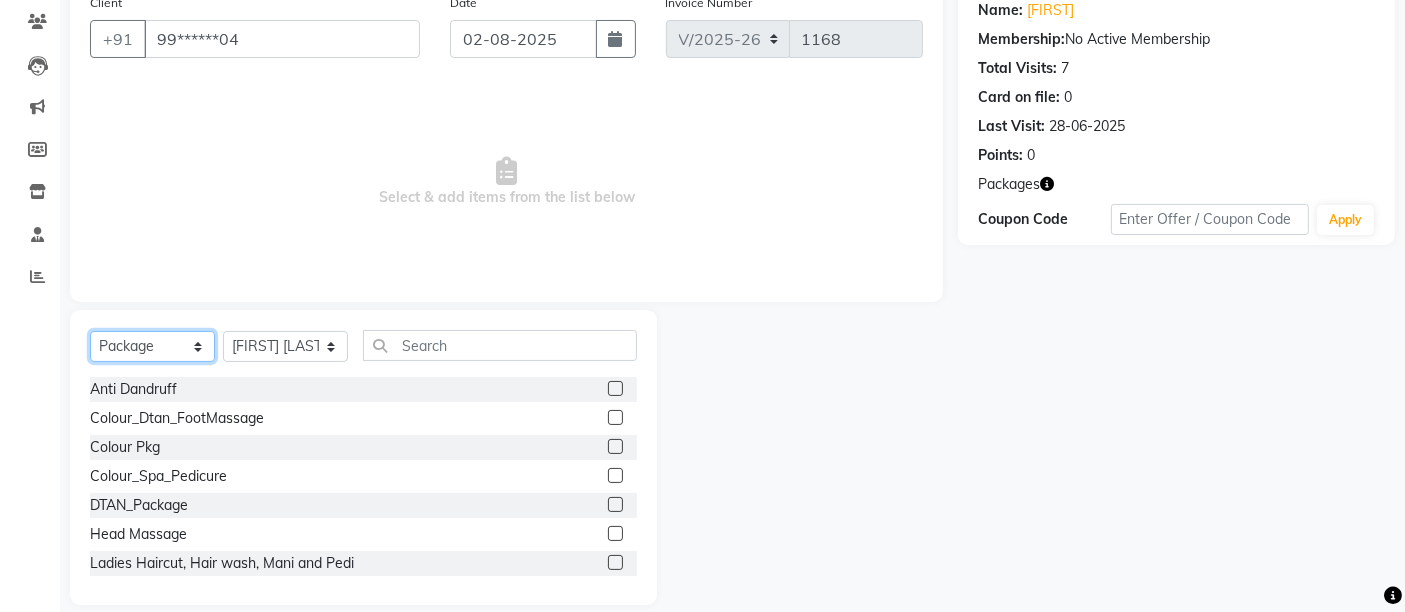 scroll, scrollTop: 188, scrollLeft: 0, axis: vertical 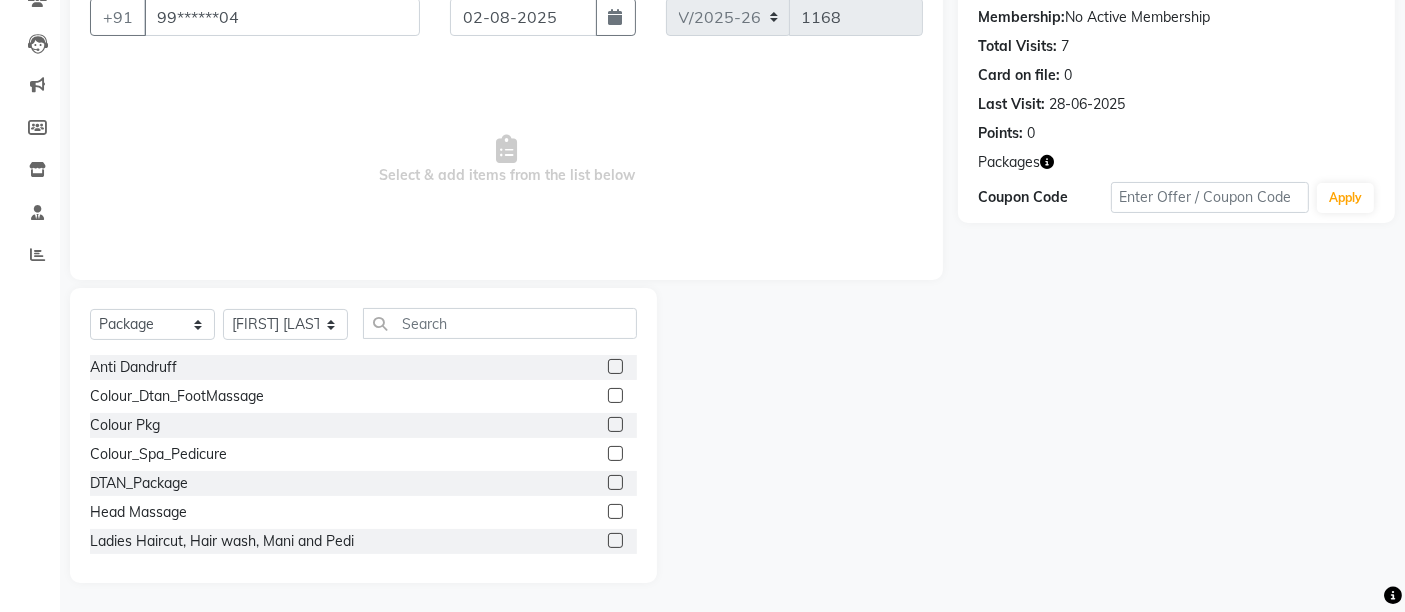 click 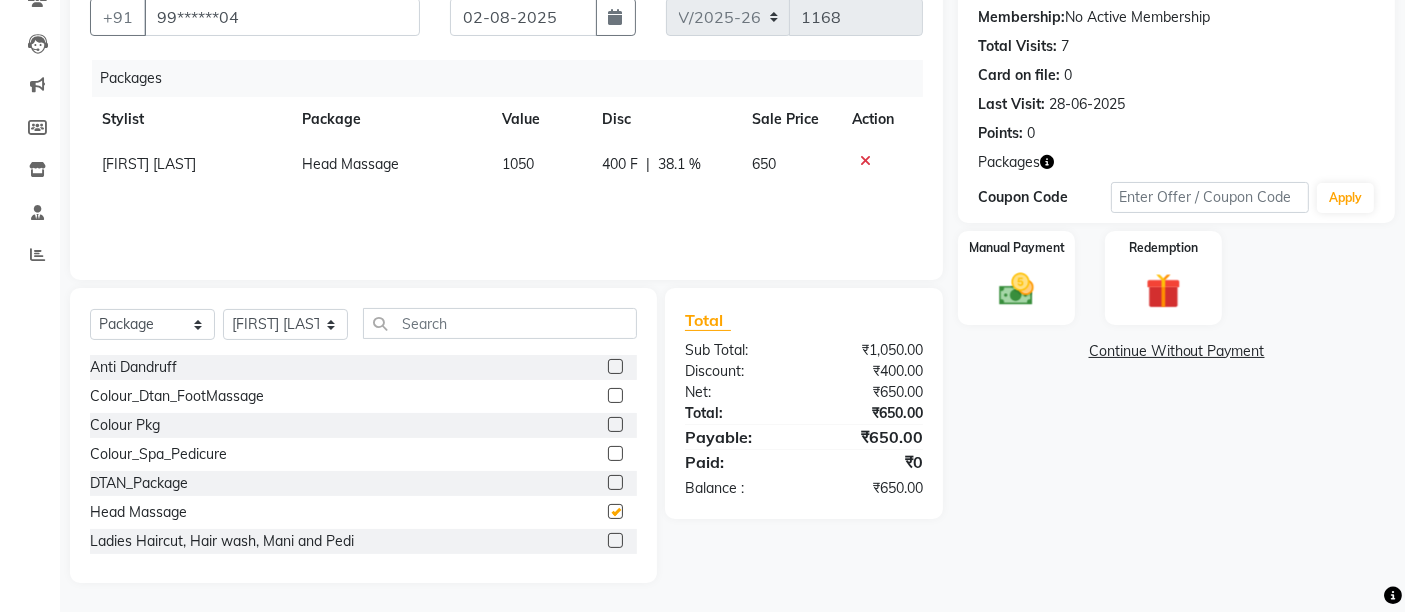 checkbox on "false" 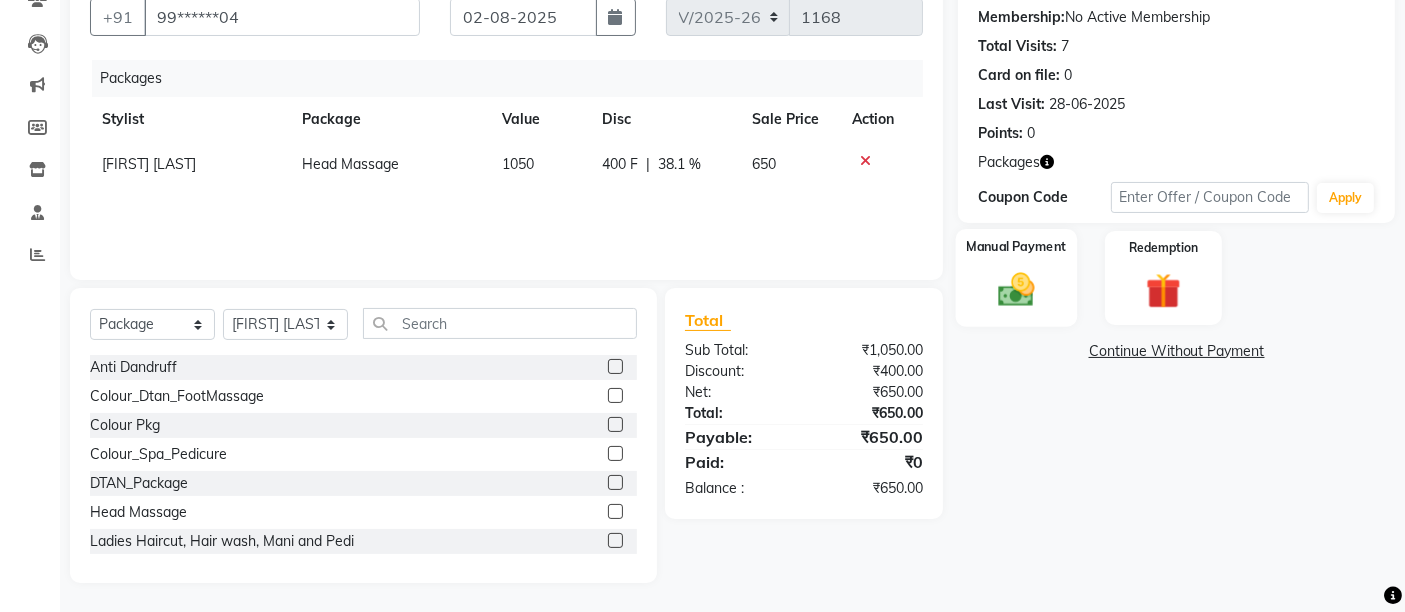 click 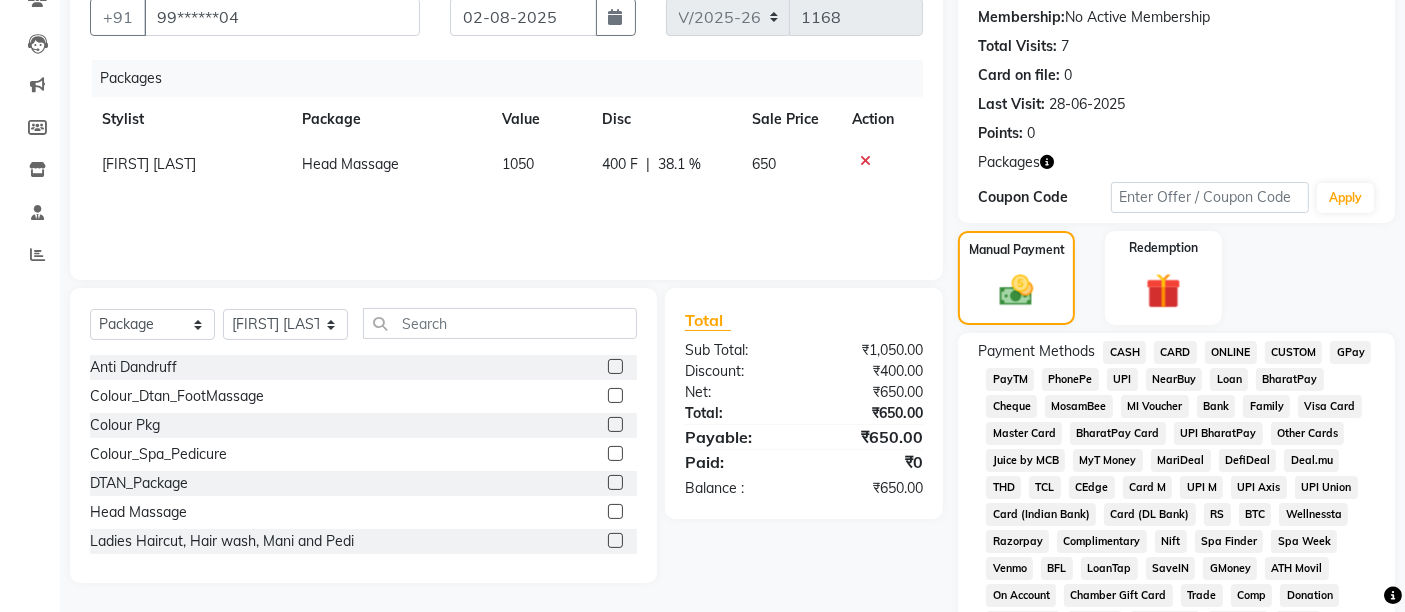 click on "UPI" 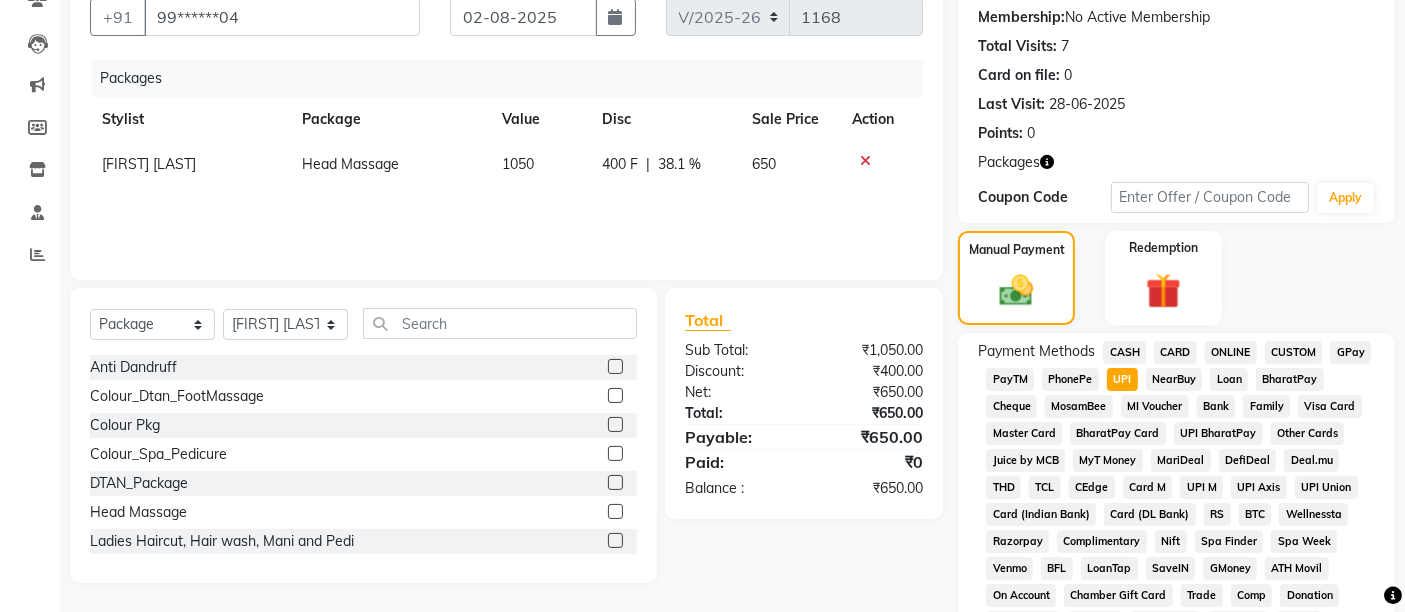 scroll, scrollTop: 775, scrollLeft: 0, axis: vertical 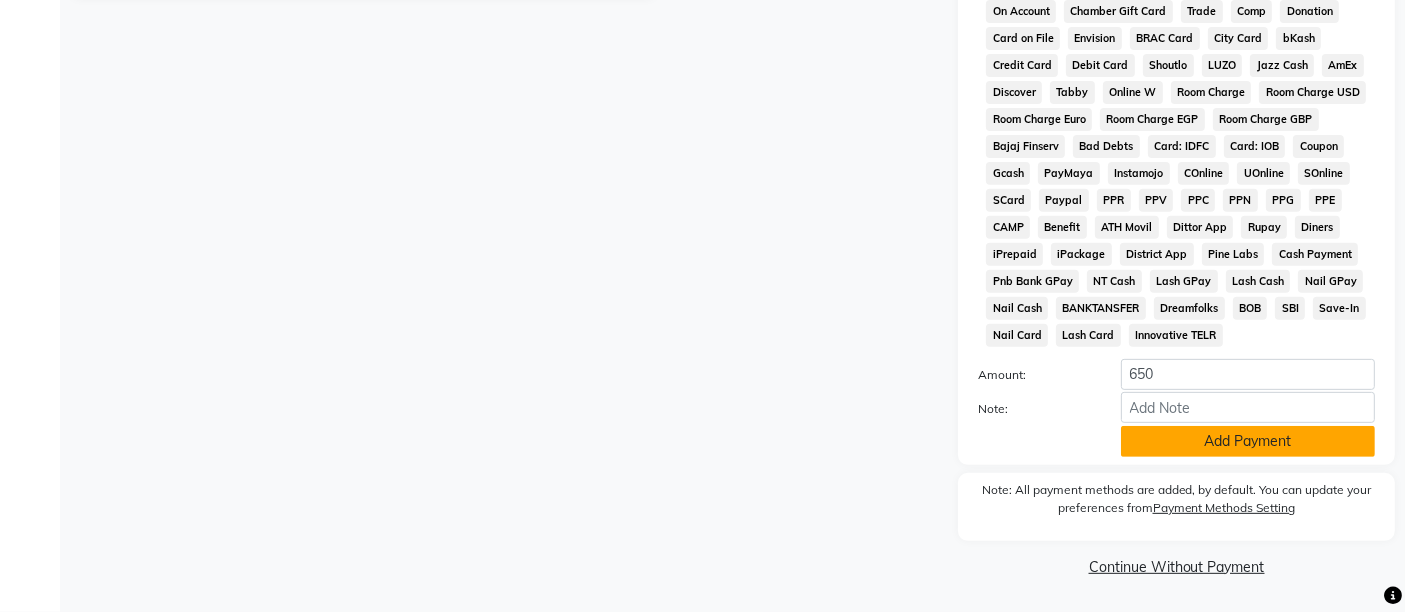 click on "Add Payment" 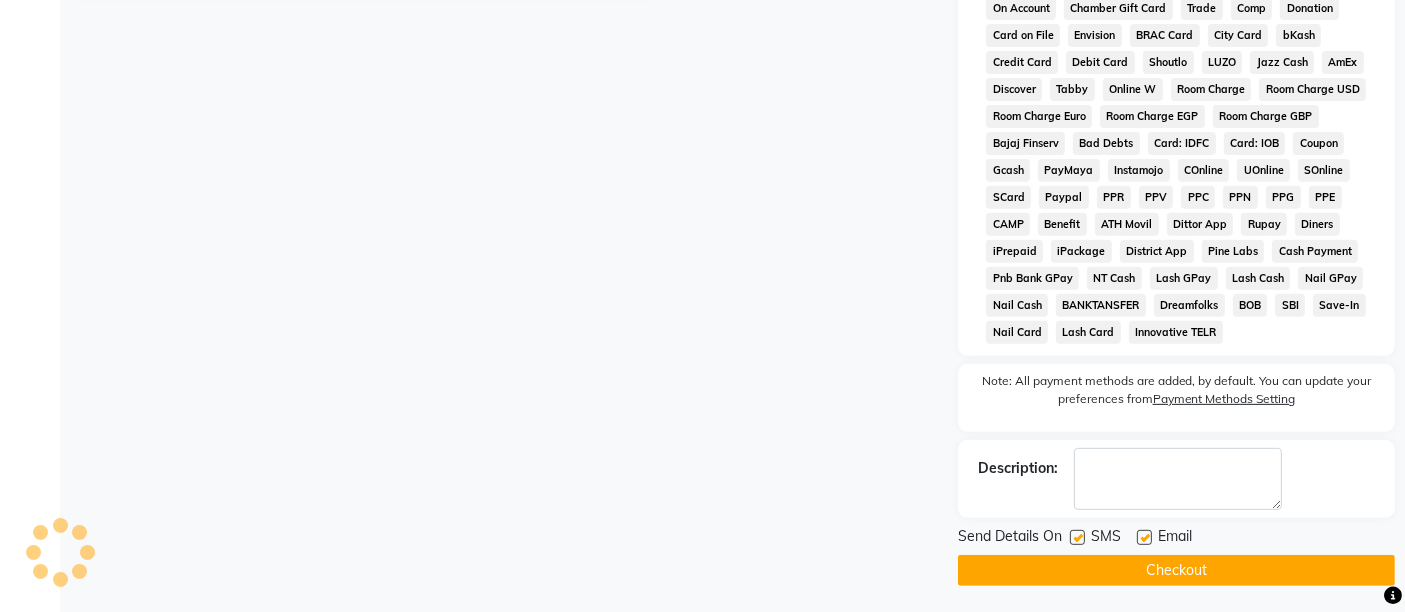 click on "Checkout" 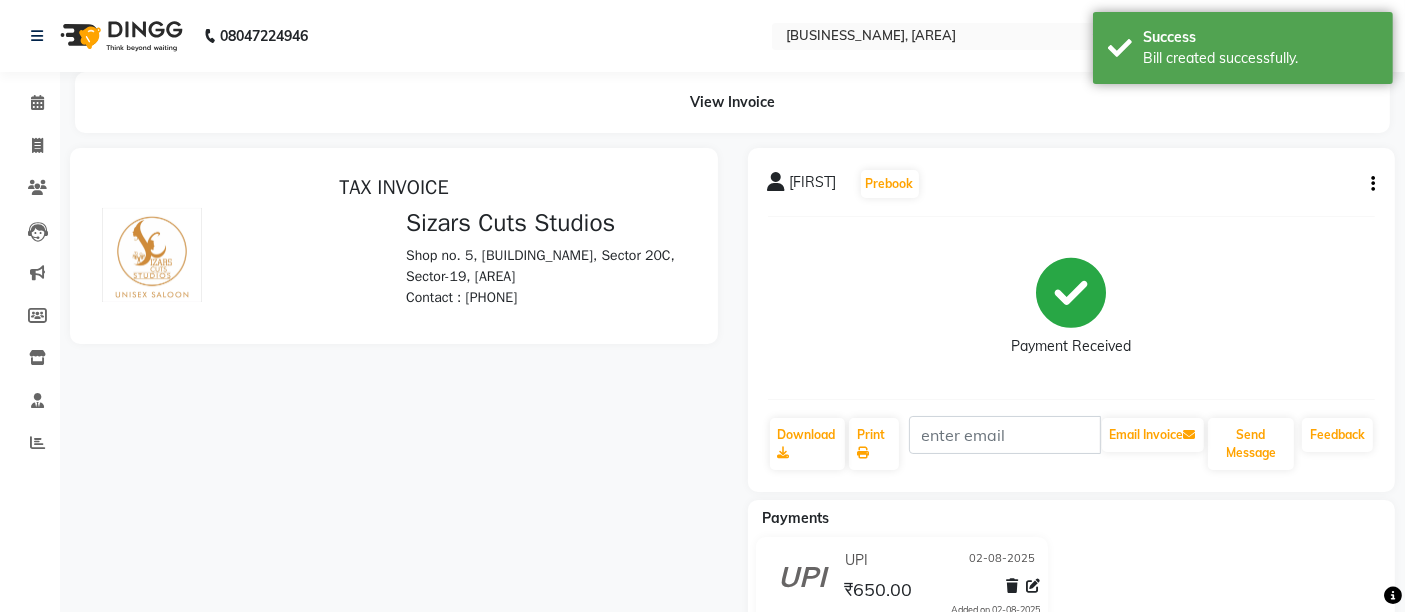 scroll, scrollTop: 0, scrollLeft: 0, axis: both 